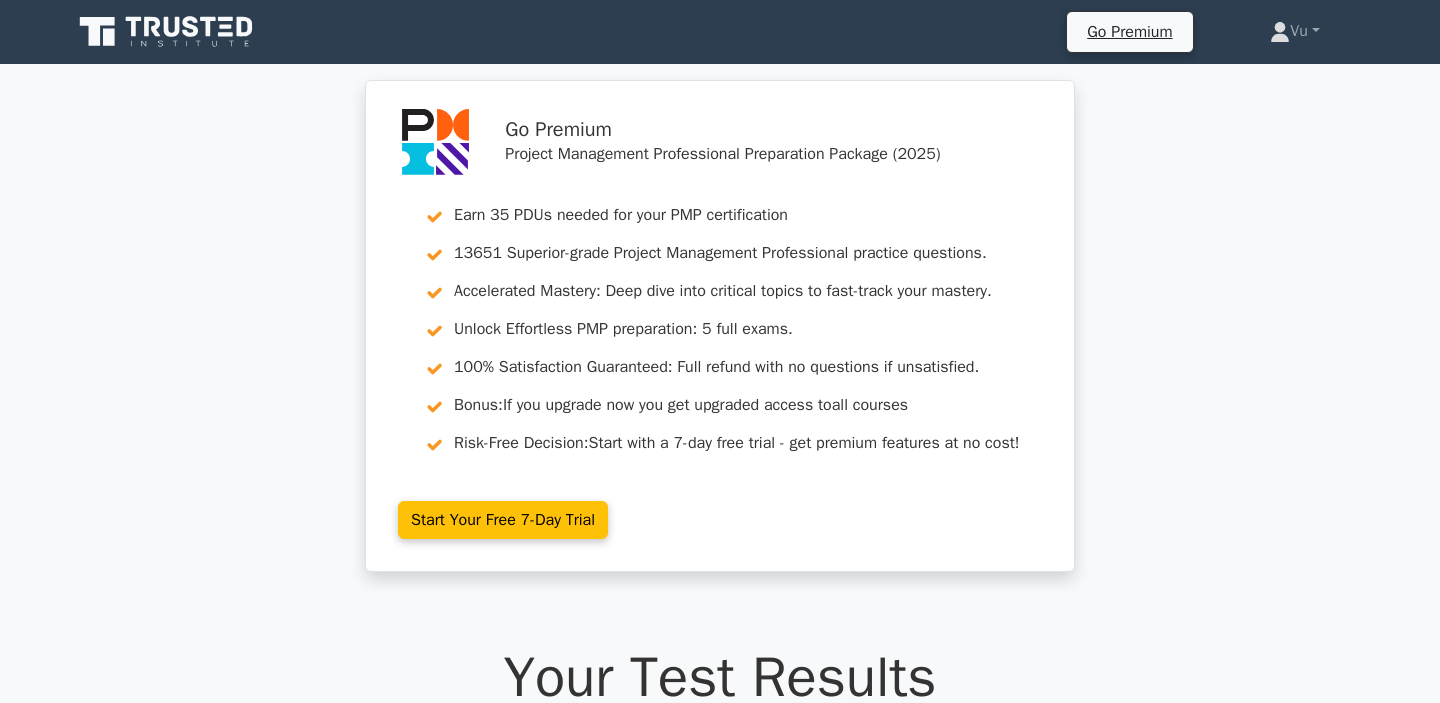 scroll, scrollTop: 1690, scrollLeft: 0, axis: vertical 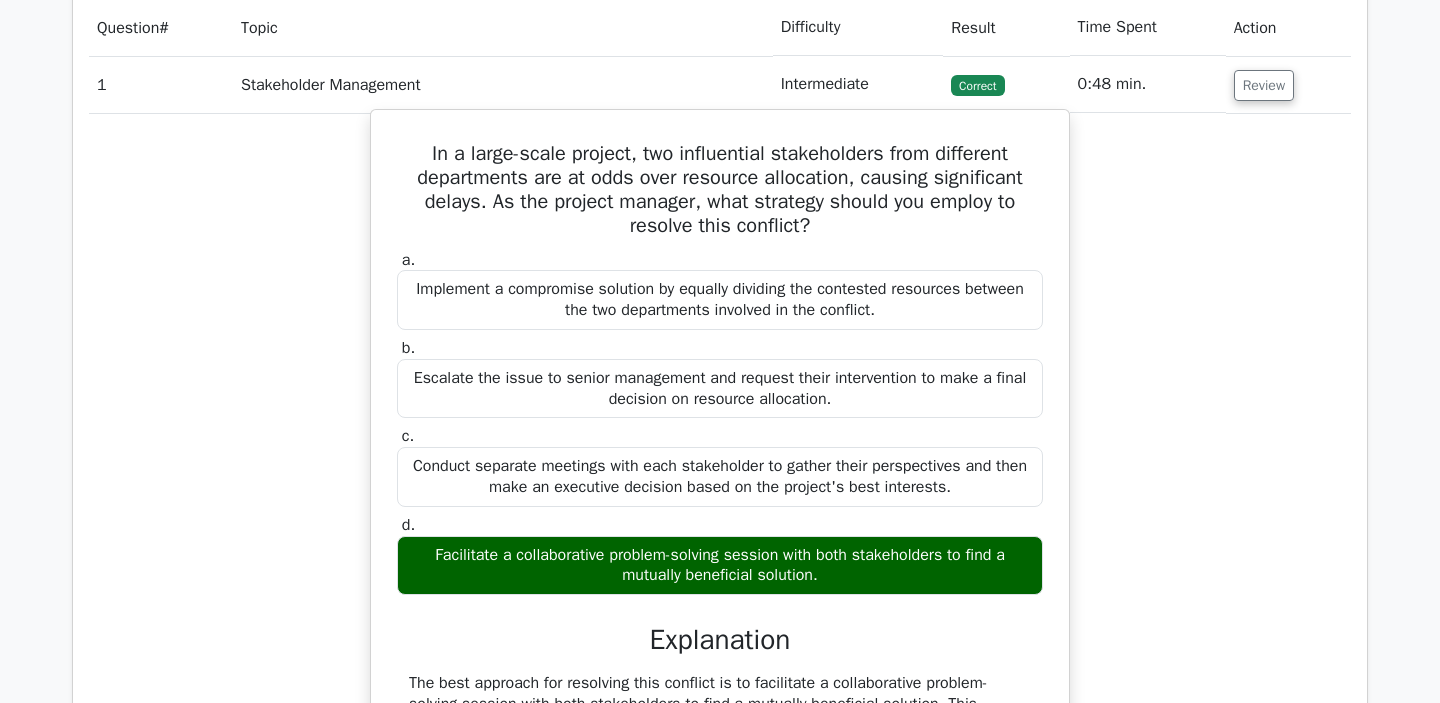 click on "In a large-scale project, two influential stakeholders from different departments are at odds over resource allocation, causing significant delays. As the project manager, what strategy should you employ to resolve this conflict?
a.
Implement a compromise solution by equally dividing the contested resources between the two departments involved in the conflict.
b. c. d." at bounding box center (720, 692) 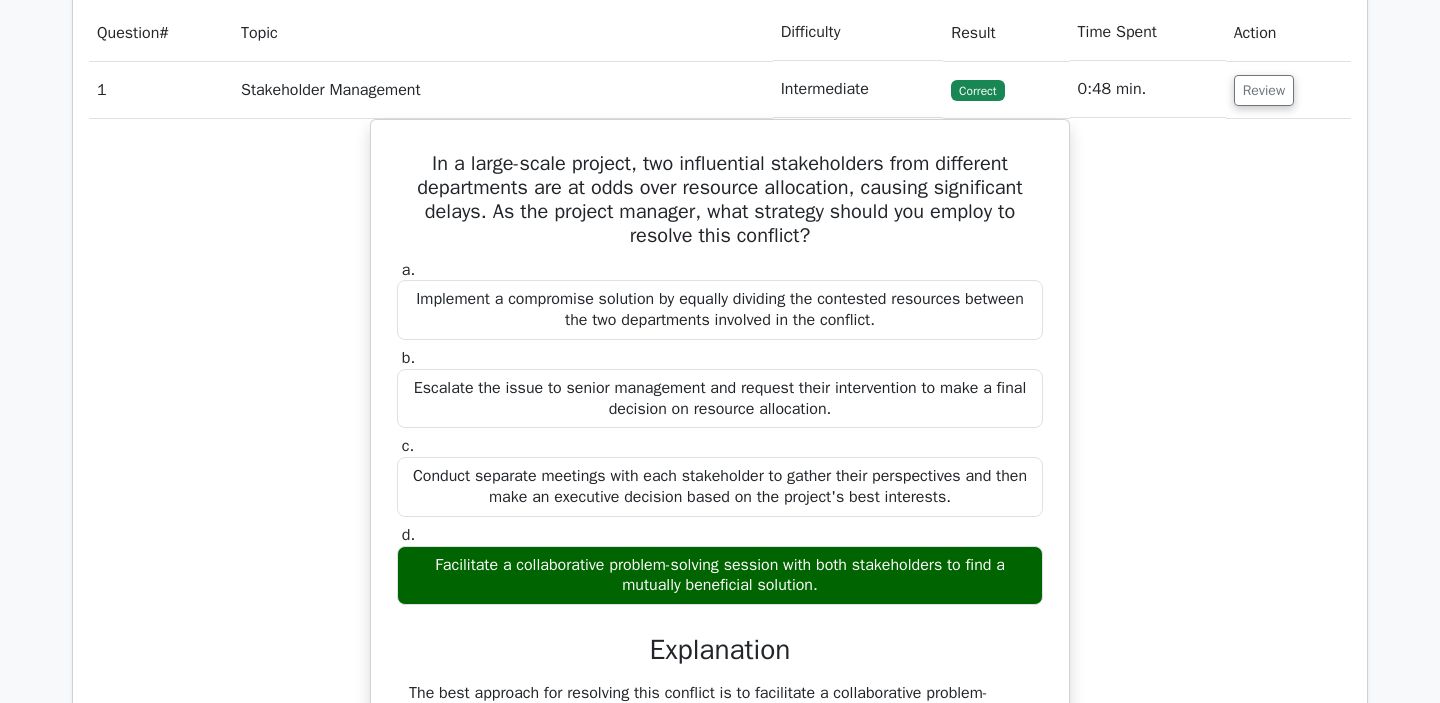 click at bounding box center (905, 345) 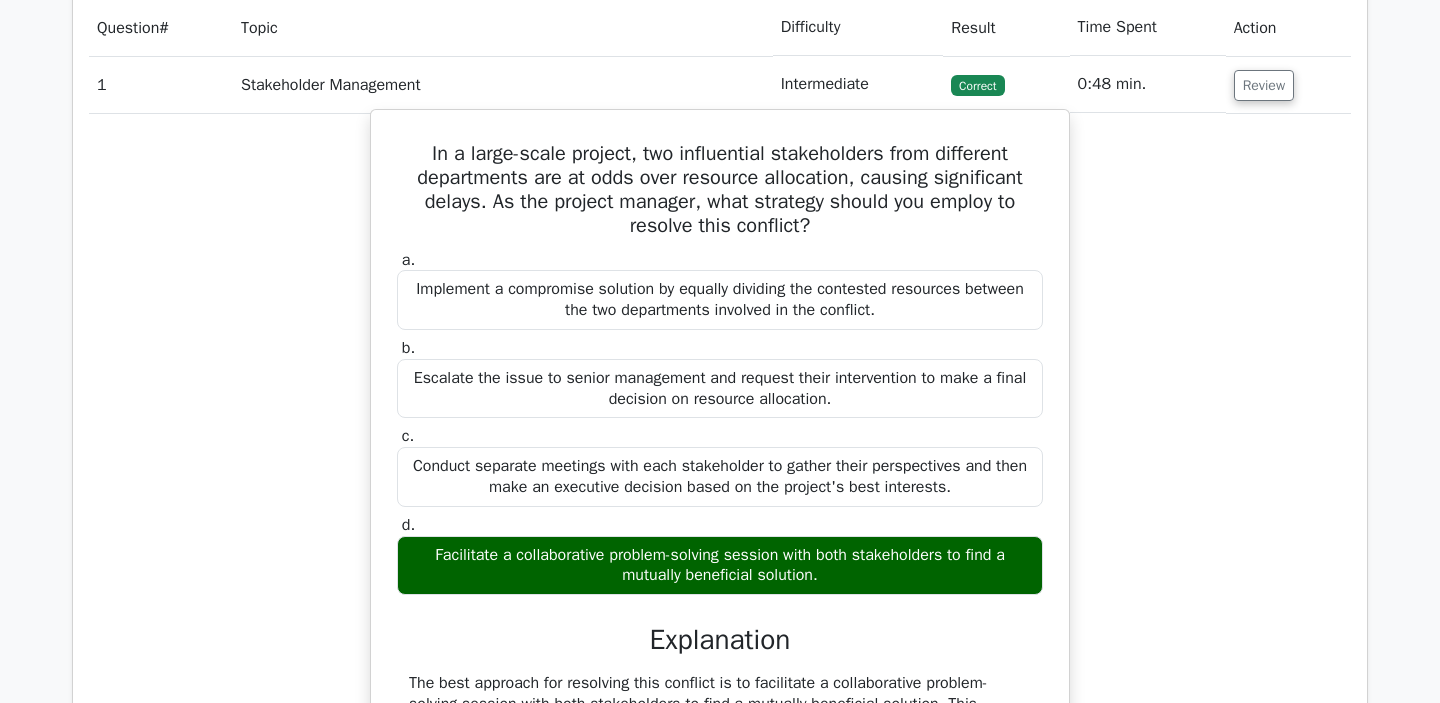 click on "Implement a compromise solution by equally dividing the contested resources between the two departments involved in the conflict." at bounding box center [720, 300] 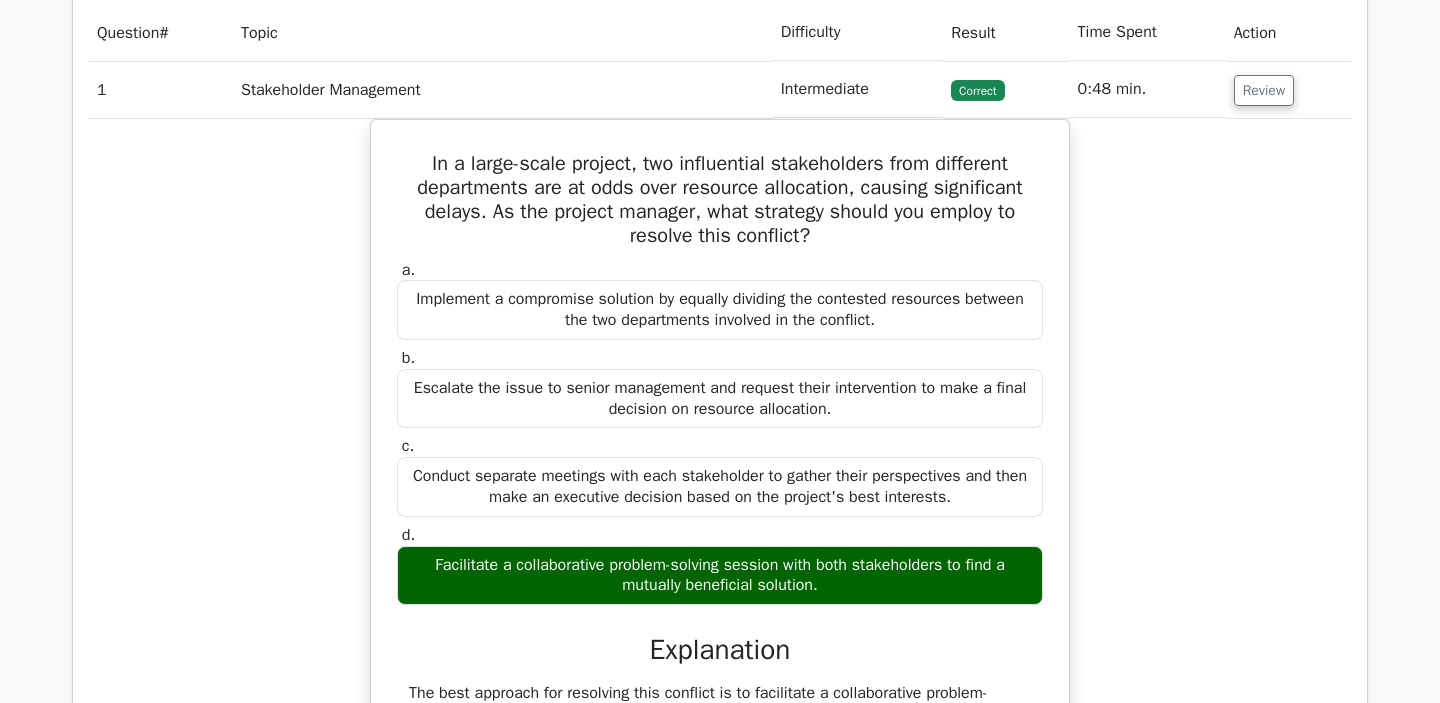 click at bounding box center [744, 276] 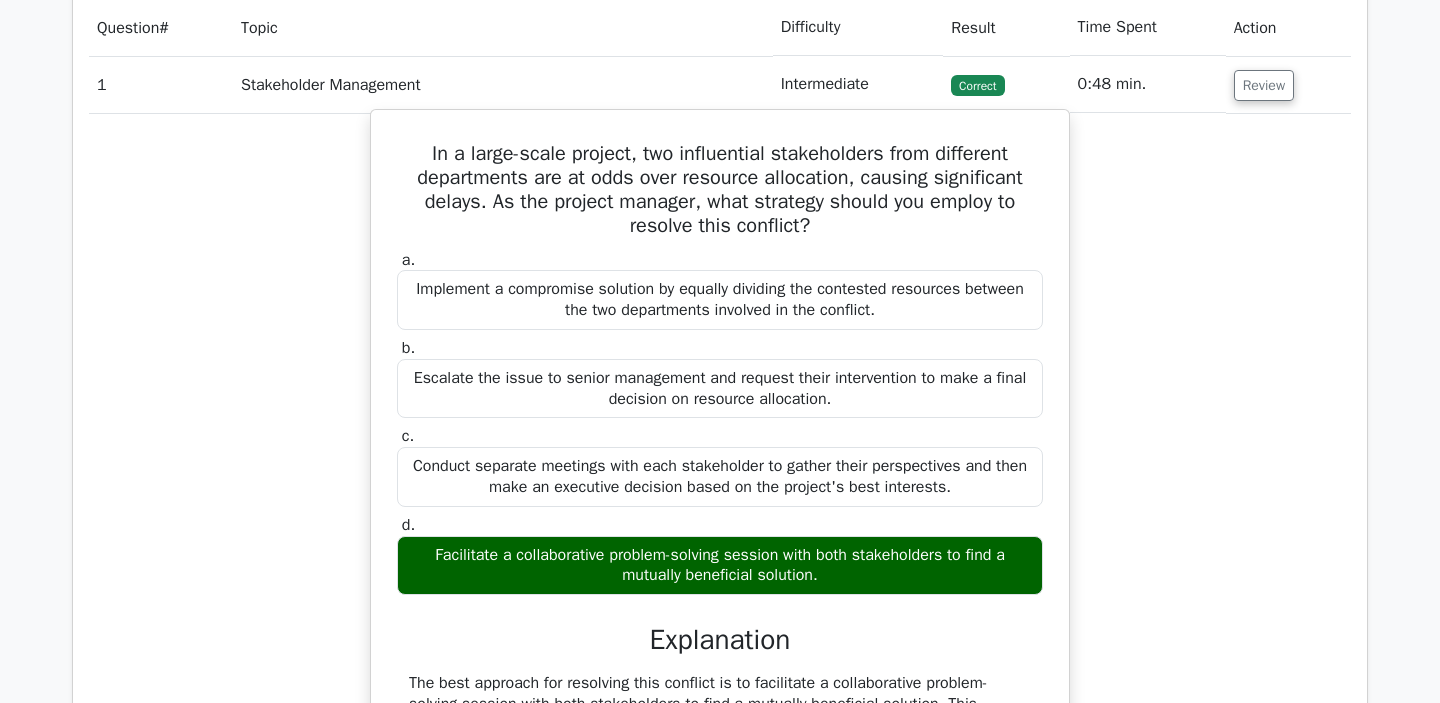 click on "In a large-scale project, two influential stakeholders from different departments are at odds over resource allocation, causing significant delays. As the project manager, what strategy should you employ to resolve this conflict?
a.
Implement a compromise solution by equally dividing the contested resources between the two departments involved in the conflict.
b. c. d." at bounding box center [720, 692] 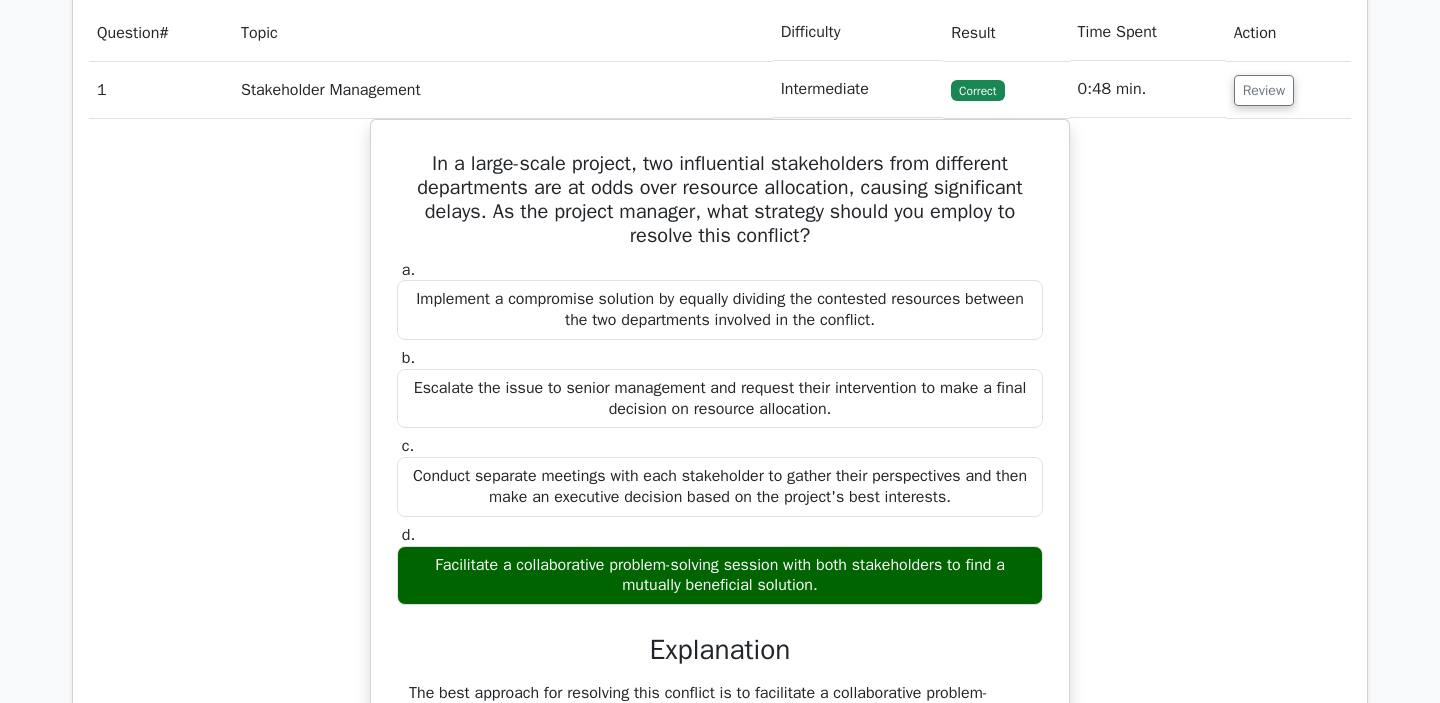 click at bounding box center [911, 276] 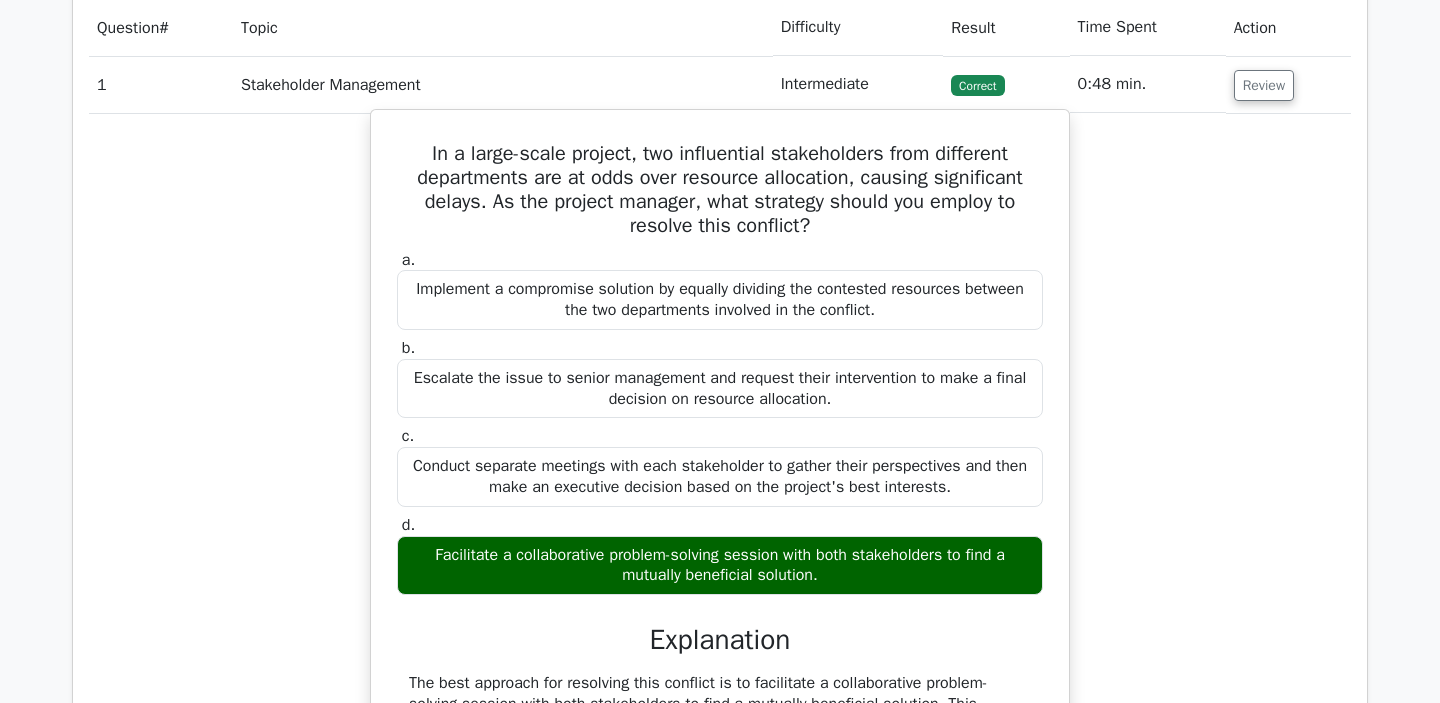 click on "Implement a compromise solution by equally dividing the contested resources between the two departments involved in the conflict." at bounding box center [720, 300] 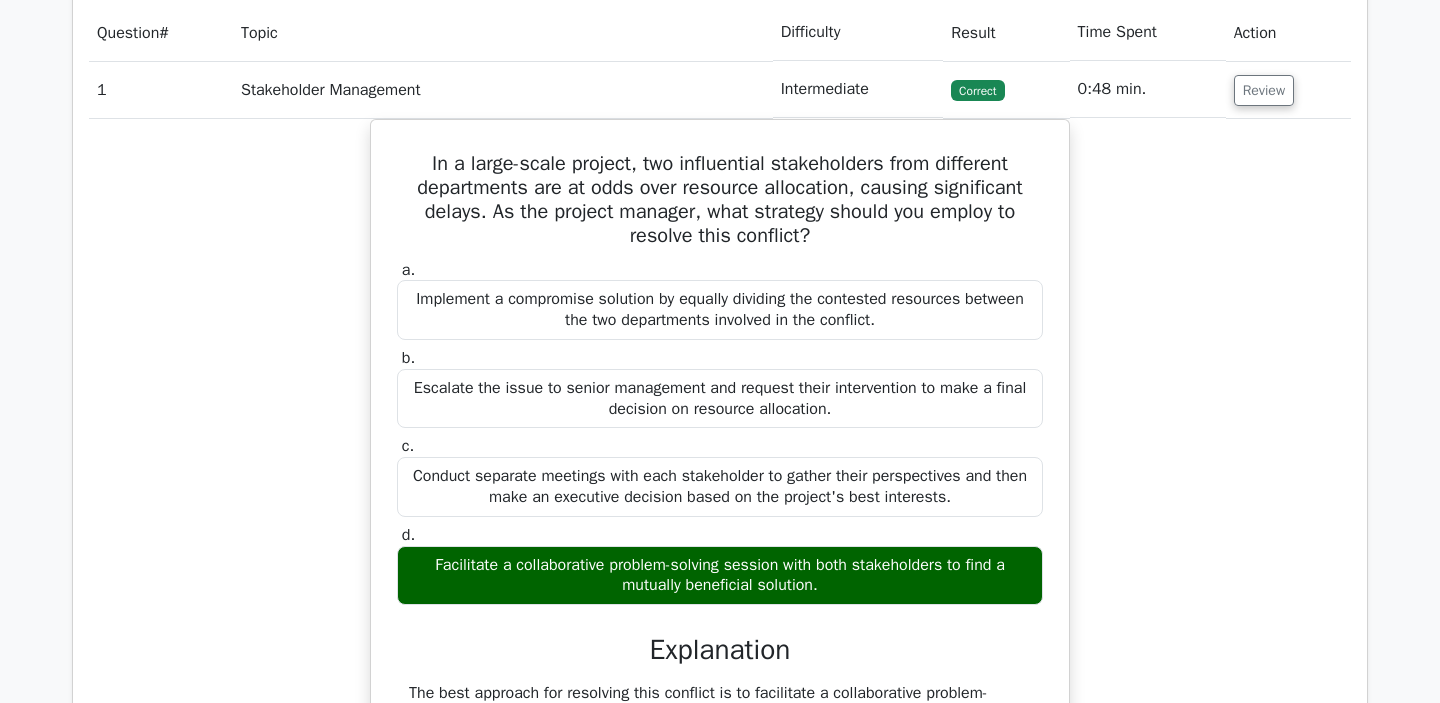 click at bounding box center (900, 324) 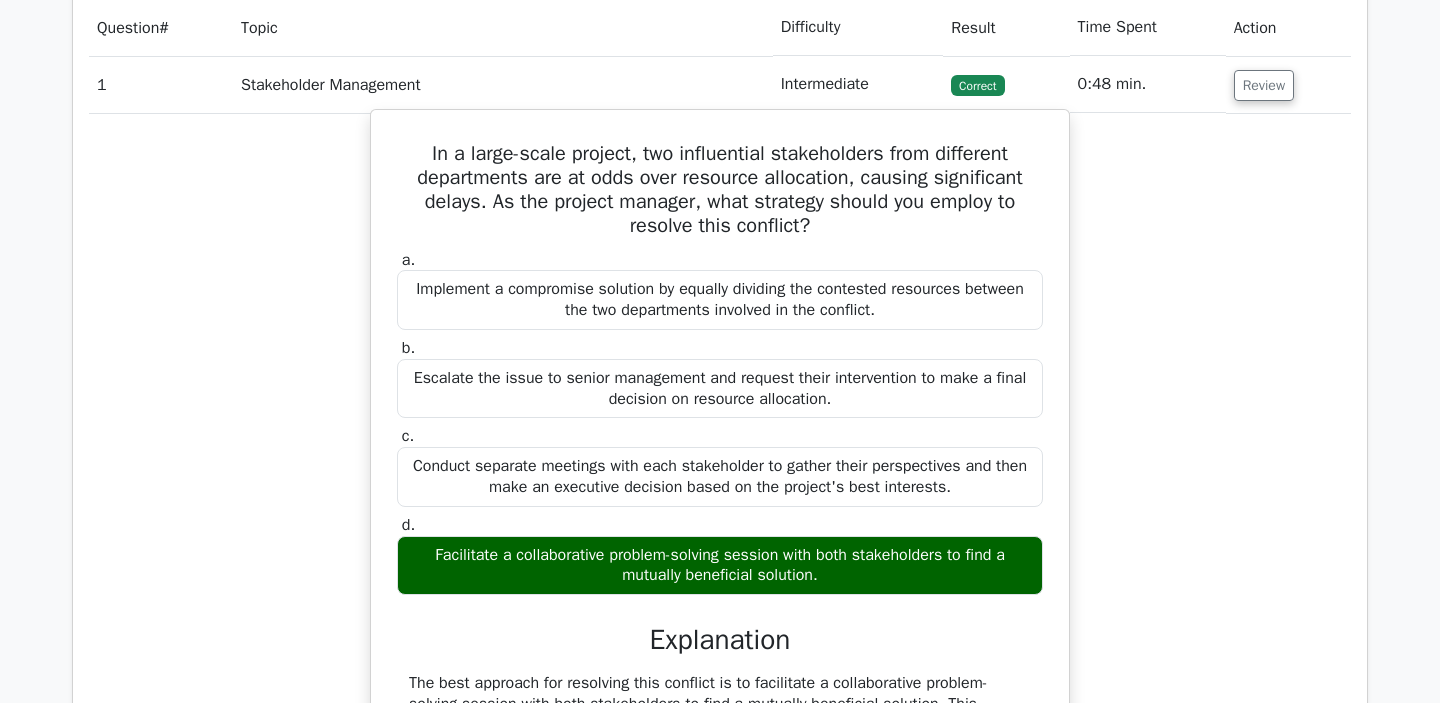 click on "a.
Implement a compromise solution by equally dividing the contested resources between the two departments involved in the conflict.
b.
c.
d." at bounding box center (720, 290) 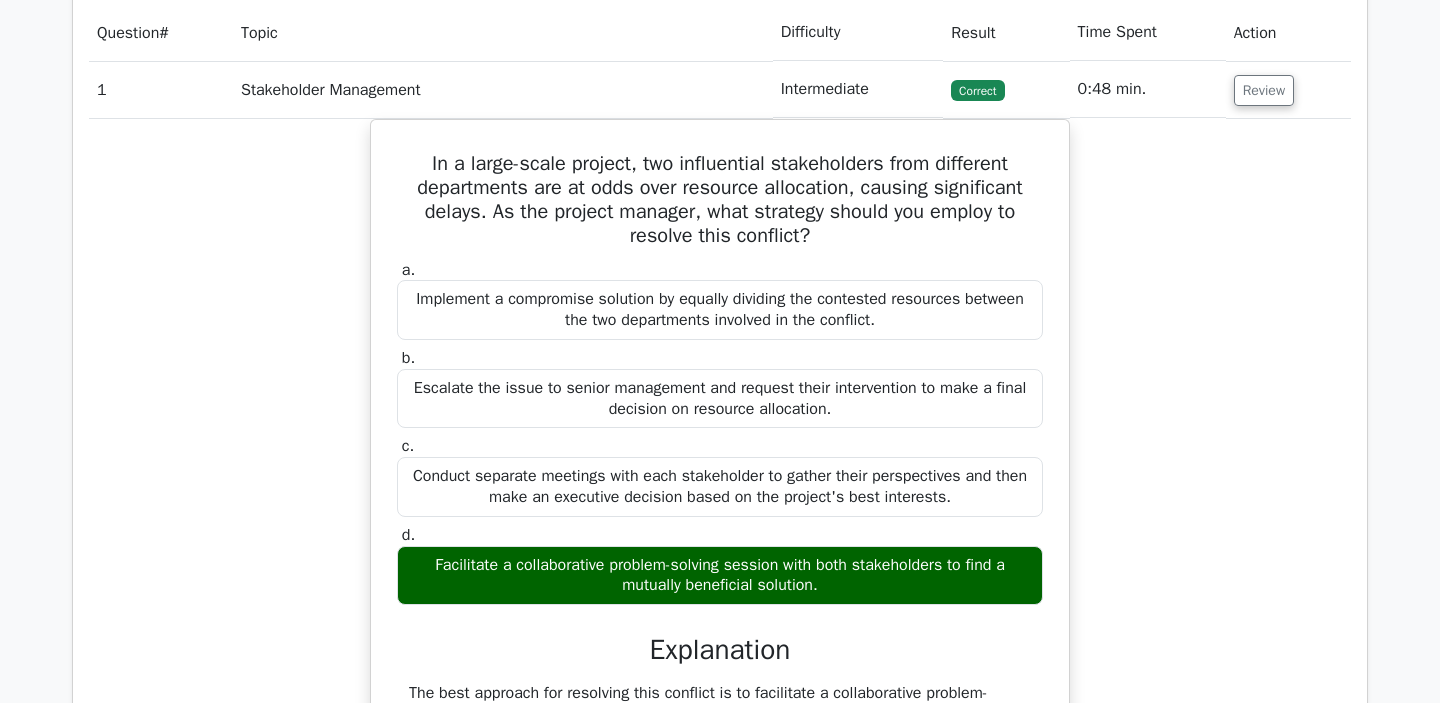 click at bounding box center [910, 324] 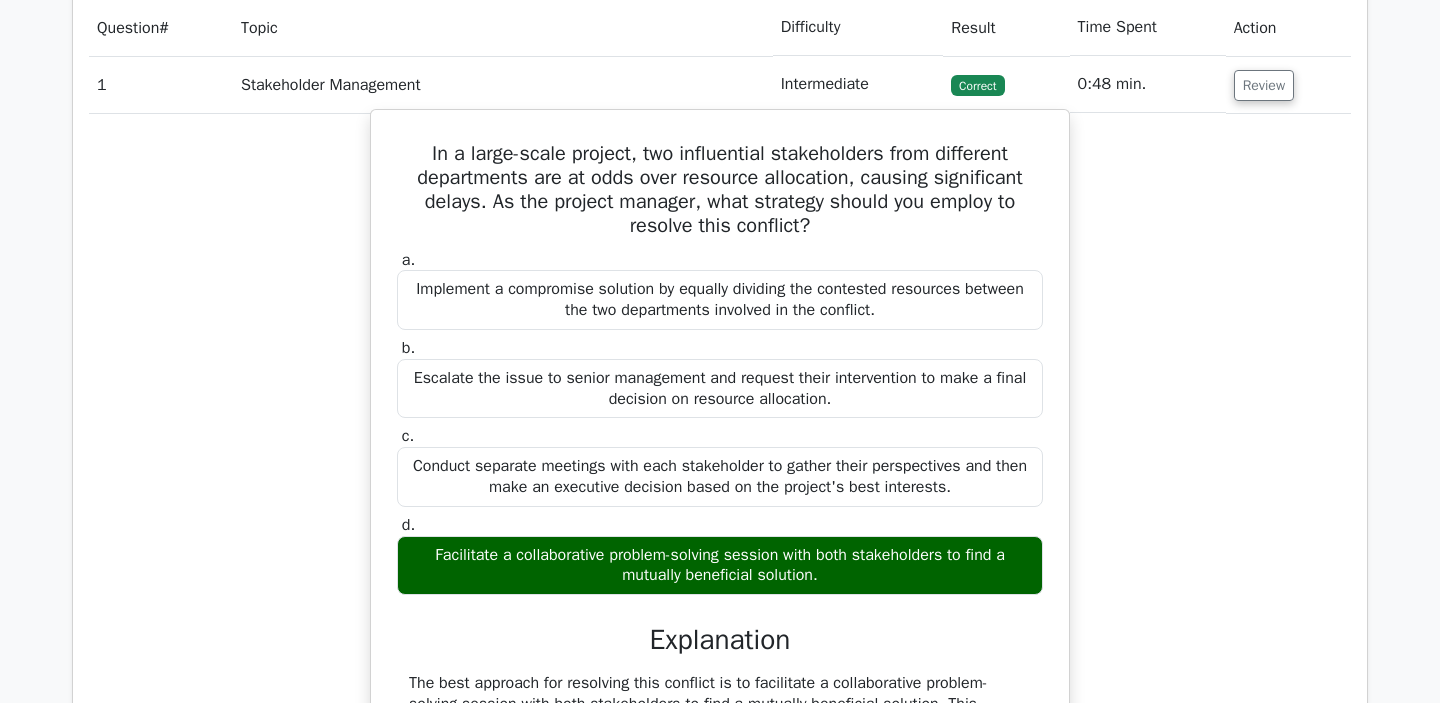 click on "Escalate the issue to senior management and request their intervention to make a final decision on resource allocation." at bounding box center [720, 389] 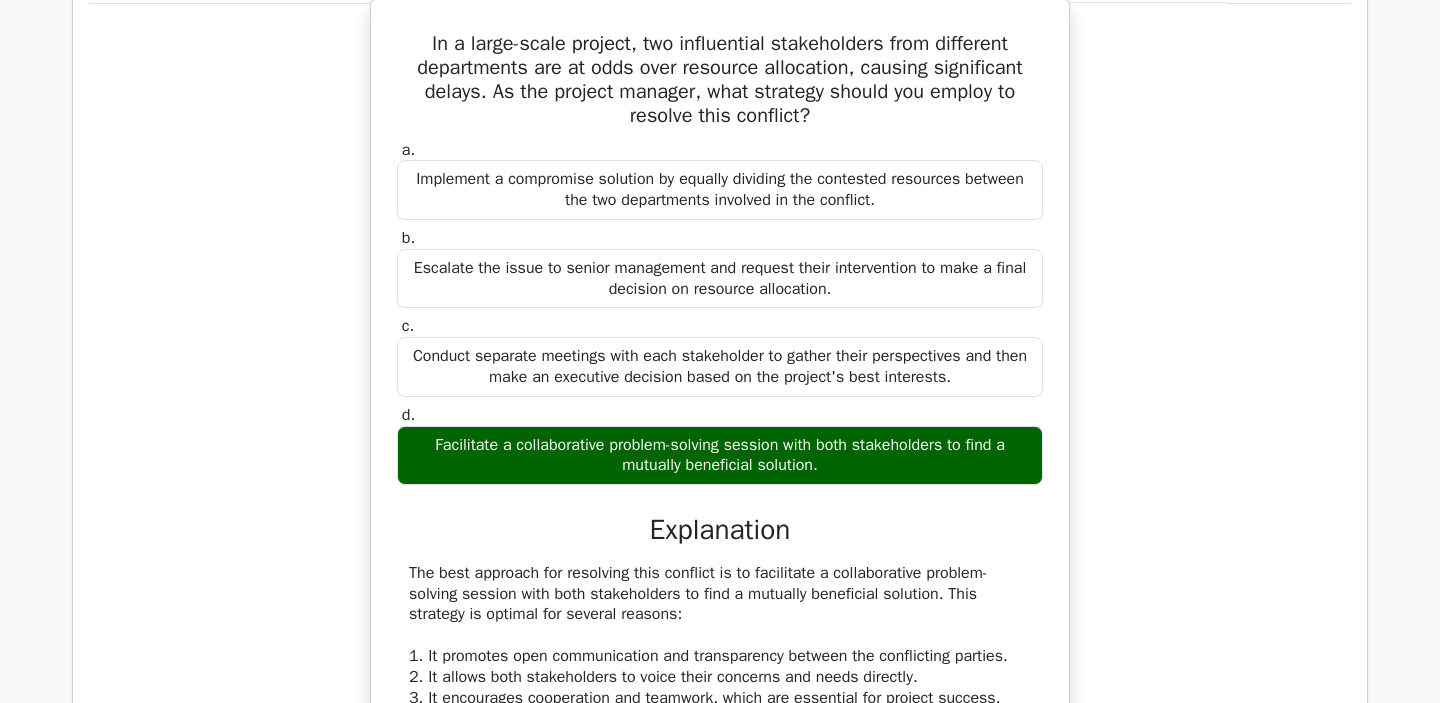 scroll, scrollTop: 1807, scrollLeft: 0, axis: vertical 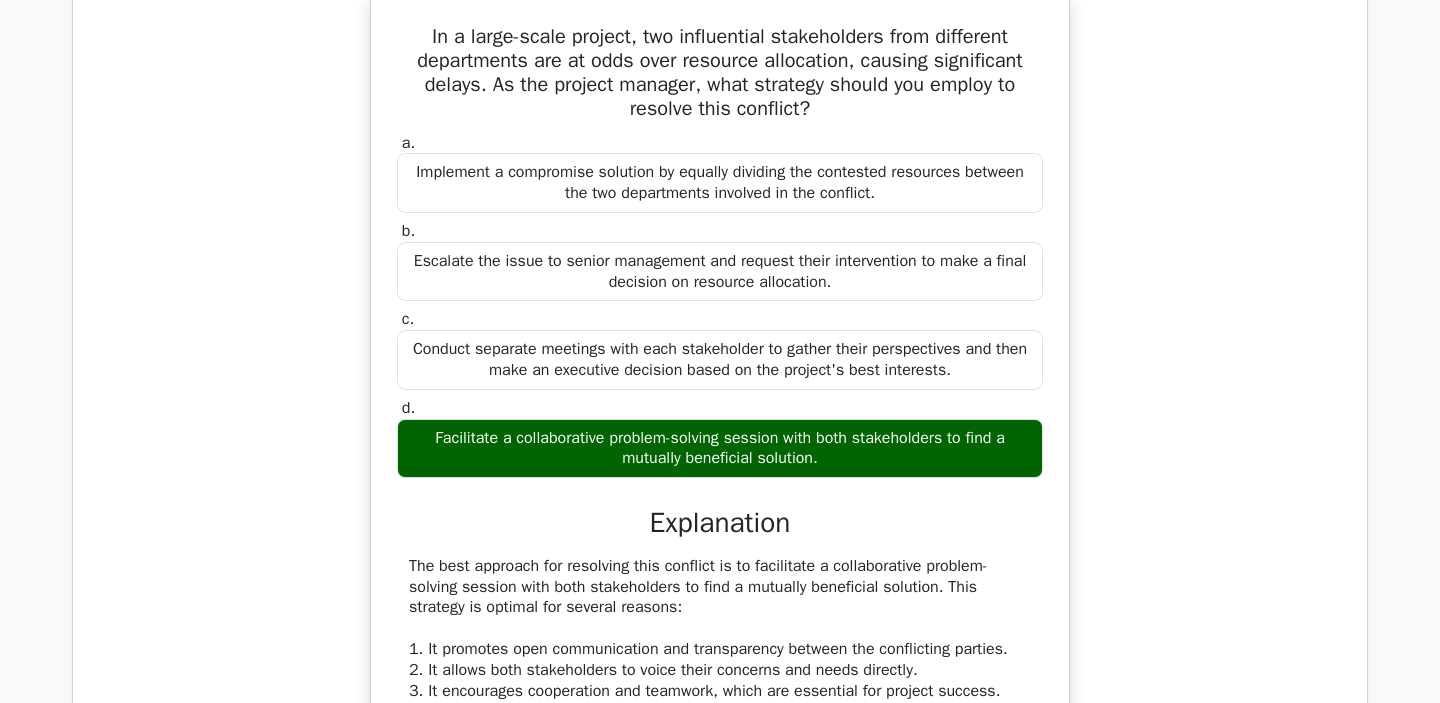 drag, startPoint x: 748, startPoint y: 222, endPoint x: 799, endPoint y: 223, distance: 51.009804 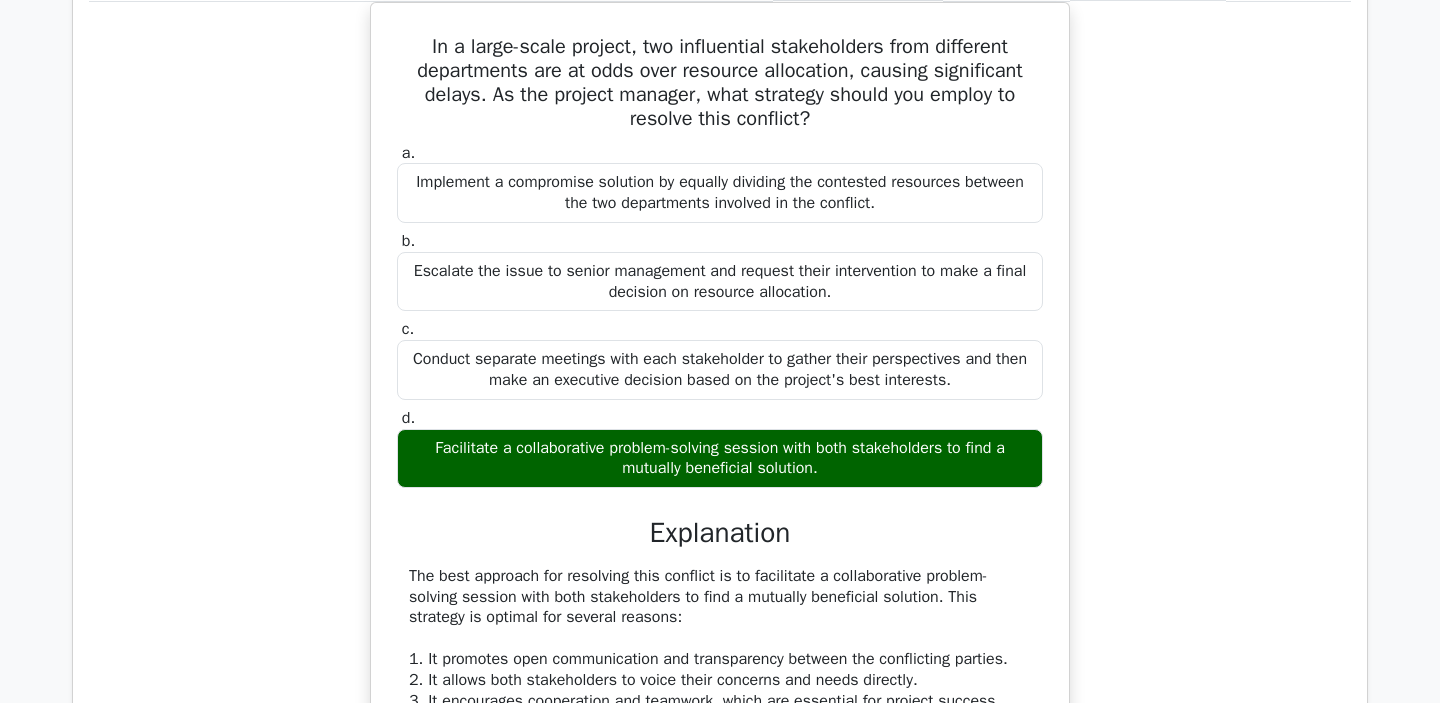 click at bounding box center [786, 228] 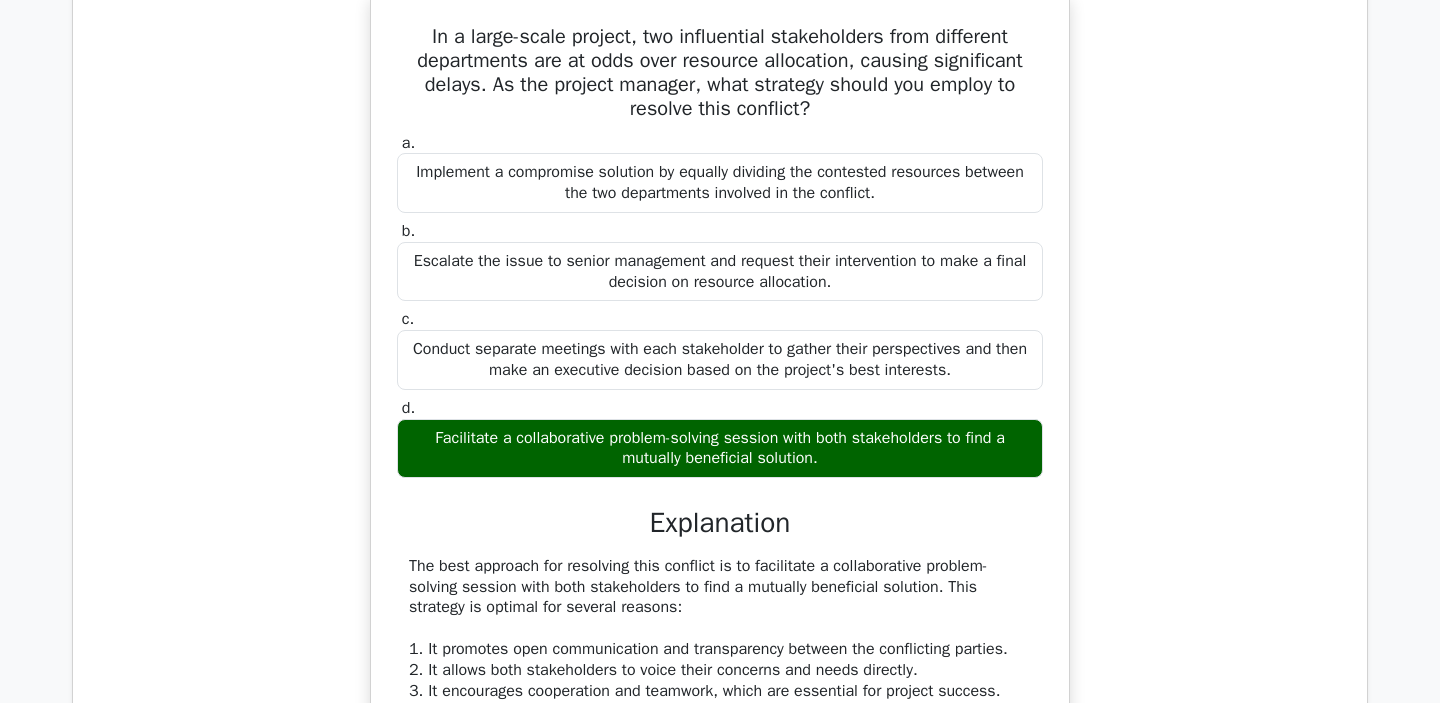 click on "b.
Escalate the issue to senior management and request their intervention to make a final decision on resource allocation." at bounding box center [720, 261] 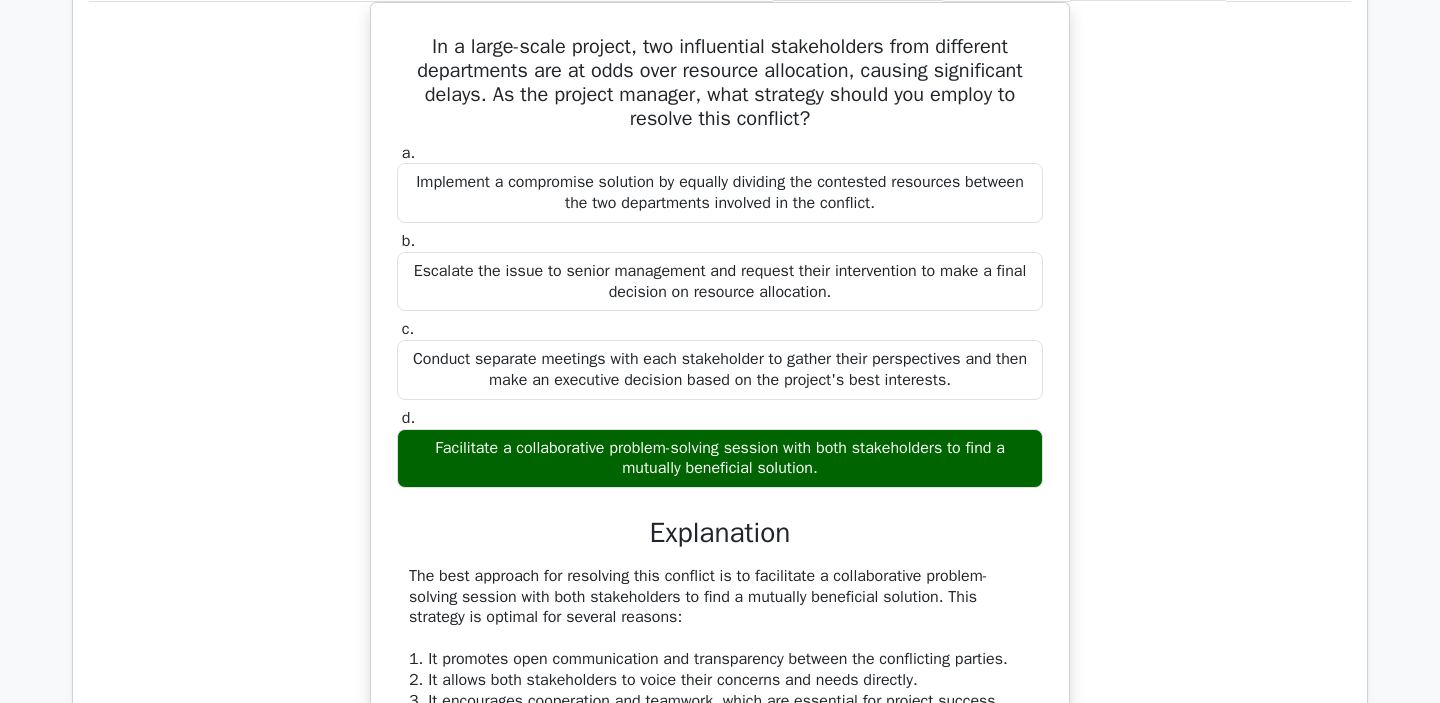 click at bounding box center [831, 316] 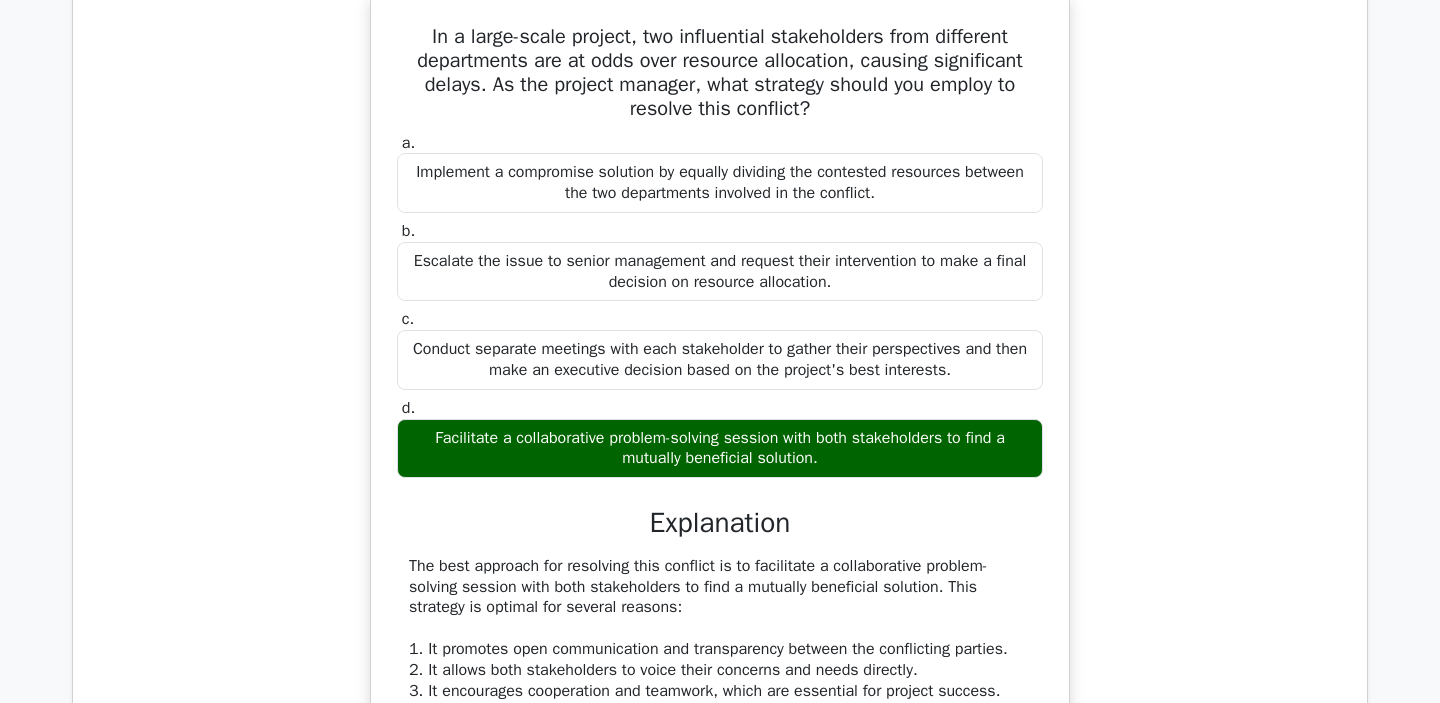 click on "Escalate the issue to senior management and request their intervention to make a final decision on resource allocation." at bounding box center [720, 272] 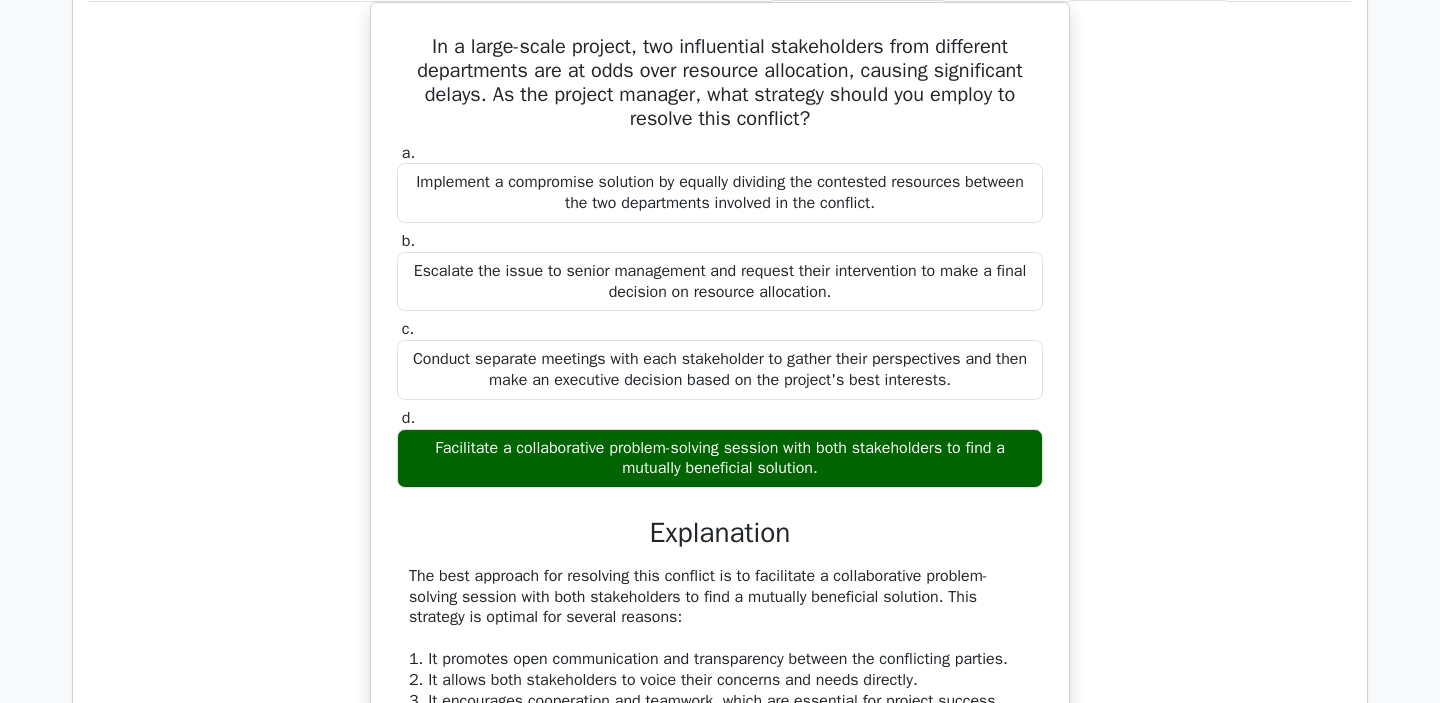click at bounding box center [905, 295] 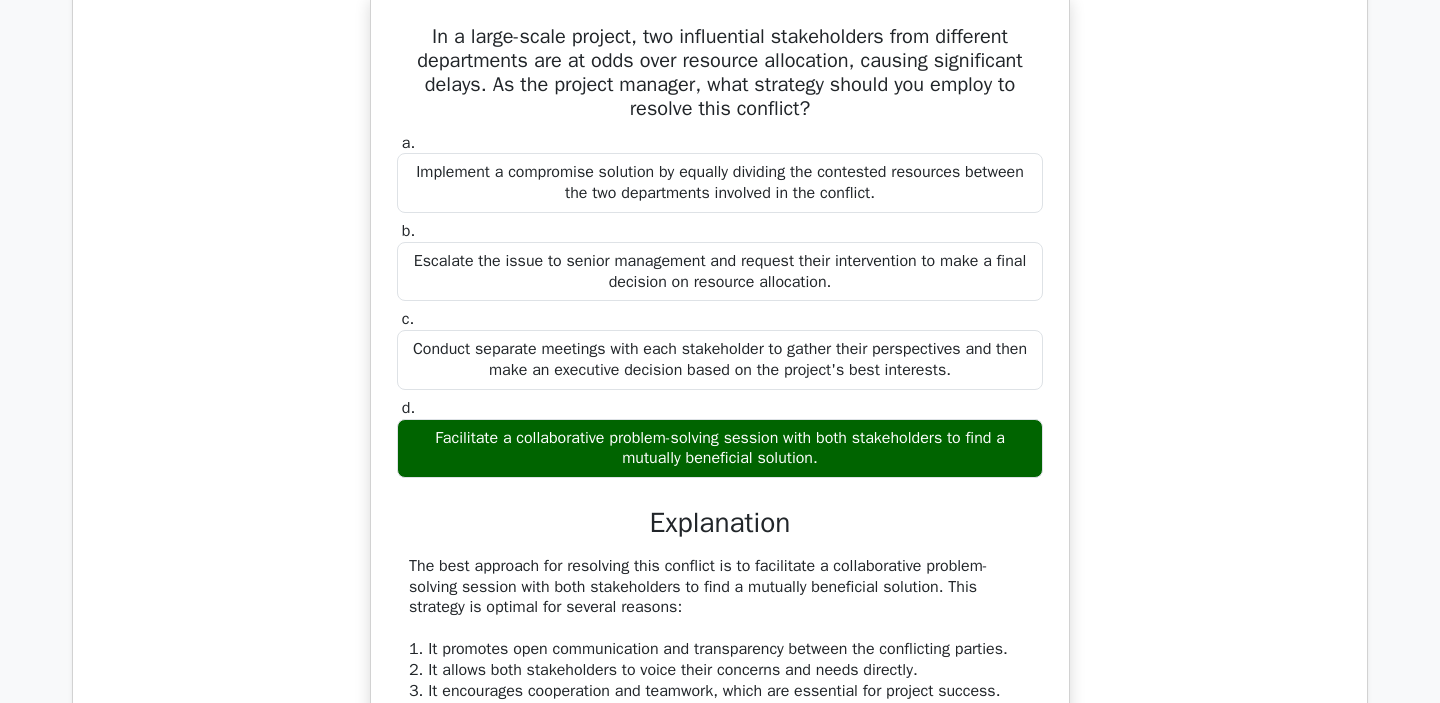 click on "Escalate the issue to senior management and request their intervention to make a final decision on resource allocation." at bounding box center (720, 272) 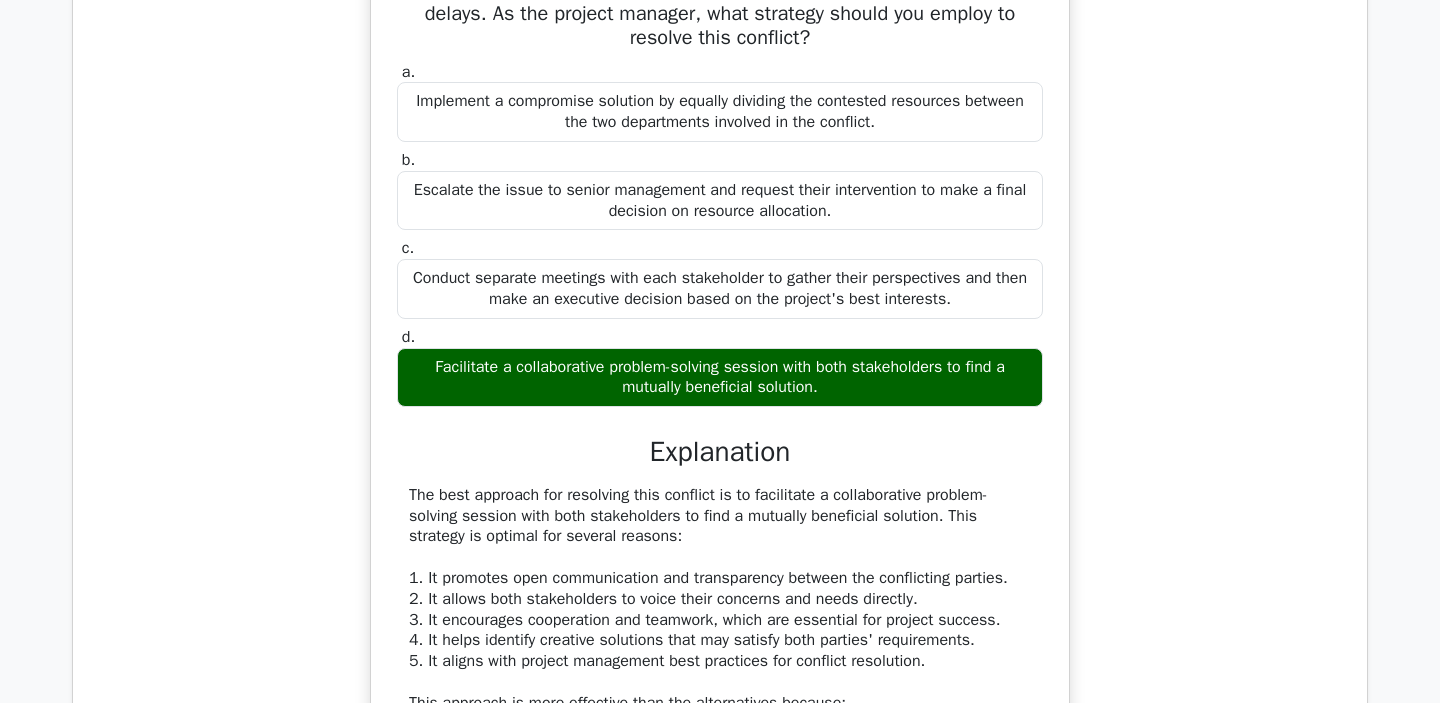 scroll, scrollTop: 1893, scrollLeft: 0, axis: vertical 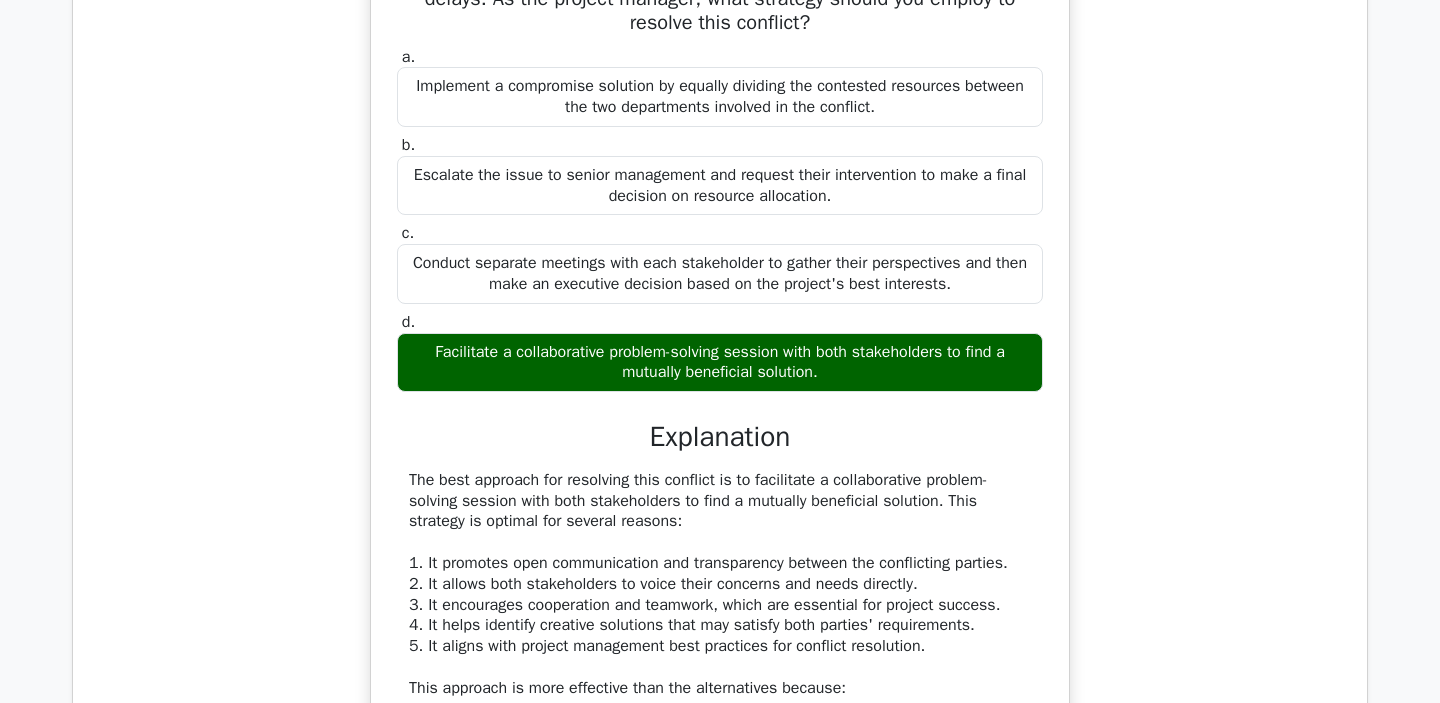 drag, startPoint x: 421, startPoint y: 284, endPoint x: 1004, endPoint y: 309, distance: 583.53577 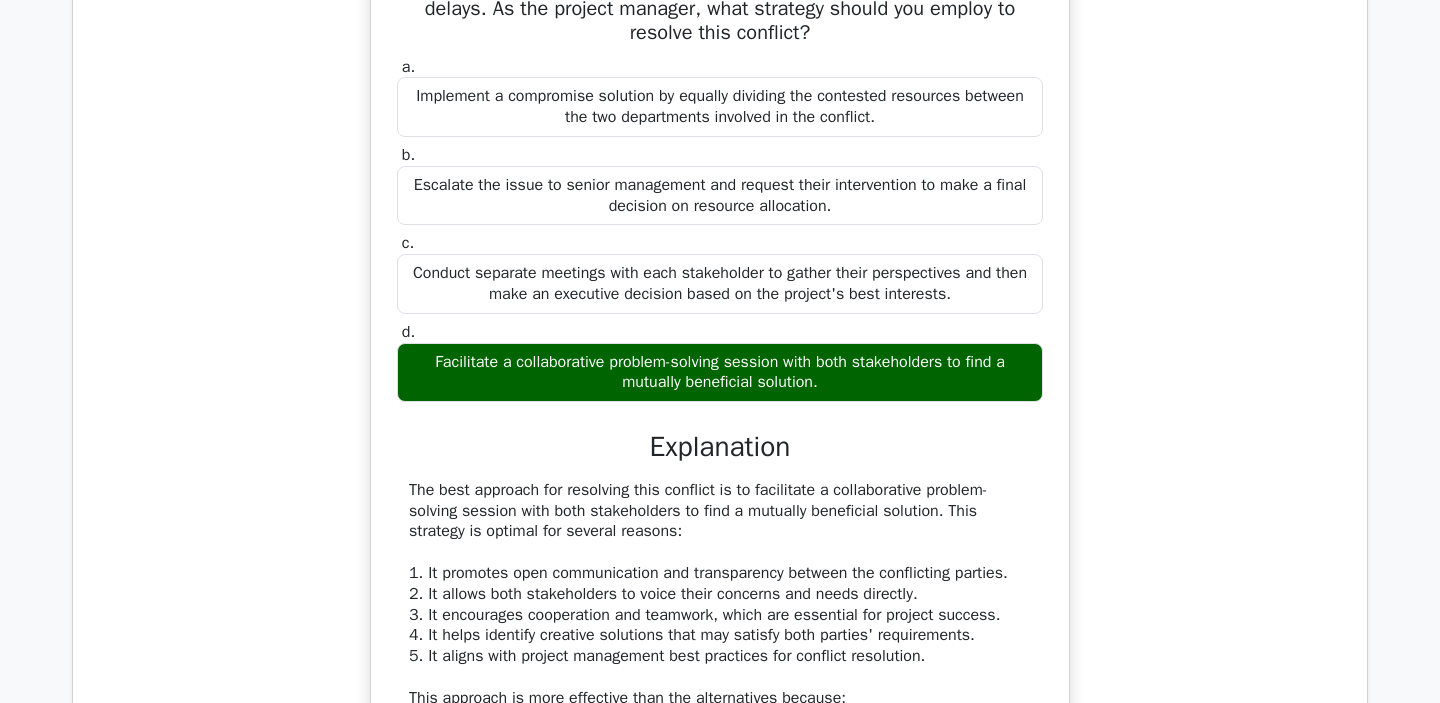click at bounding box center [991, 319] 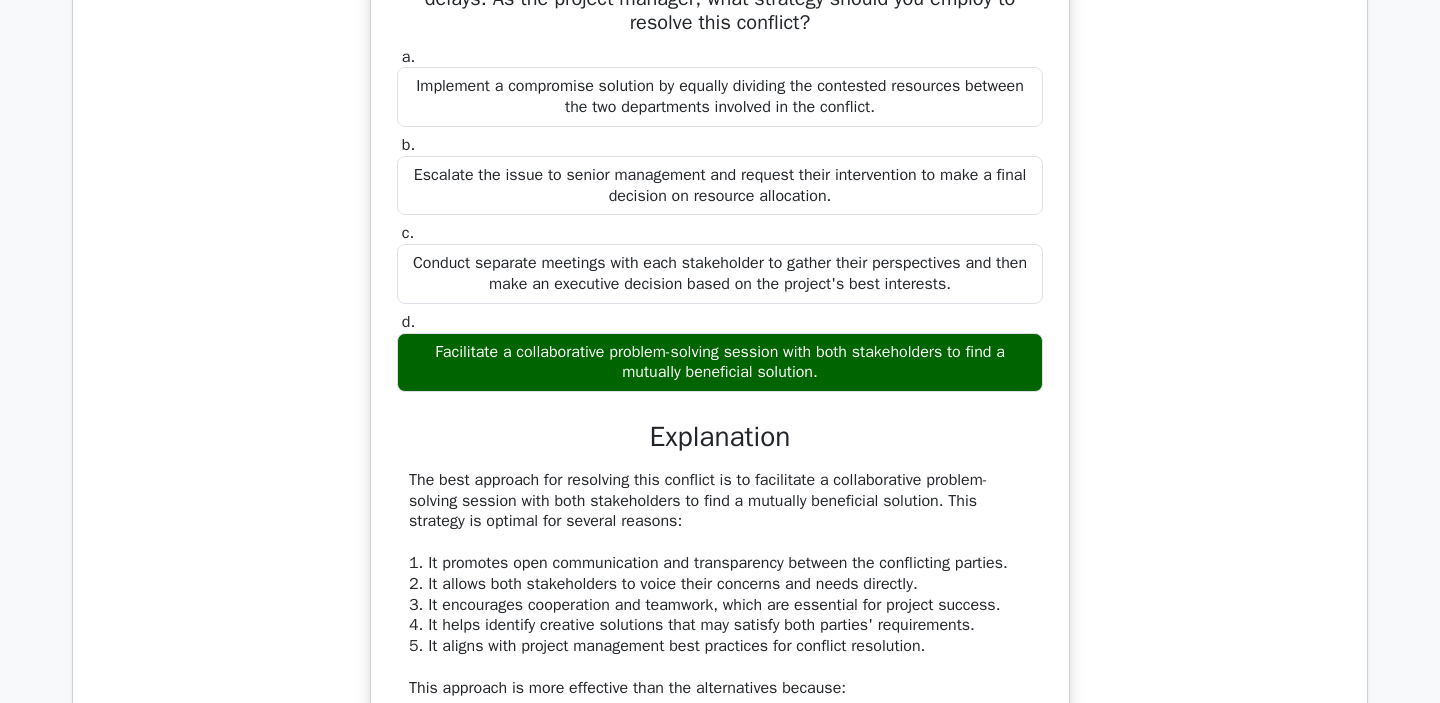 click on "Conduct separate meetings with each stakeholder to gather their perspectives and then make an executive decision based on the project's best interests." at bounding box center [720, 274] 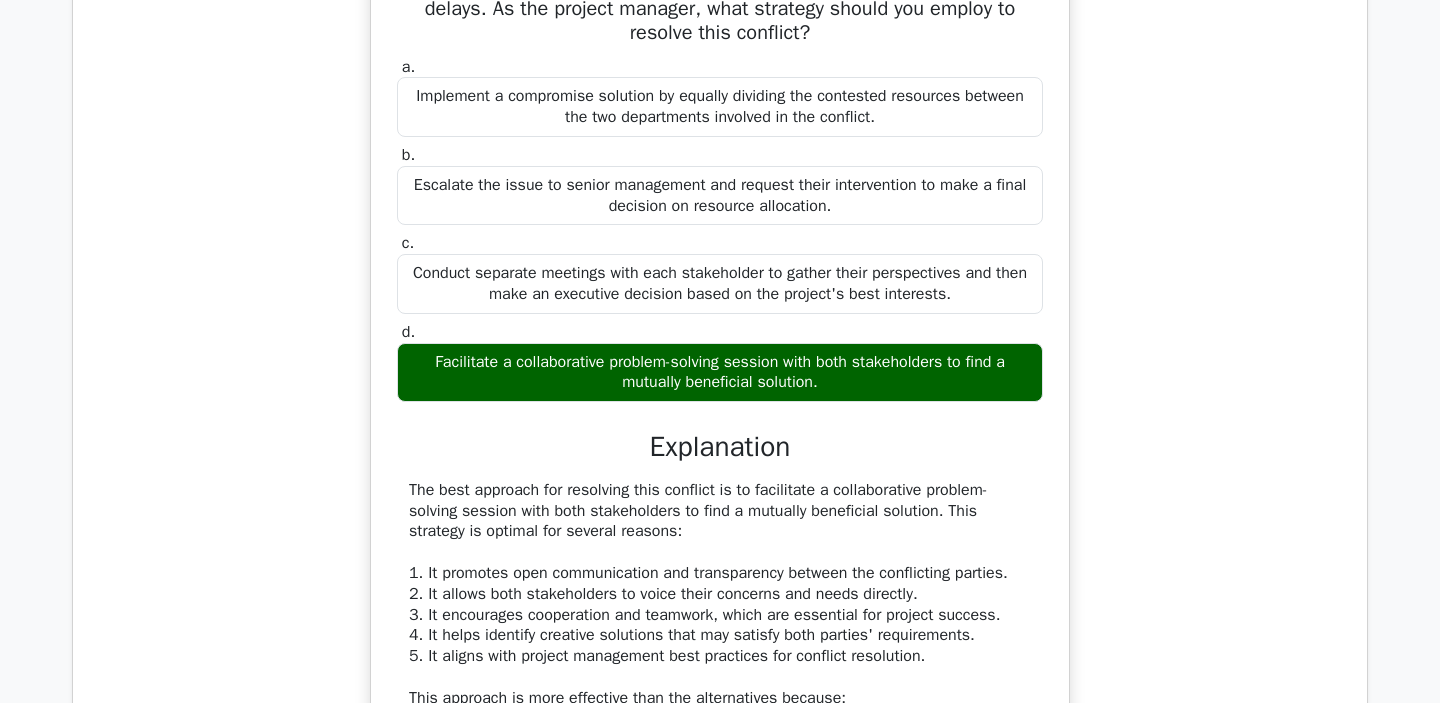 click at bounding box center (971, 298) 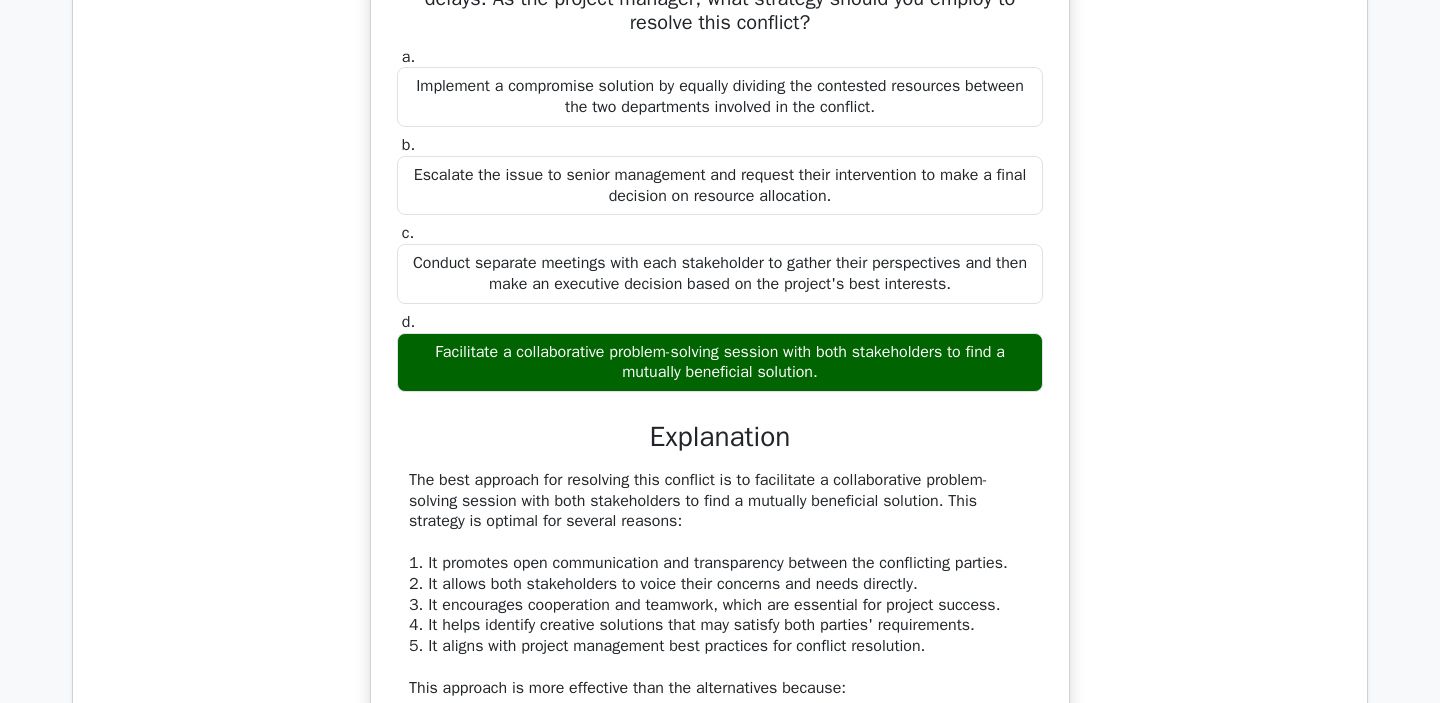 click on "a.
Implement a compromise solution by equally dividing the contested resources between the two departments involved in the conflict.
b.
c.
d." at bounding box center [720, 220] 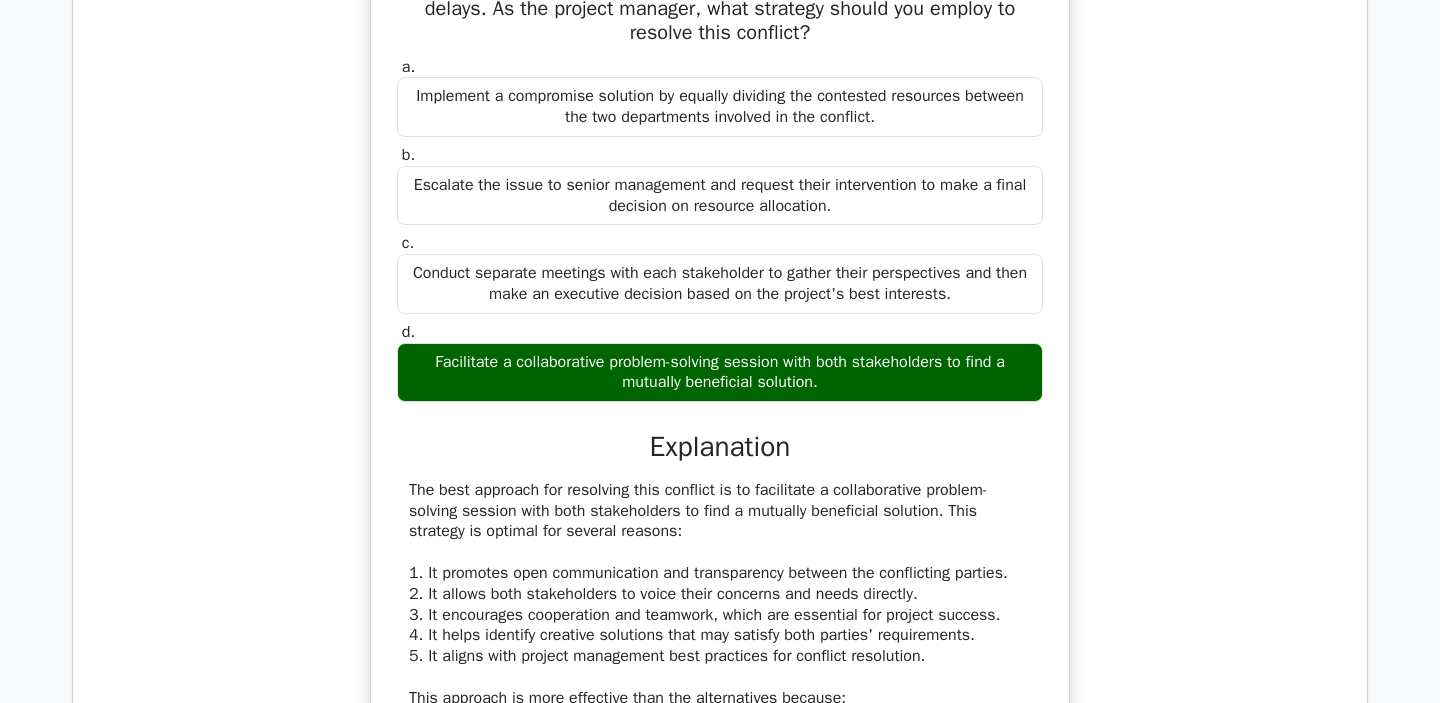 click at bounding box center (621, 319) 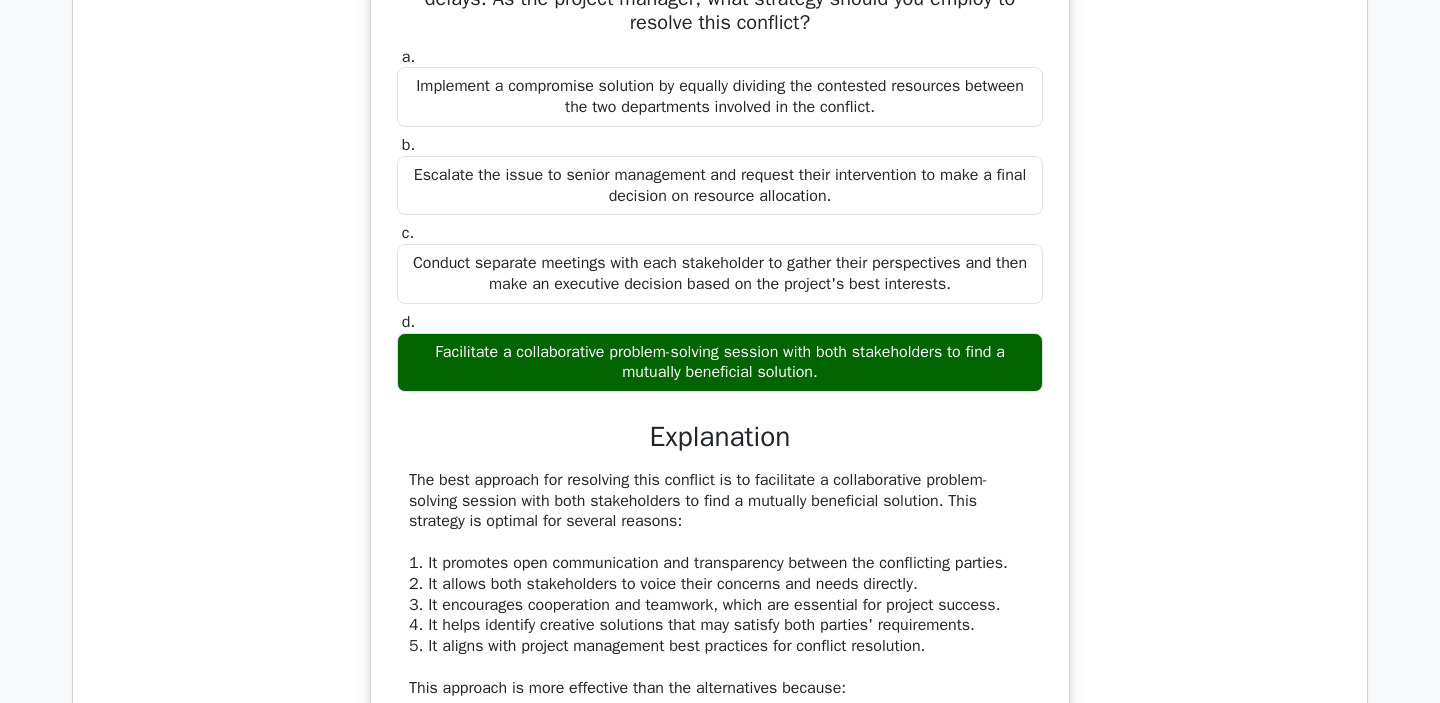 click on "Conduct separate meetings with each stakeholder to gather their perspectives and then make an executive decision based on the project's best interests." at bounding box center (720, 274) 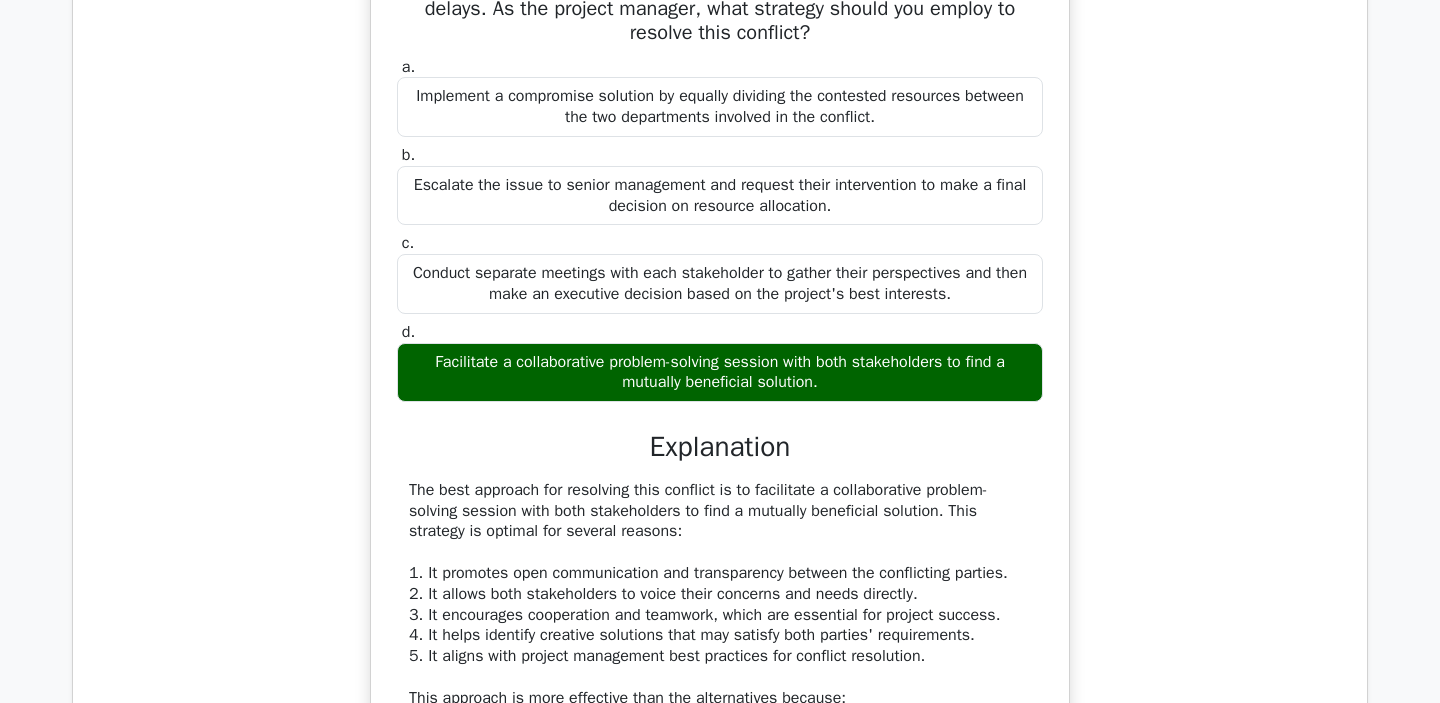 click at bounding box center [958, 319] 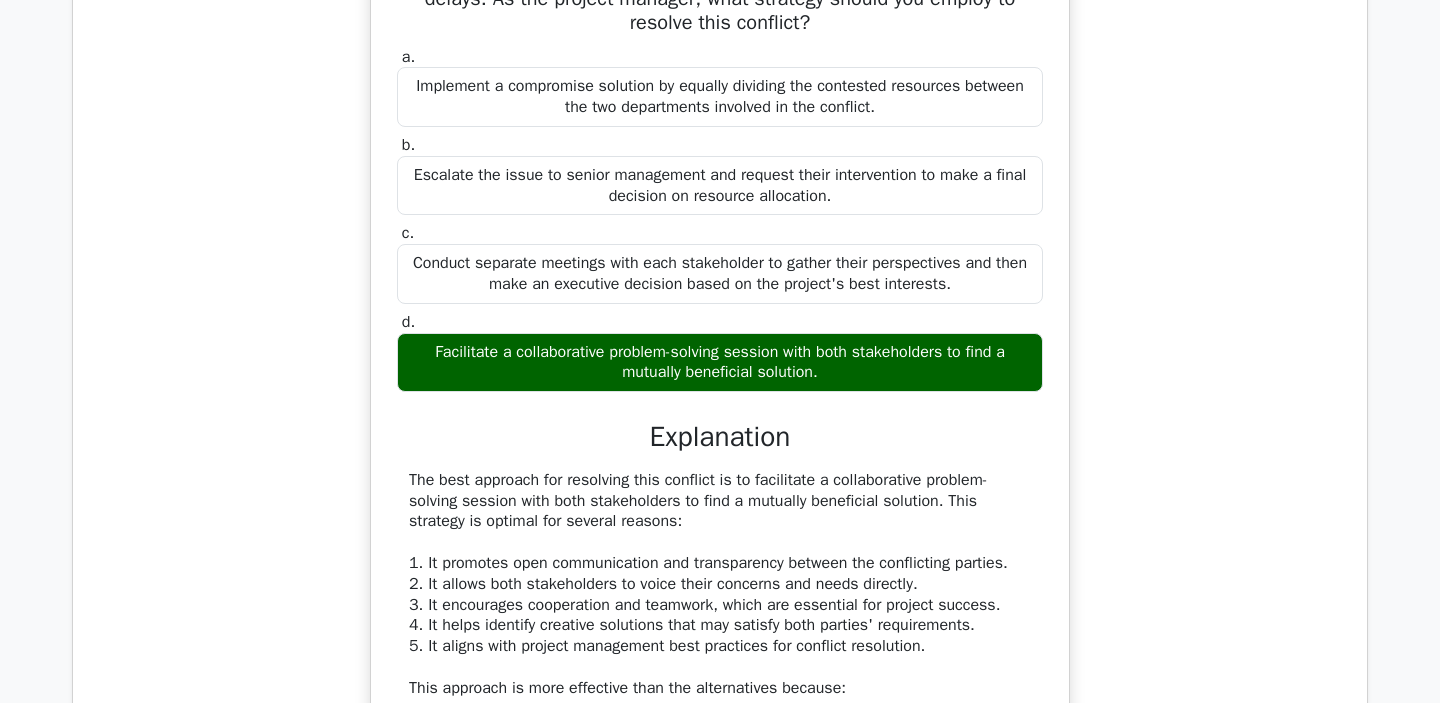click on "Conduct separate meetings with each stakeholder to gather their perspectives and then make an executive decision based on the project's best interests." at bounding box center [720, 274] 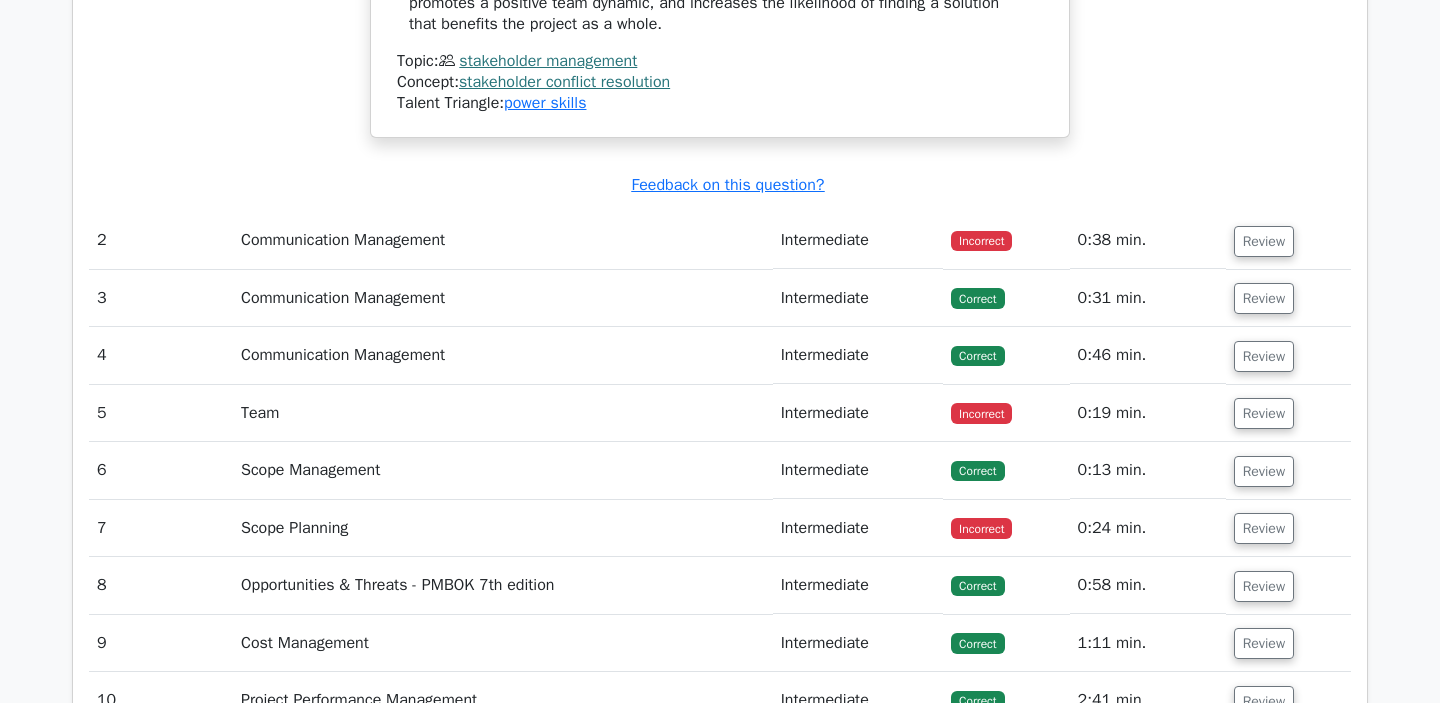 scroll, scrollTop: 2842, scrollLeft: 0, axis: vertical 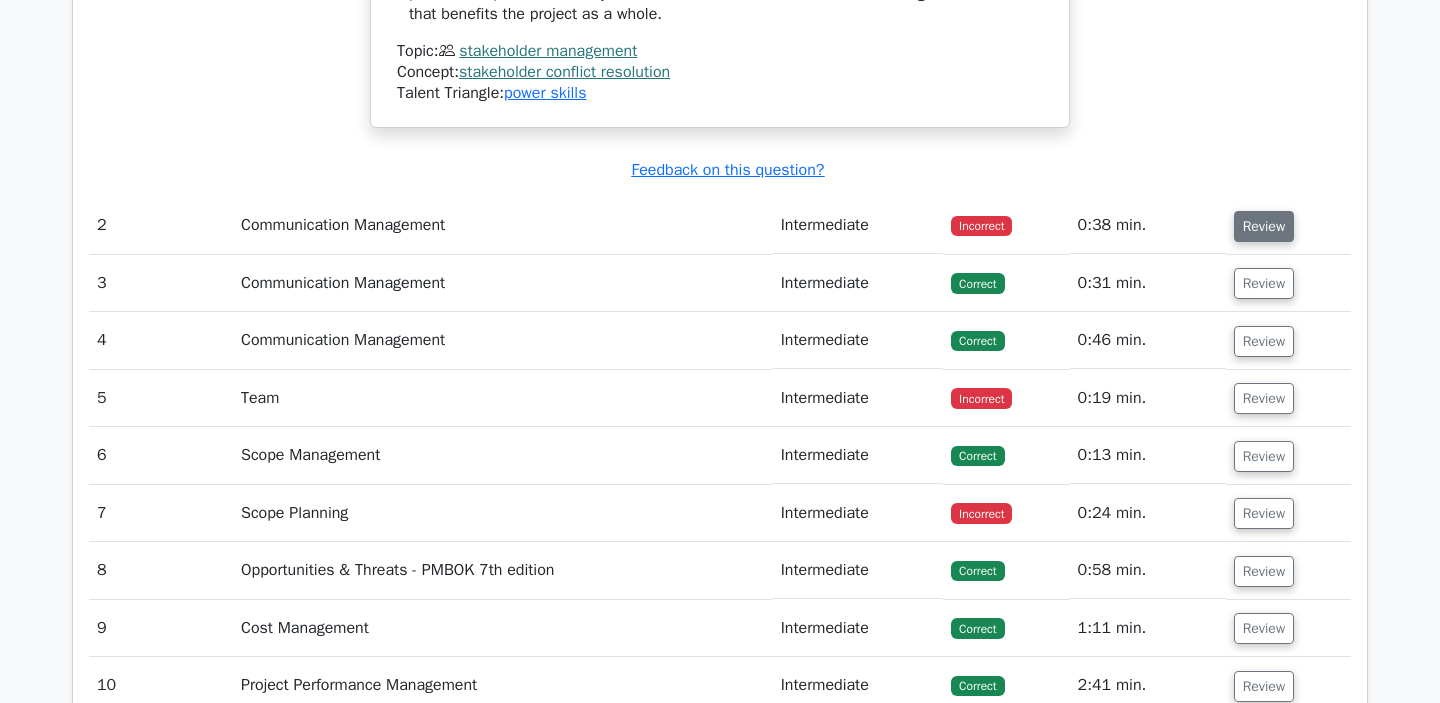 click on "Review" at bounding box center (1264, 226) 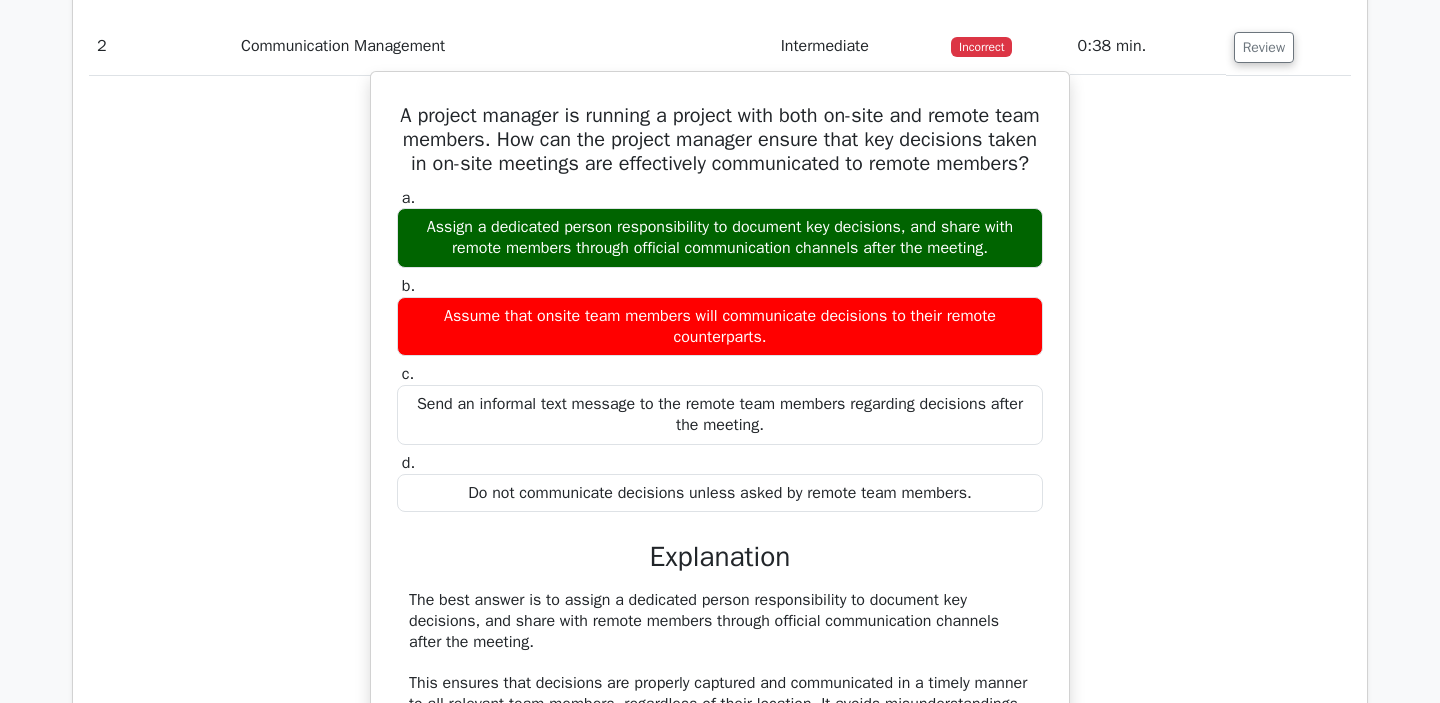 scroll, scrollTop: 3030, scrollLeft: 0, axis: vertical 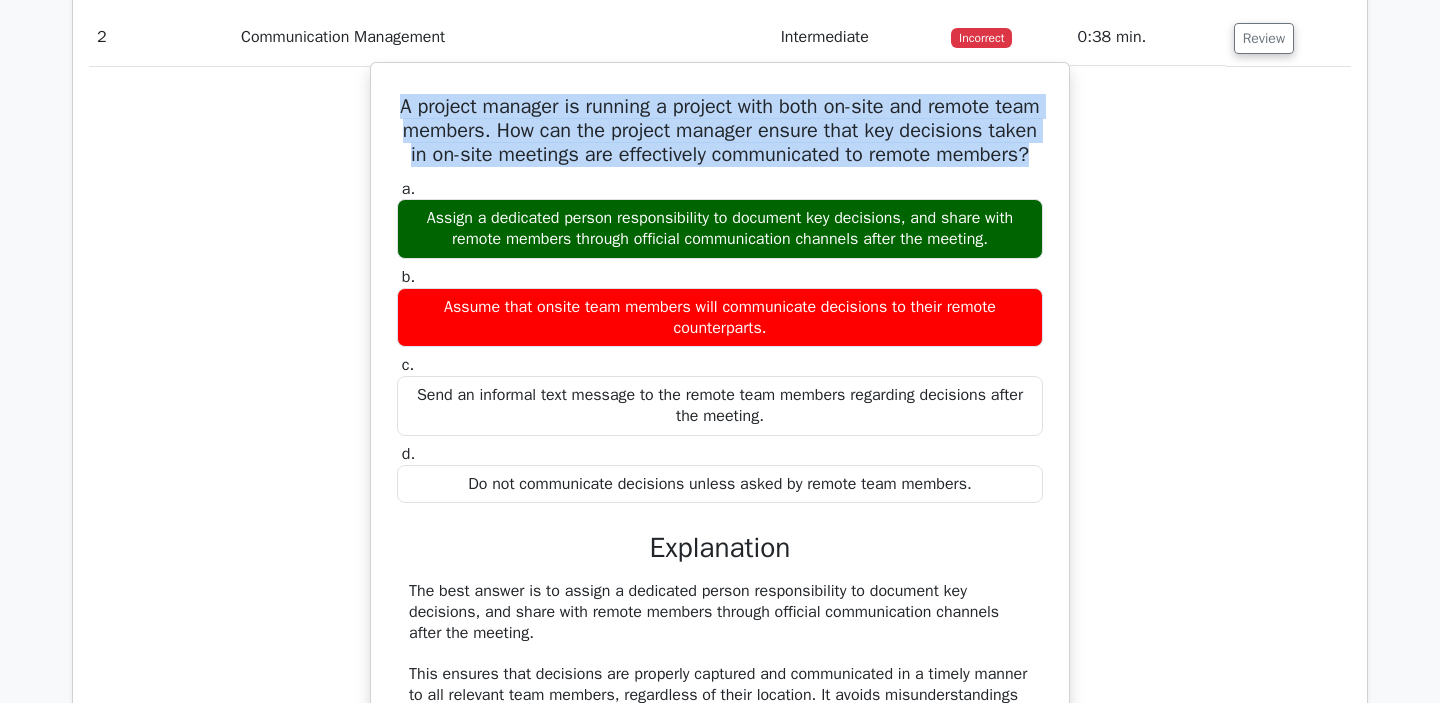 drag, startPoint x: 418, startPoint y: 130, endPoint x: 772, endPoint y: 202, distance: 361.24783 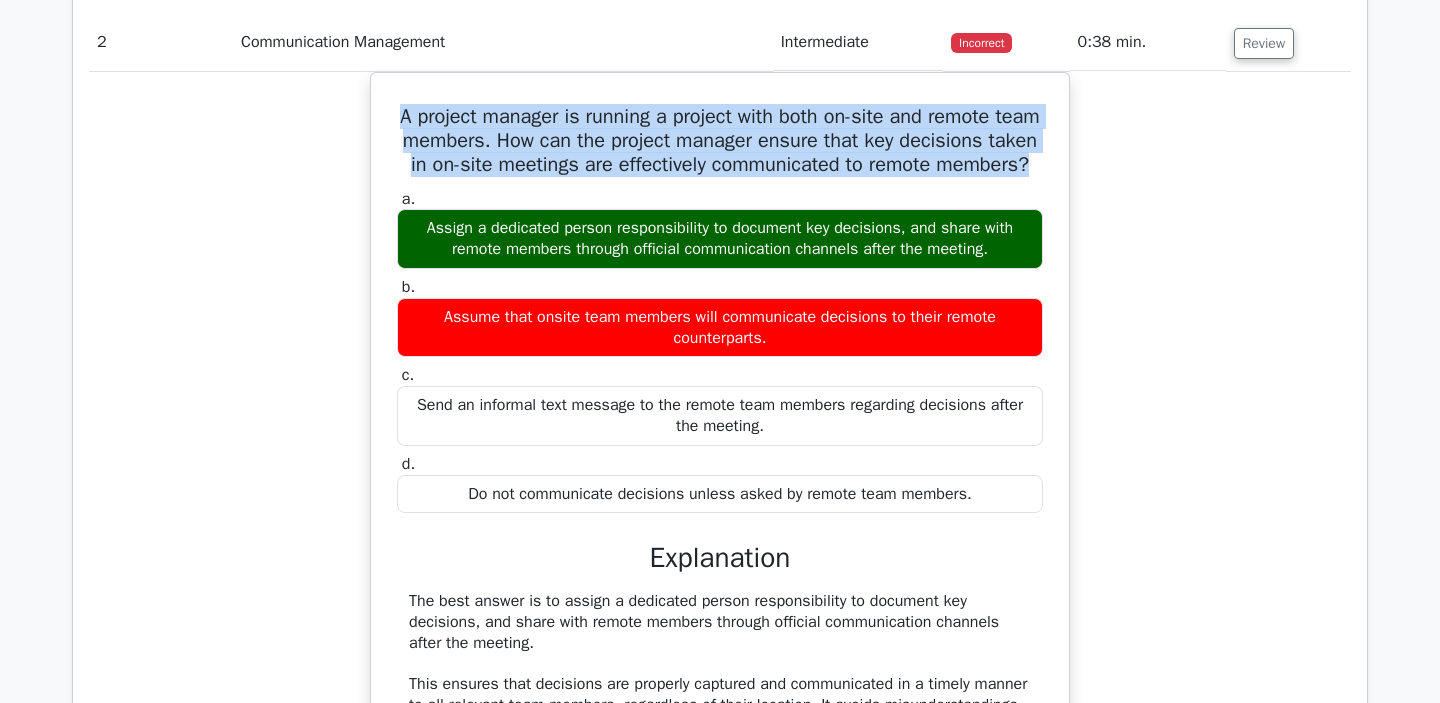 click at bounding box center [759, 215] 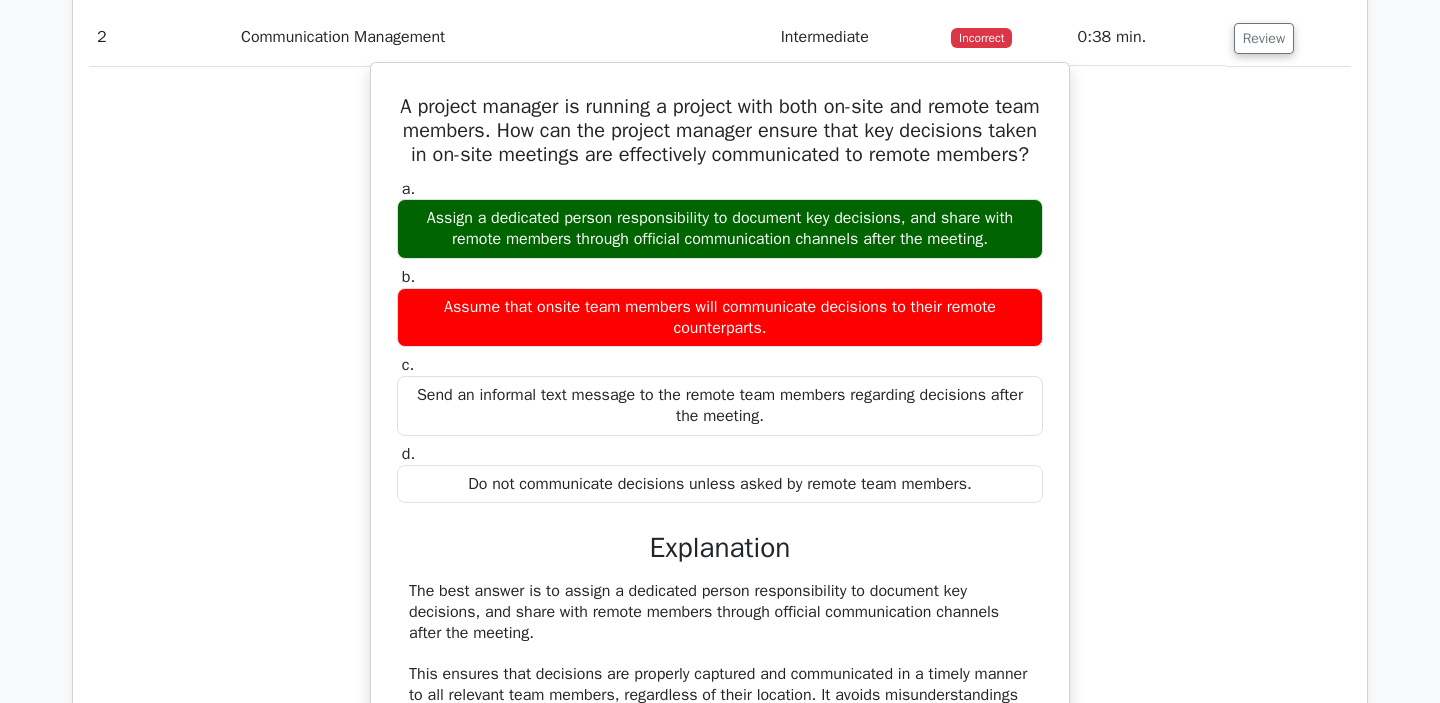 click on "A project manager is running a project with both on-site and remote team members. How can the project manager ensure that key decisions taken in on-site meetings are effectively communicated to remote members?" at bounding box center [720, 131] 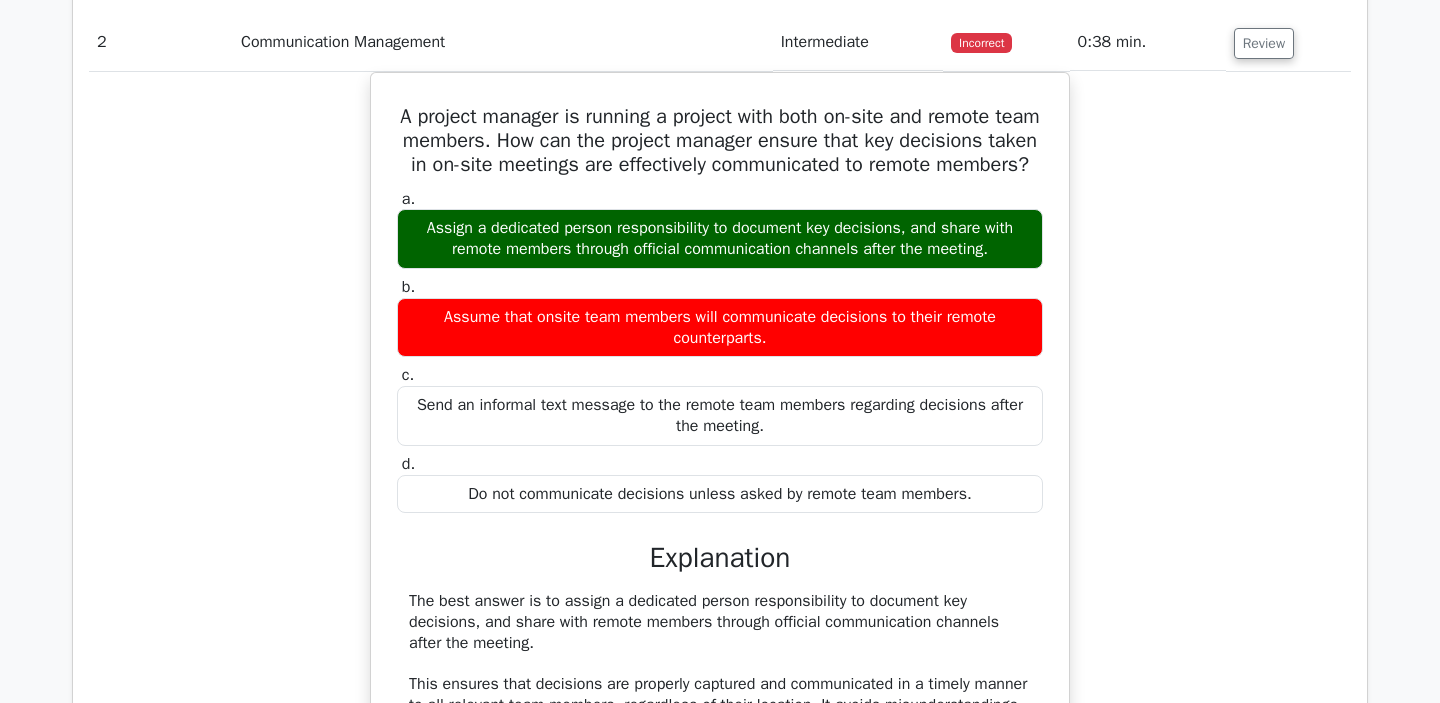 click at bounding box center (993, 298) 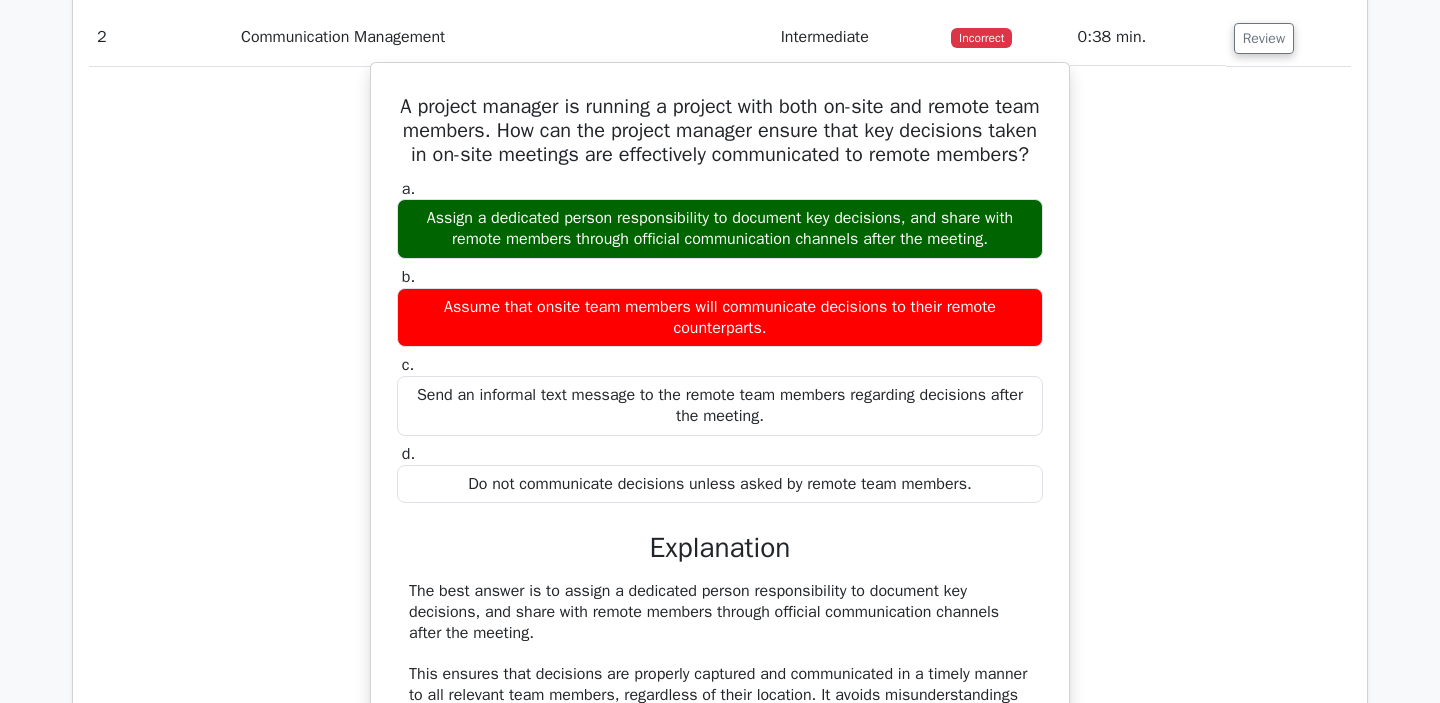 click on "Assign a dedicated person responsibility to document key decisions, and share with remote members through official communication channels after the meeting." at bounding box center [720, 229] 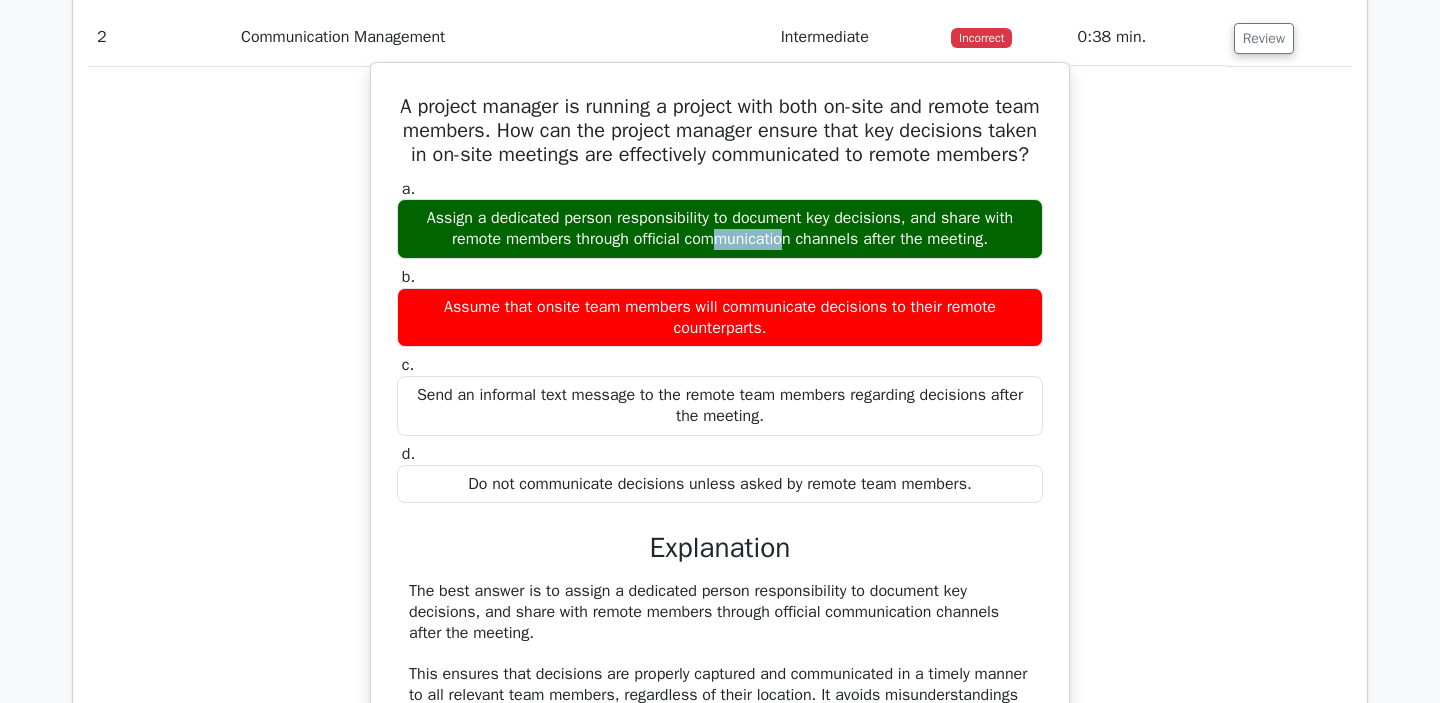 drag, startPoint x: 478, startPoint y: 266, endPoint x: 548, endPoint y: 268, distance: 70.028564 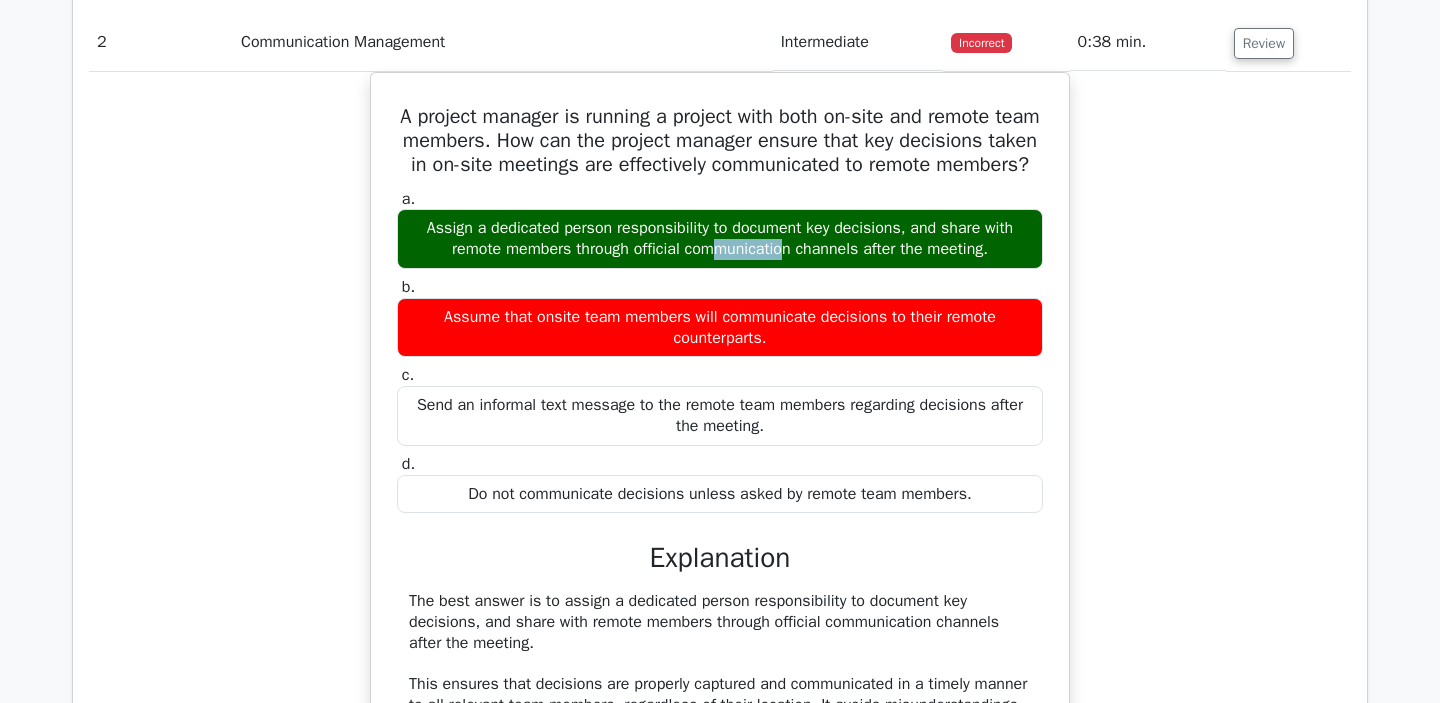 click at bounding box center [535, 277] 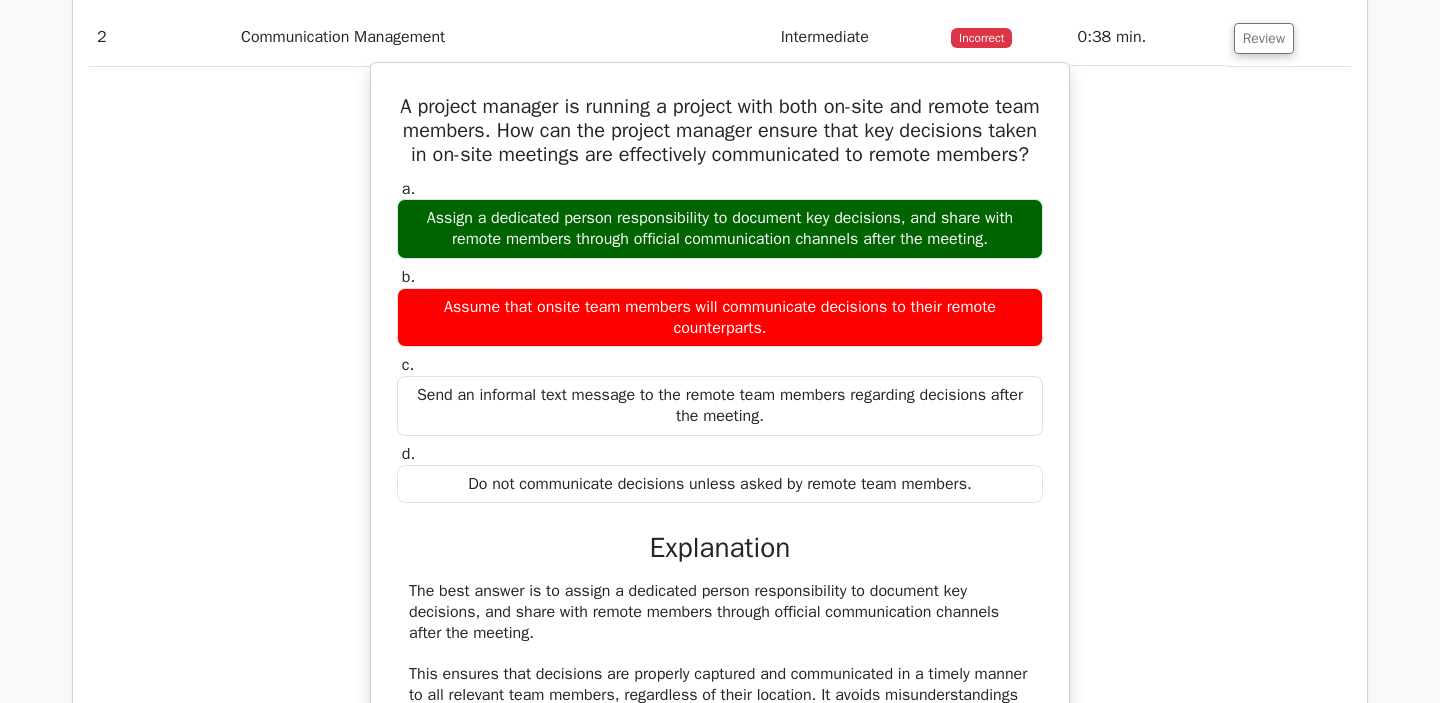 click on "Assign a dedicated person responsibility to document key decisions, and share with remote members through official communication channels after the meeting." at bounding box center [720, 229] 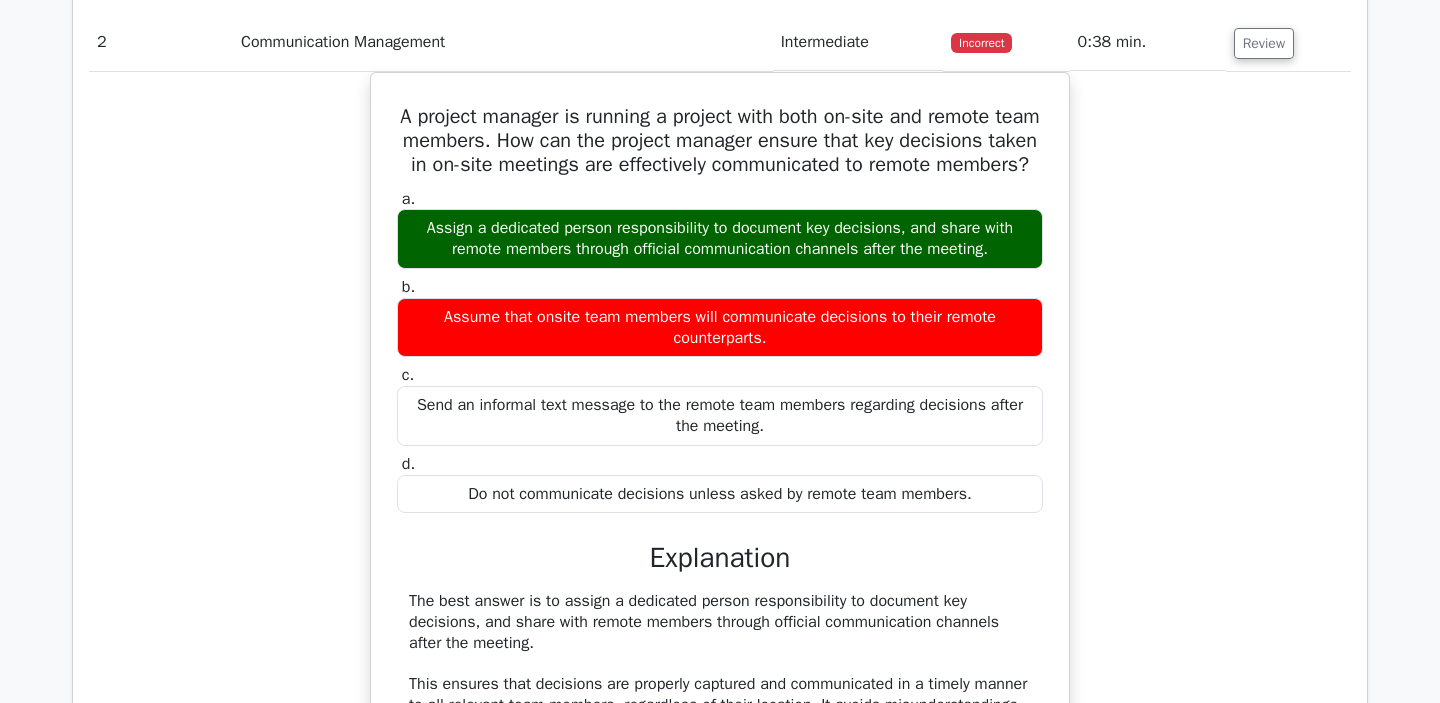 click at bounding box center (798, 386) 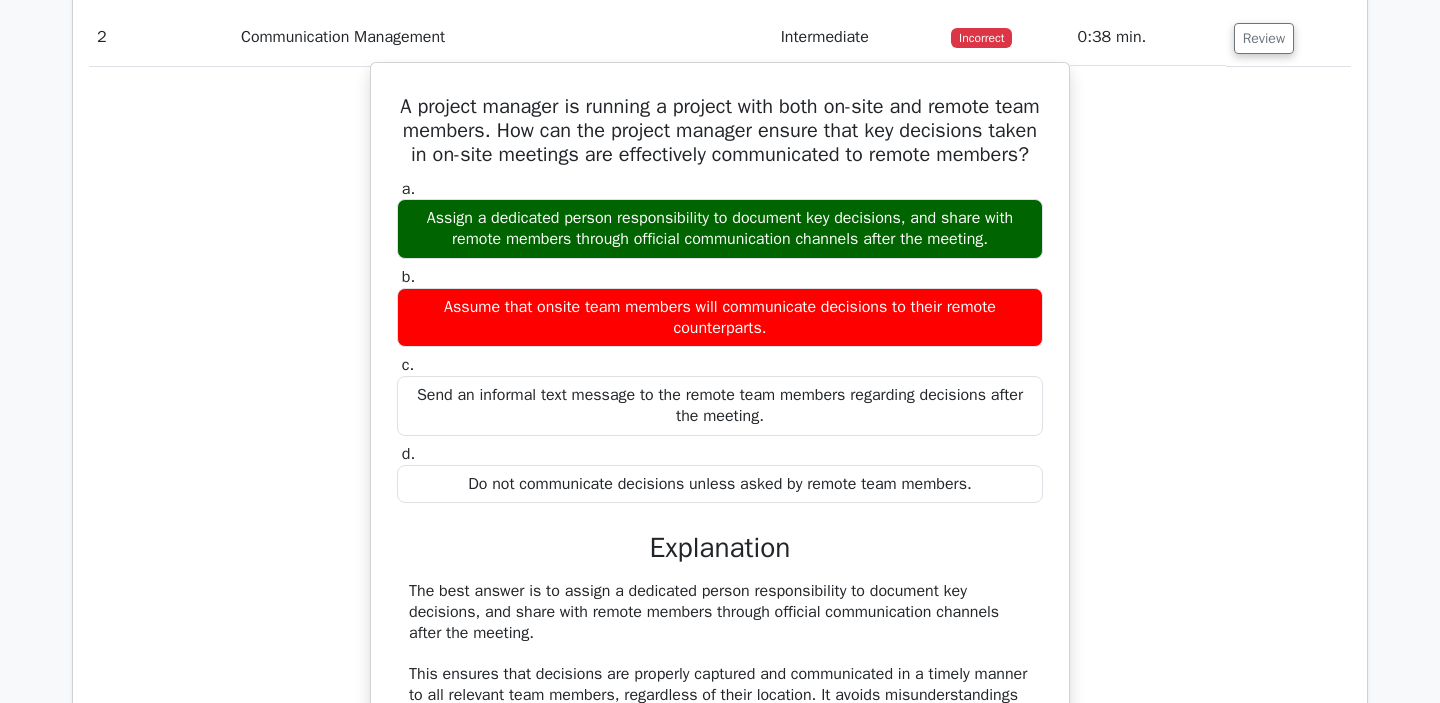click on "Assume that onsite team members will communicate decisions to their remote counterparts." at bounding box center [720, 318] 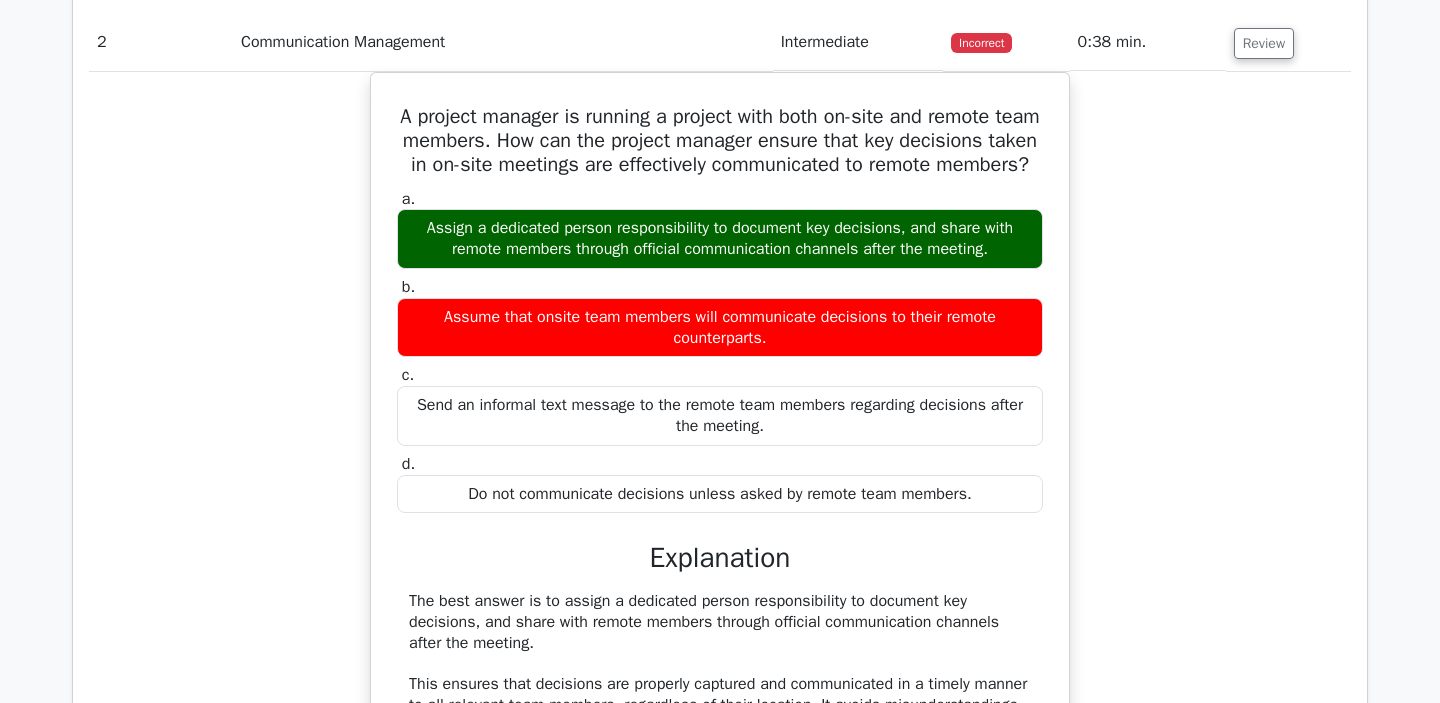 click at bounding box center [475, 365] 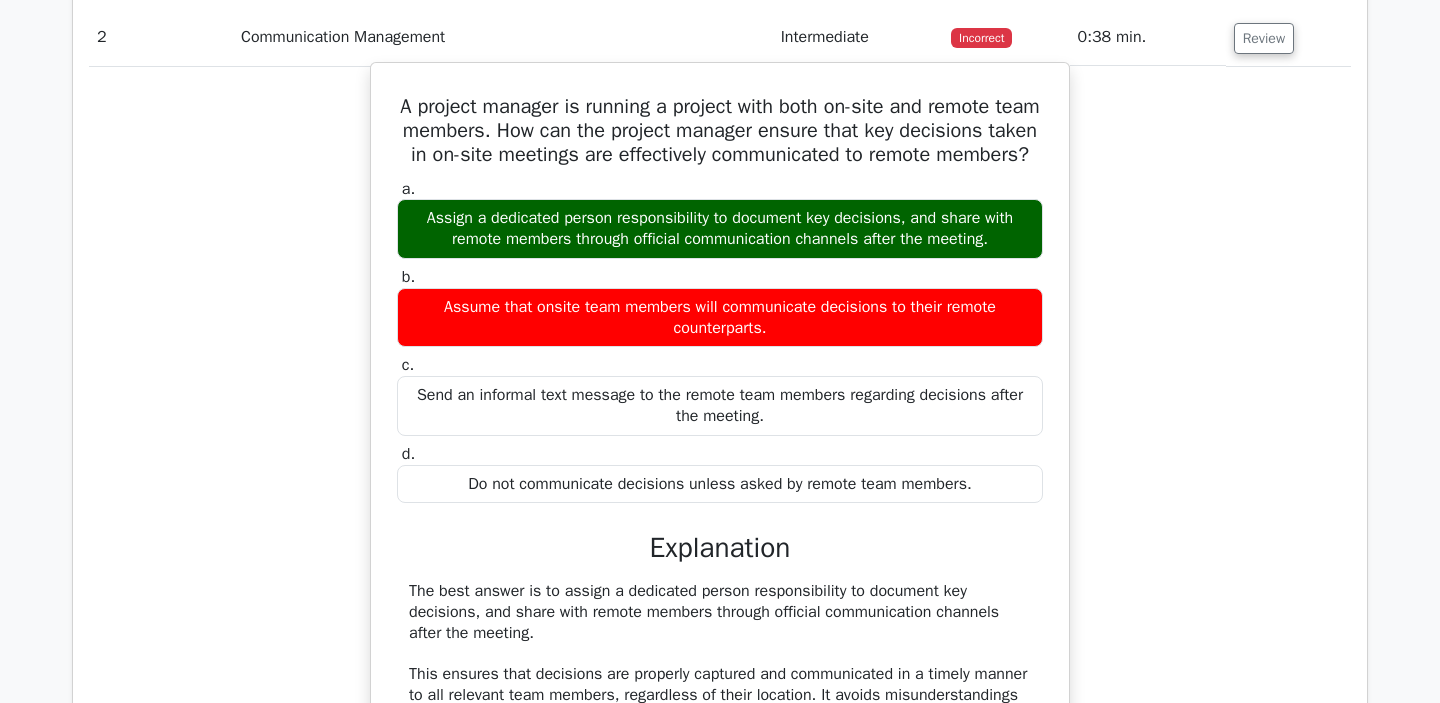 click on "Send an informal text message to the remote team members regarding decisions after the meeting." at bounding box center [720, 406] 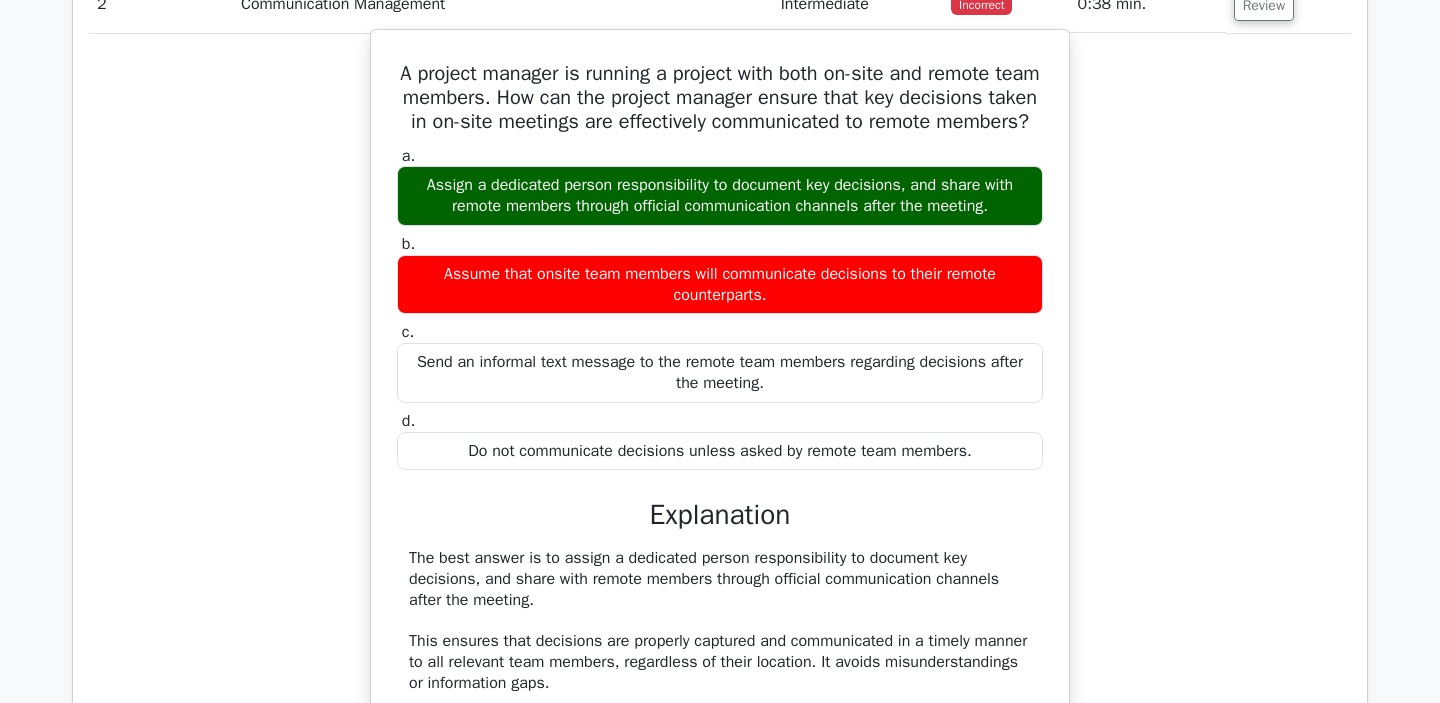 scroll, scrollTop: 3064, scrollLeft: 0, axis: vertical 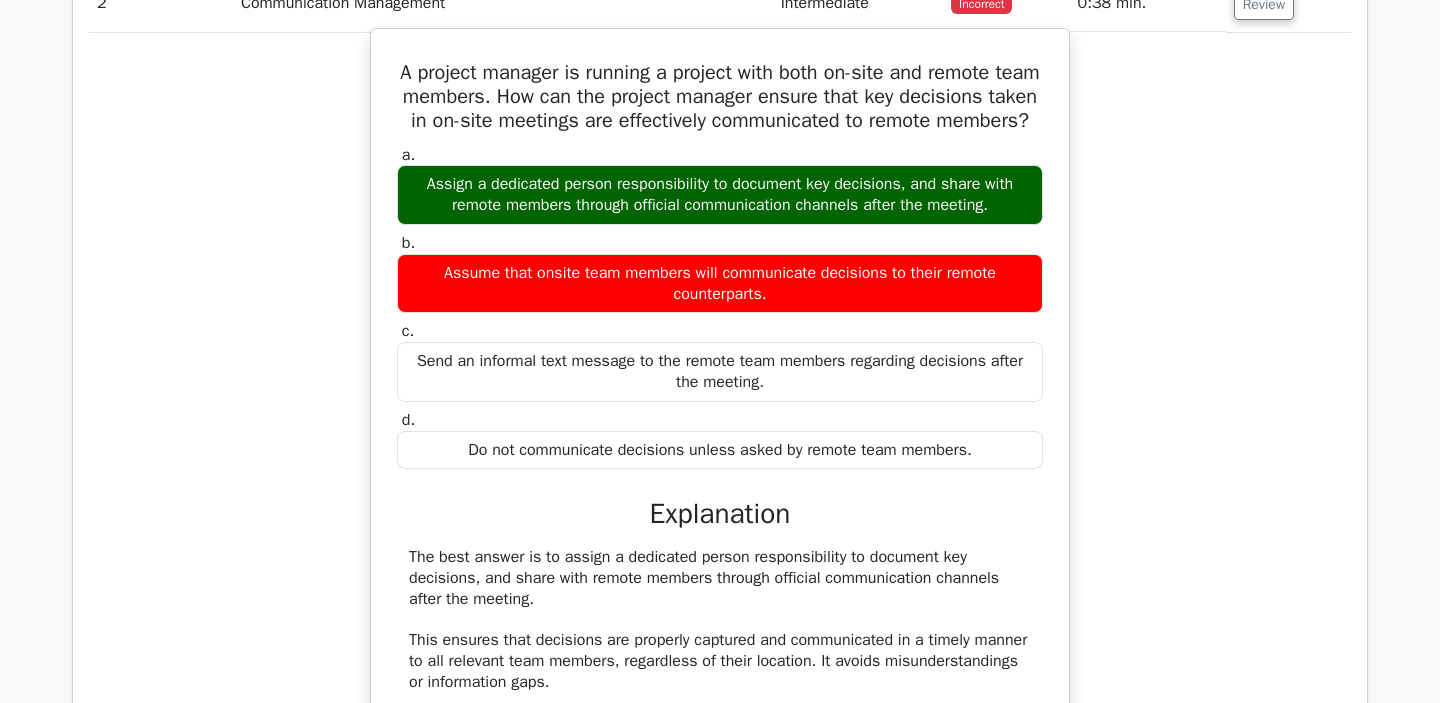 drag, startPoint x: 410, startPoint y: 409, endPoint x: 798, endPoint y: 441, distance: 389.31735 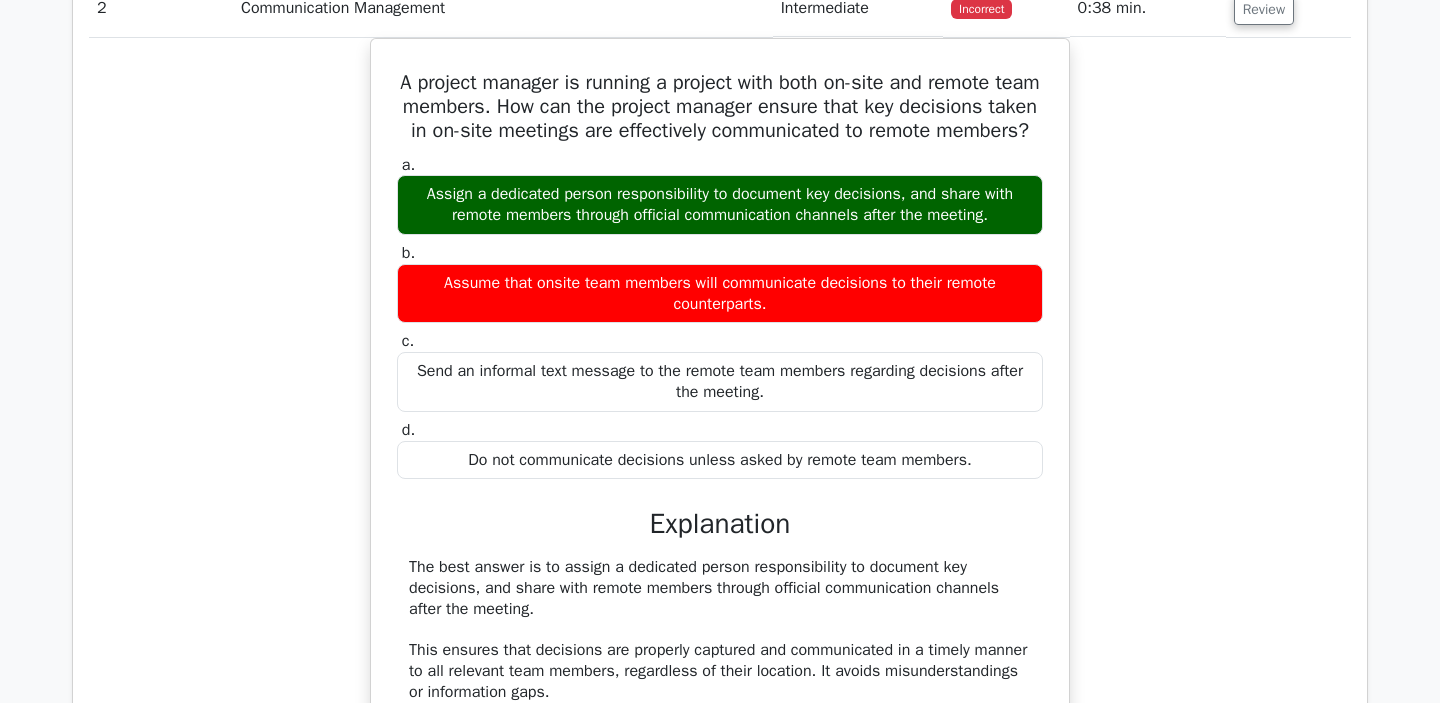 click at bounding box center (785, 440) 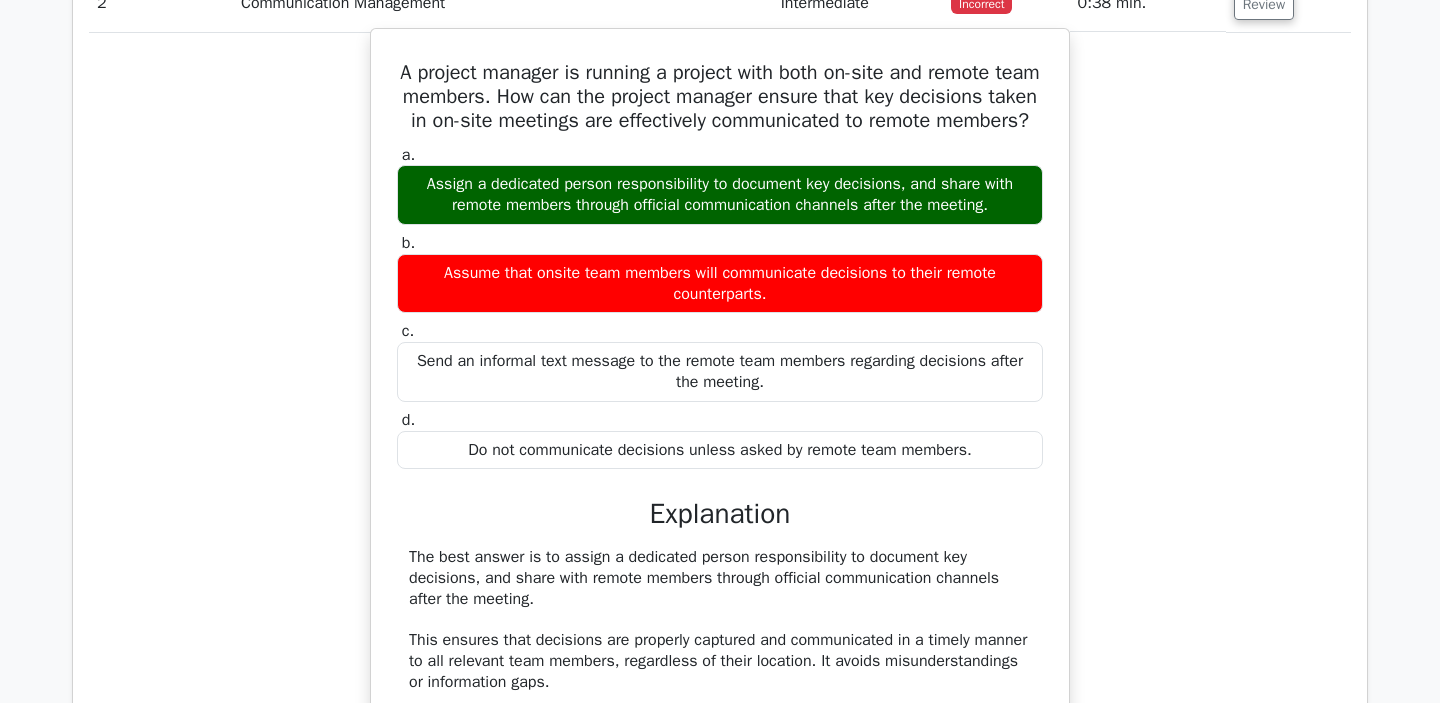 click on "Send an informal text message to the remote team members regarding decisions after the meeting." at bounding box center [720, 372] 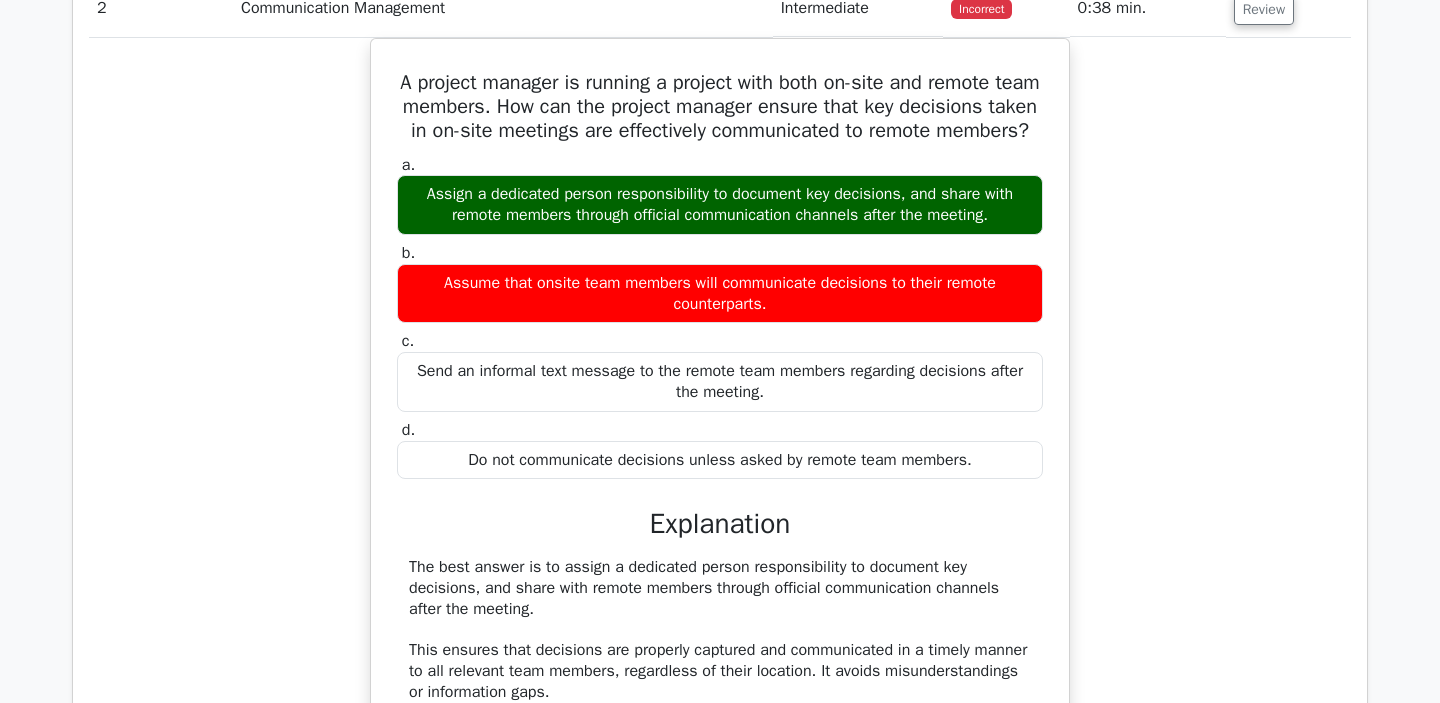 click at bounding box center [906, 420] 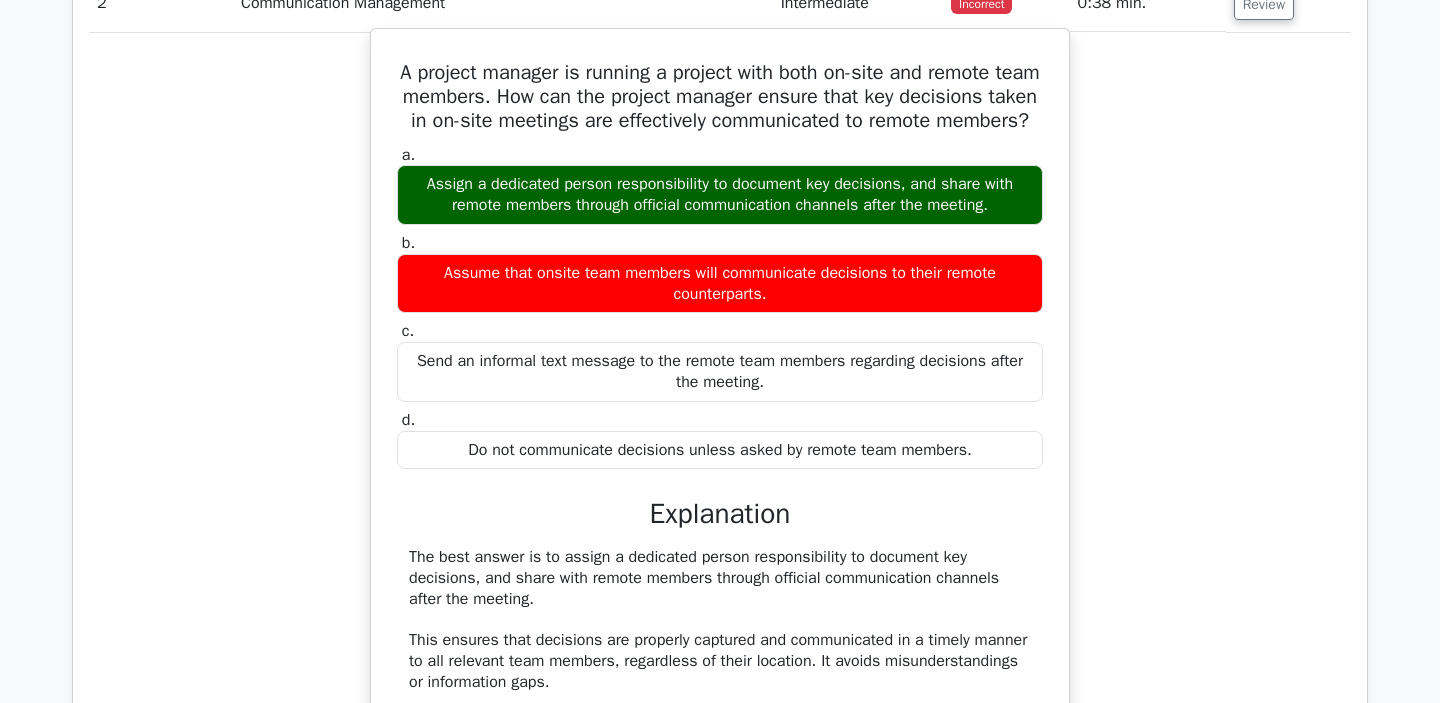 click on "Do not communicate decisions unless asked by remote team members." at bounding box center (720, 450) 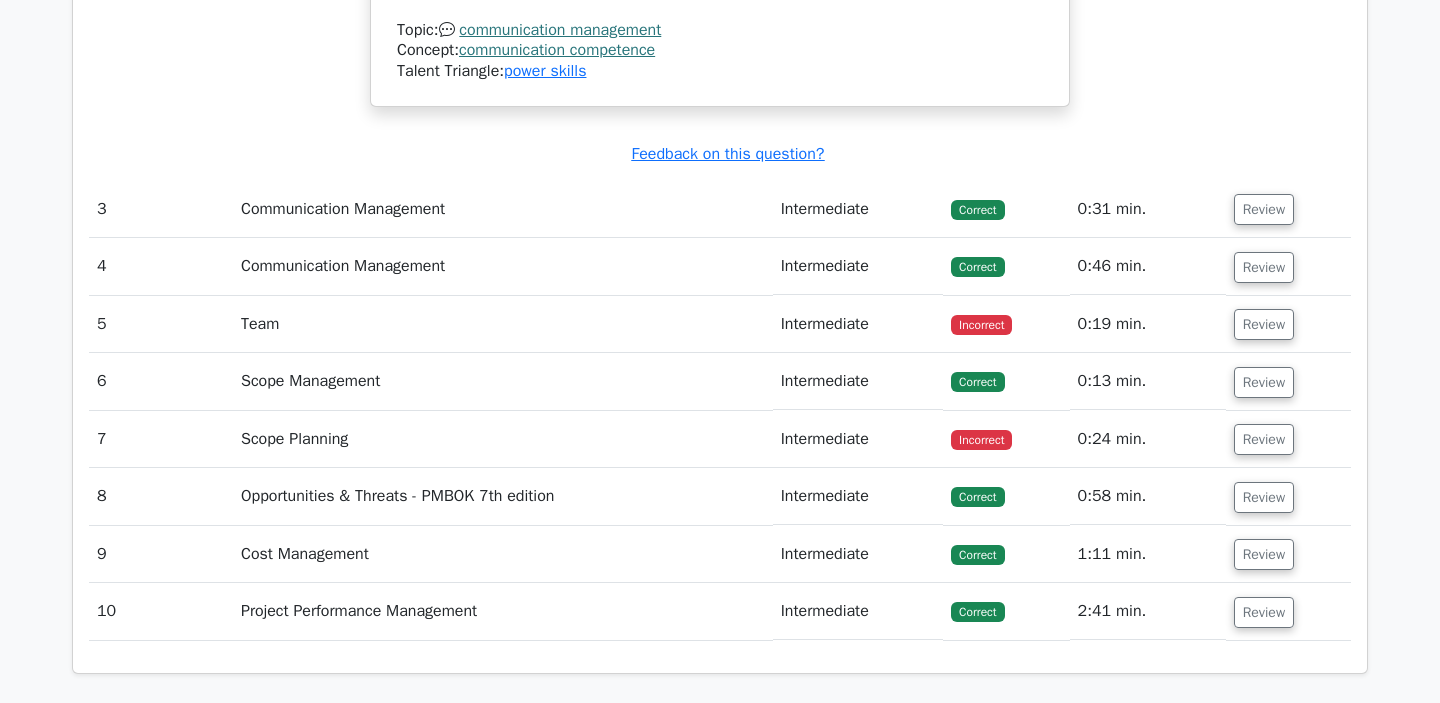 scroll, scrollTop: 4026, scrollLeft: 0, axis: vertical 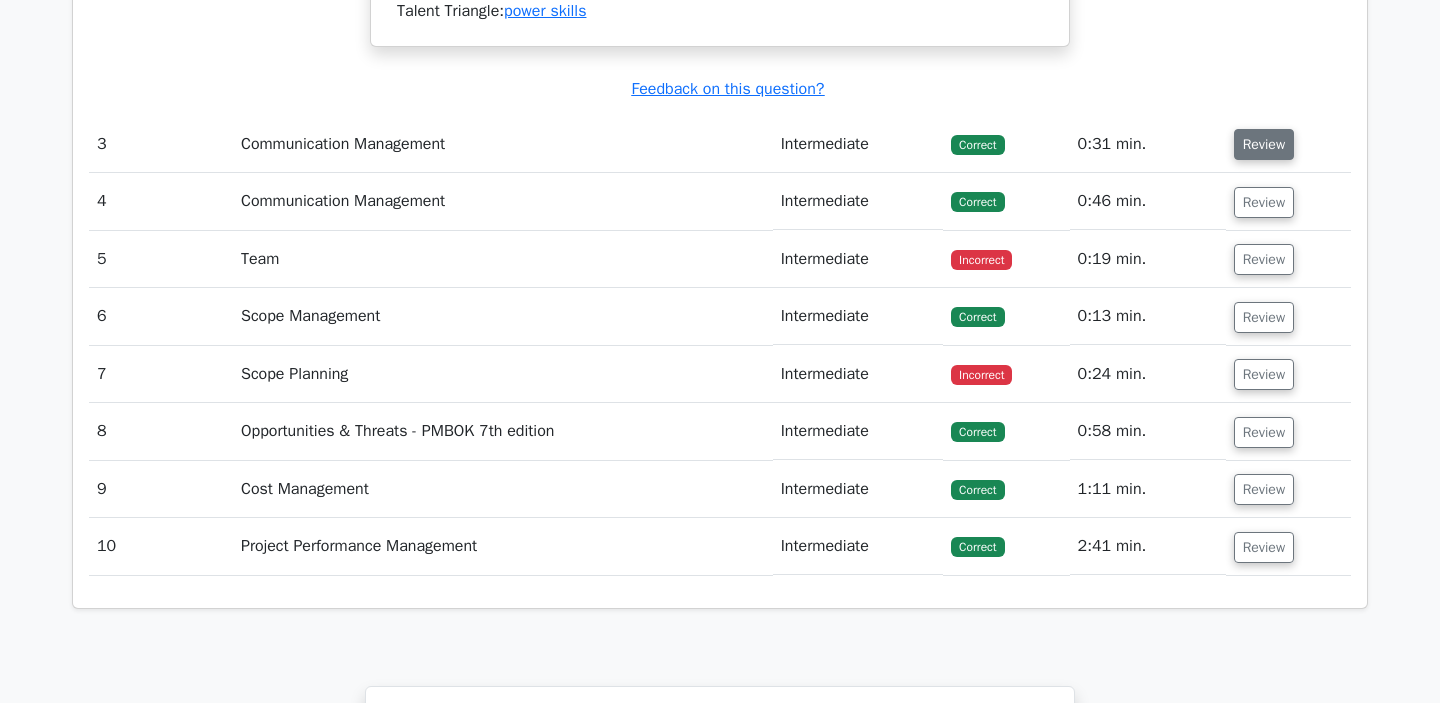 click on "Review" at bounding box center (1264, 144) 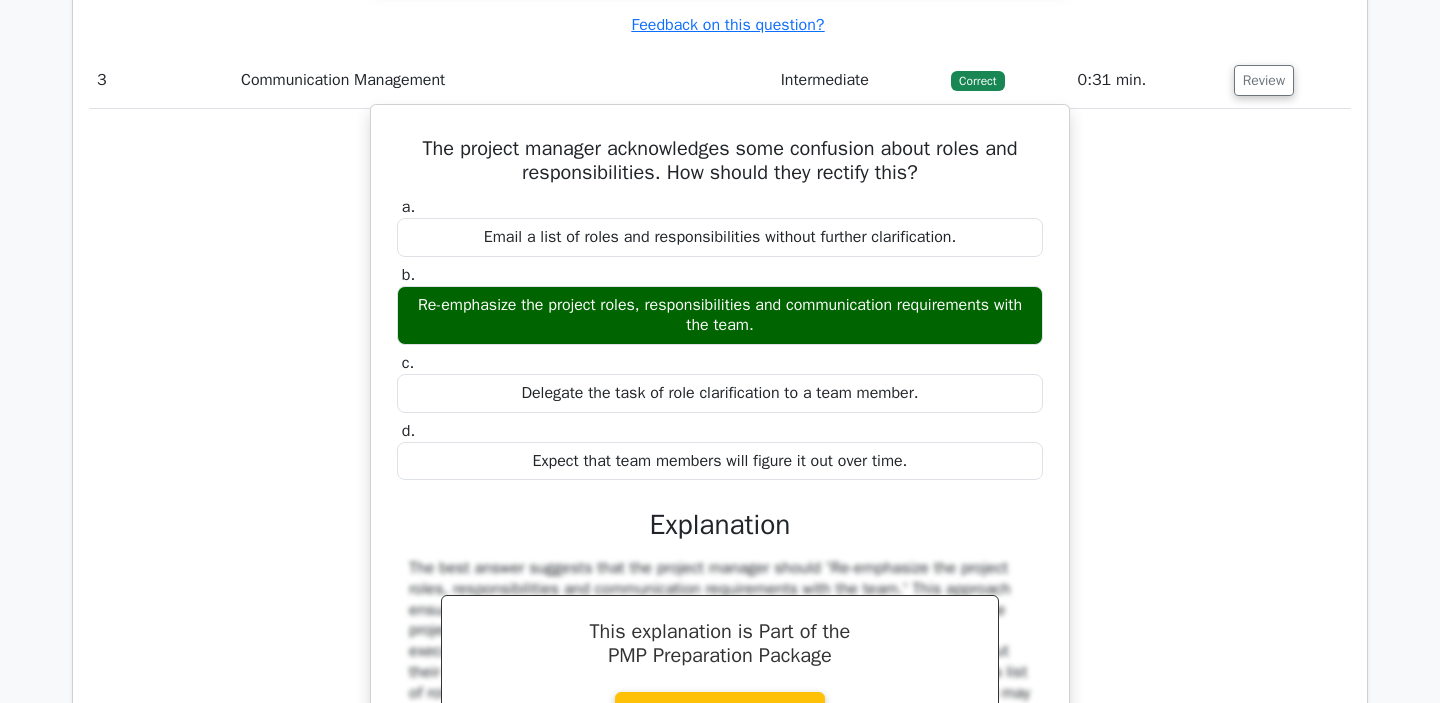 scroll, scrollTop: 4103, scrollLeft: 0, axis: vertical 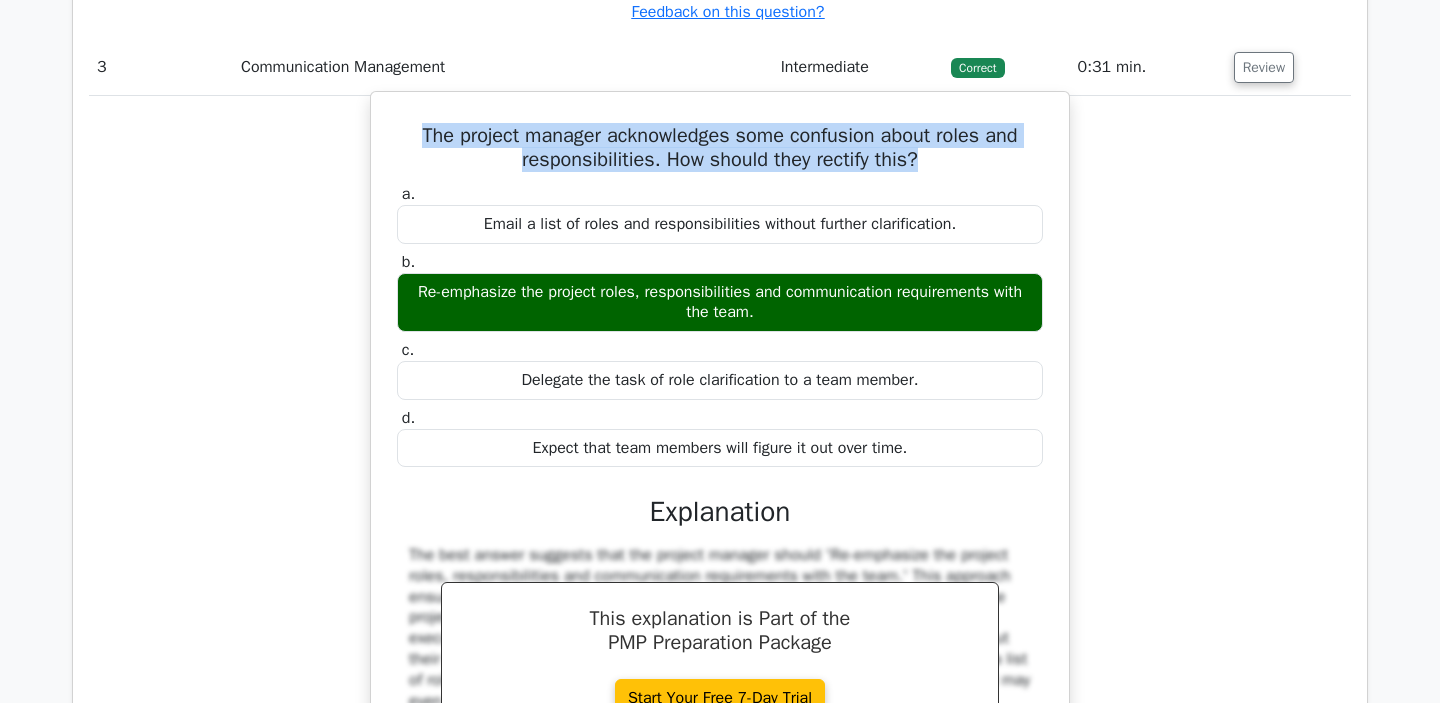 drag, startPoint x: 417, startPoint y: 176, endPoint x: 978, endPoint y: 216, distance: 562.4242 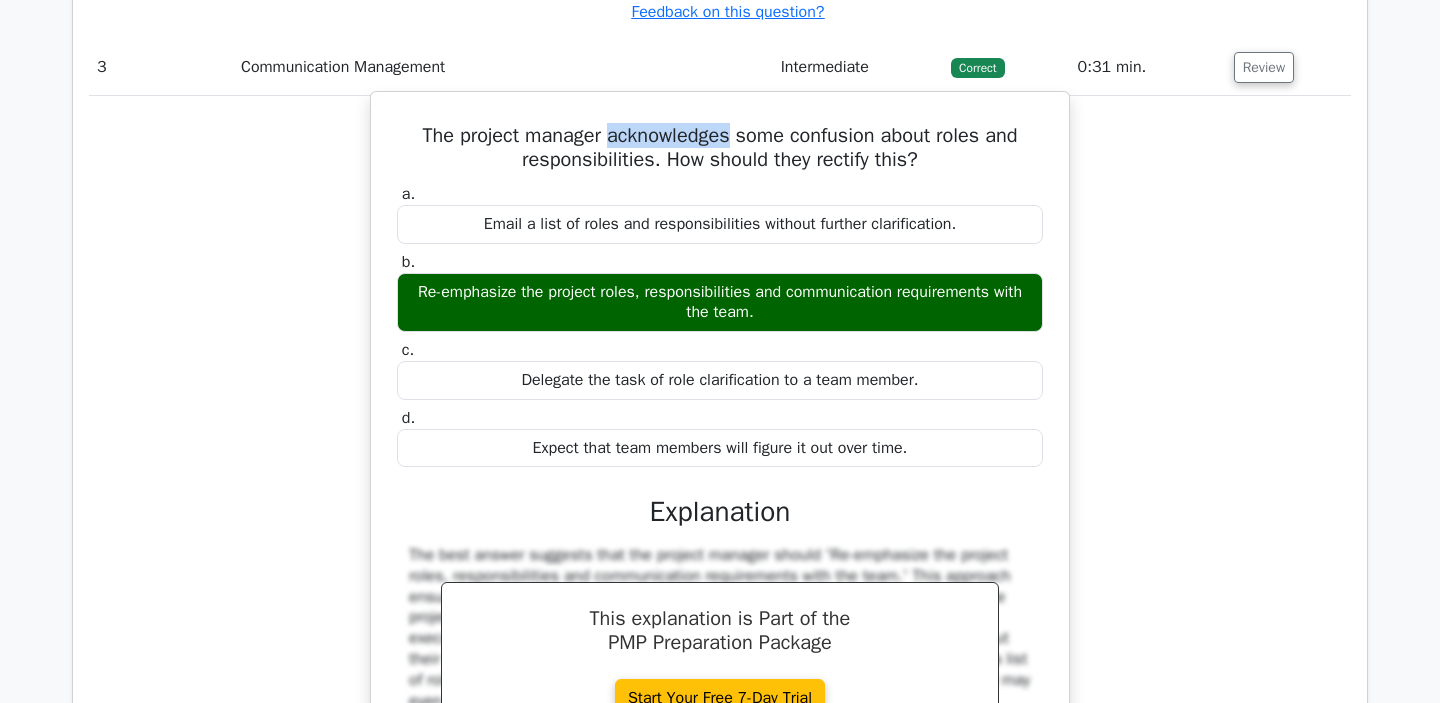 drag, startPoint x: 610, startPoint y: 188, endPoint x: 731, endPoint y: 183, distance: 121.103264 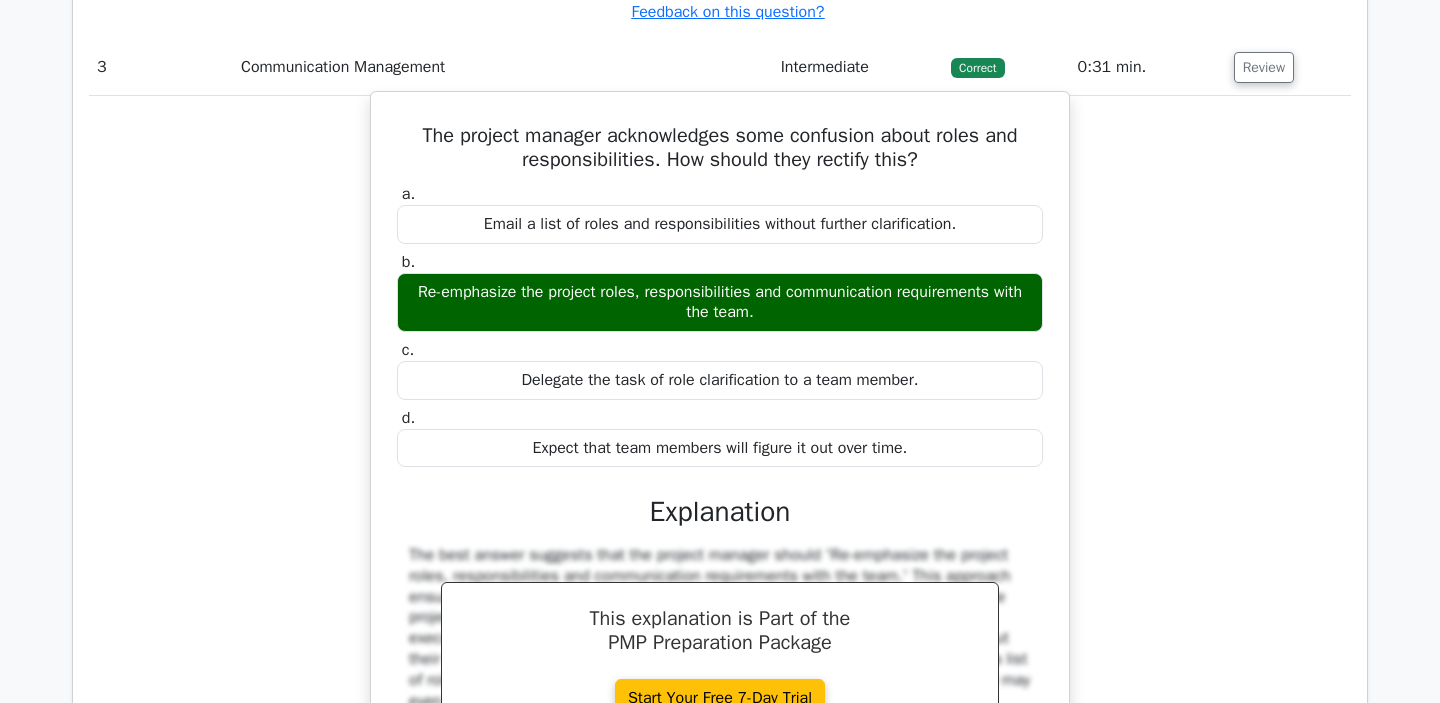 click on "The project manager acknowledges some confusion about roles and responsibilities. How should they rectify this?" at bounding box center [720, 148] 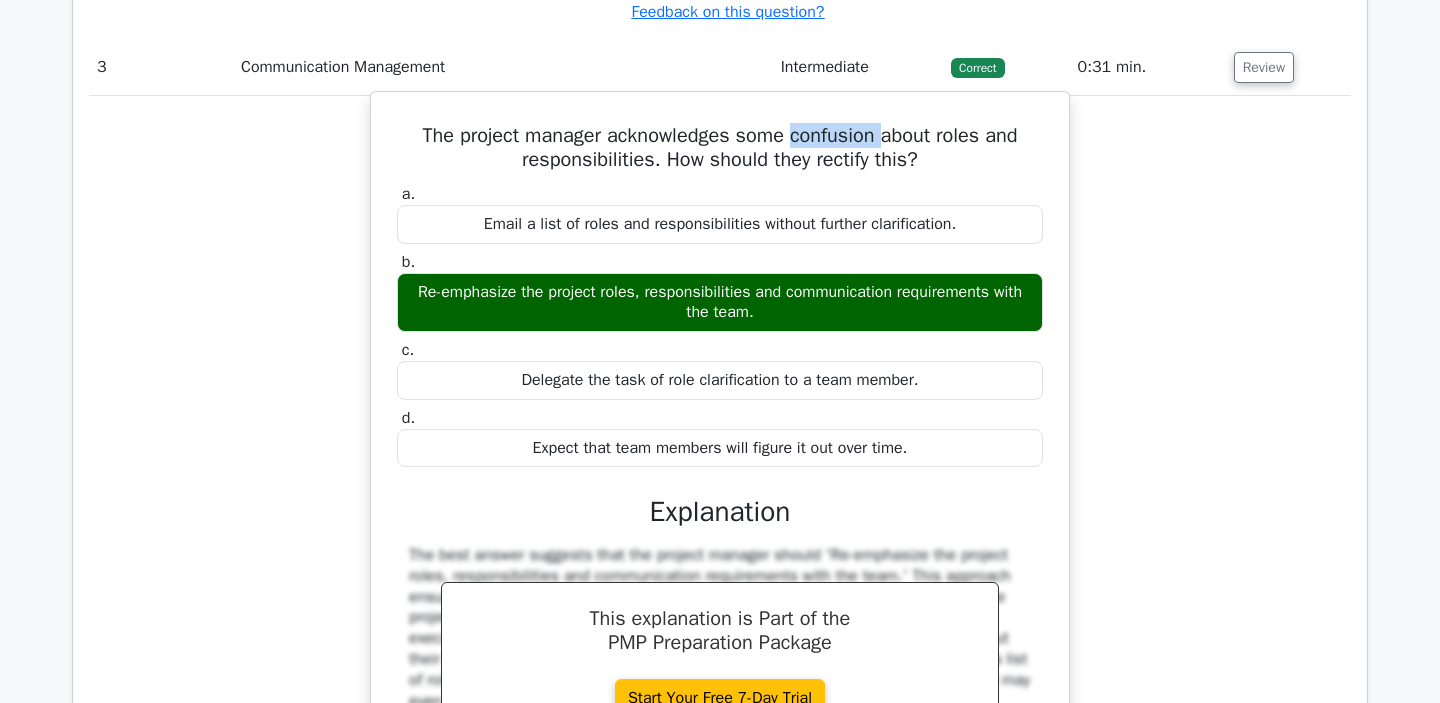 drag, startPoint x: 795, startPoint y: 185, endPoint x: 884, endPoint y: 185, distance: 89 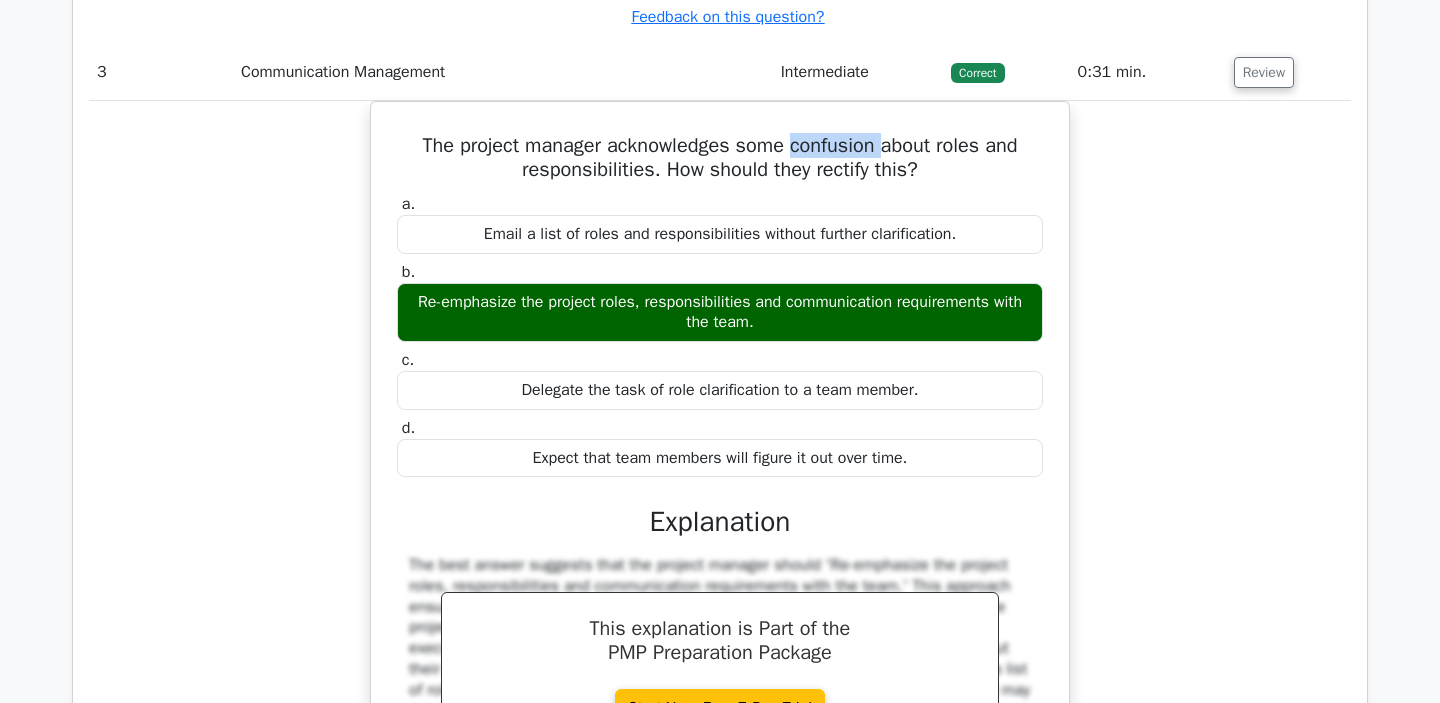 click at bounding box center [871, 197] 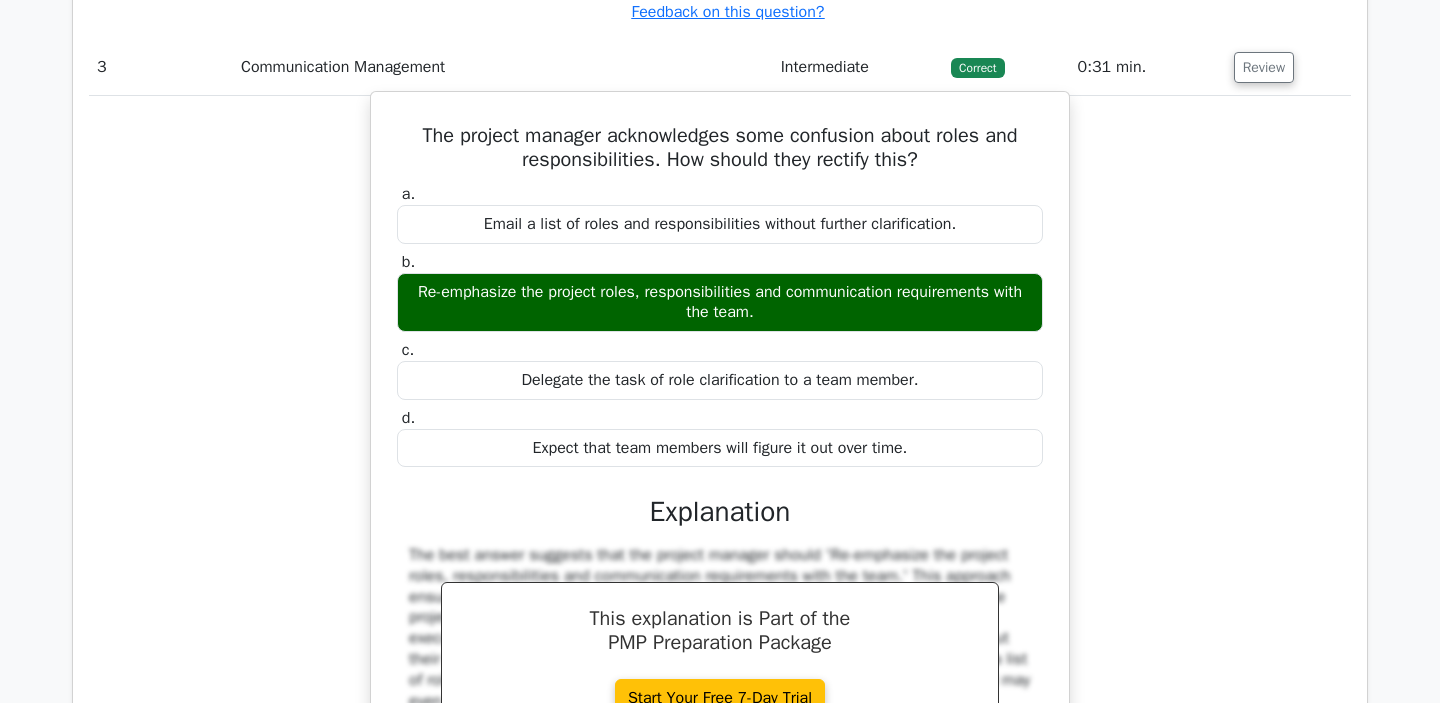 click on "b.
Re-emphasize the project roles, responsibilities and communication requirements with the team." at bounding box center (720, 292) 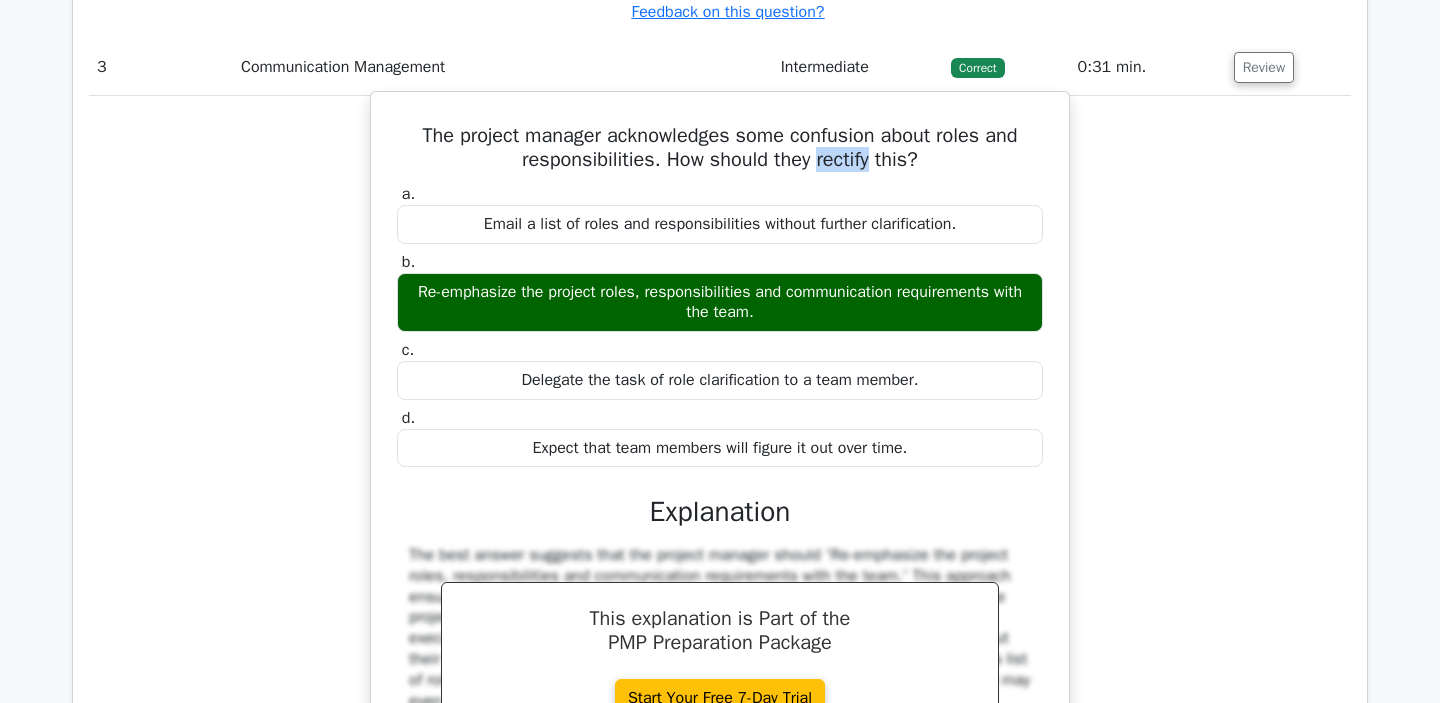 drag, startPoint x: 818, startPoint y: 207, endPoint x: 873, endPoint y: 206, distance: 55.00909 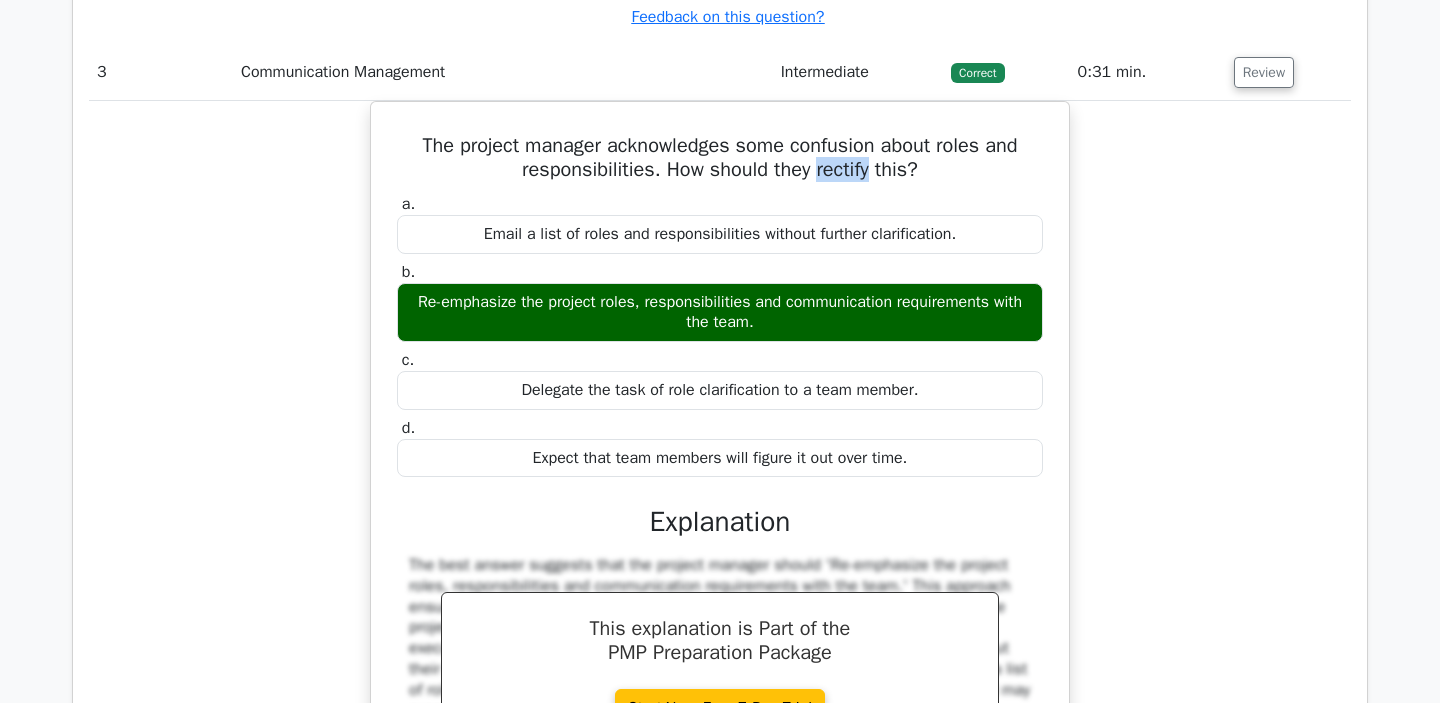 click at bounding box center [860, 168] 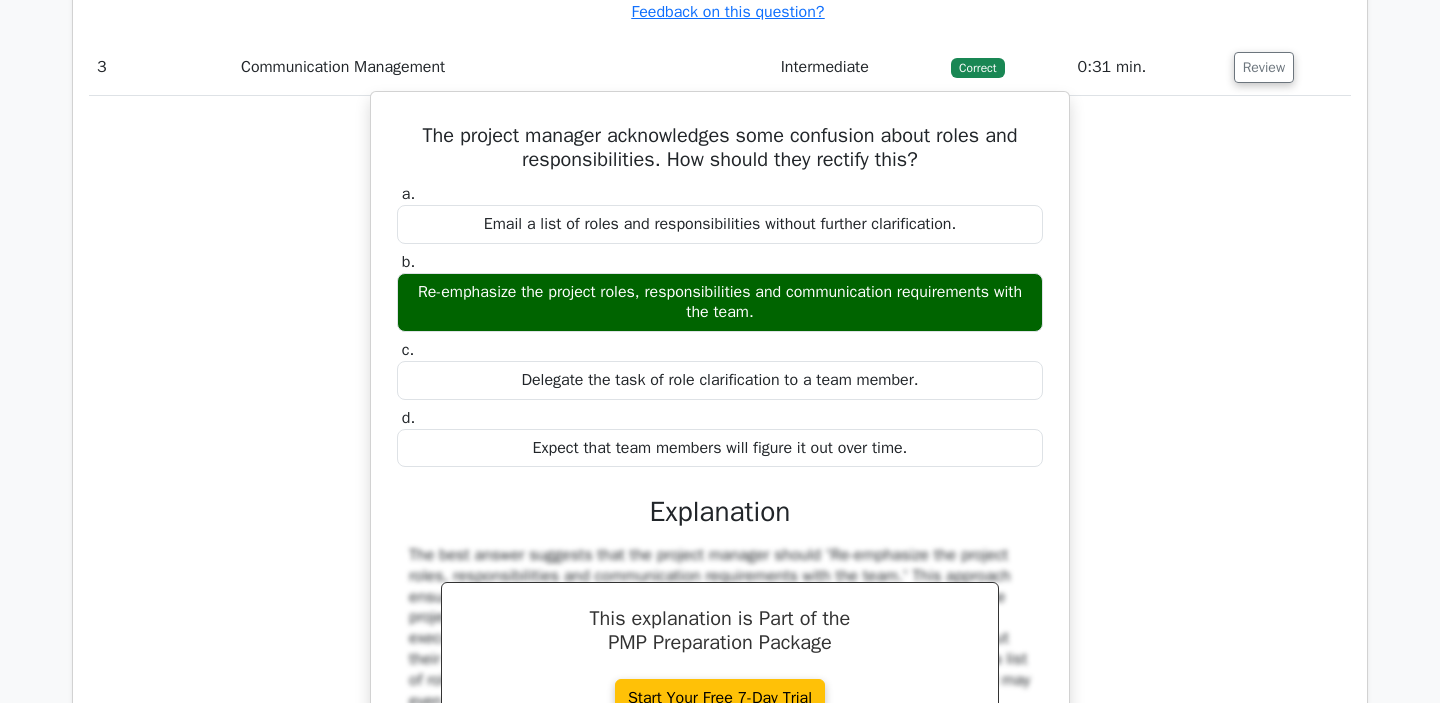 click on "Email a list of roles and responsibilities without further clarification." at bounding box center (720, 224) 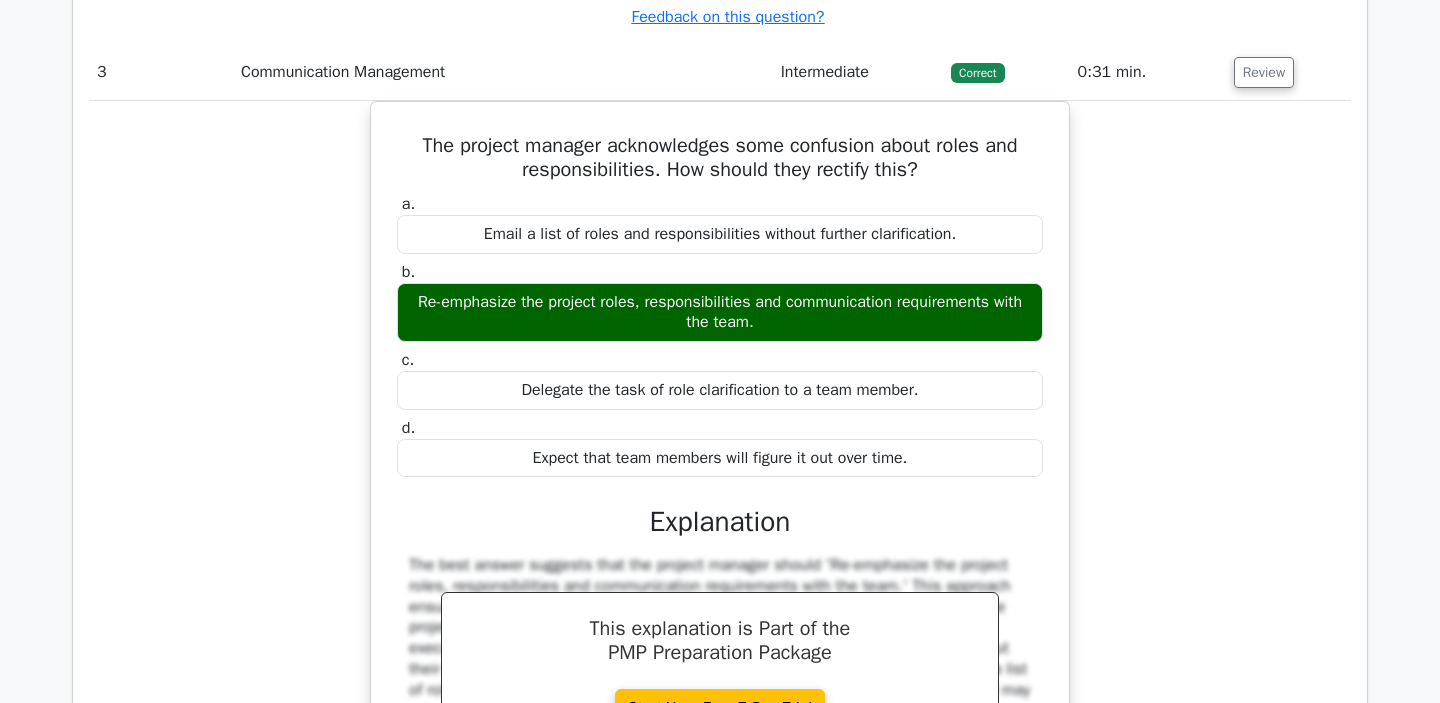 click at bounding box center [976, 282] 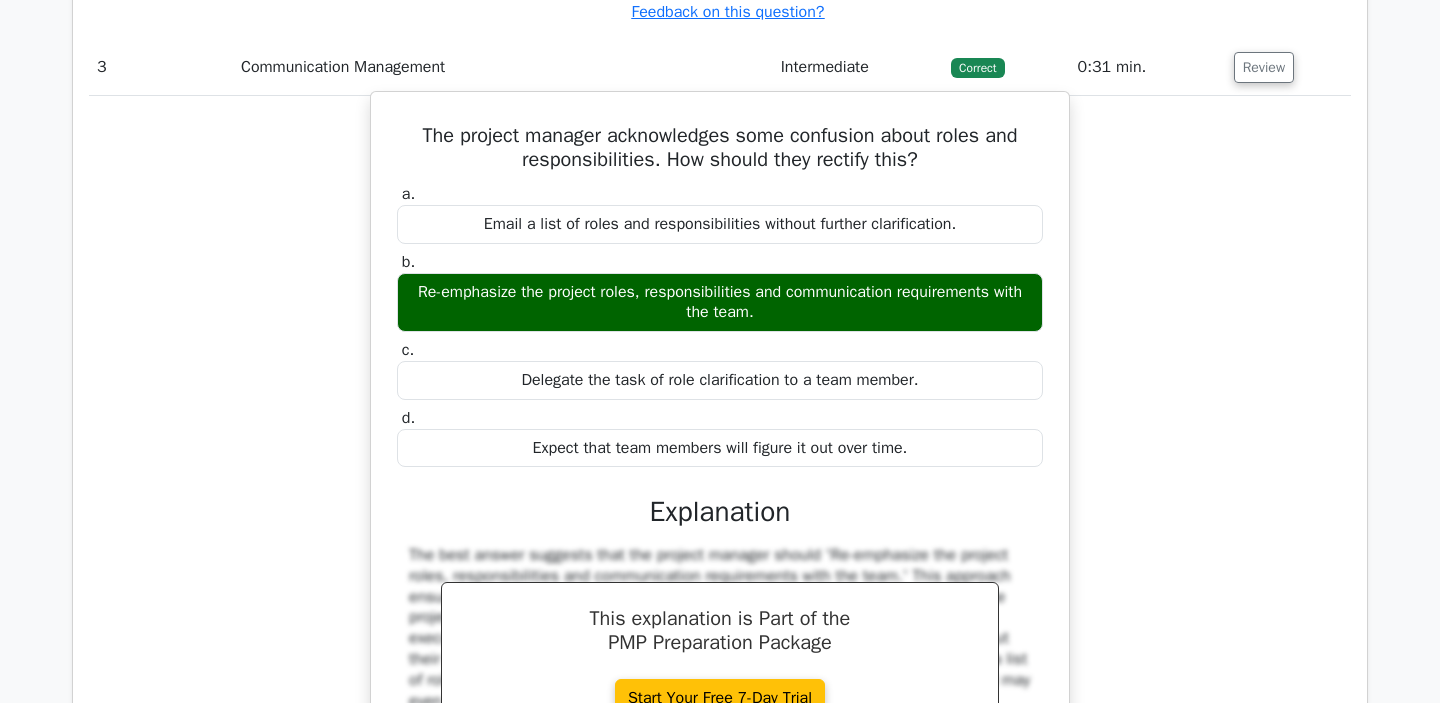 click on "a.
Email a list of roles and responsibilities without further clarification." at bounding box center [720, 214] 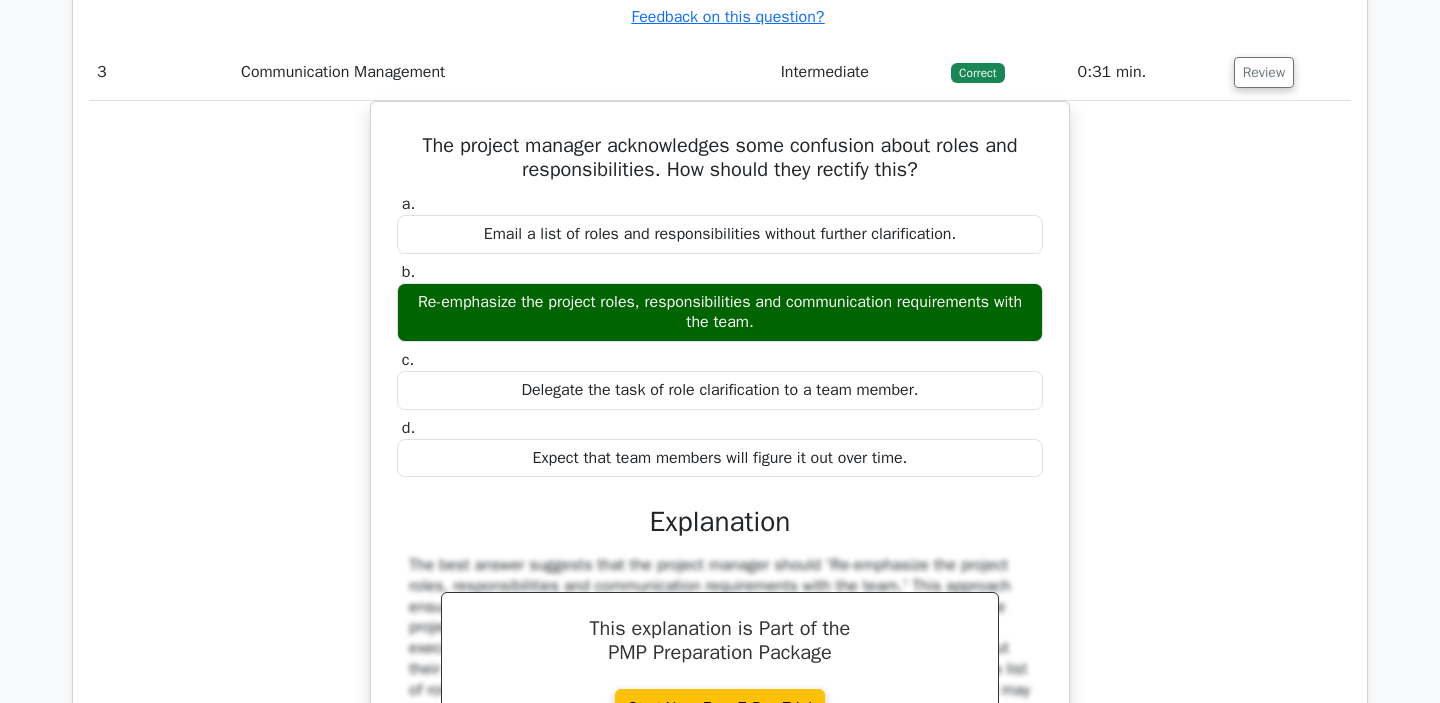 click at bounding box center [856, 282] 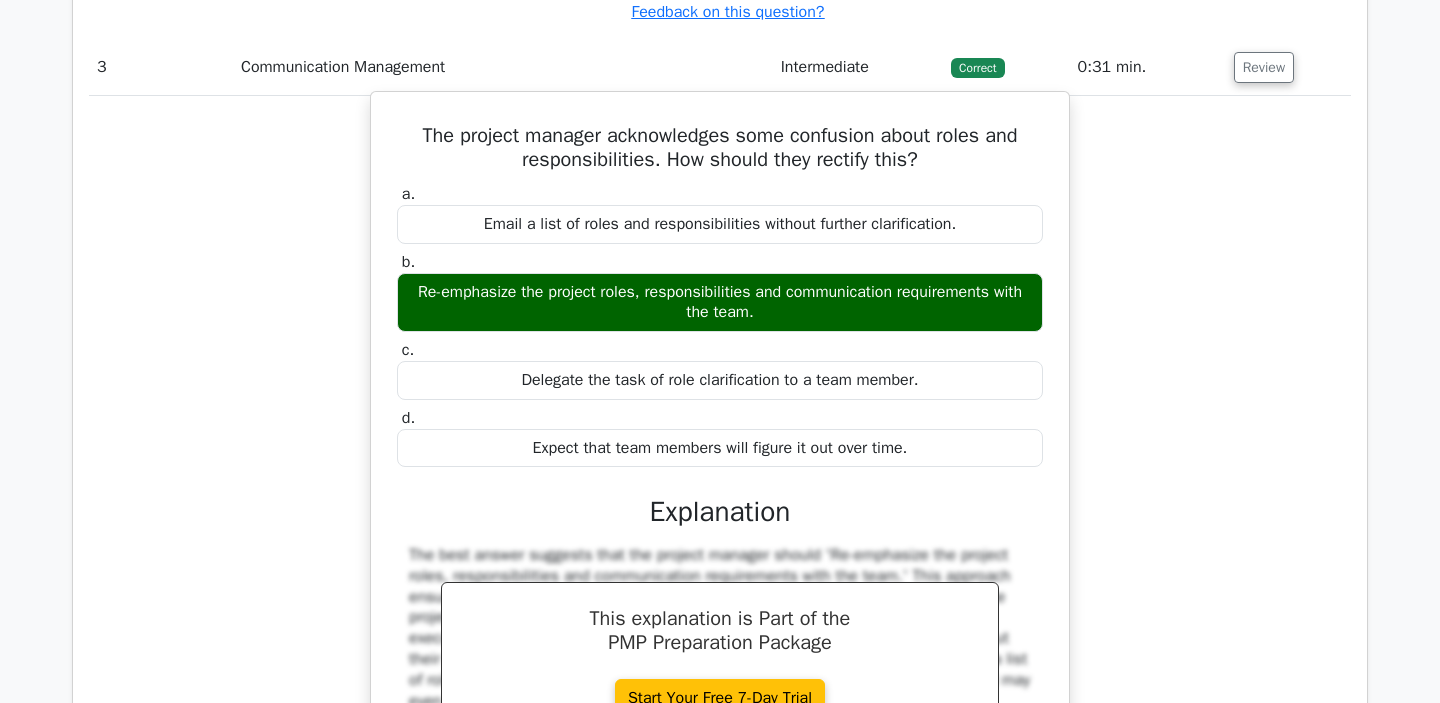 click on "a.
Email a list of roles and responsibilities without further clarification." at bounding box center [720, 214] 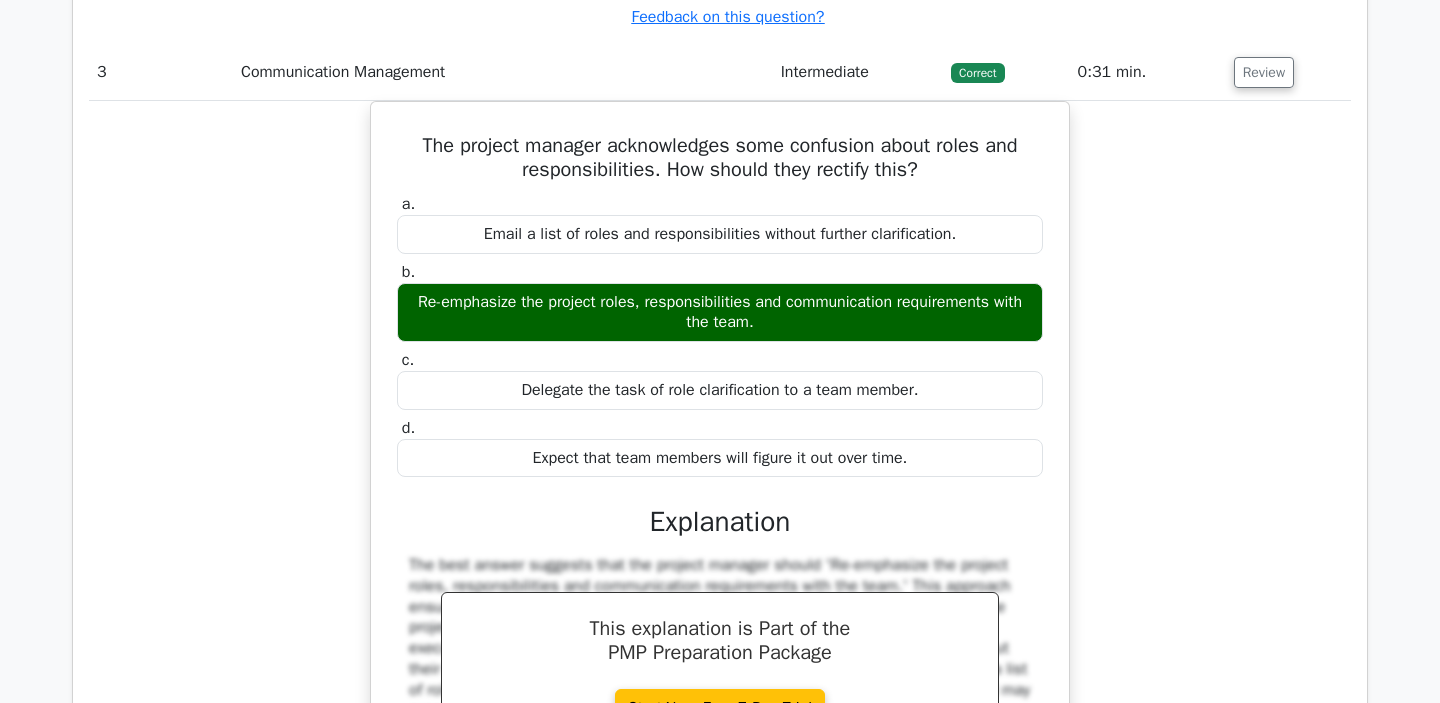 click at bounding box center [965, 234] 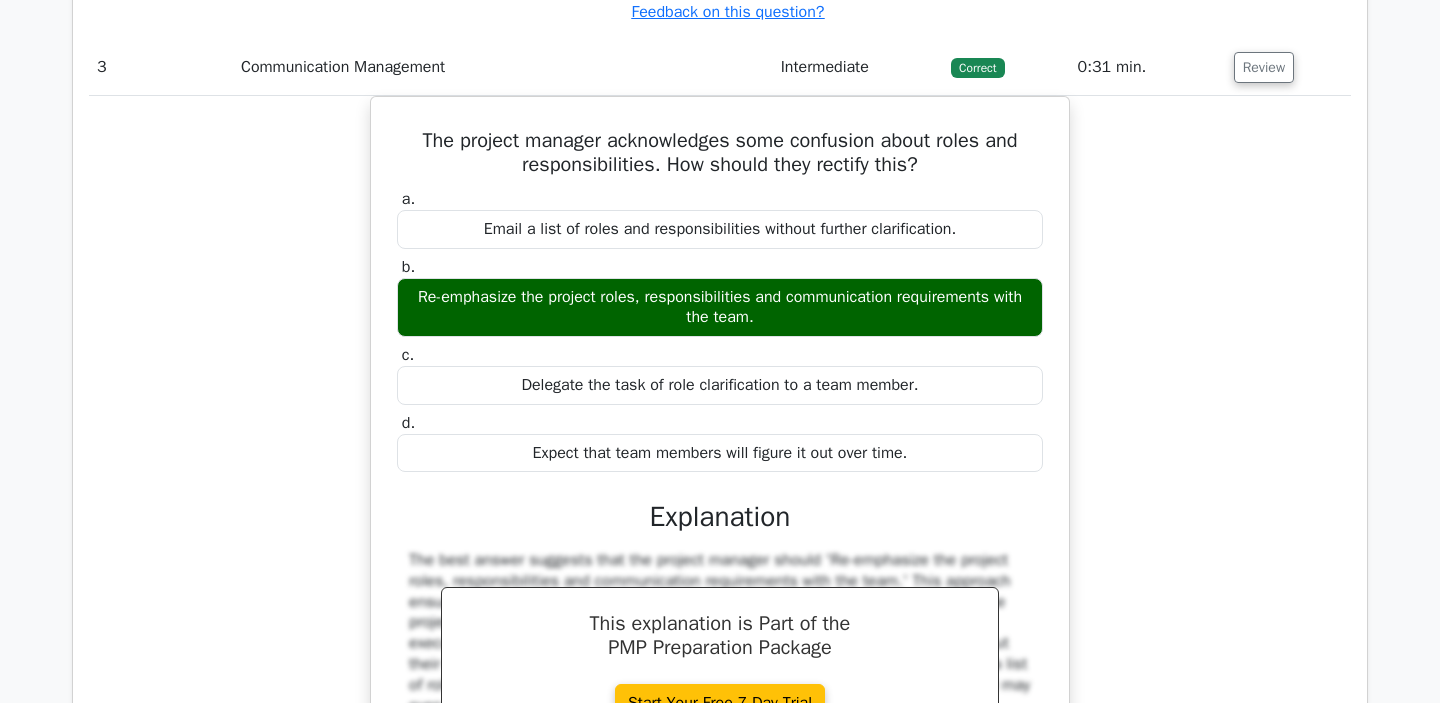 click on "The project manager acknowledges some confusion about roles and responsibilities. How should they rectify this?
a.
Email a list of roles and responsibilities without further clarification.
b.
c. d." at bounding box center (720, 501) 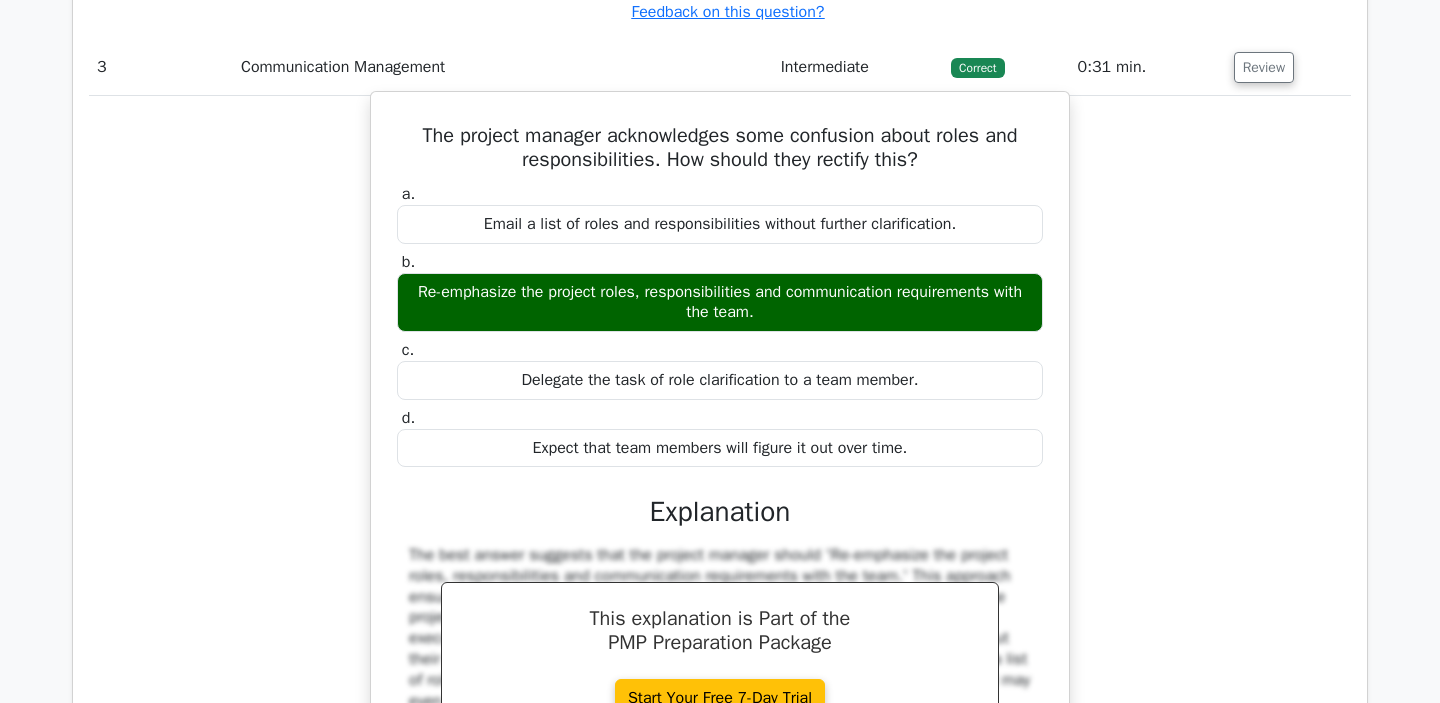 drag, startPoint x: 418, startPoint y: 339, endPoint x: 805, endPoint y: 362, distance: 387.68286 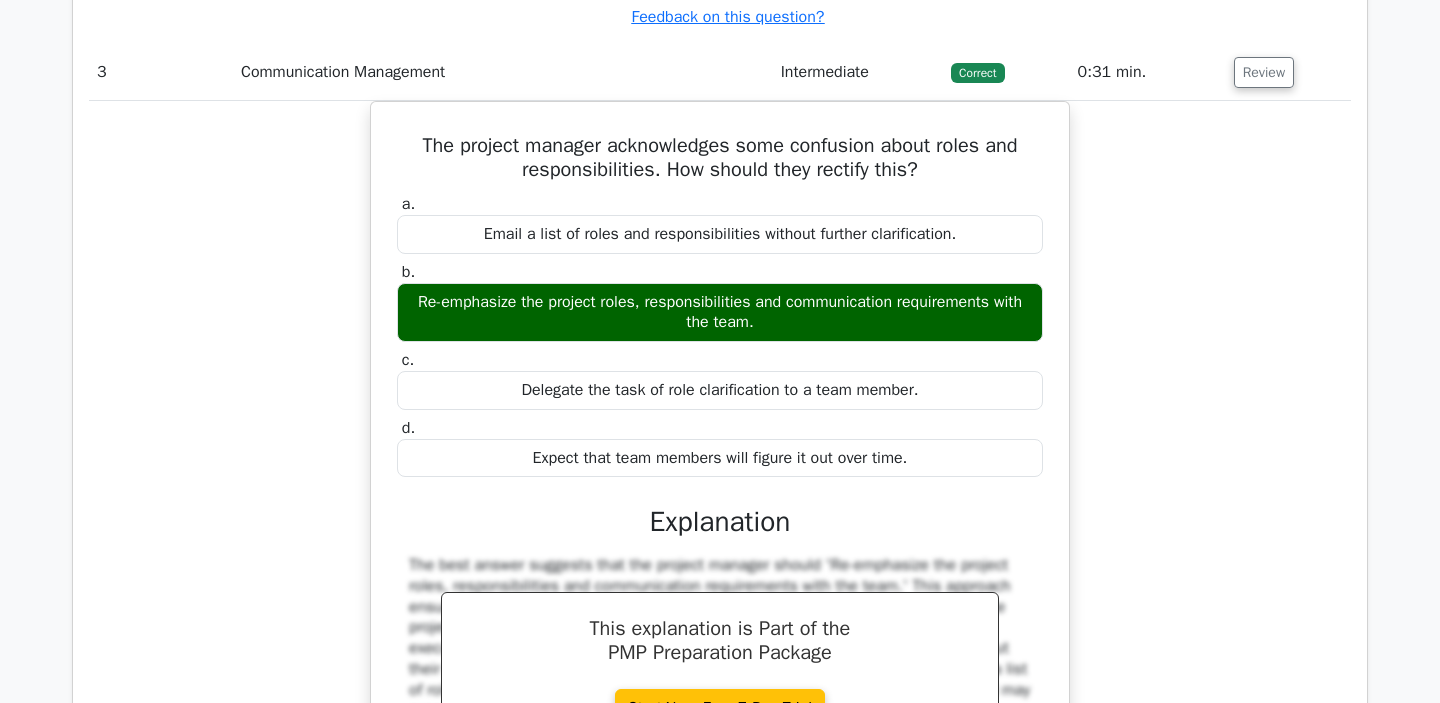 click at bounding box center (792, 371) 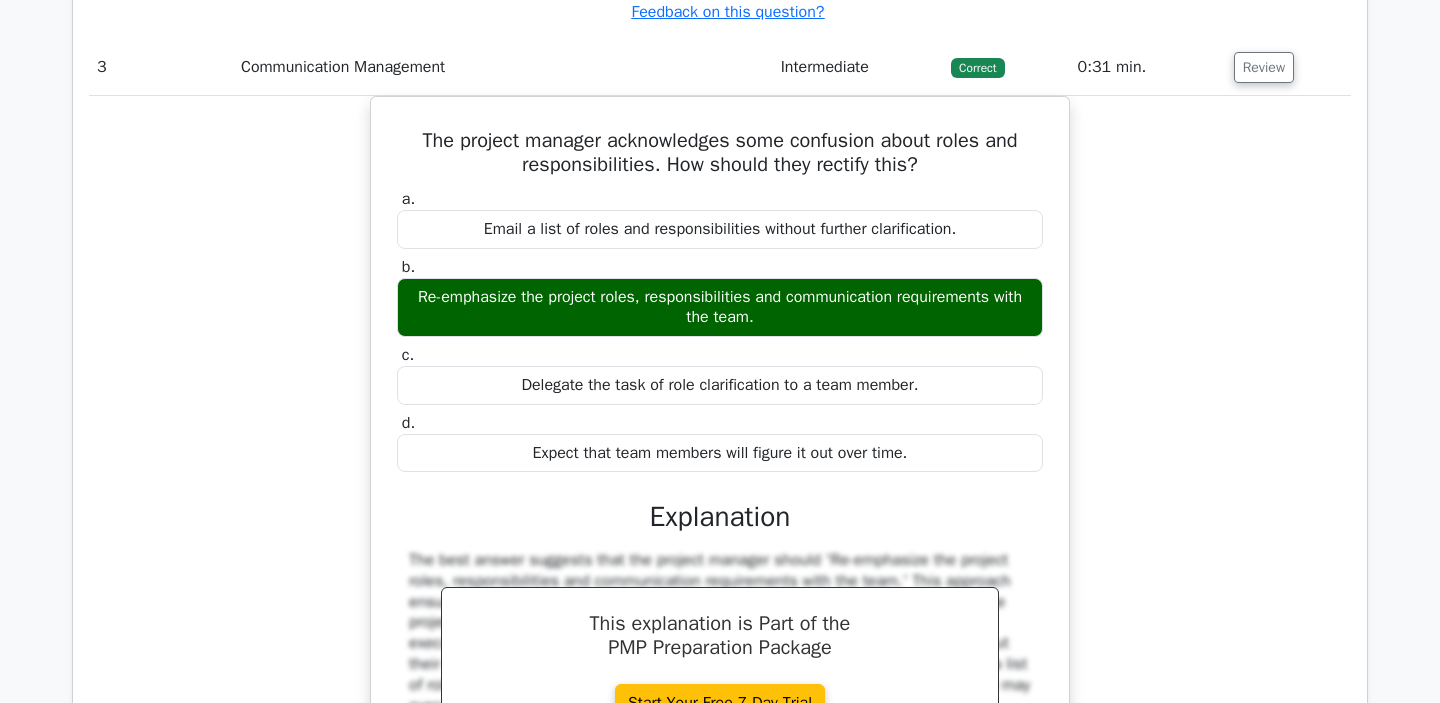 click on "The project manager acknowledges some confusion about roles and responsibilities. How should they rectify this?
a.
Email a list of roles and responsibilities without further clarification.
b.
c. d." at bounding box center [720, 501] 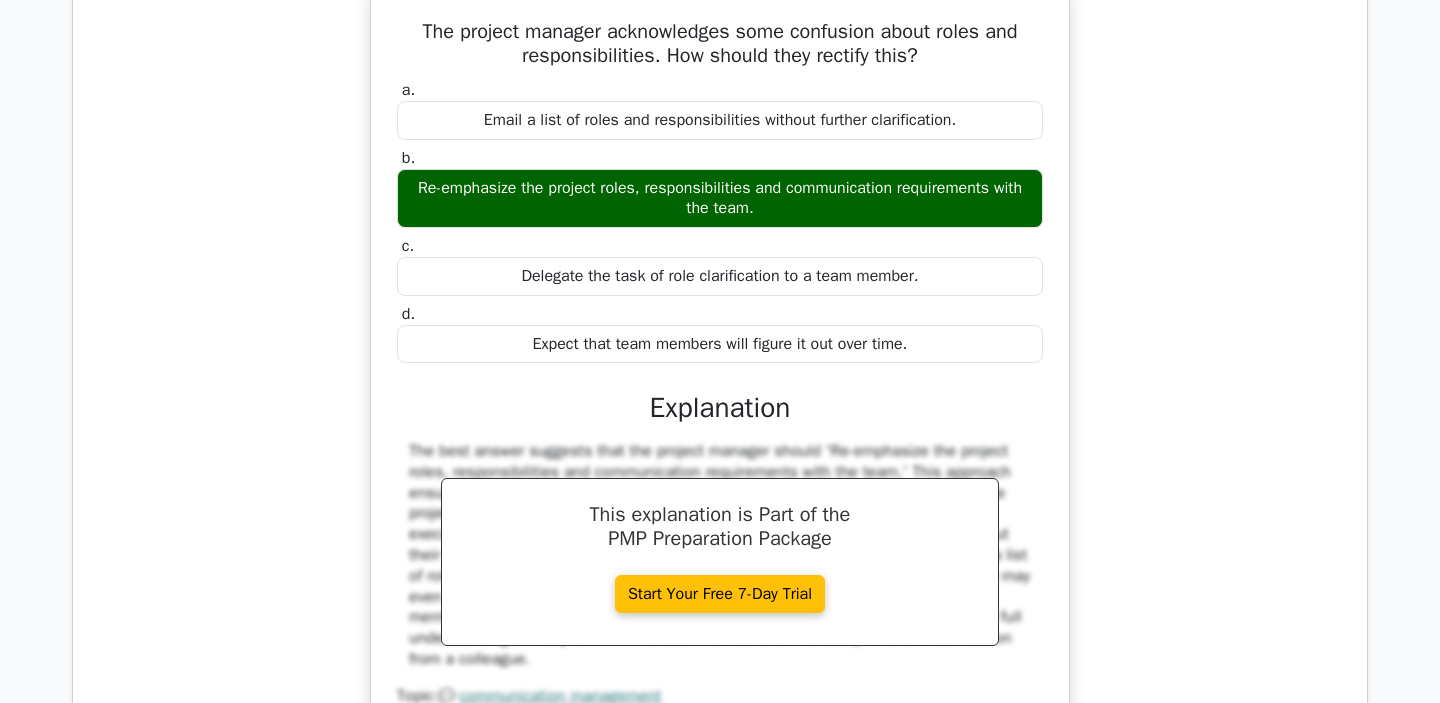 scroll, scrollTop: 4208, scrollLeft: 0, axis: vertical 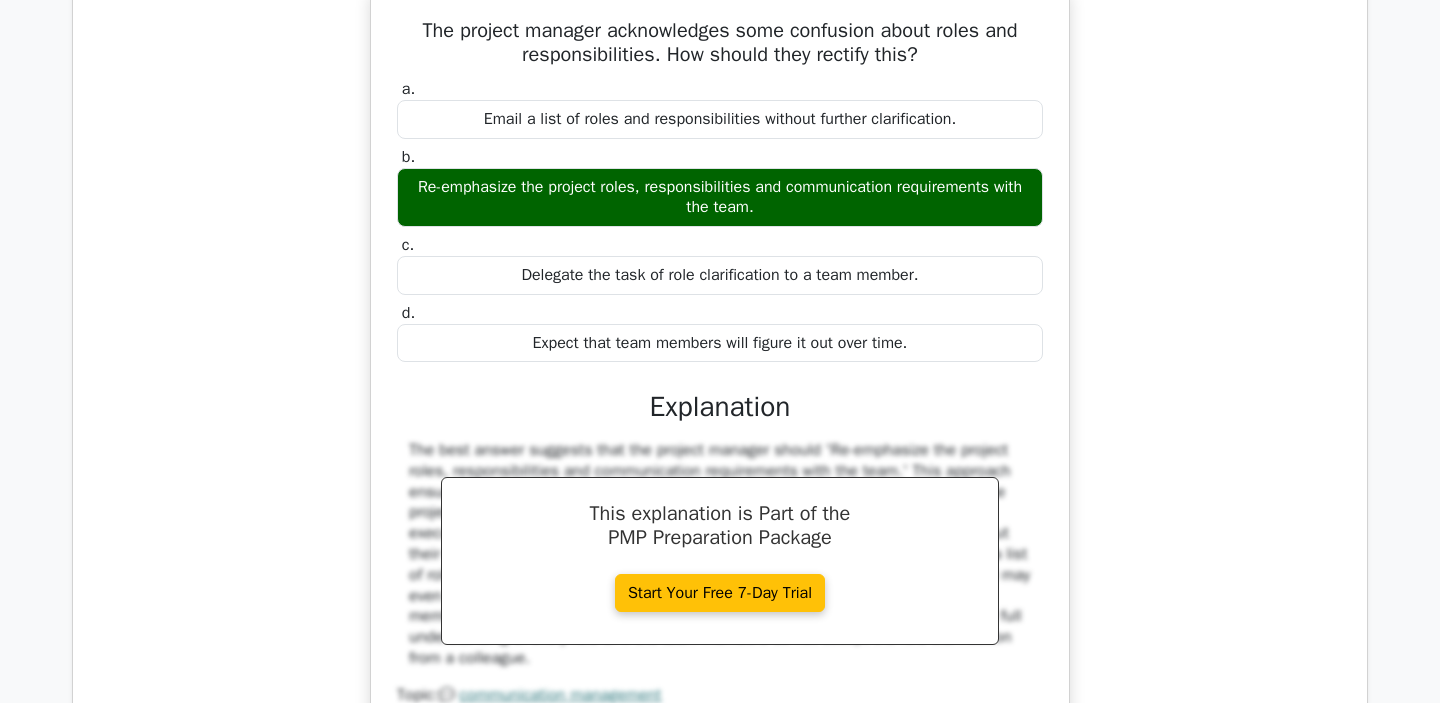 drag, startPoint x: 513, startPoint y: 327, endPoint x: 943, endPoint y: 327, distance: 430 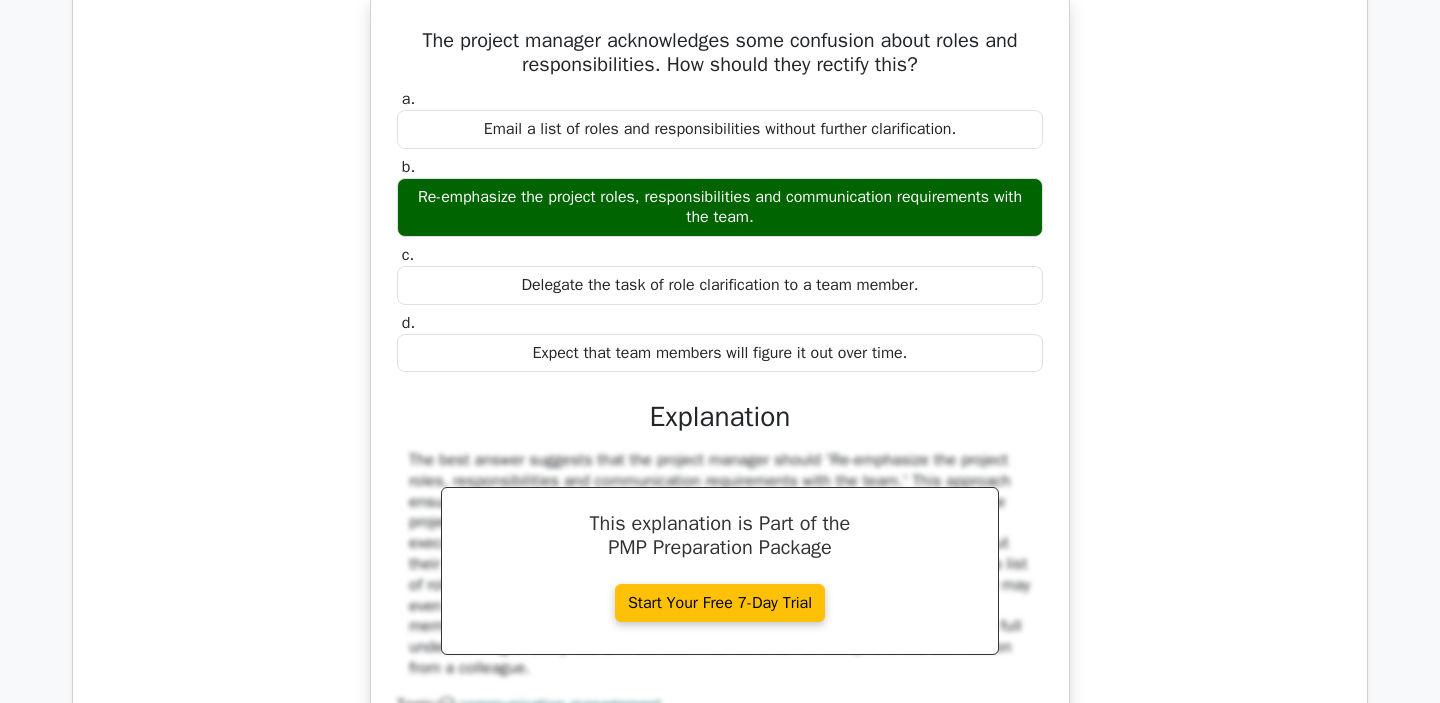 click at bounding box center (930, 333) 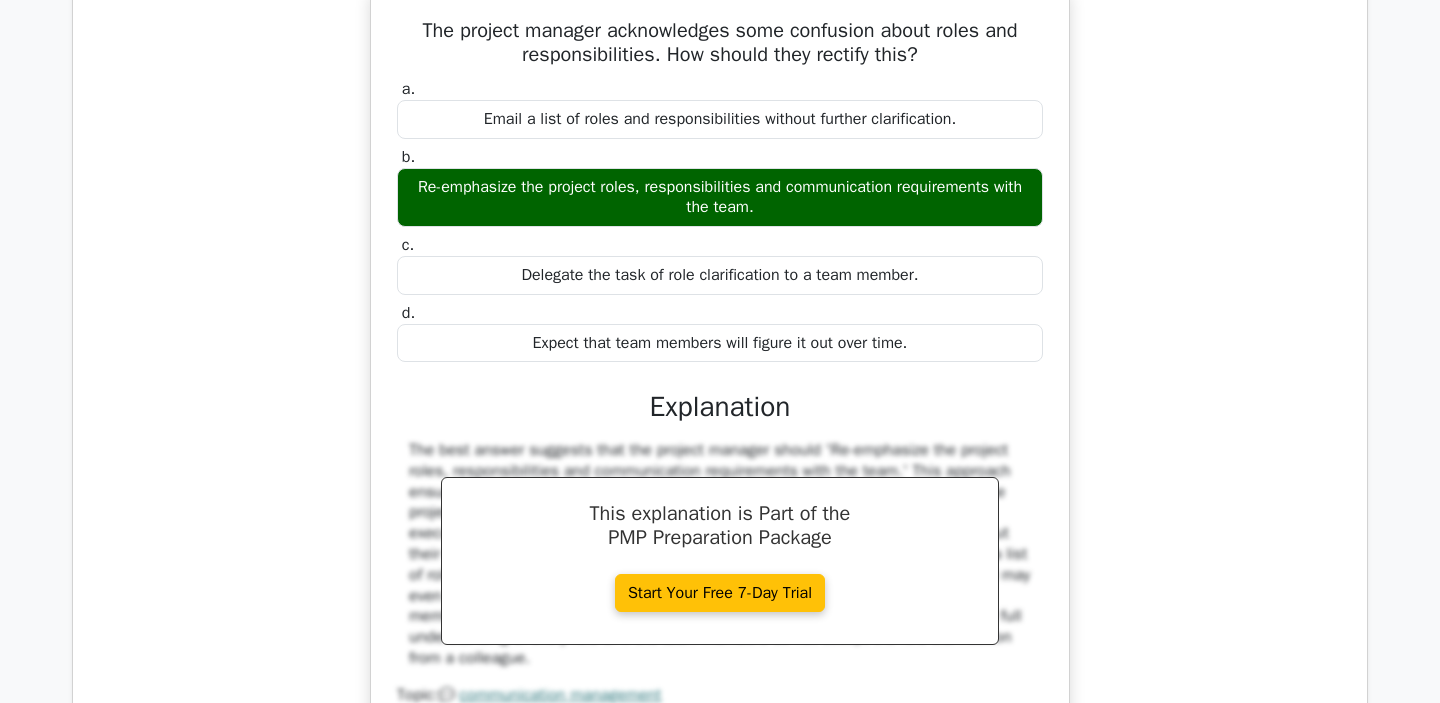 click on "Delegate the task of role clarification to a team member." at bounding box center (720, 275) 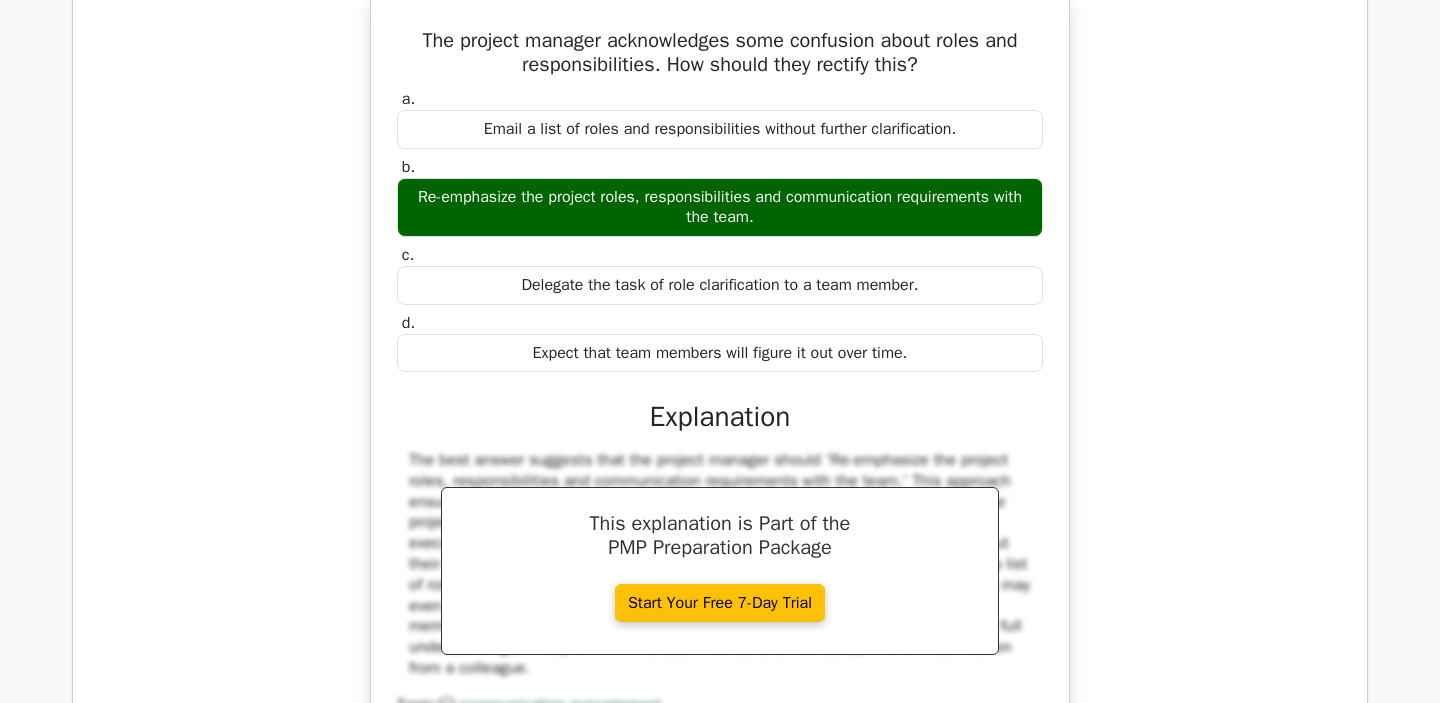 click at bounding box center [905, 401] 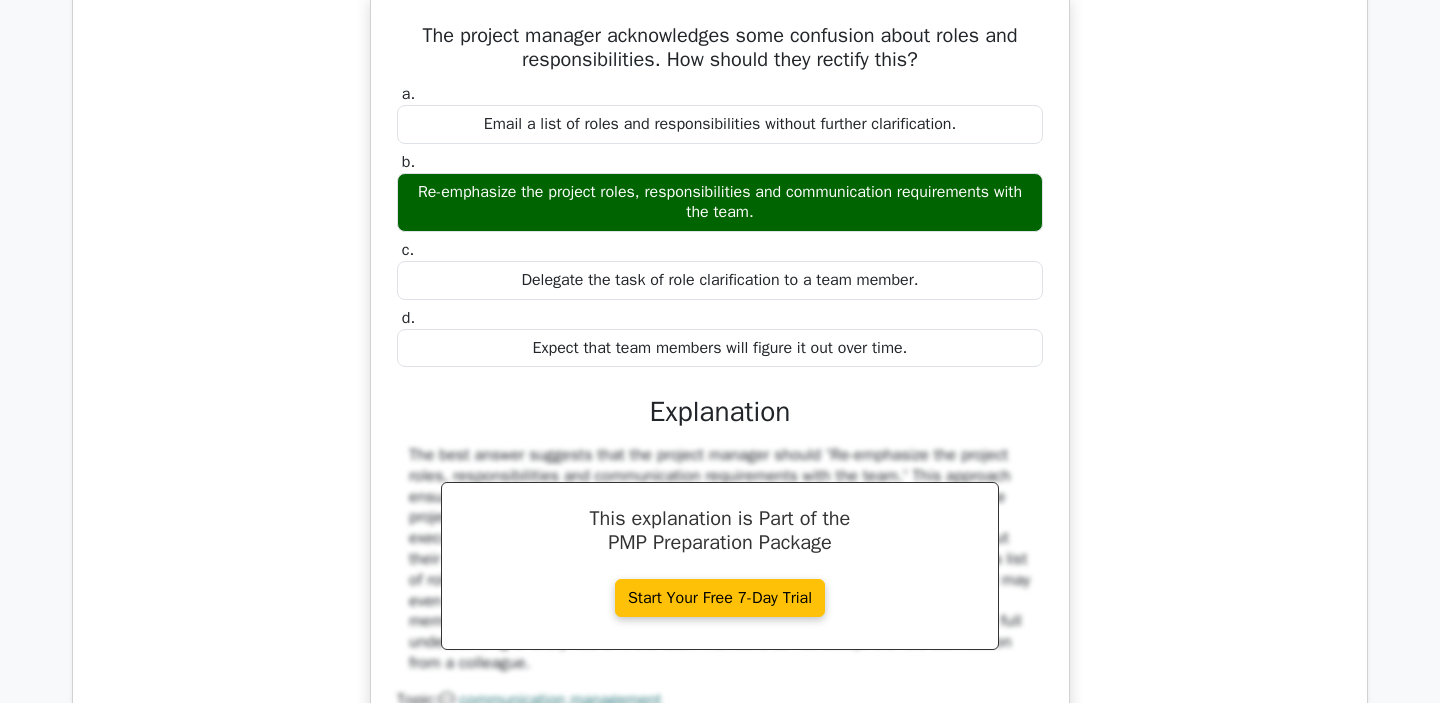 click on "The project manager acknowledges some confusion about roles and responsibilities. How should they rectify this?
a.
Email a list of roles and responsibilities without further clarification.
b.
c. d." at bounding box center (720, 396) 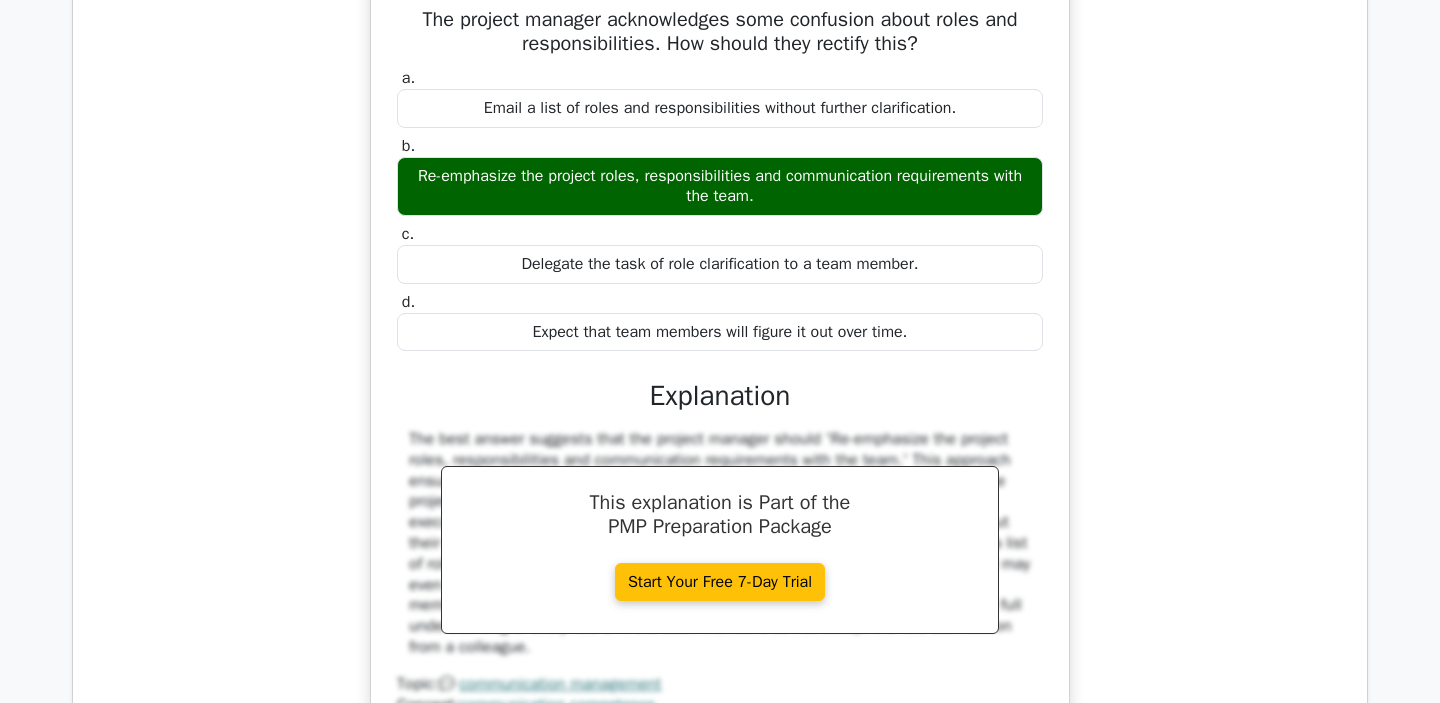 scroll, scrollTop: 4221, scrollLeft: 0, axis: vertical 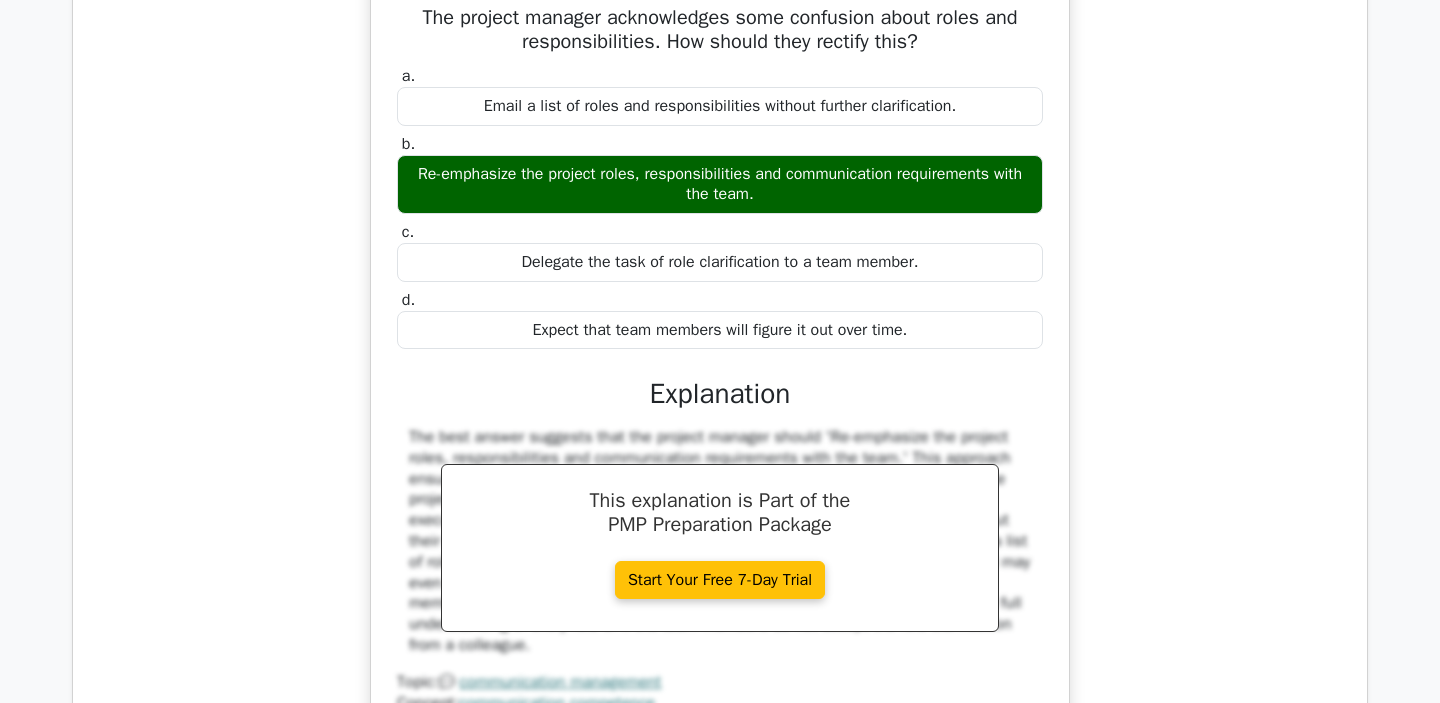 drag, startPoint x: 755, startPoint y: 383, endPoint x: 792, endPoint y: 382, distance: 37.01351 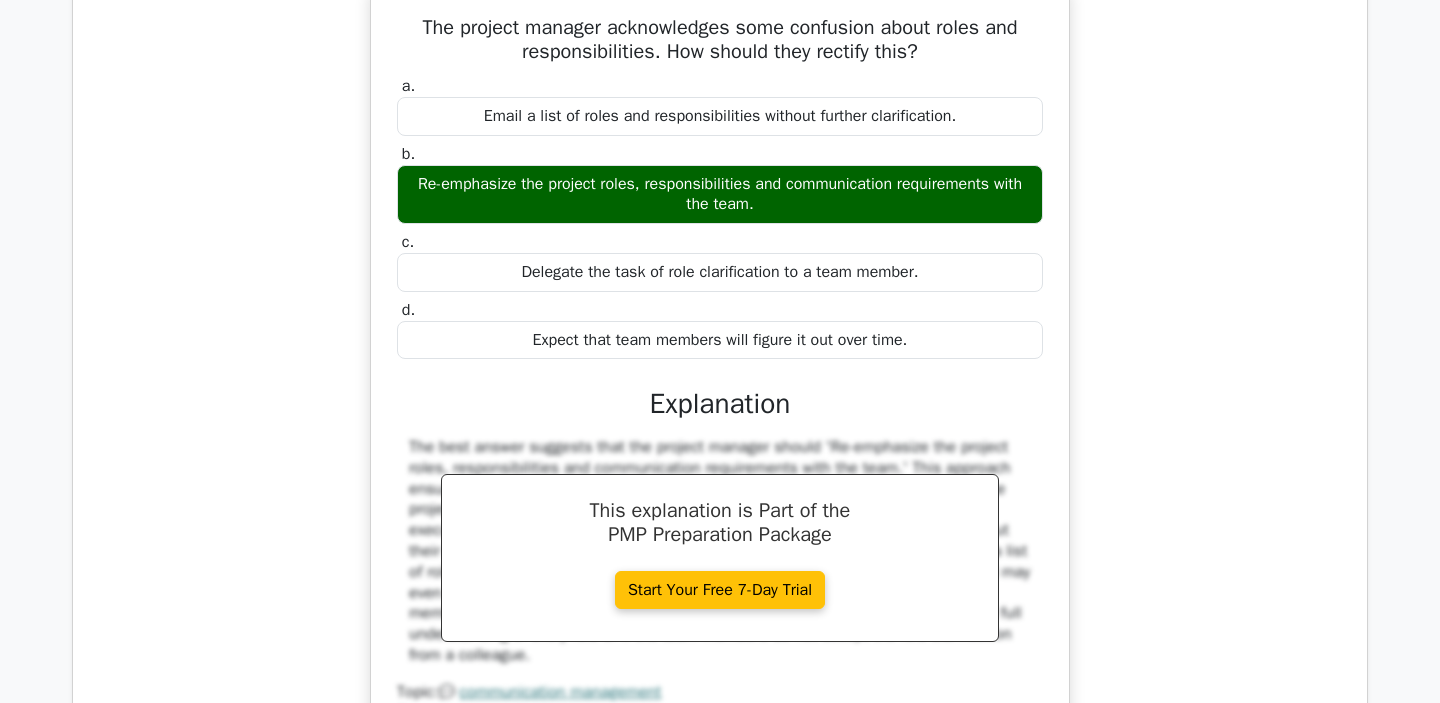 click at bounding box center (779, 388) 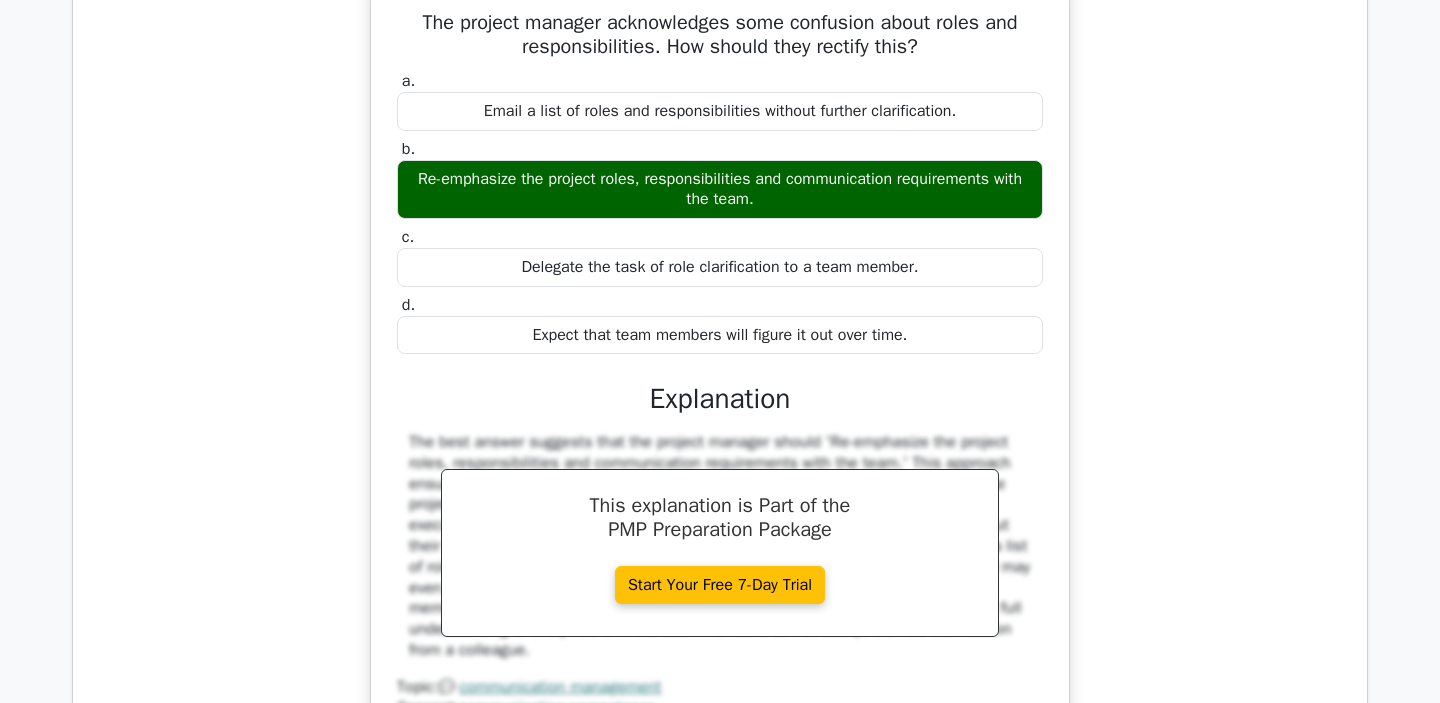 click on "The project manager acknowledges some confusion about roles and responsibilities. How should they rectify this?
a.
Email a list of roles and responsibilities without further clarification.
b.
c. d." at bounding box center [720, 383] 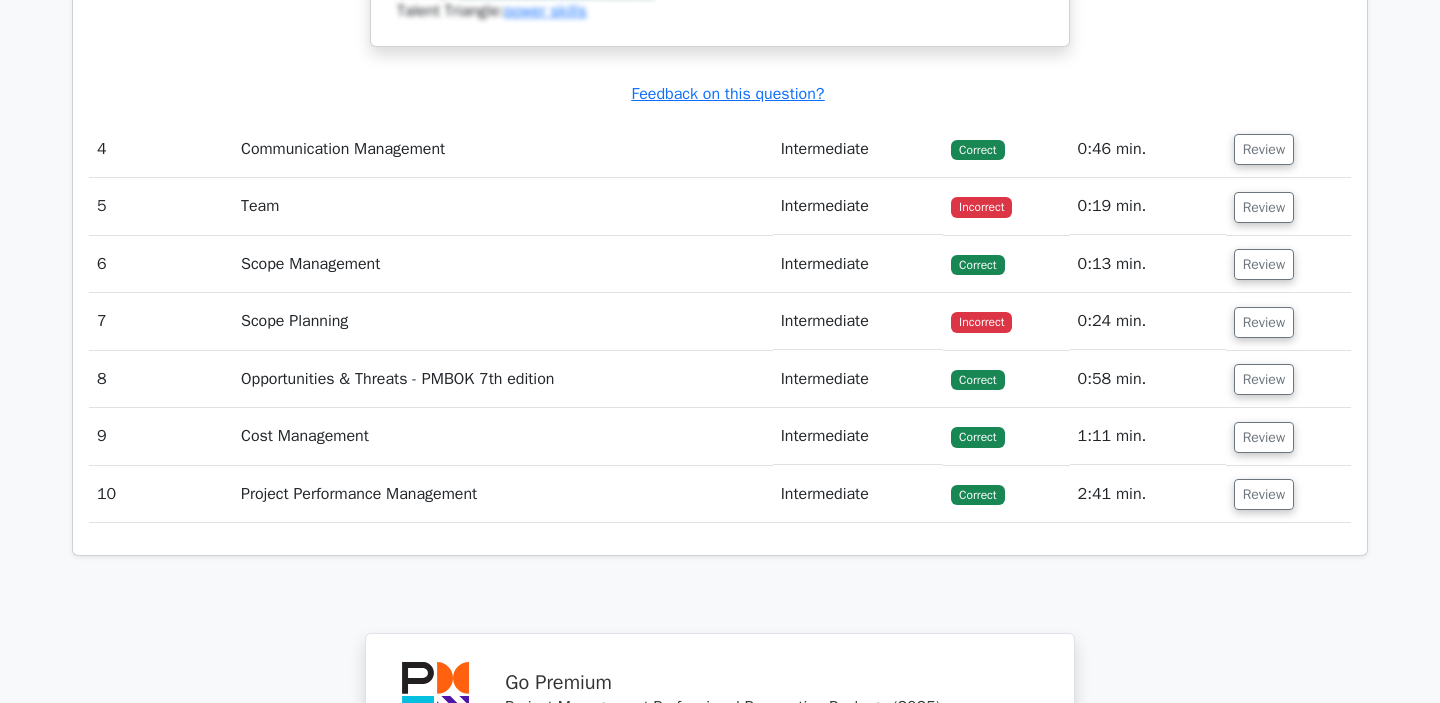 scroll, scrollTop: 4931, scrollLeft: 0, axis: vertical 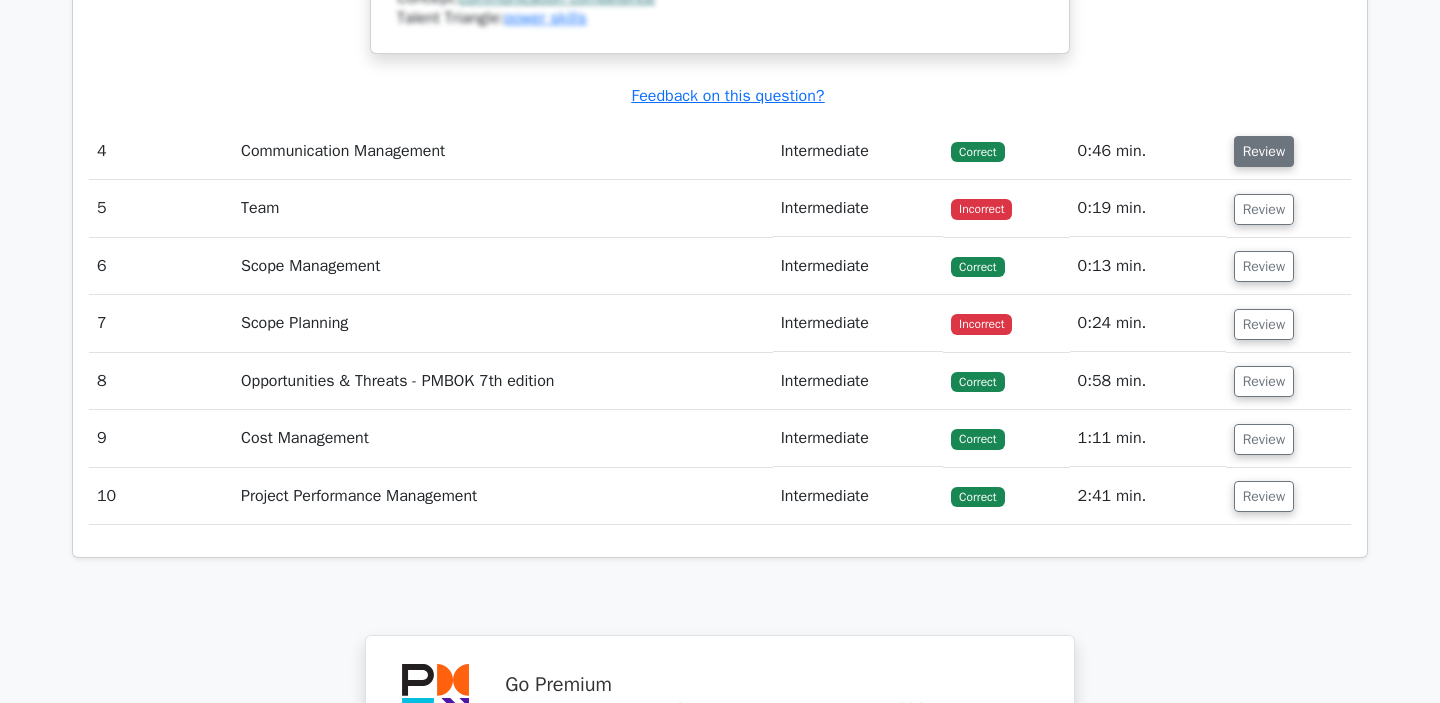 click on "Review" at bounding box center [1264, 151] 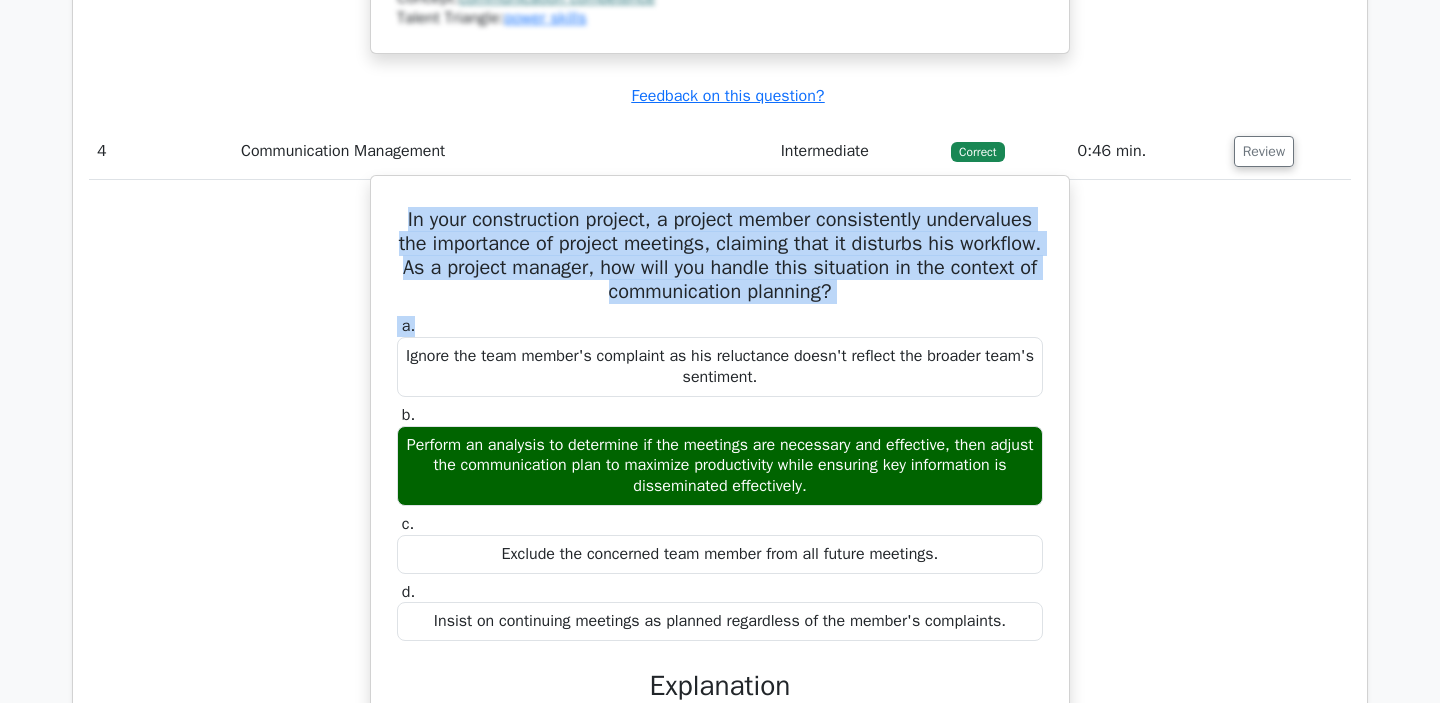 drag, startPoint x: 398, startPoint y: 266, endPoint x: 881, endPoint y: 367, distance: 493.44705 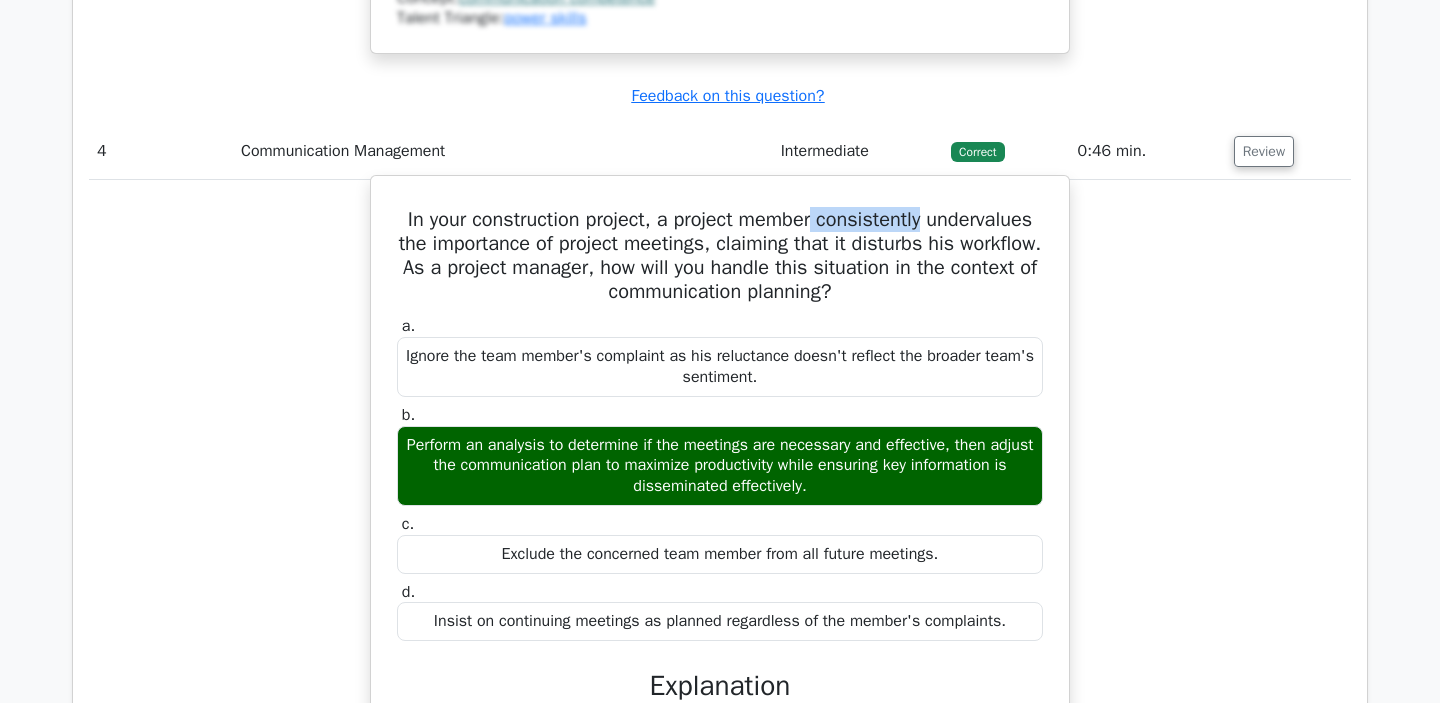 drag, startPoint x: 814, startPoint y: 270, endPoint x: 922, endPoint y: 270, distance: 108 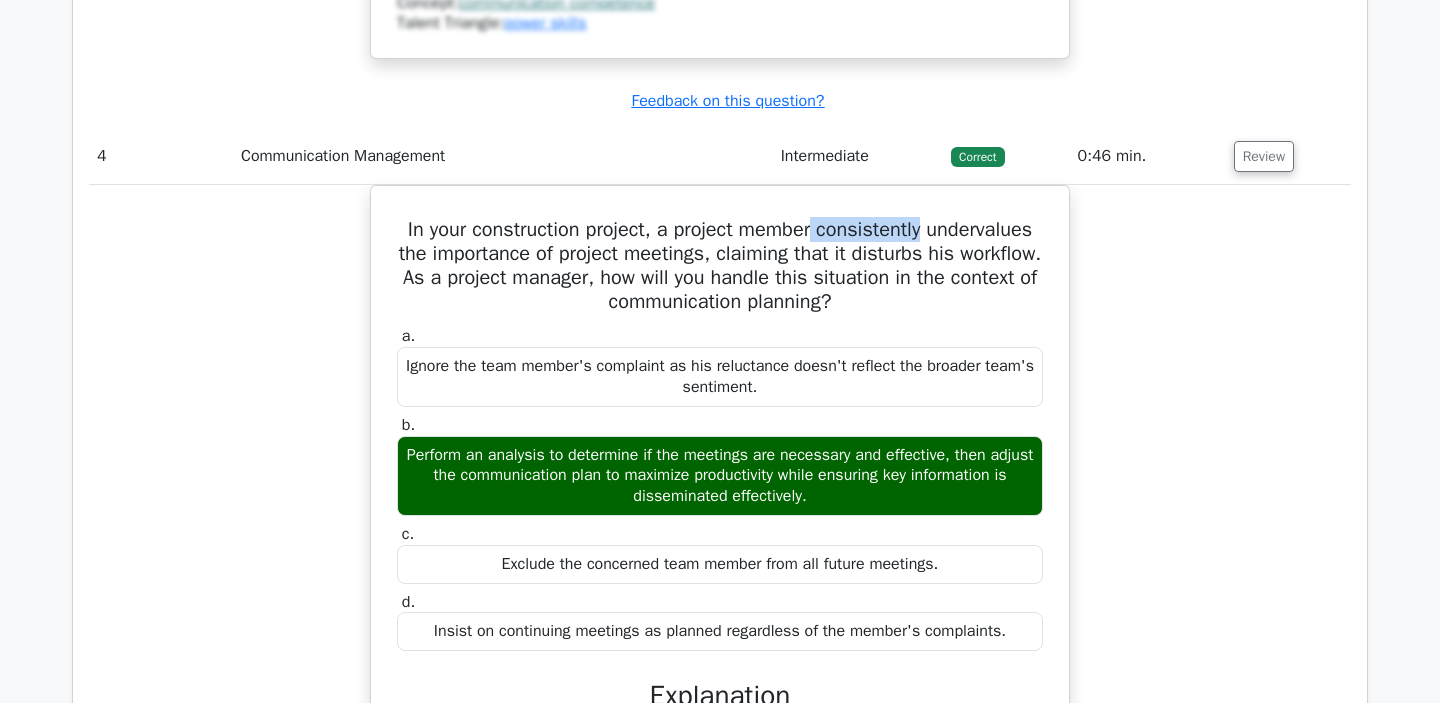 click at bounding box center [909, 281] 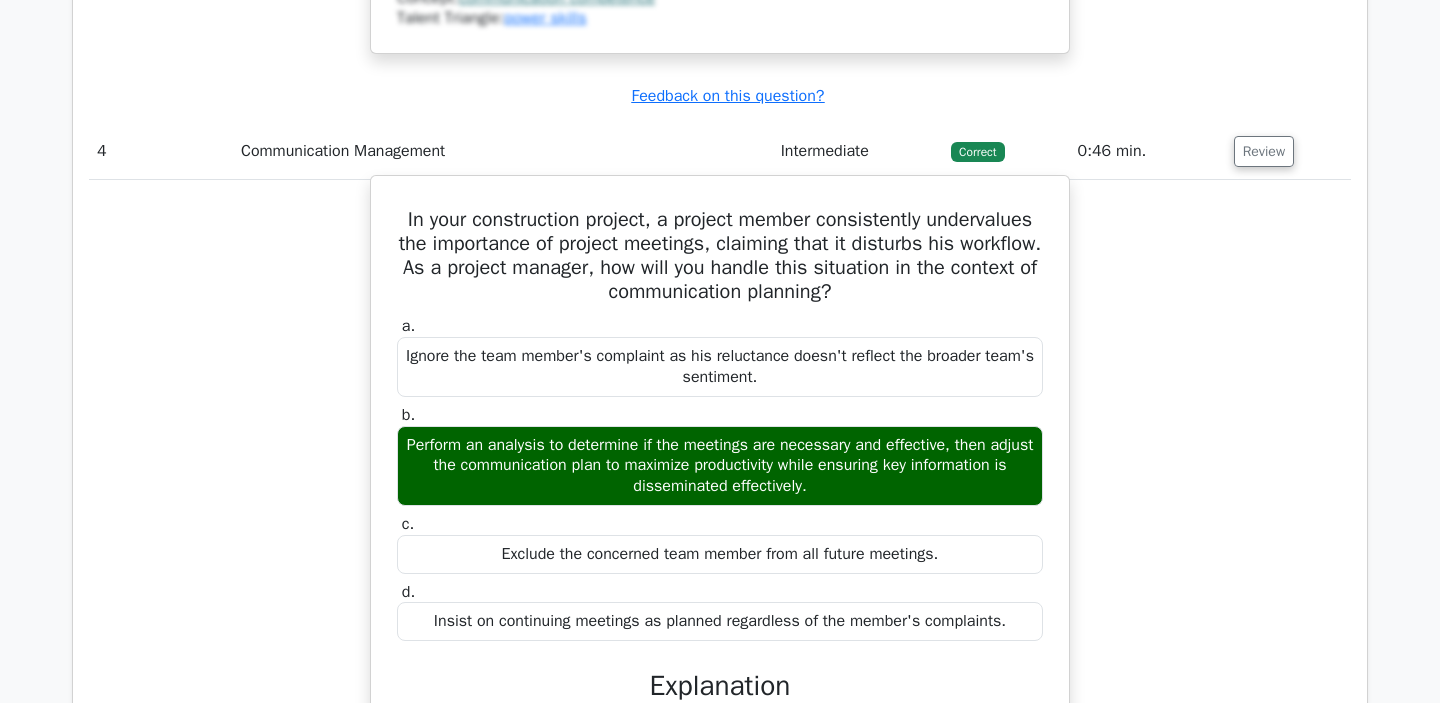 click on "In your construction project, a project member consistently undervalues the importance of project meetings, claiming that it disturbs his workflow. As a project manager, how will you handle this situation in the context of communication planning?" at bounding box center (720, 256) 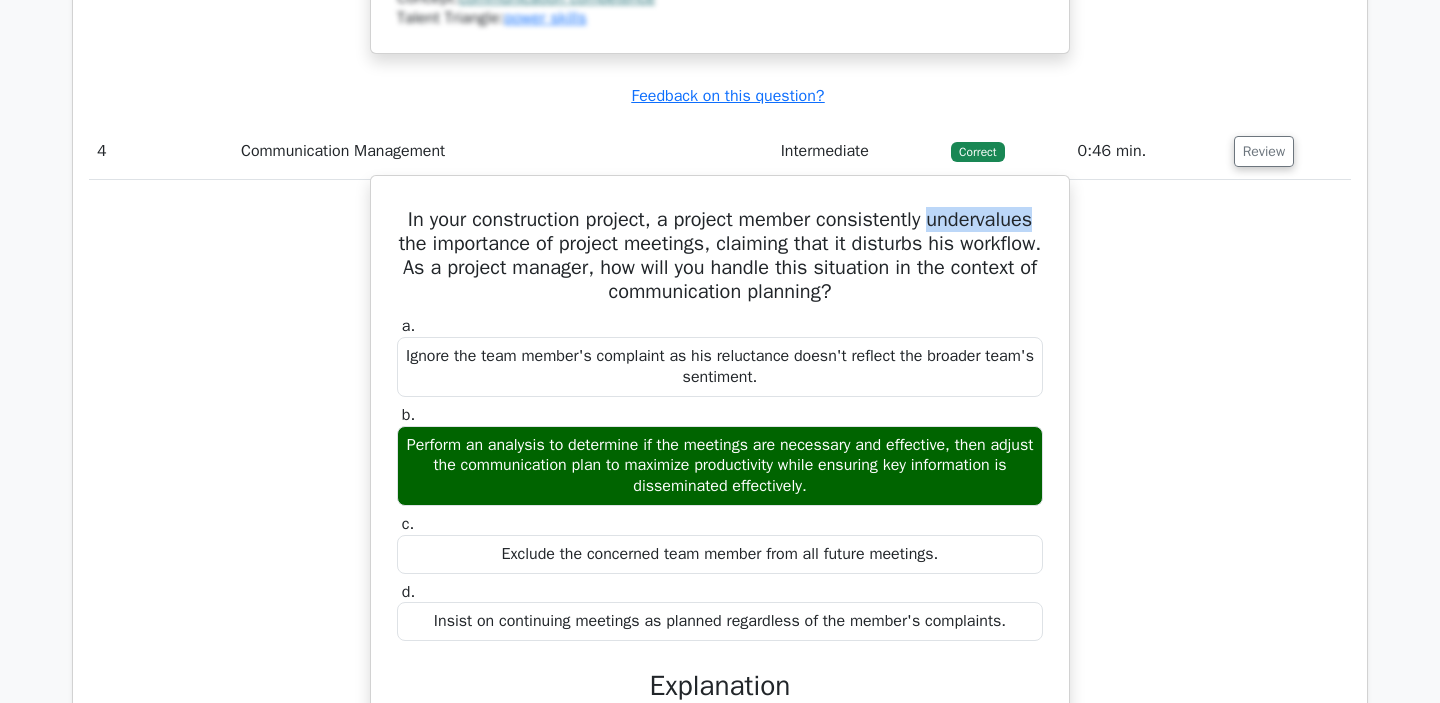 drag, startPoint x: 932, startPoint y: 274, endPoint x: 1049, endPoint y: 268, distance: 117.15375 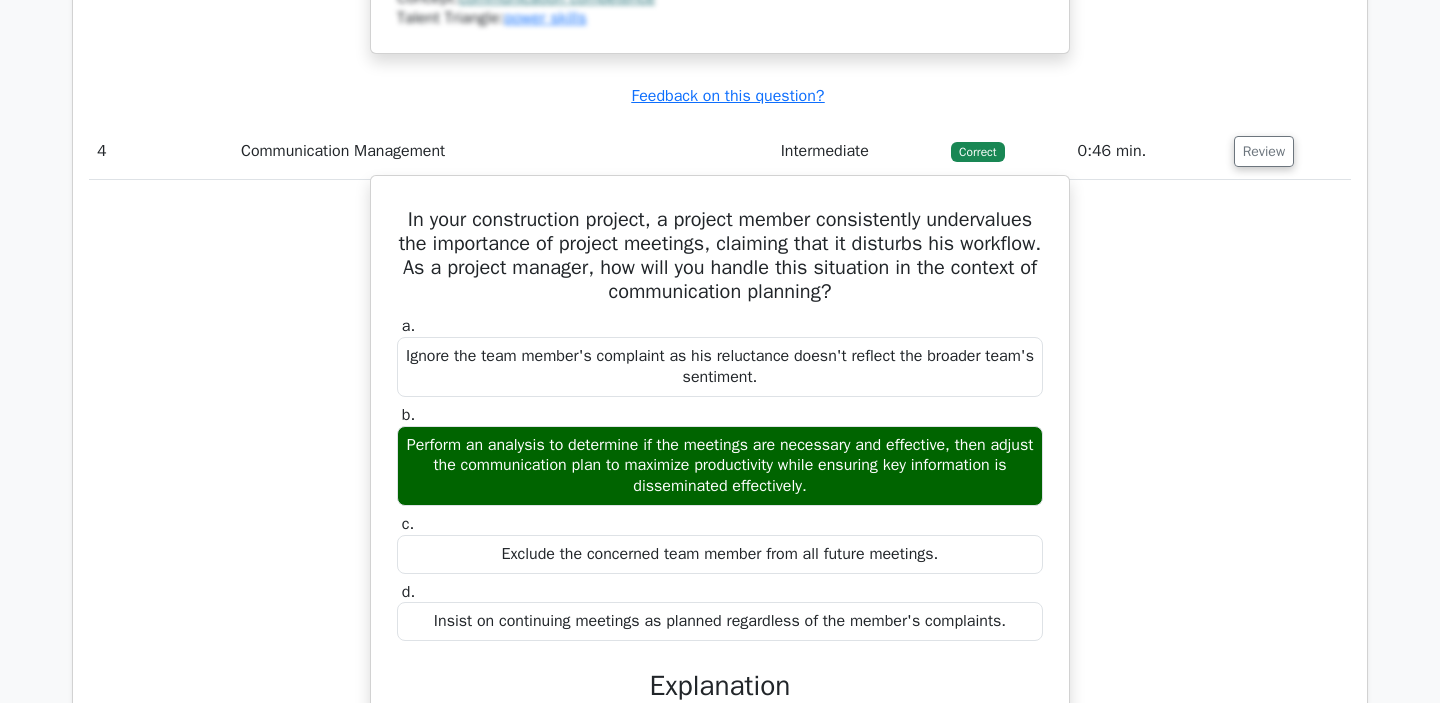 click on "In your construction project, a project member consistently undervalues the importance of project meetings, claiming that it disturbs his workflow. As a project manager, how will you handle this situation in the context of communication planning?" at bounding box center (720, 256) 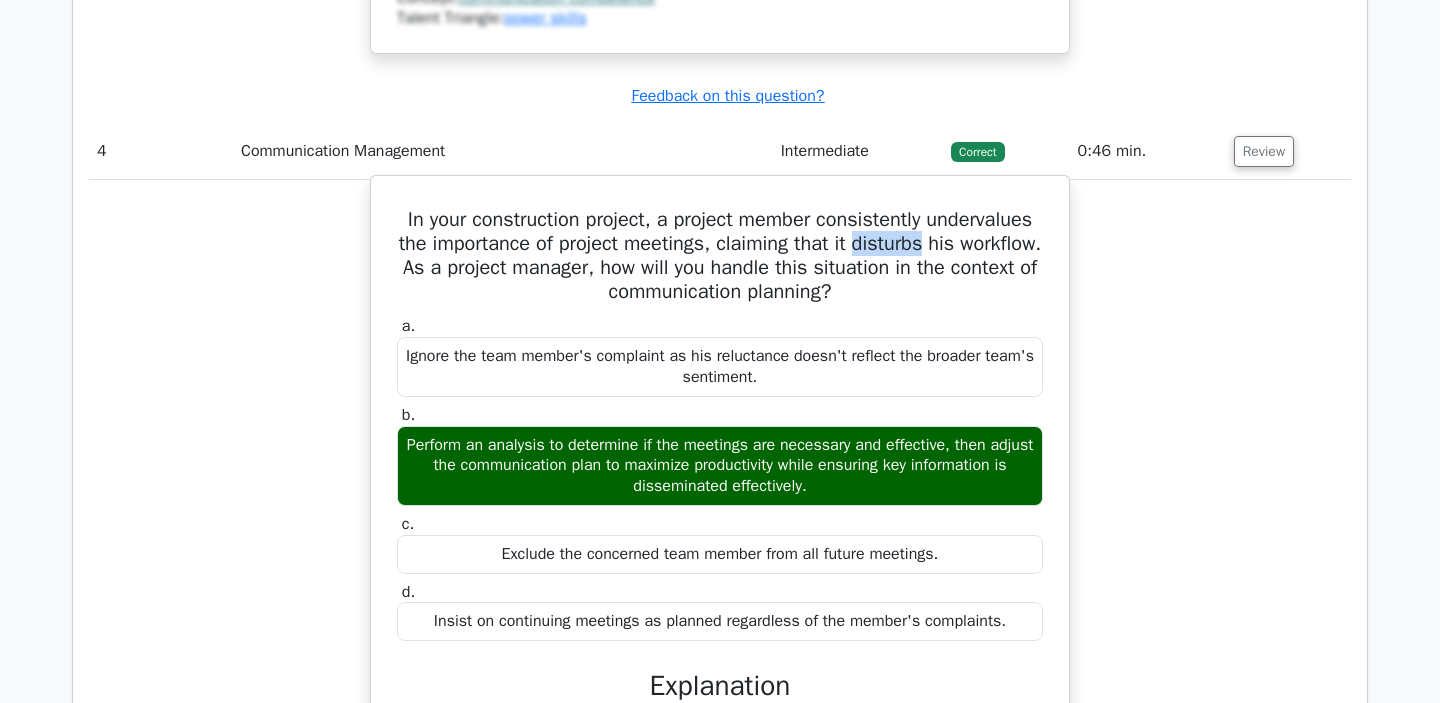 drag, startPoint x: 901, startPoint y: 302, endPoint x: 972, endPoint y: 302, distance: 71 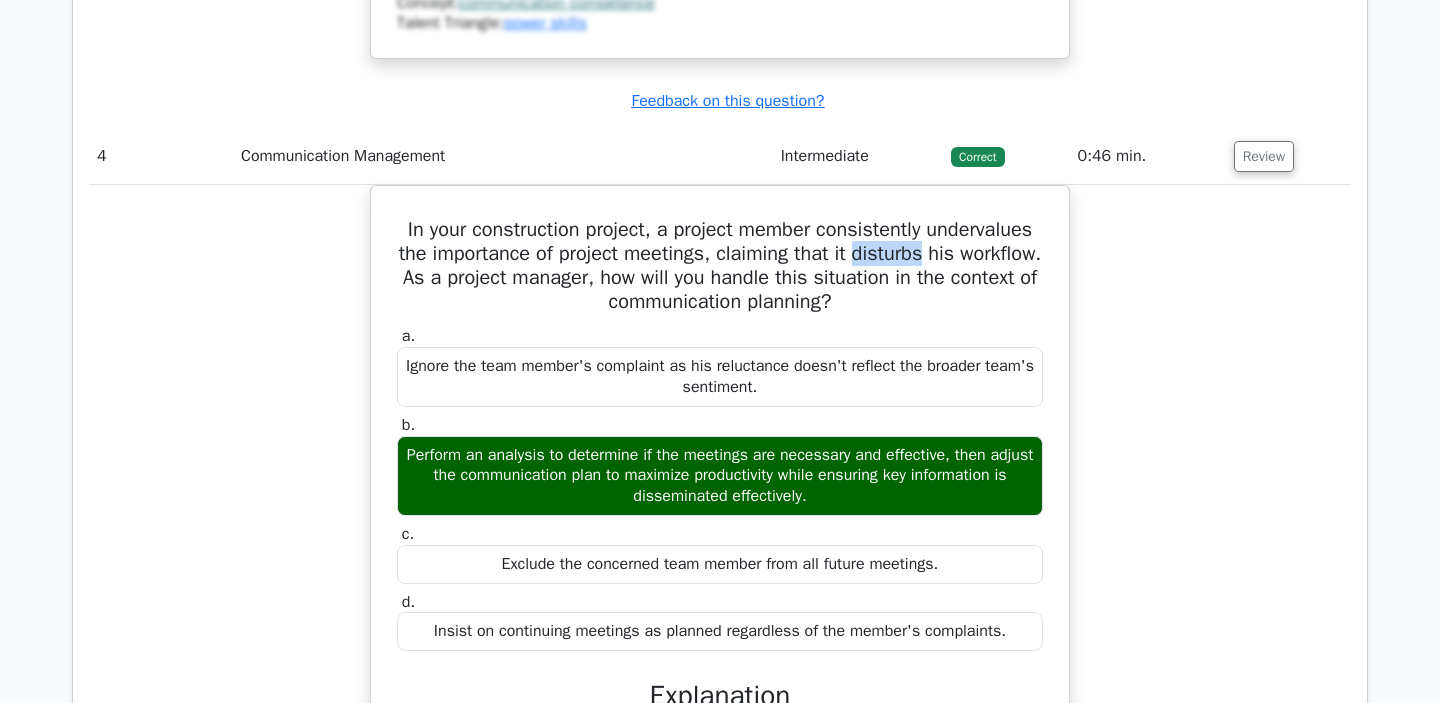 click at bounding box center [959, 305] 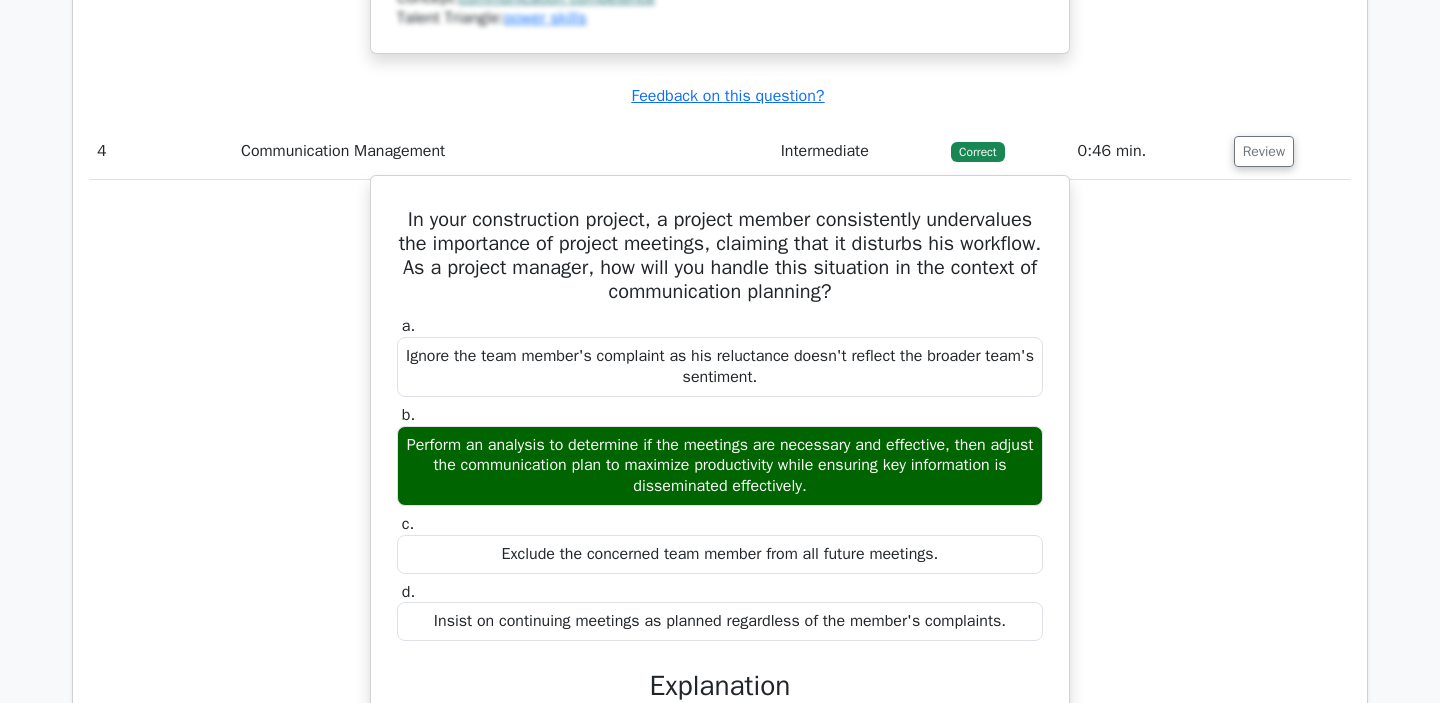 click on "a.
Ignore the team member's complaint as his reluctance doesn't reflect the broader team's sentiment.
b. c. d." at bounding box center [720, 356] 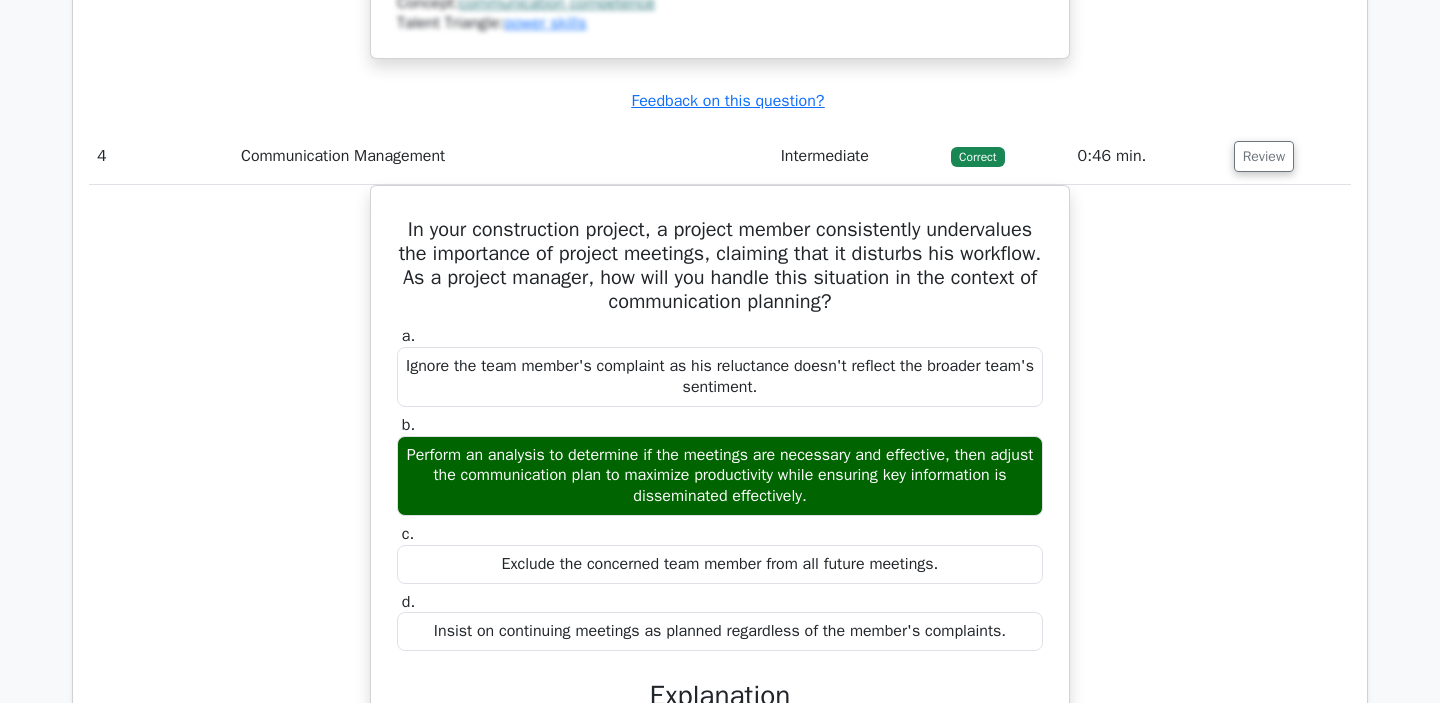 click at bounding box center (833, 436) 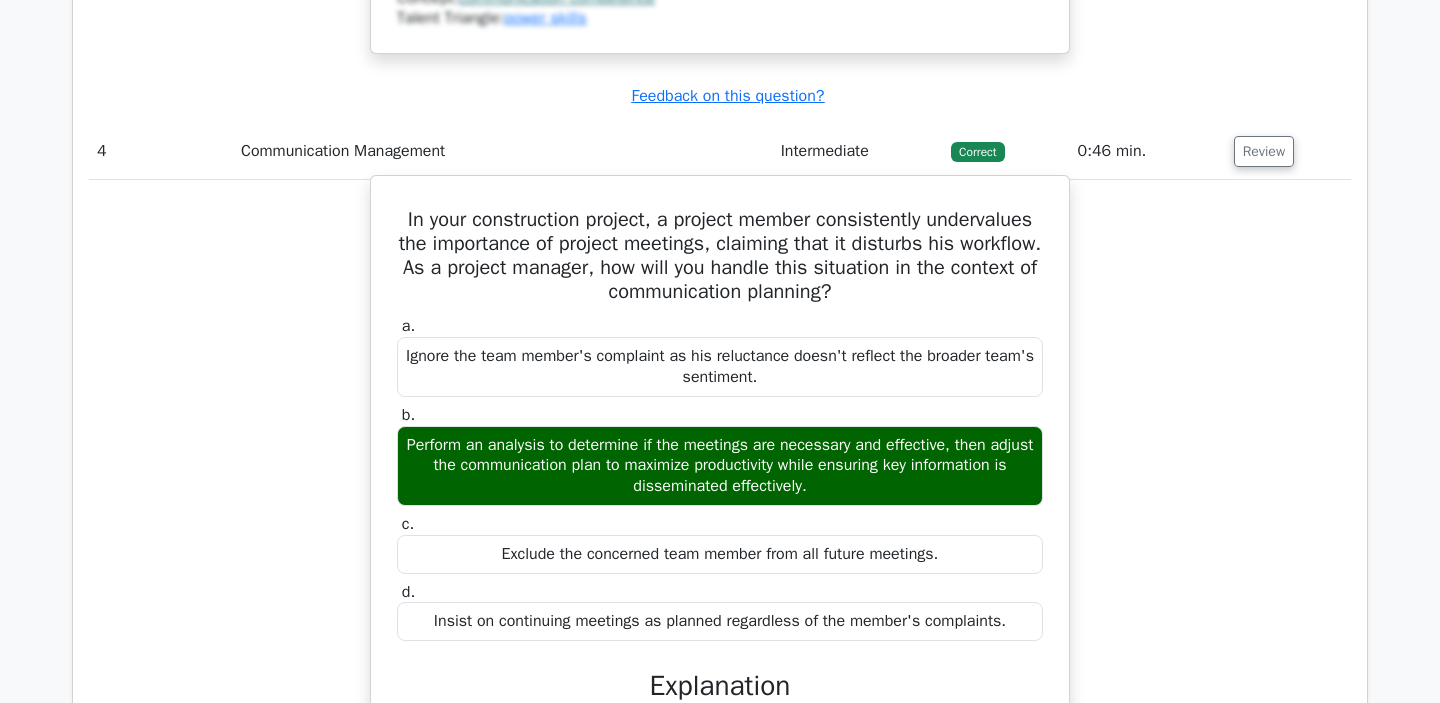 click on "Ignore the team member's complaint as his reluctance doesn't reflect the broader team's sentiment." at bounding box center (720, 367) 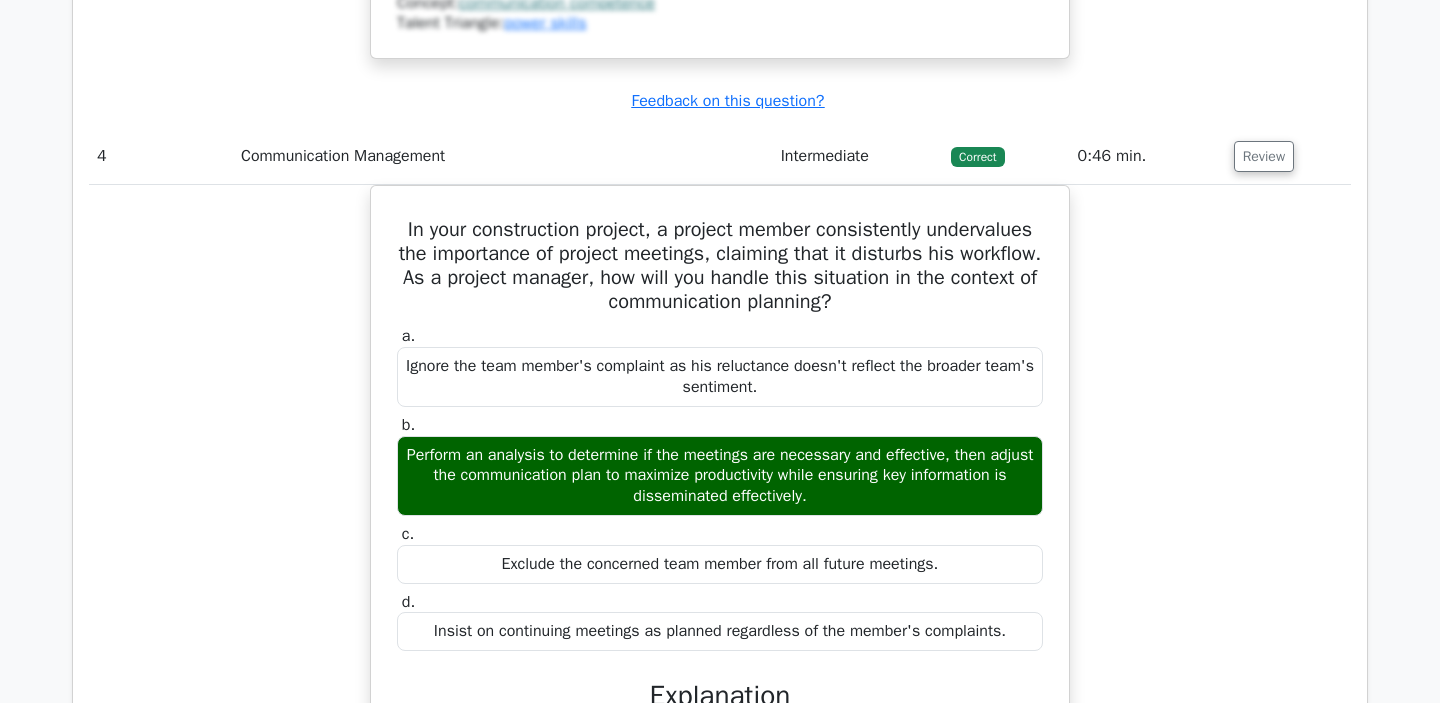 click at bounding box center [912, 415] 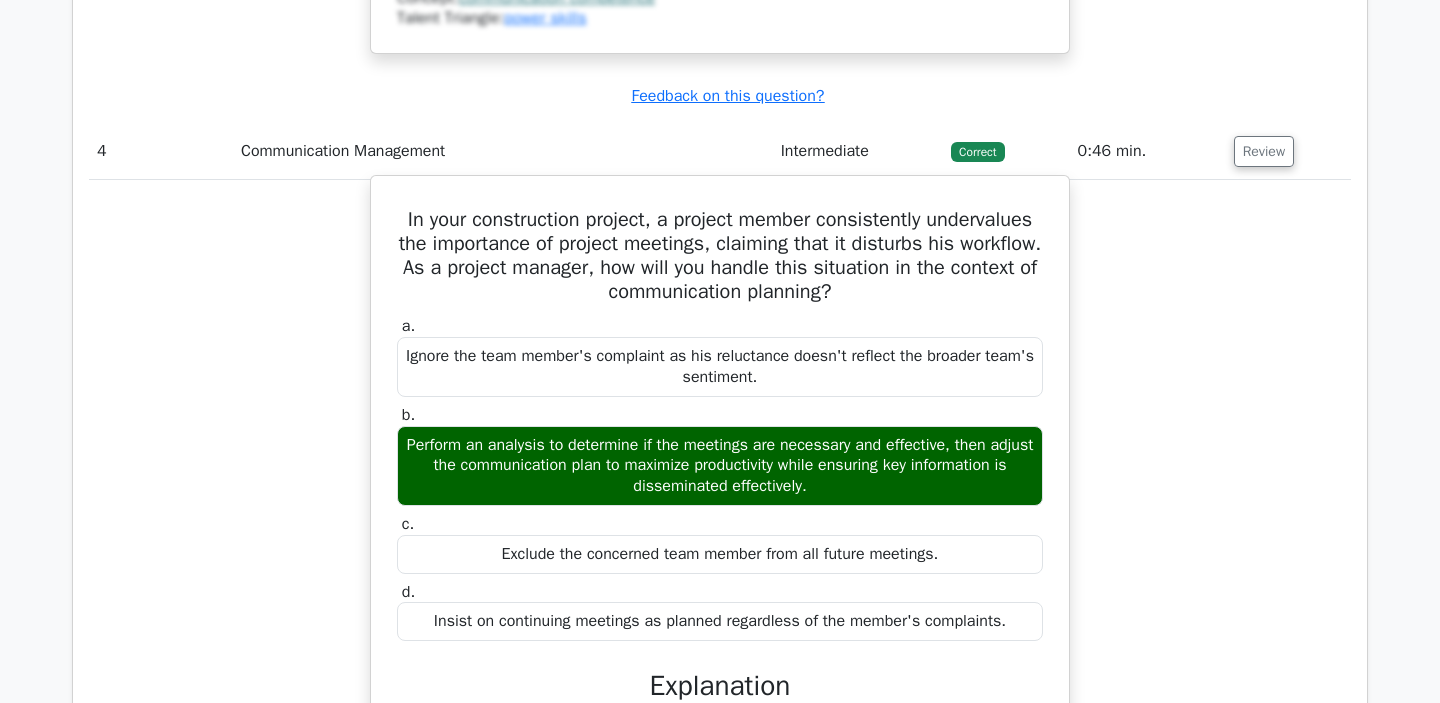 click on "Ignore the team member's complaint as his reluctance doesn't reflect the broader team's sentiment." at bounding box center [720, 367] 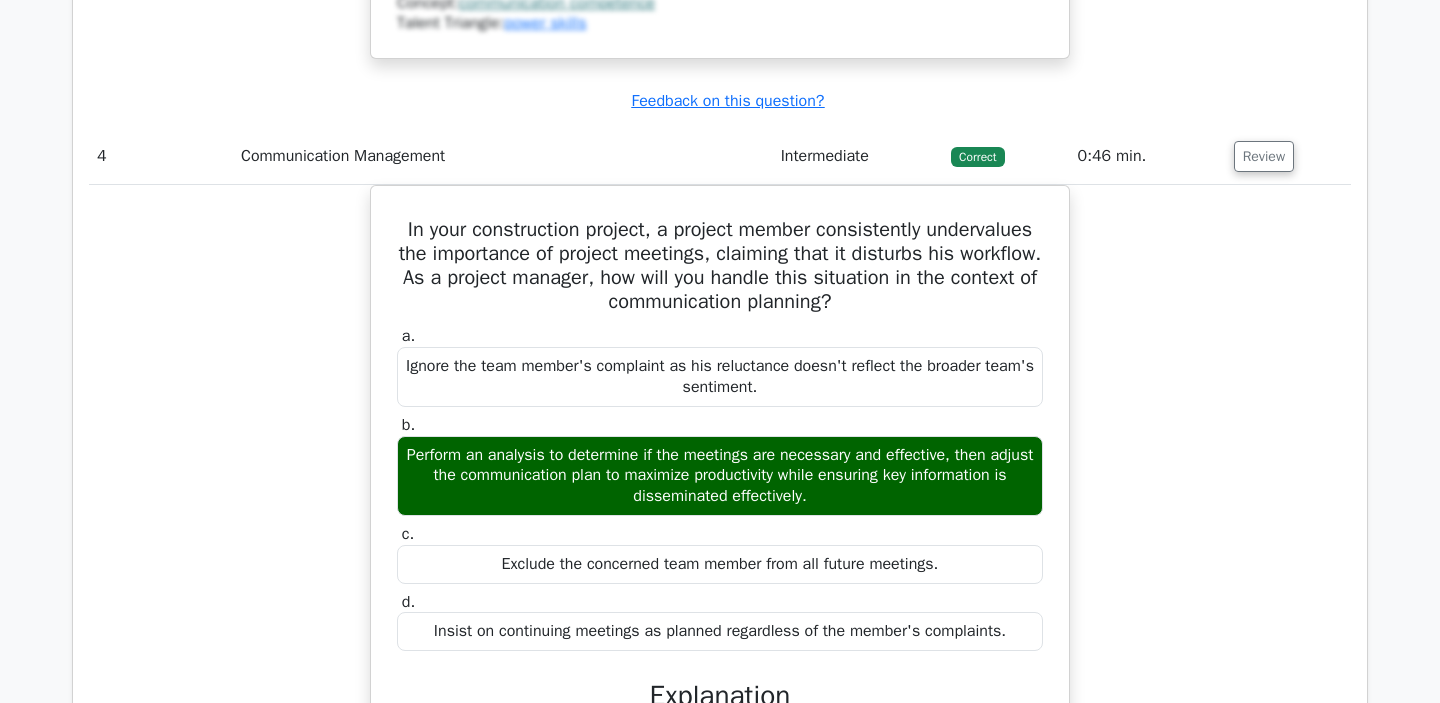 click at bounding box center (1007, 415) 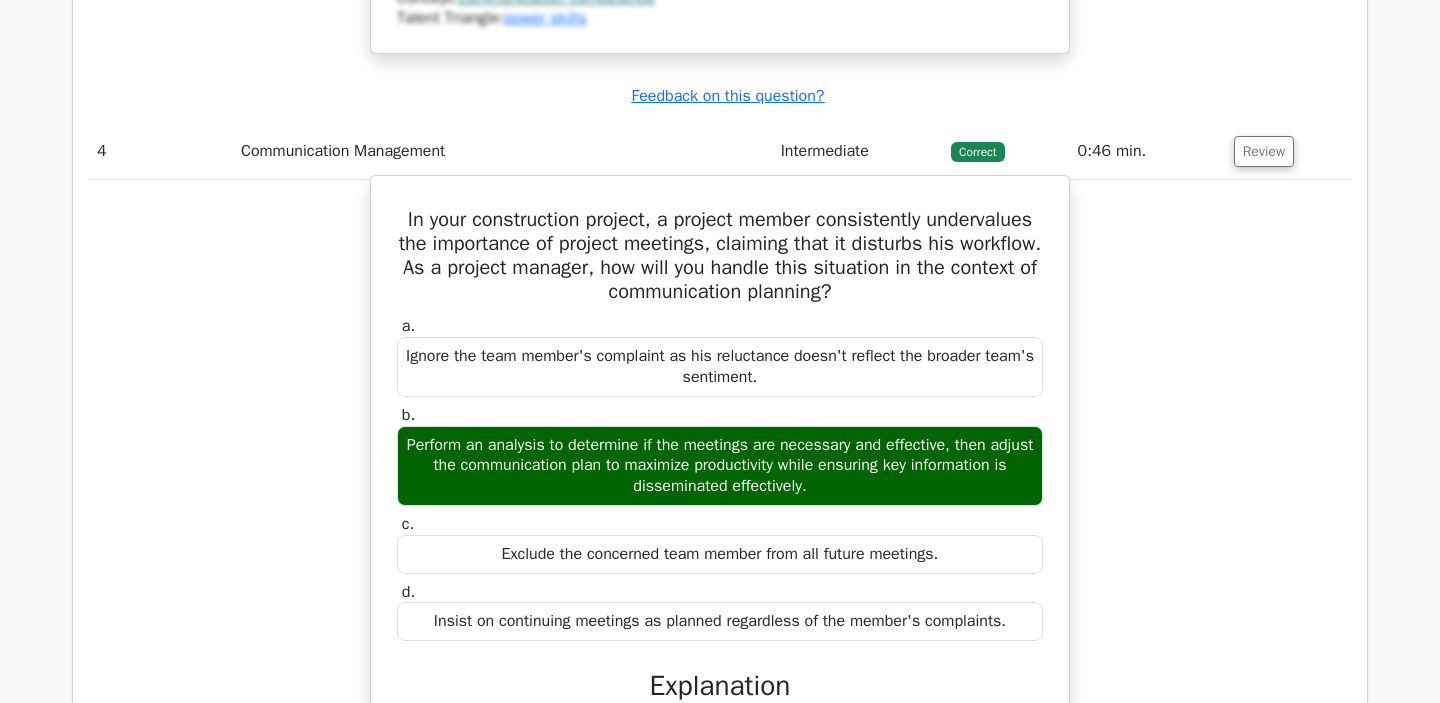 click on "a.
Ignore the team member's complaint as his reluctance doesn't reflect the broader team's sentiment.
b.
c.
d." at bounding box center [720, 478] 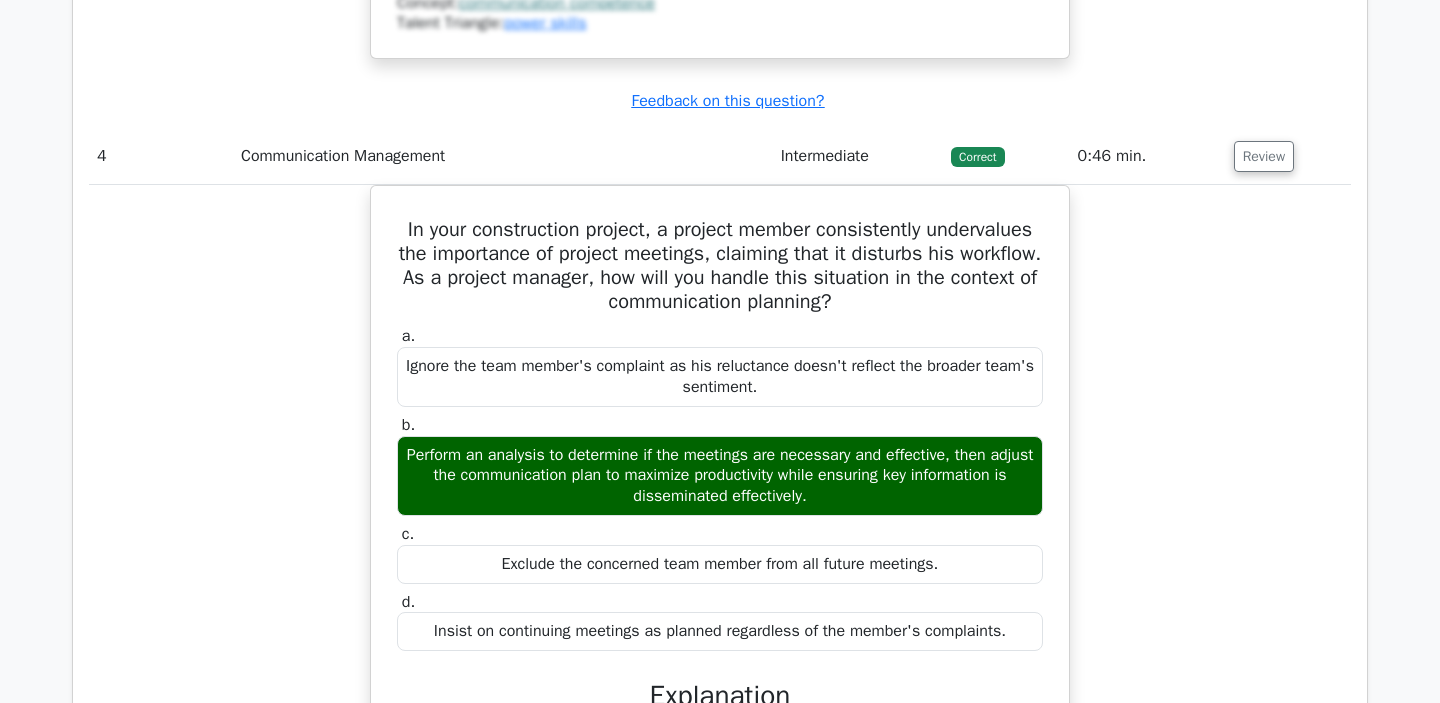 click at bounding box center [770, 436] 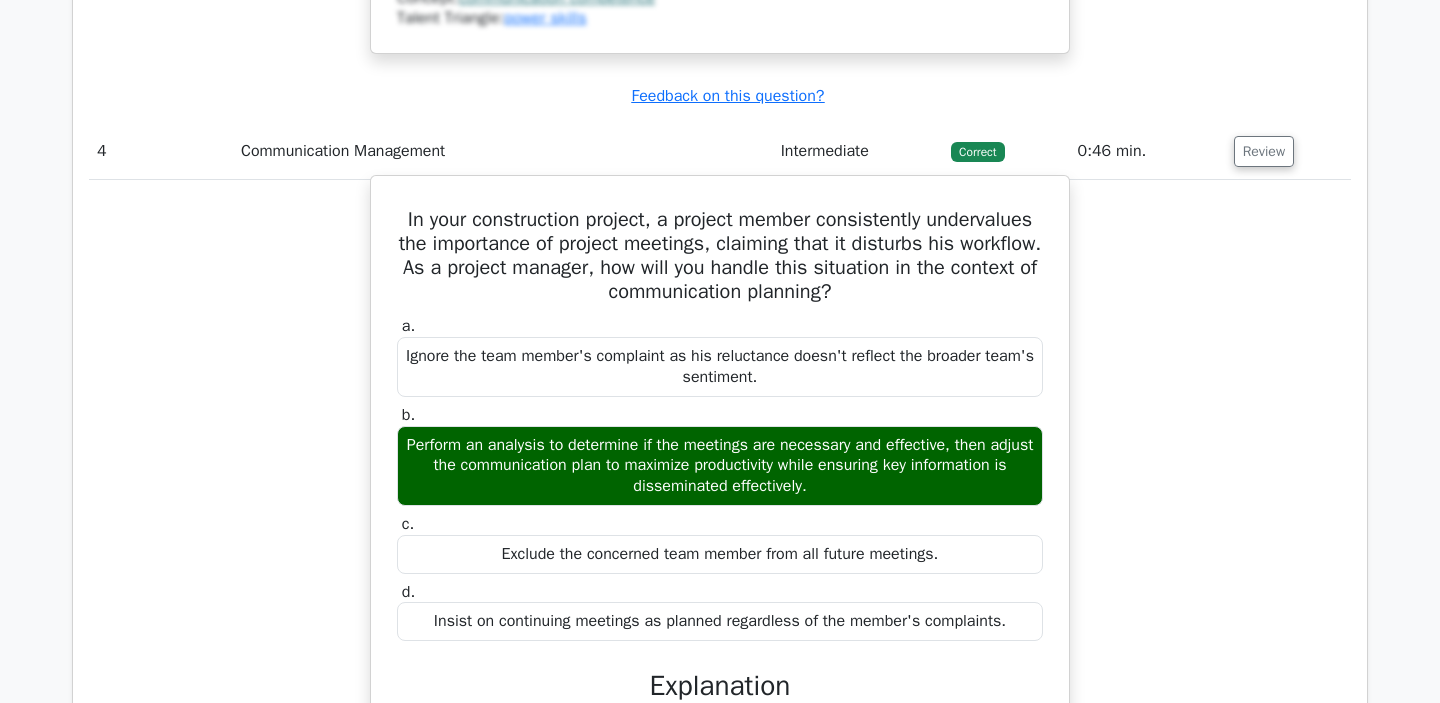 click on "Perform an analysis to determine if the meetings are necessary and effective, then adjust the communication plan to maximize productivity while ensuring key information is disseminated effectively." at bounding box center [720, 466] 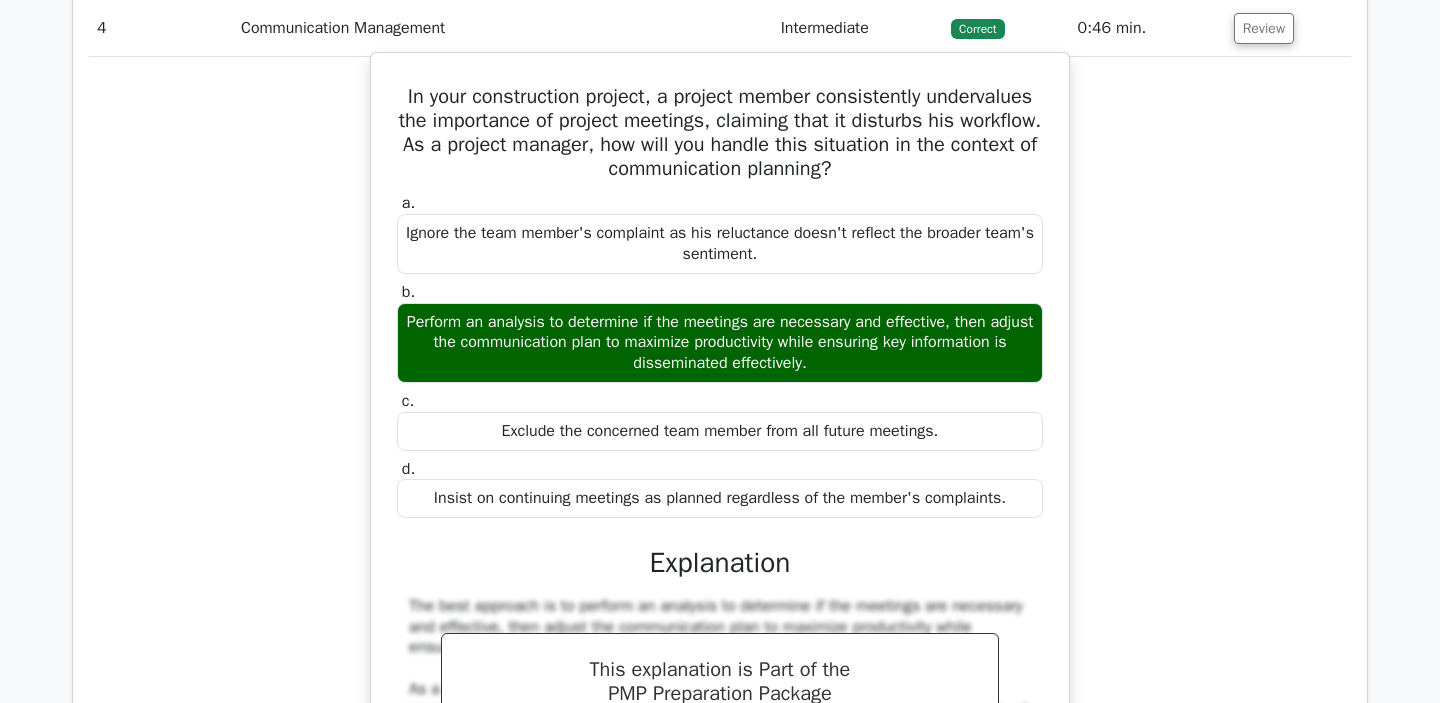 scroll, scrollTop: 5056, scrollLeft: 0, axis: vertical 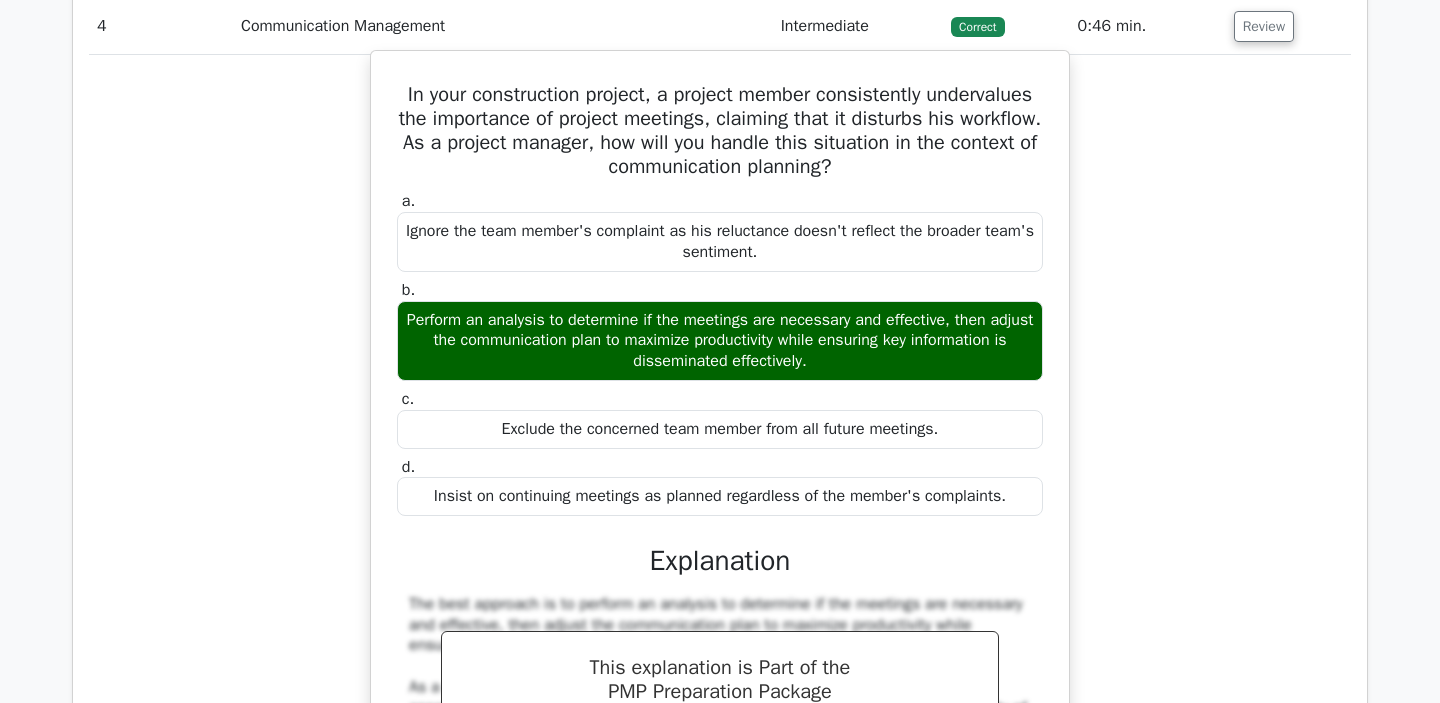 drag, startPoint x: 412, startPoint y: 361, endPoint x: 930, endPoint y: 410, distance: 520.3124 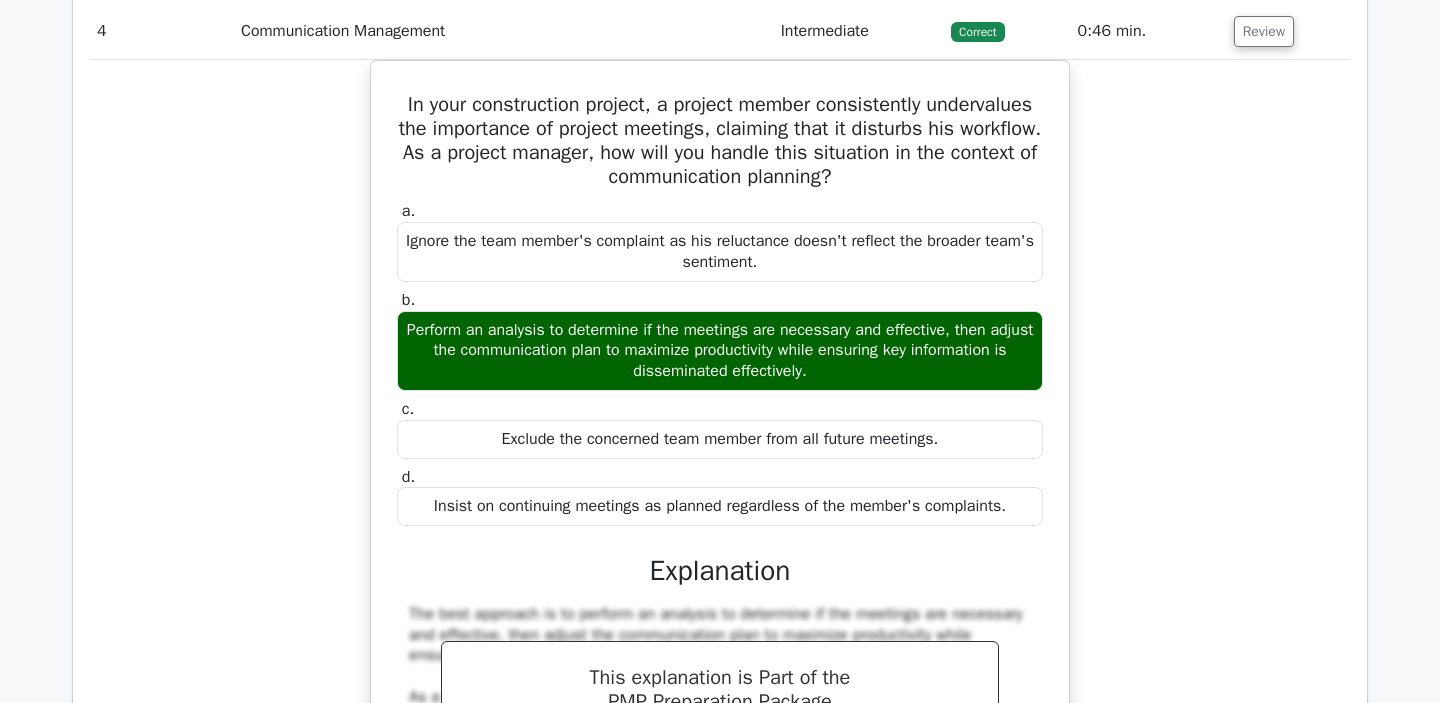 click at bounding box center [917, 420] 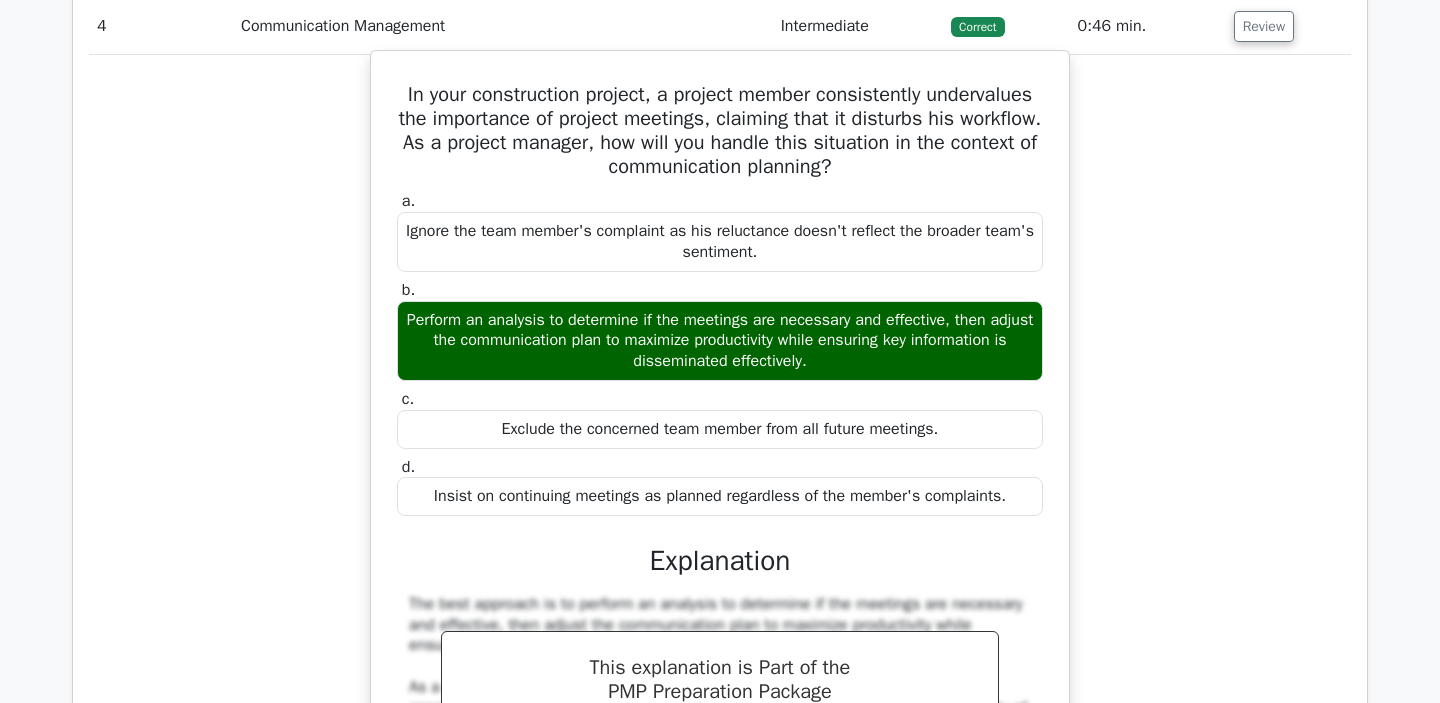 click on "Perform an analysis to determine if the meetings are necessary and effective, then adjust the communication plan to maximize productivity while ensuring key information is disseminated effectively." at bounding box center [720, 341] 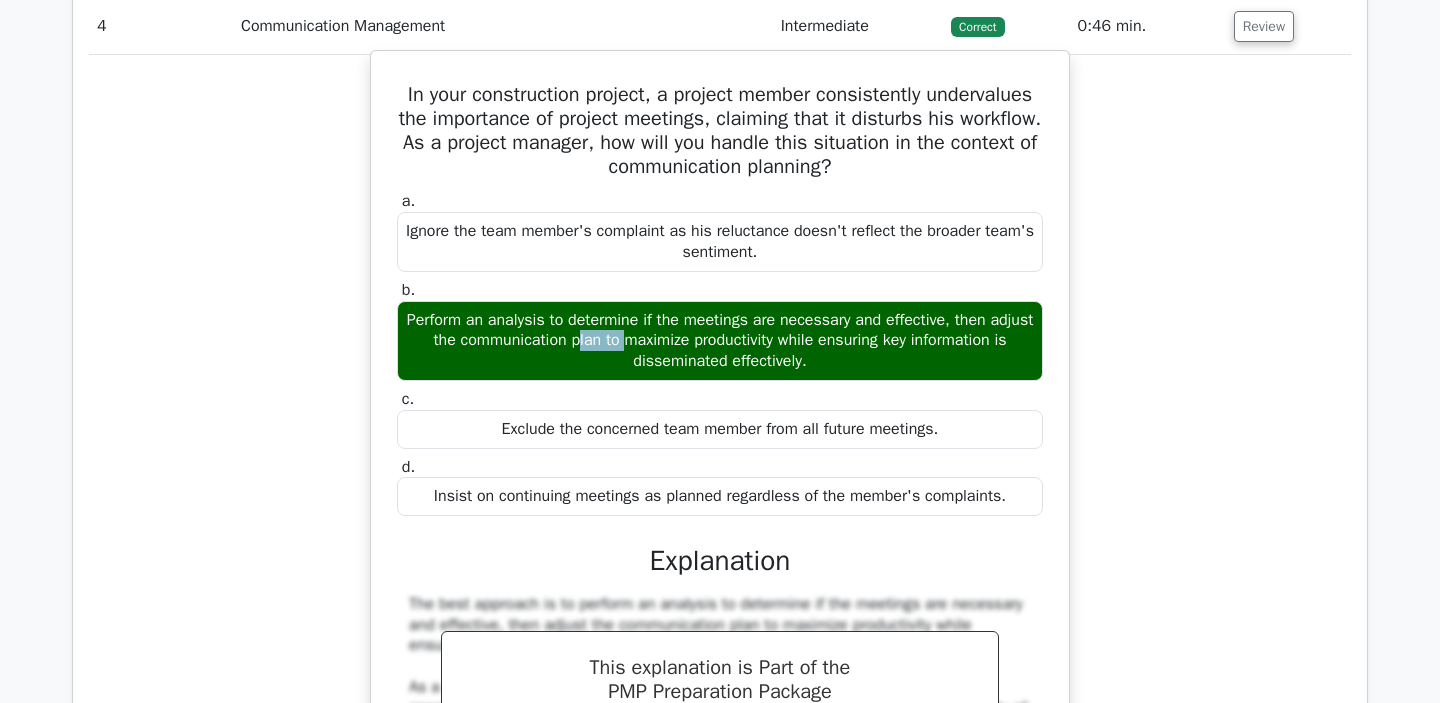 drag, startPoint x: 412, startPoint y: 369, endPoint x: 474, endPoint y: 369, distance: 62 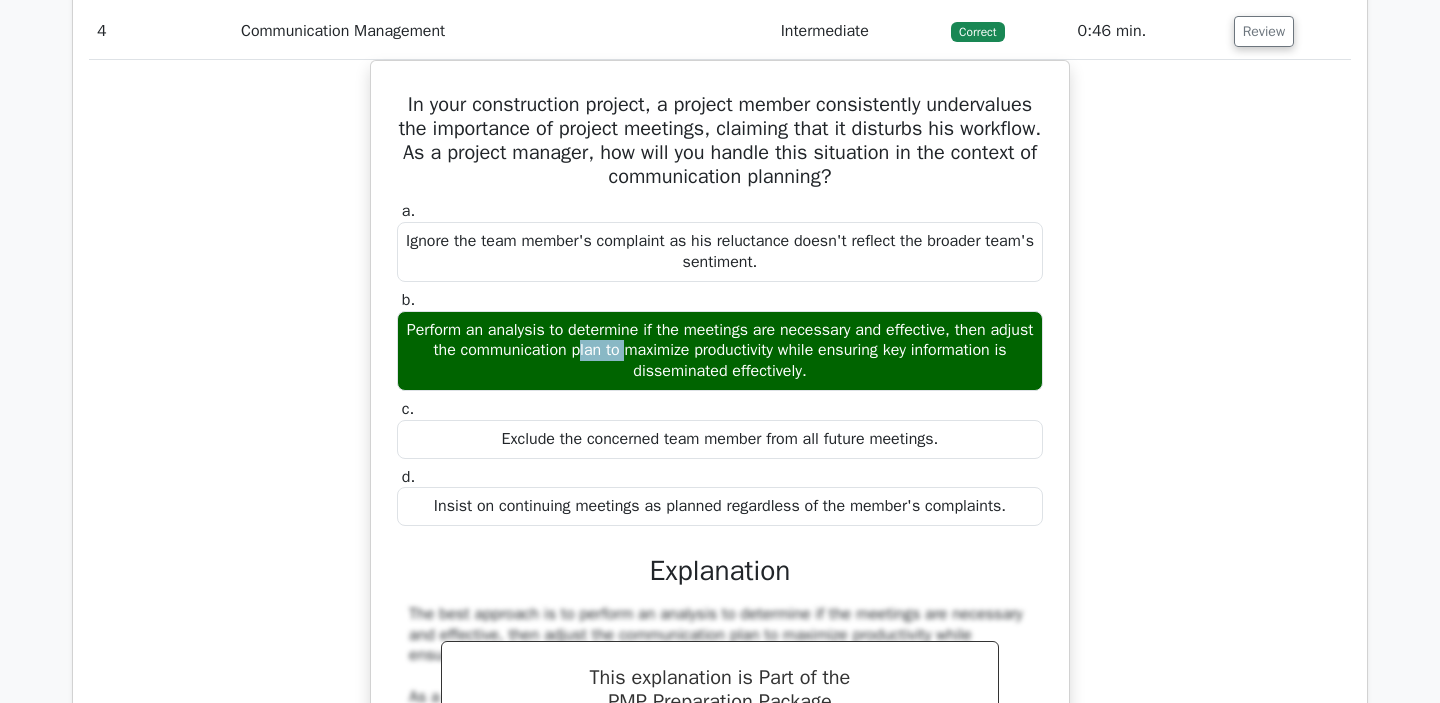 click at bounding box center [461, 378] 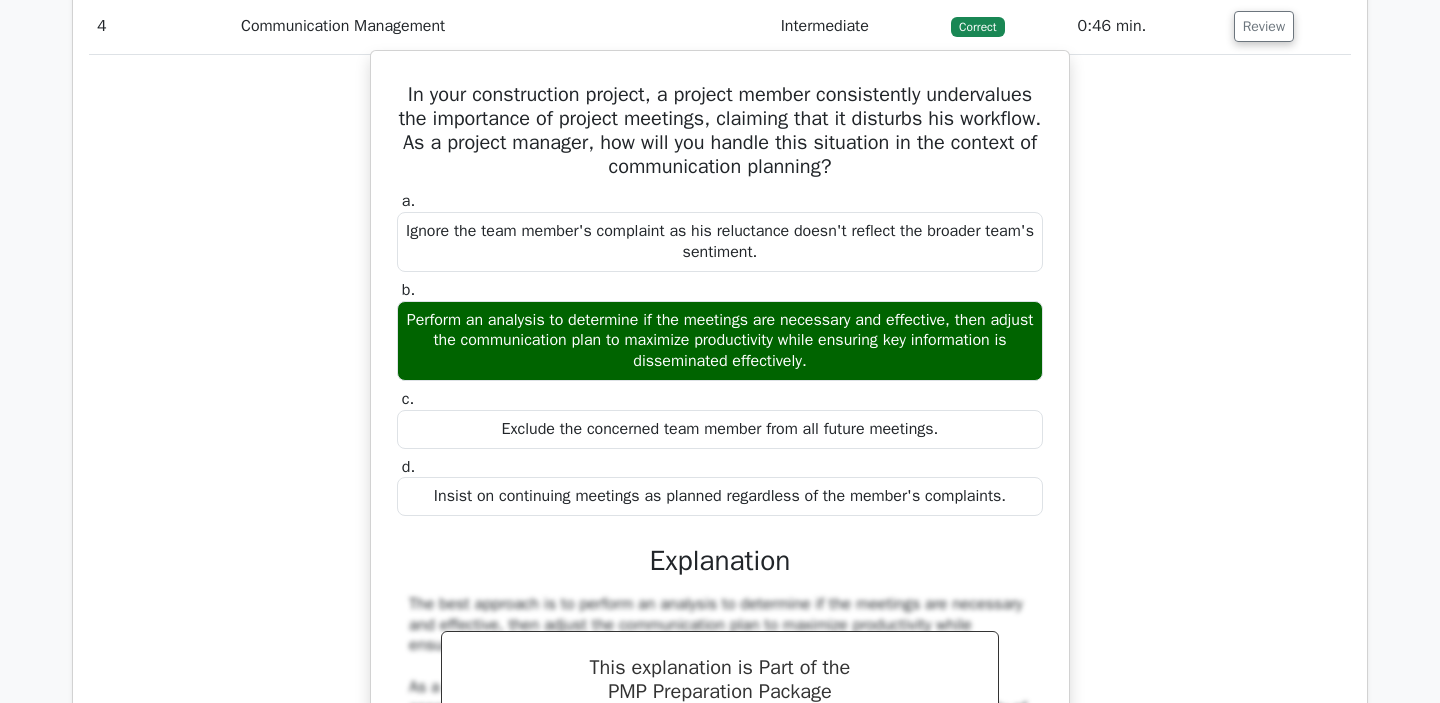 click on "Perform an analysis to determine if the meetings are necessary and effective, then adjust the communication plan to maximize productivity while ensuring key information is disseminated effectively." at bounding box center [720, 341] 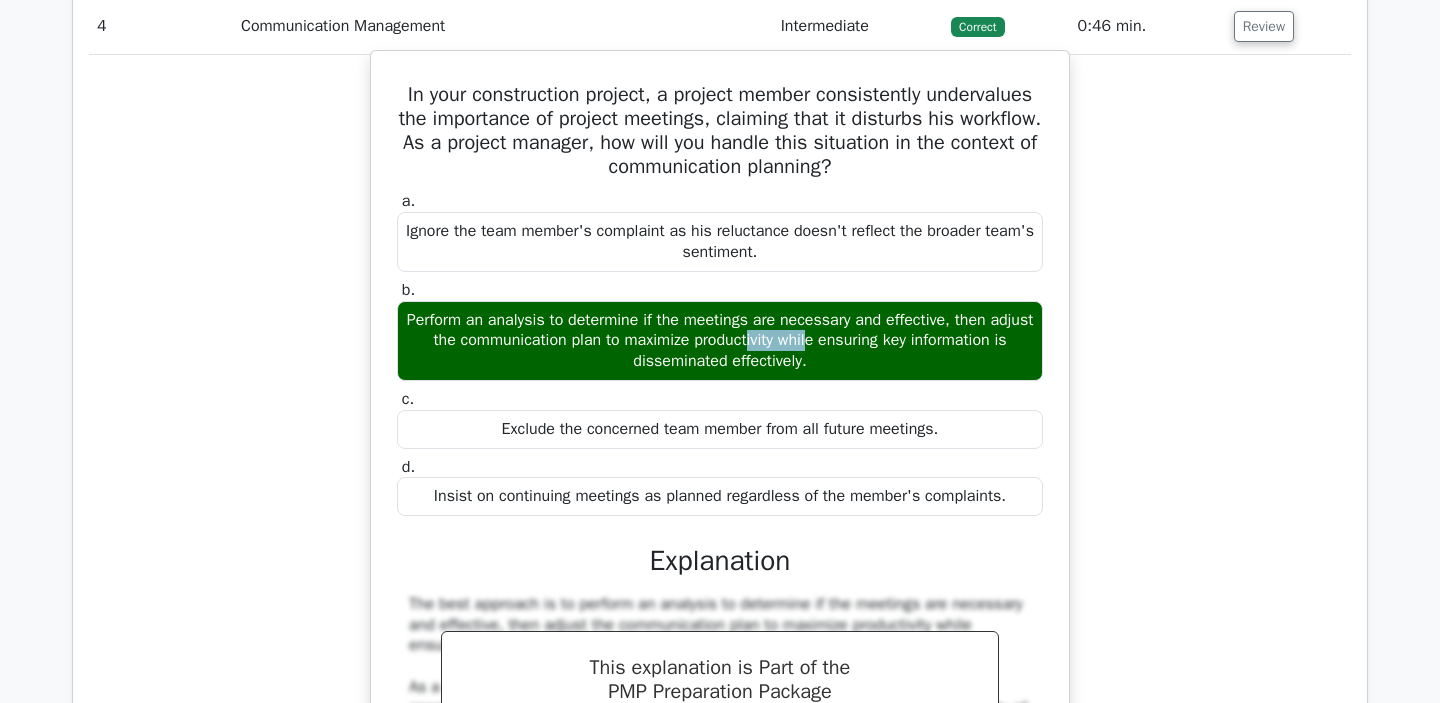 drag, startPoint x: 585, startPoint y: 371, endPoint x: 662, endPoint y: 374, distance: 77.05842 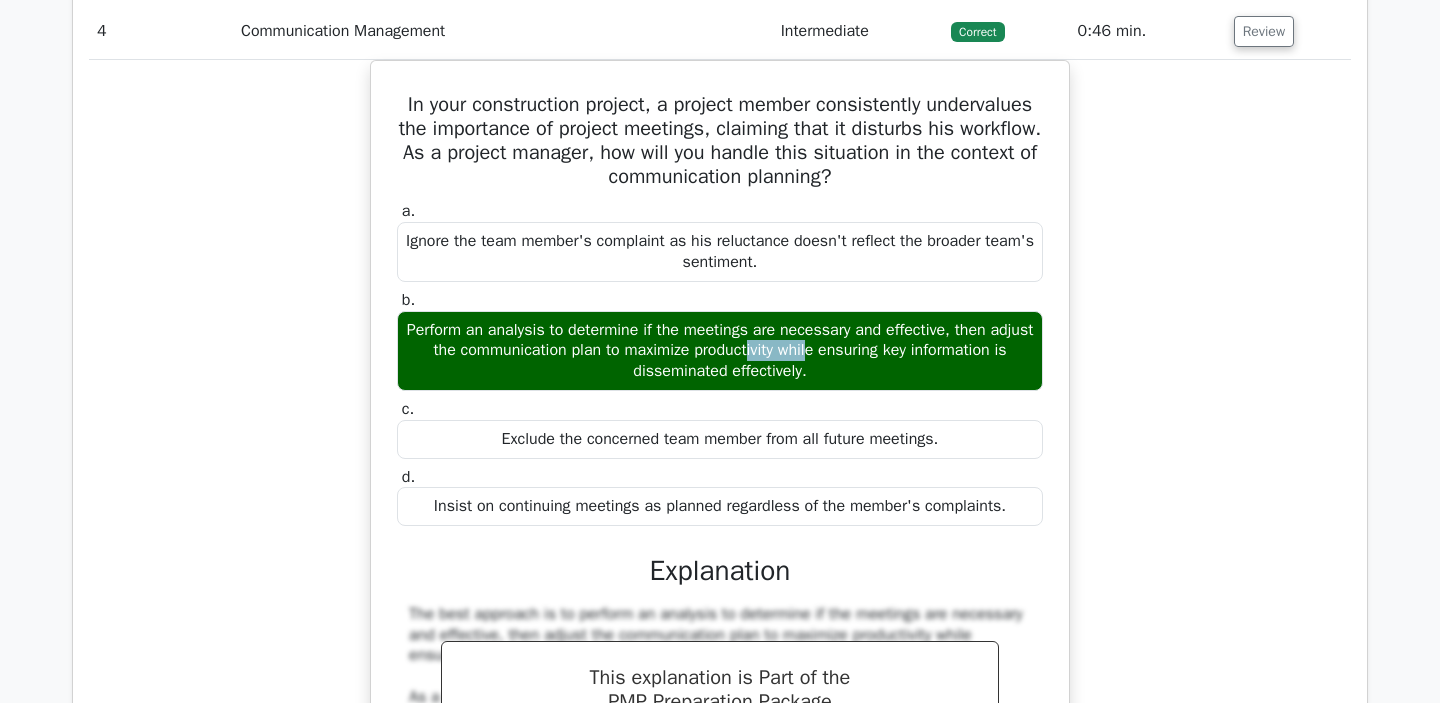 click at bounding box center [649, 378] 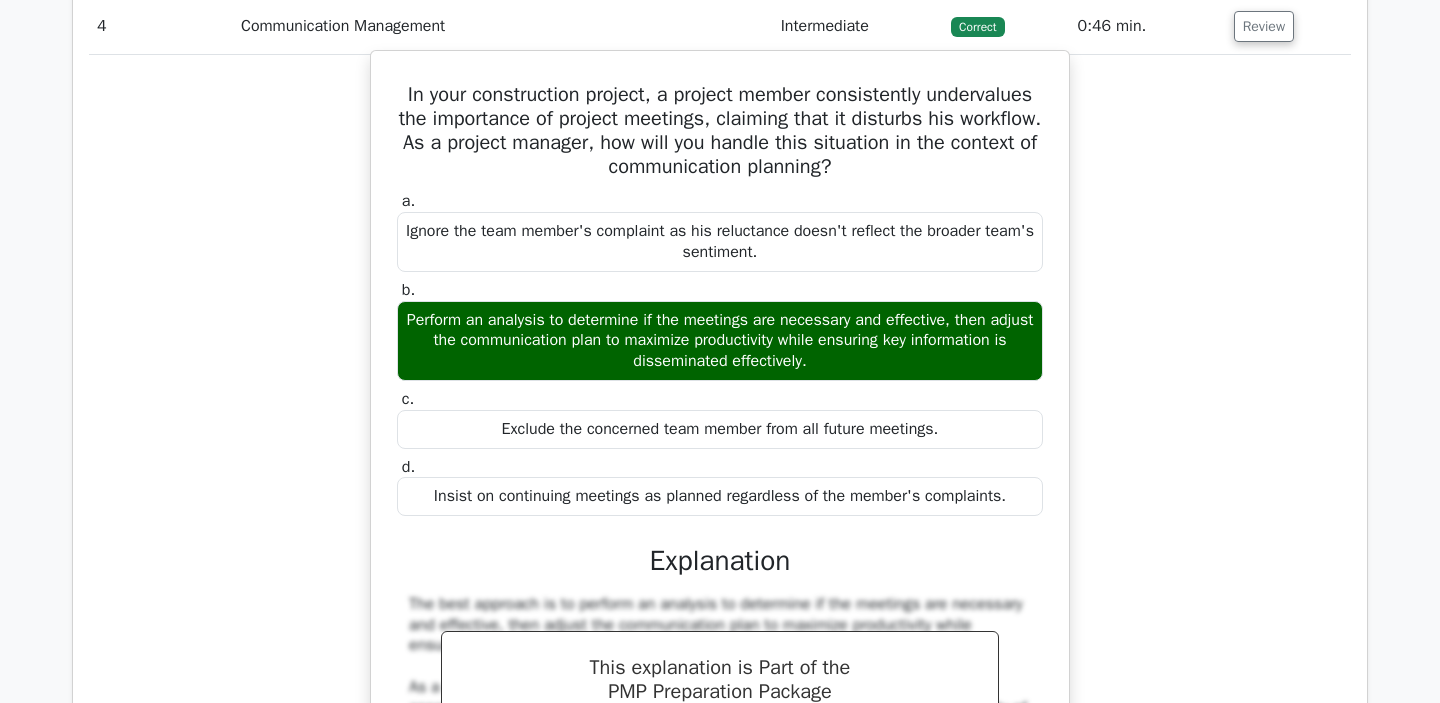 click on "Perform an analysis to determine if the meetings are necessary and effective, then adjust the communication plan to maximize productivity while ensuring key information is disseminated effectively." at bounding box center (720, 341) 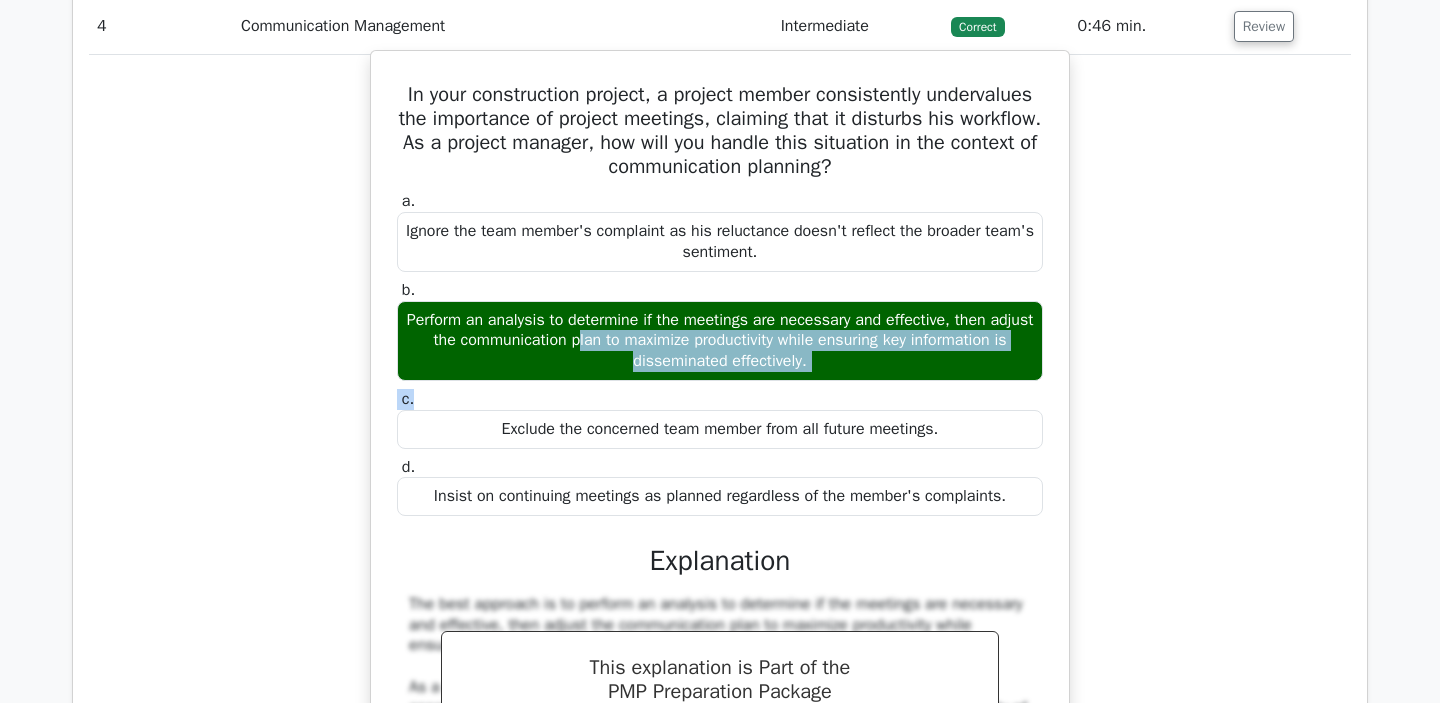drag, startPoint x: 415, startPoint y: 364, endPoint x: 901, endPoint y: 436, distance: 491.30438 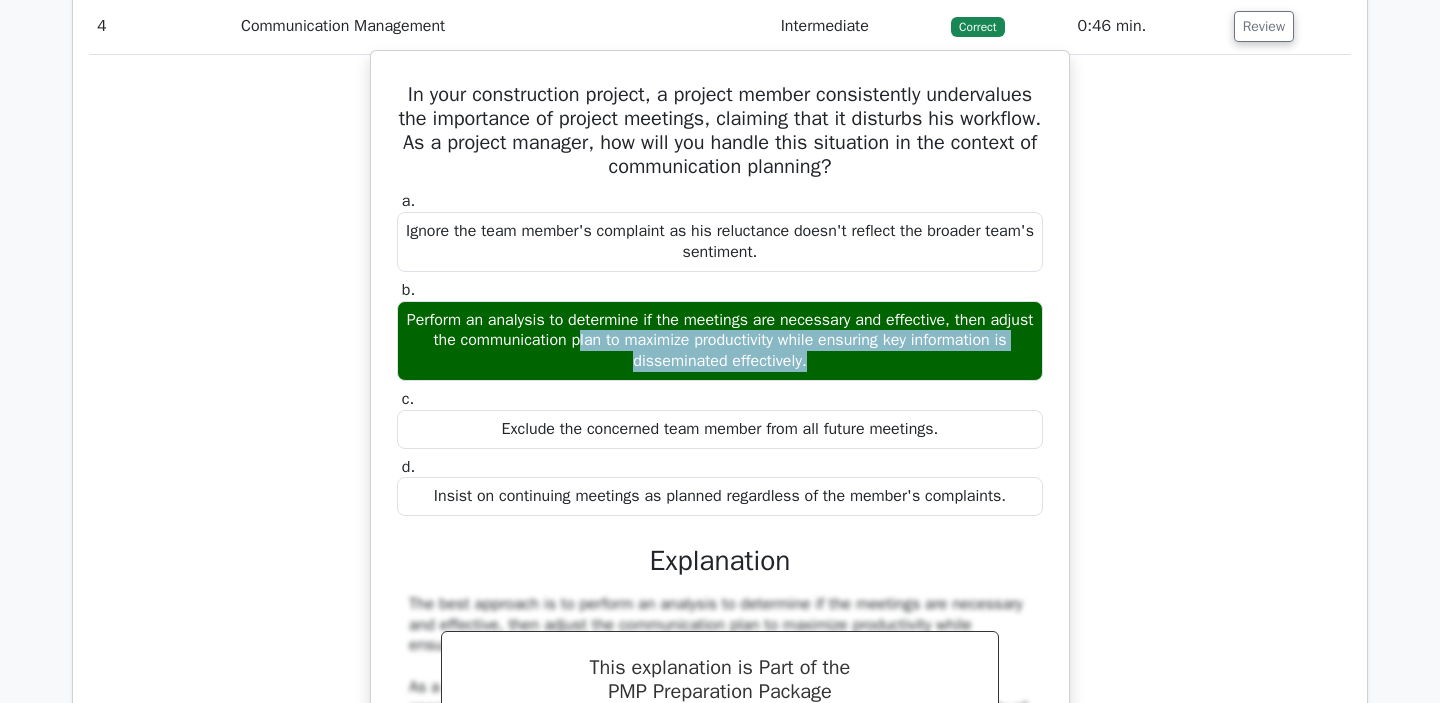 click at bounding box center [888, 420] 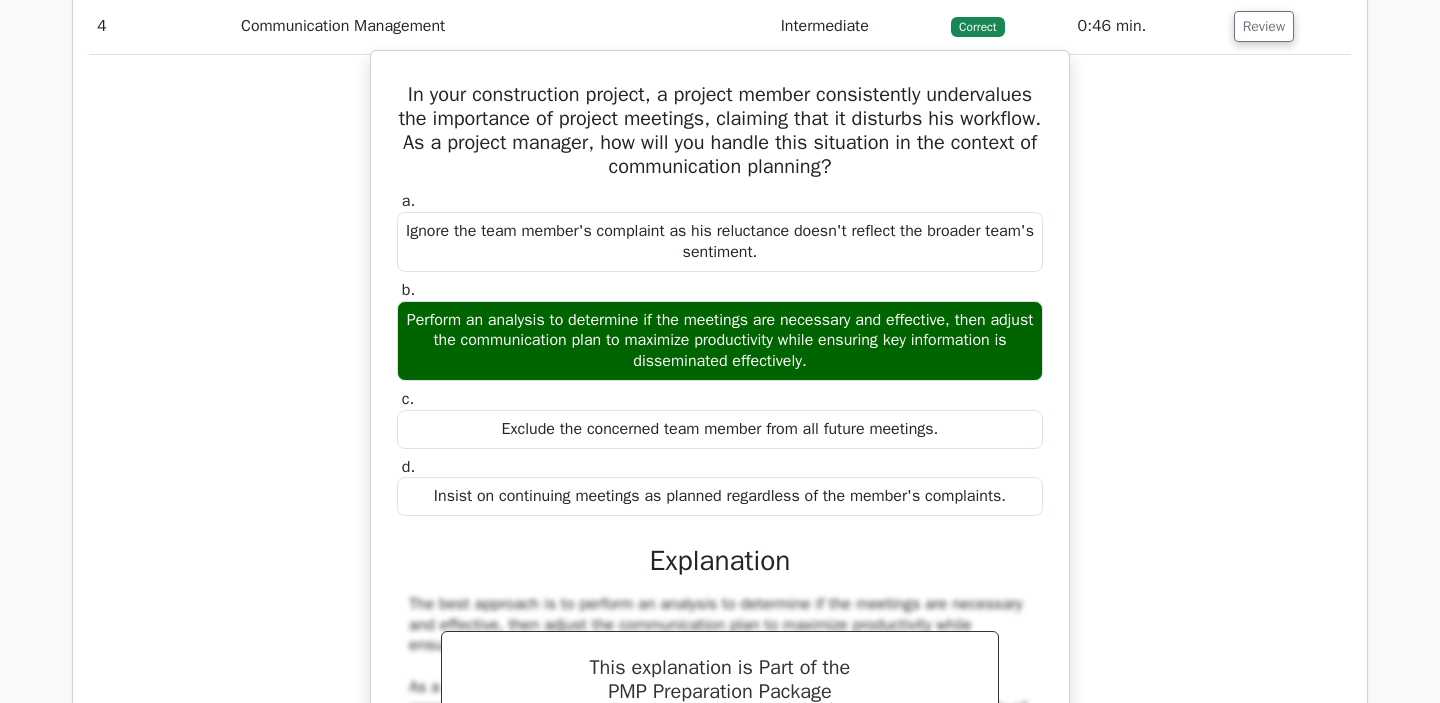 click on "Perform an analysis to determine if the meetings are necessary and effective, then adjust the communication plan to maximize productivity while ensuring key information is disseminated effectively." at bounding box center (720, 341) 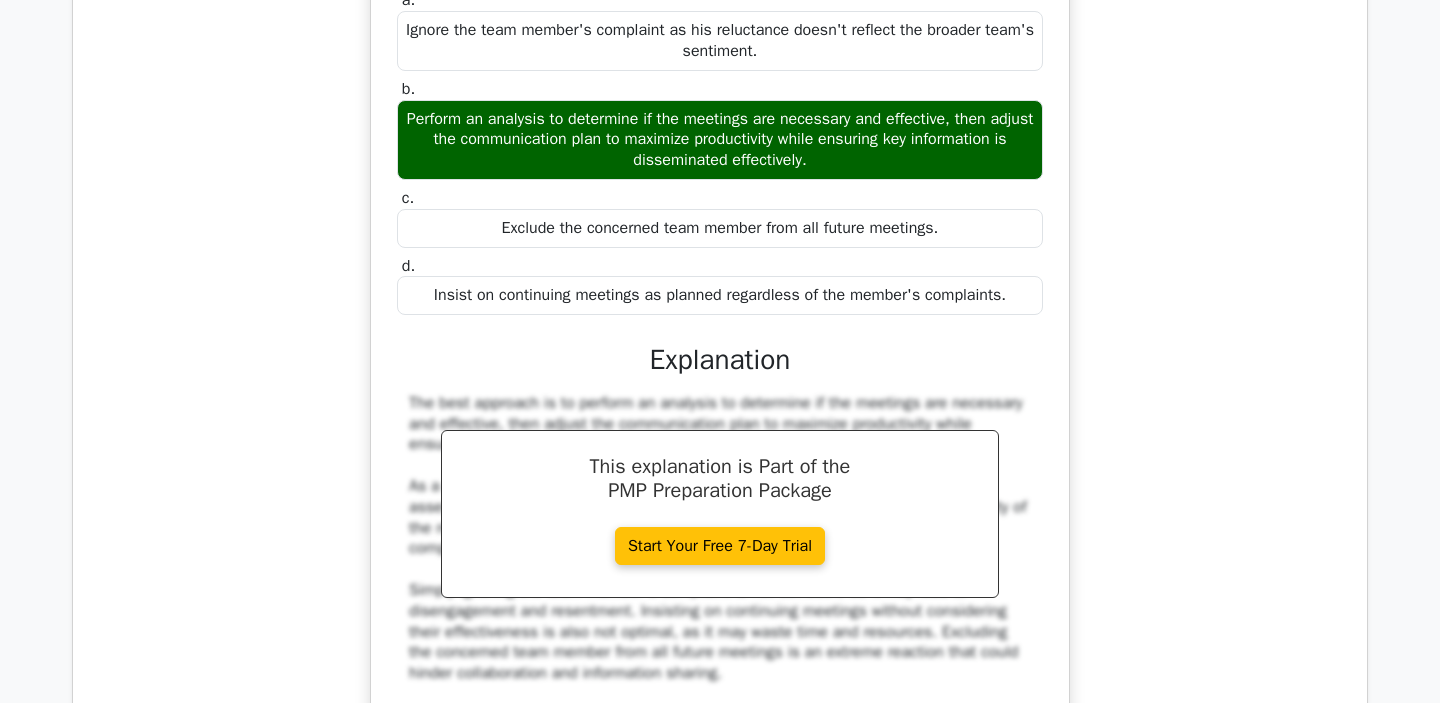 scroll, scrollTop: 5261, scrollLeft: 0, axis: vertical 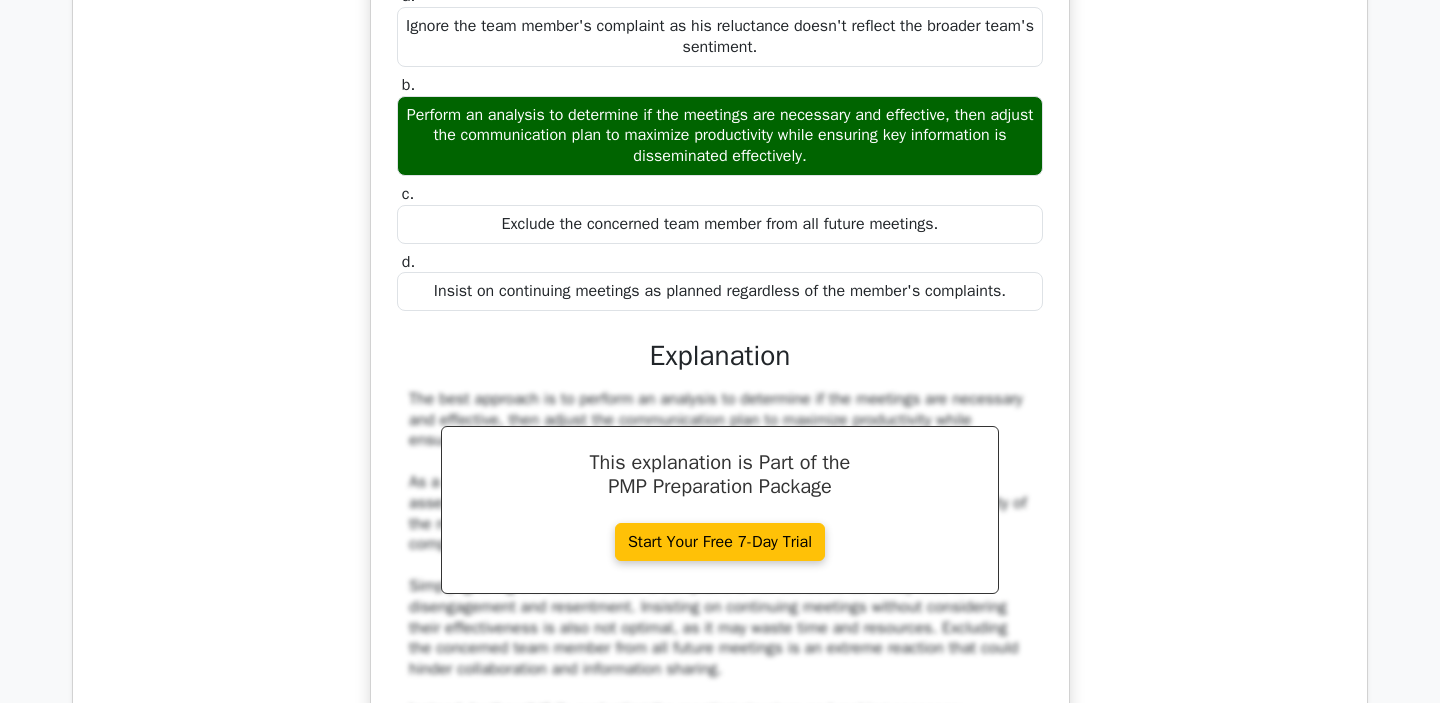 drag, startPoint x: 679, startPoint y: 209, endPoint x: 779, endPoint y: 206, distance: 100.04499 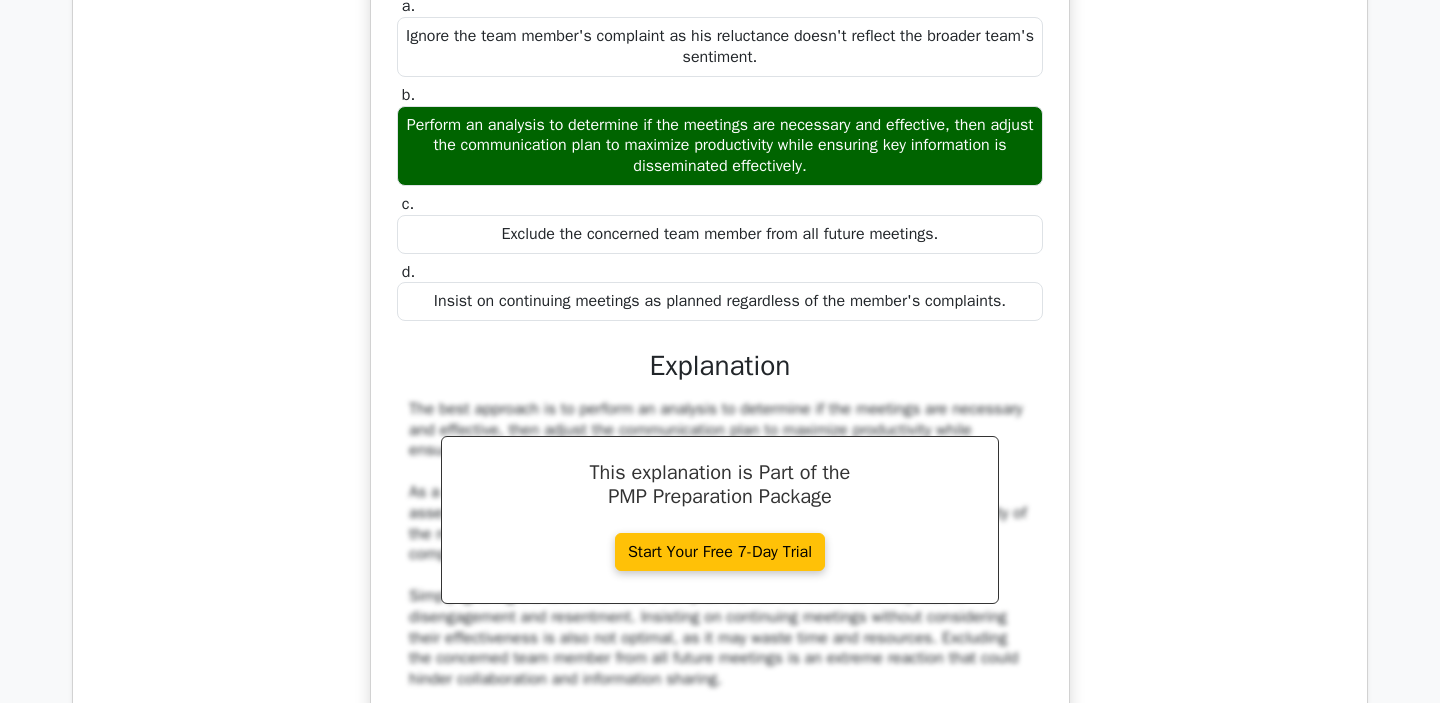 click at bounding box center [767, 215] 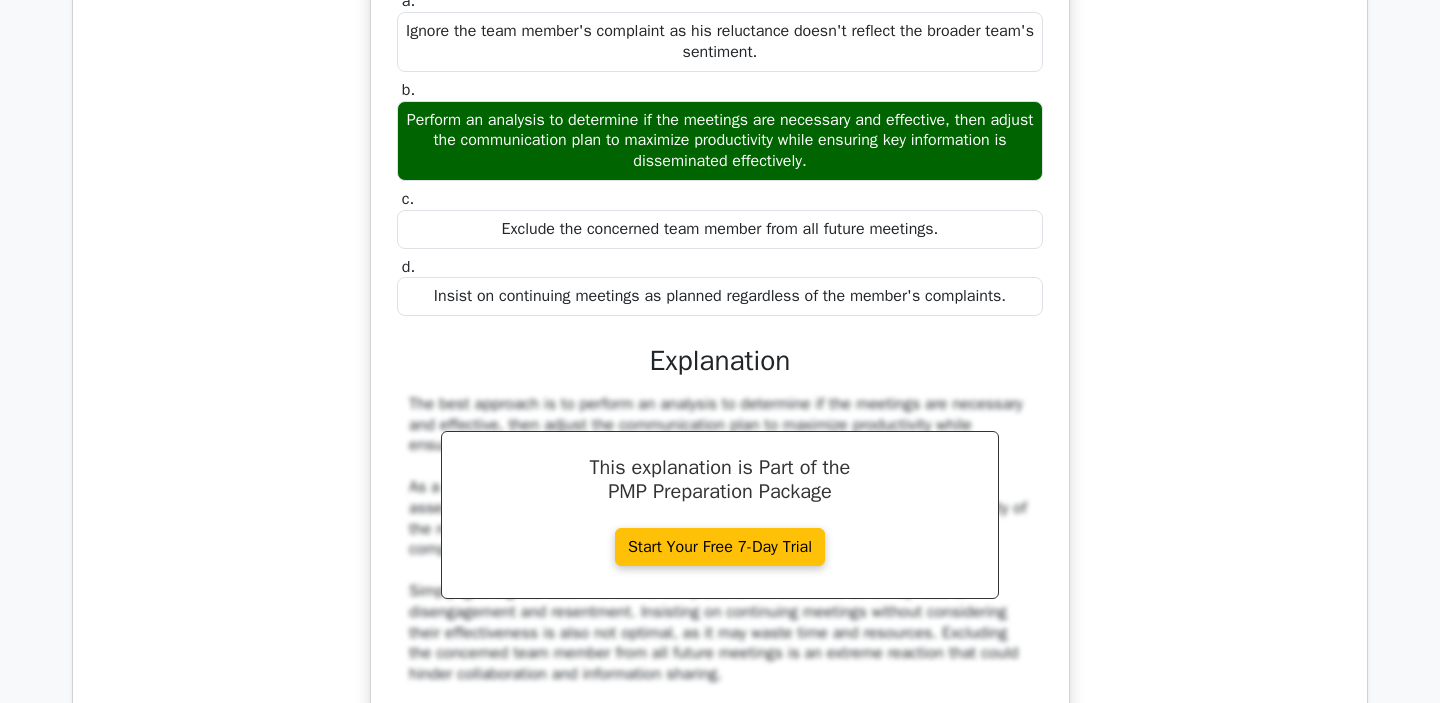 click on "In your construction project, a project member consistently undervalues the importance of project meetings, claiming that it disturbs his workflow. As a project manager, how will you handle this situation in the context of communication planning?
a.
Ignore the team member's complaint as his reluctance doesn't reflect the broader team's sentiment.
b. c. d." at bounding box center (720, 372) 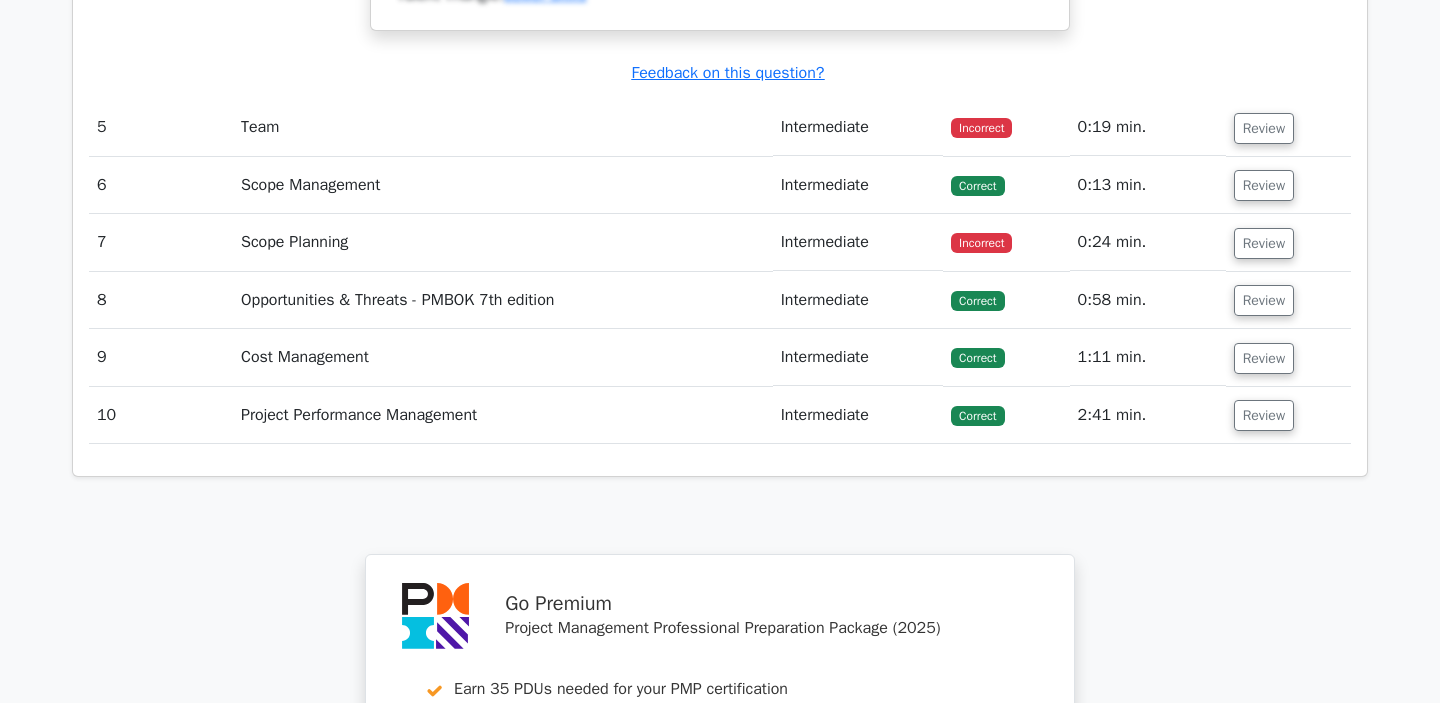 scroll, scrollTop: 6120, scrollLeft: 0, axis: vertical 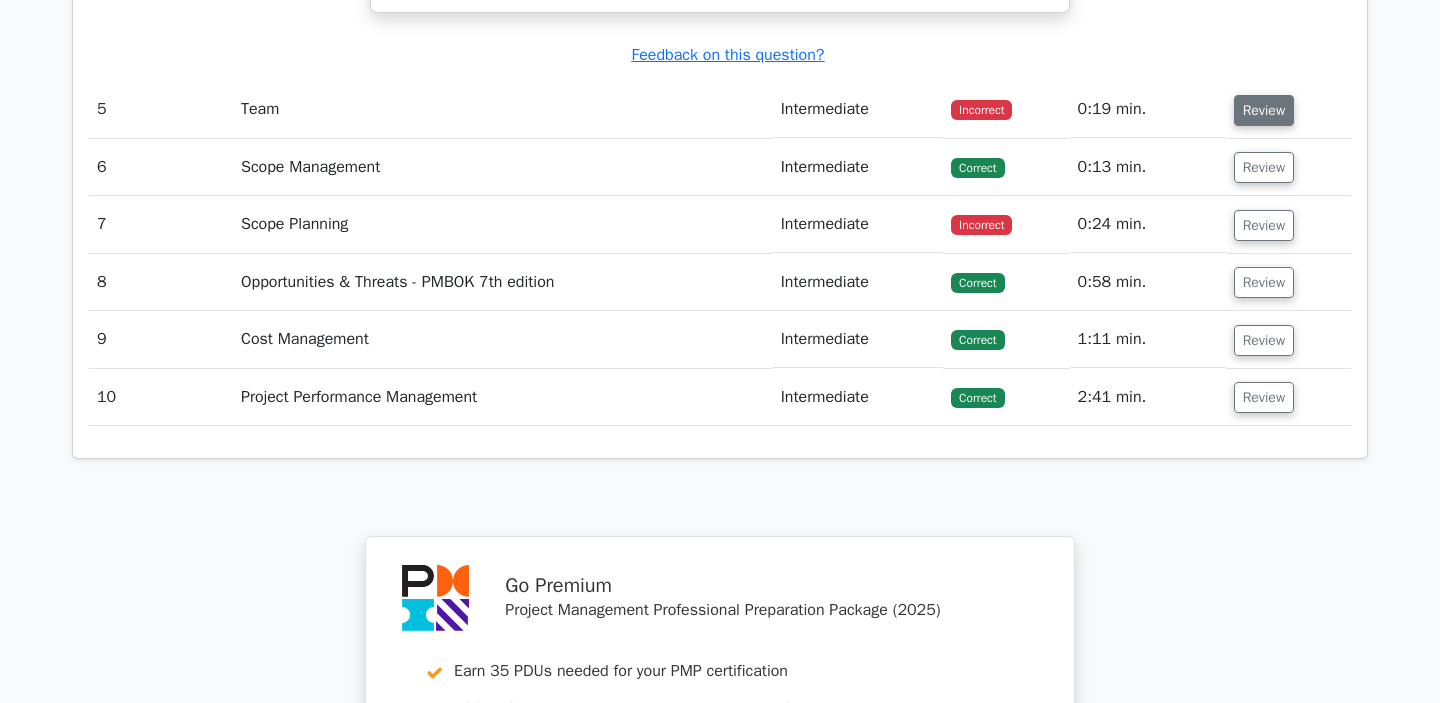 click on "Review" at bounding box center (1264, 110) 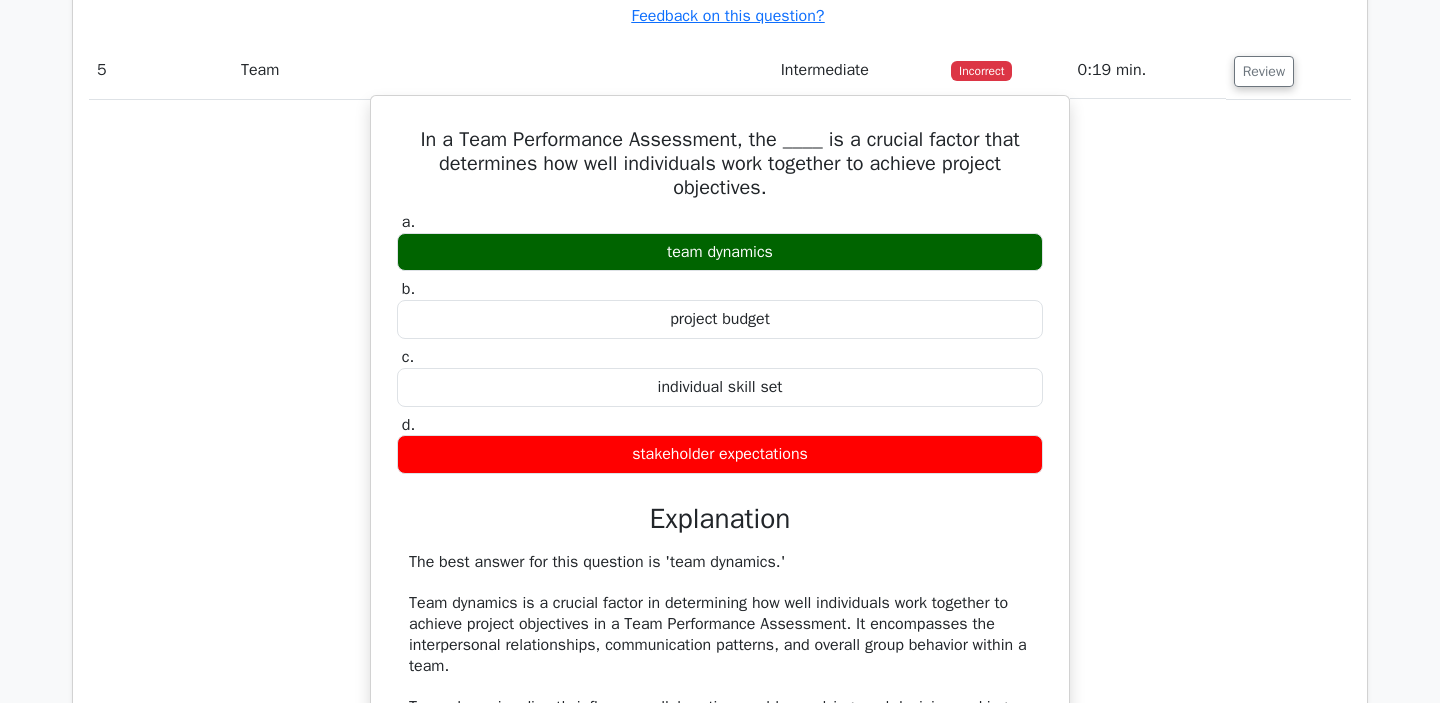 scroll, scrollTop: 6163, scrollLeft: 0, axis: vertical 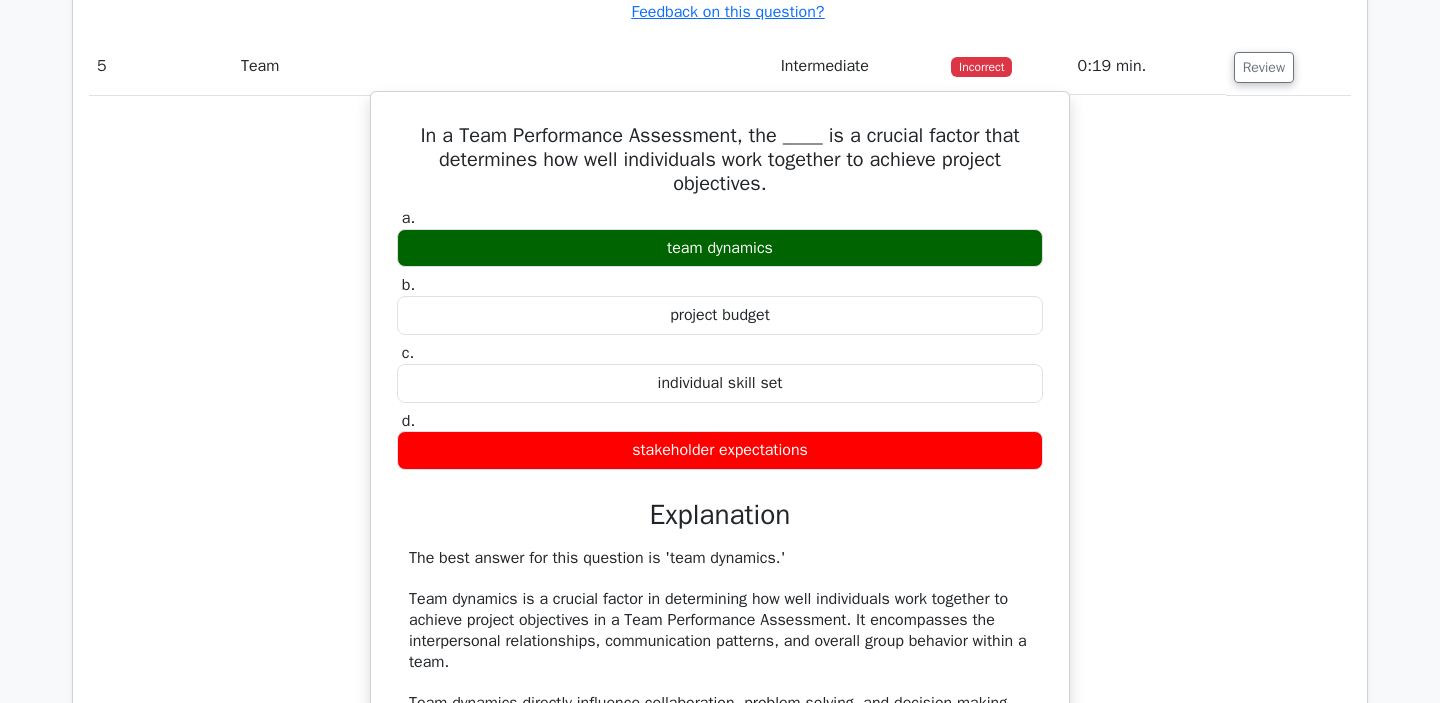 drag, startPoint x: 662, startPoint y: 297, endPoint x: 787, endPoint y: 302, distance: 125.09996 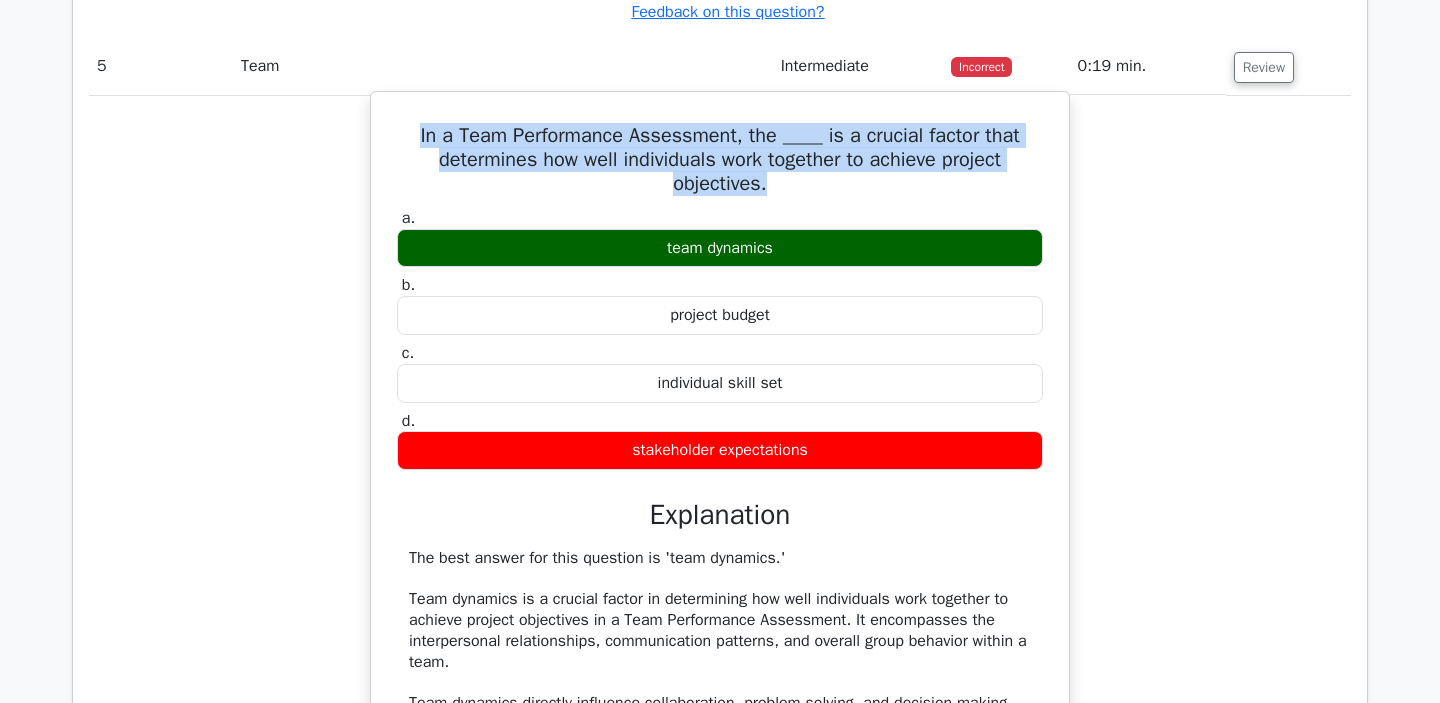 drag, startPoint x: 416, startPoint y: 184, endPoint x: 849, endPoint y: 232, distance: 435.65237 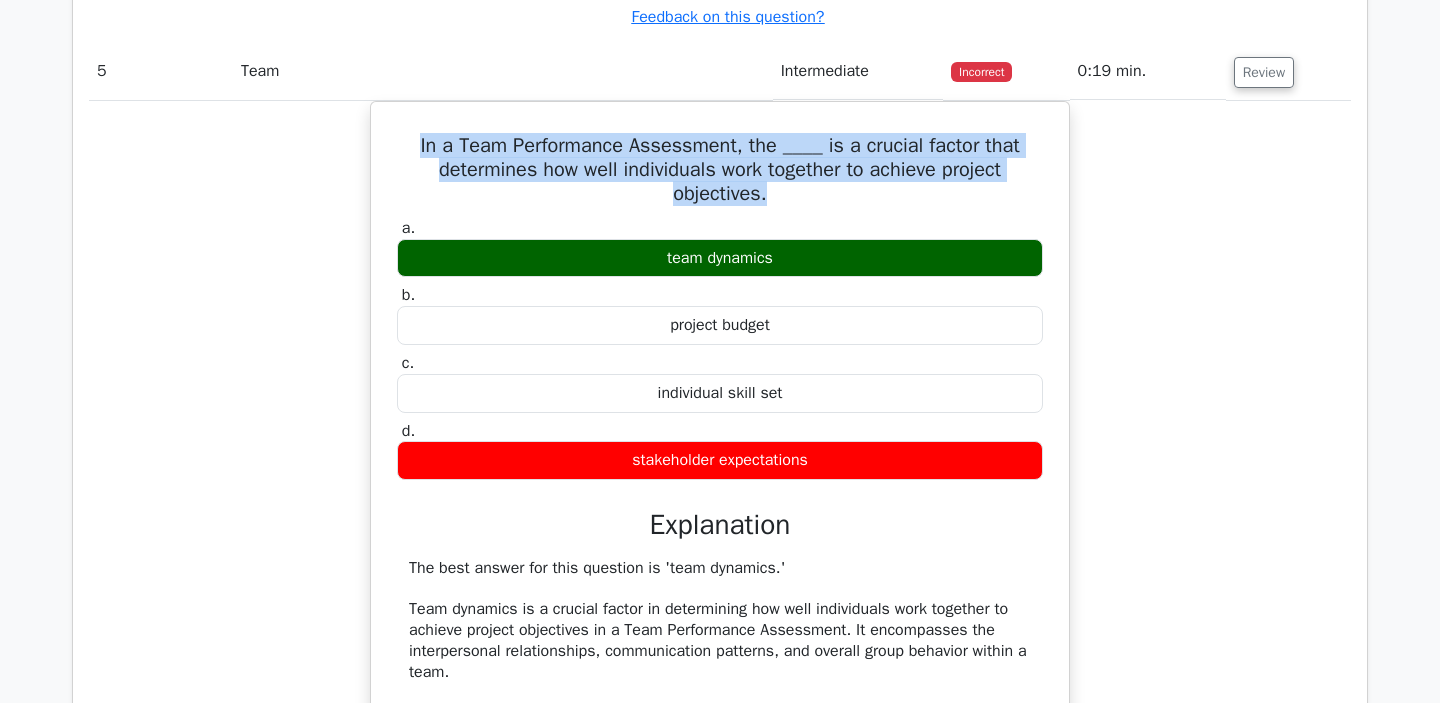 click at bounding box center [840, 244] 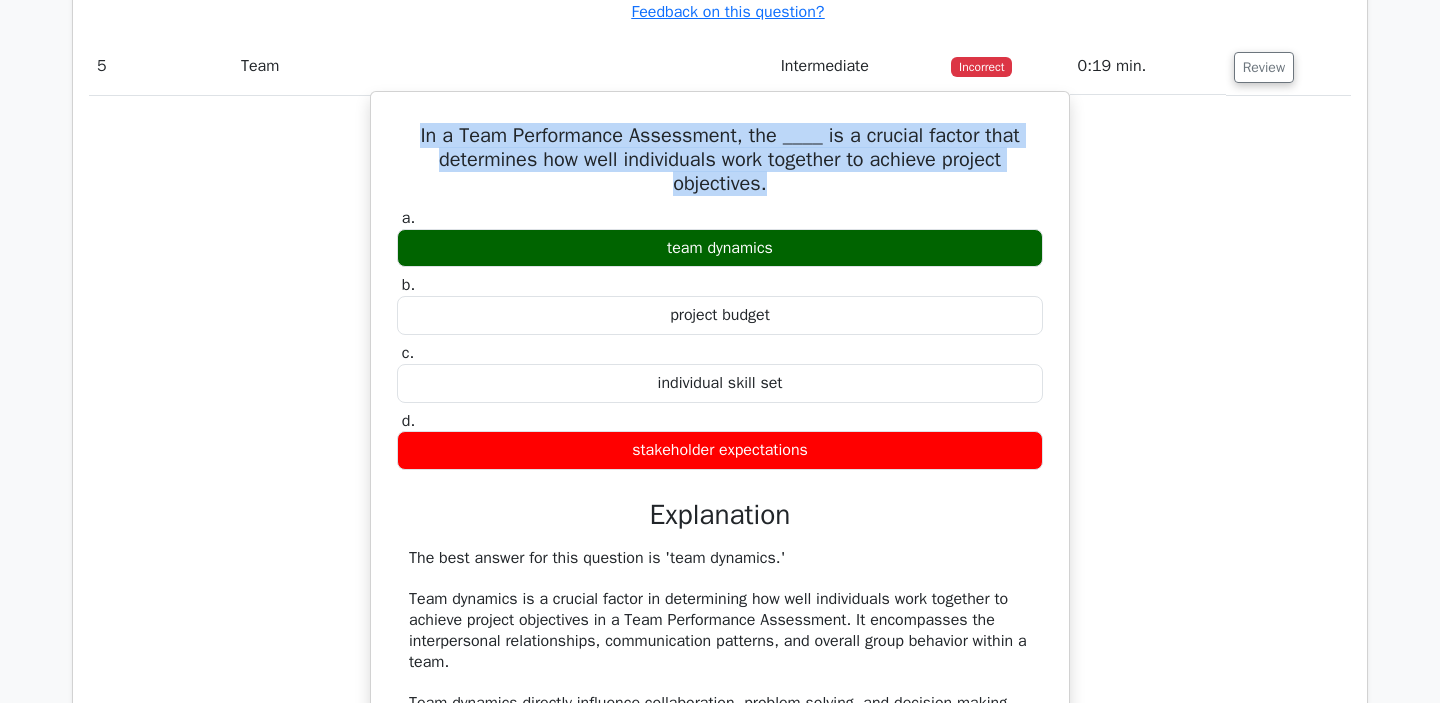 click on "In a Team Performance Assessment, the ____ is a crucial factor that determines how well individuals work together to achieve project objectives." at bounding box center [720, 160] 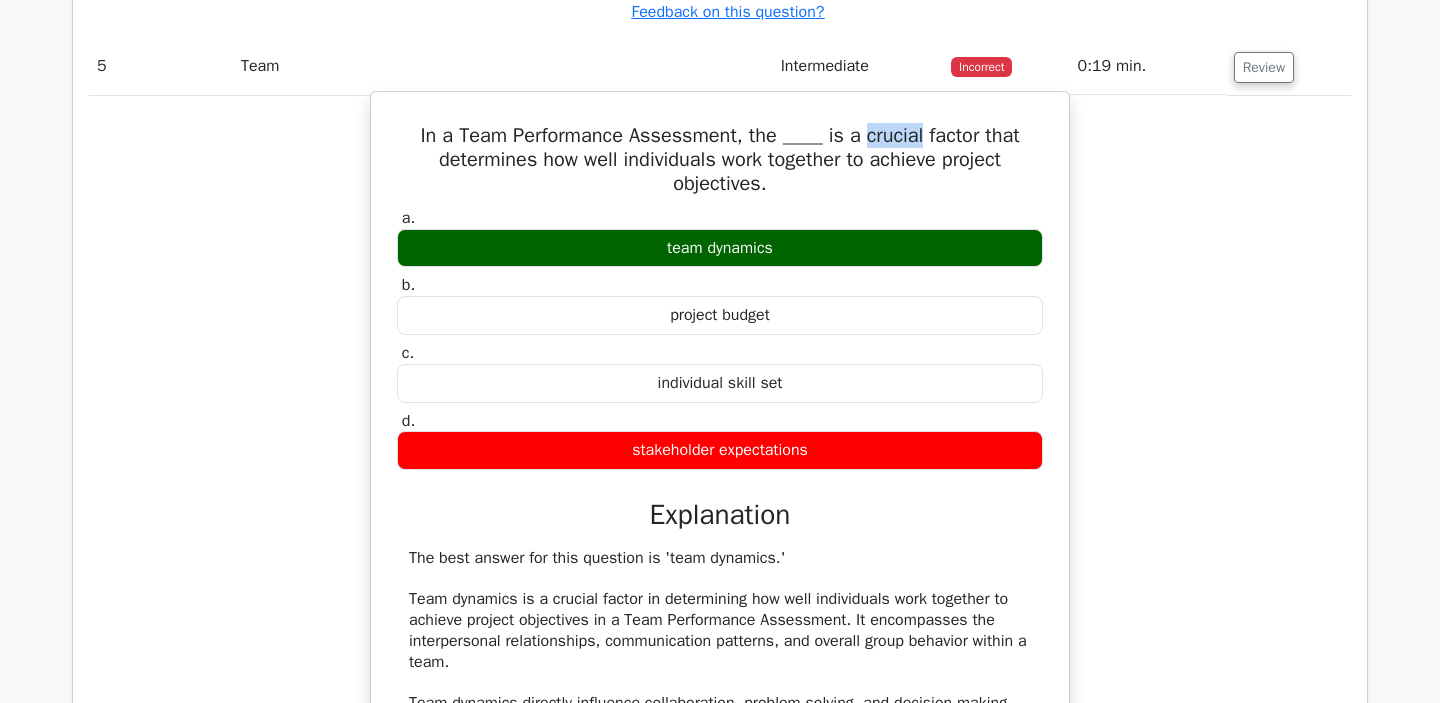 drag, startPoint x: 866, startPoint y: 192, endPoint x: 923, endPoint y: 189, distance: 57.07889 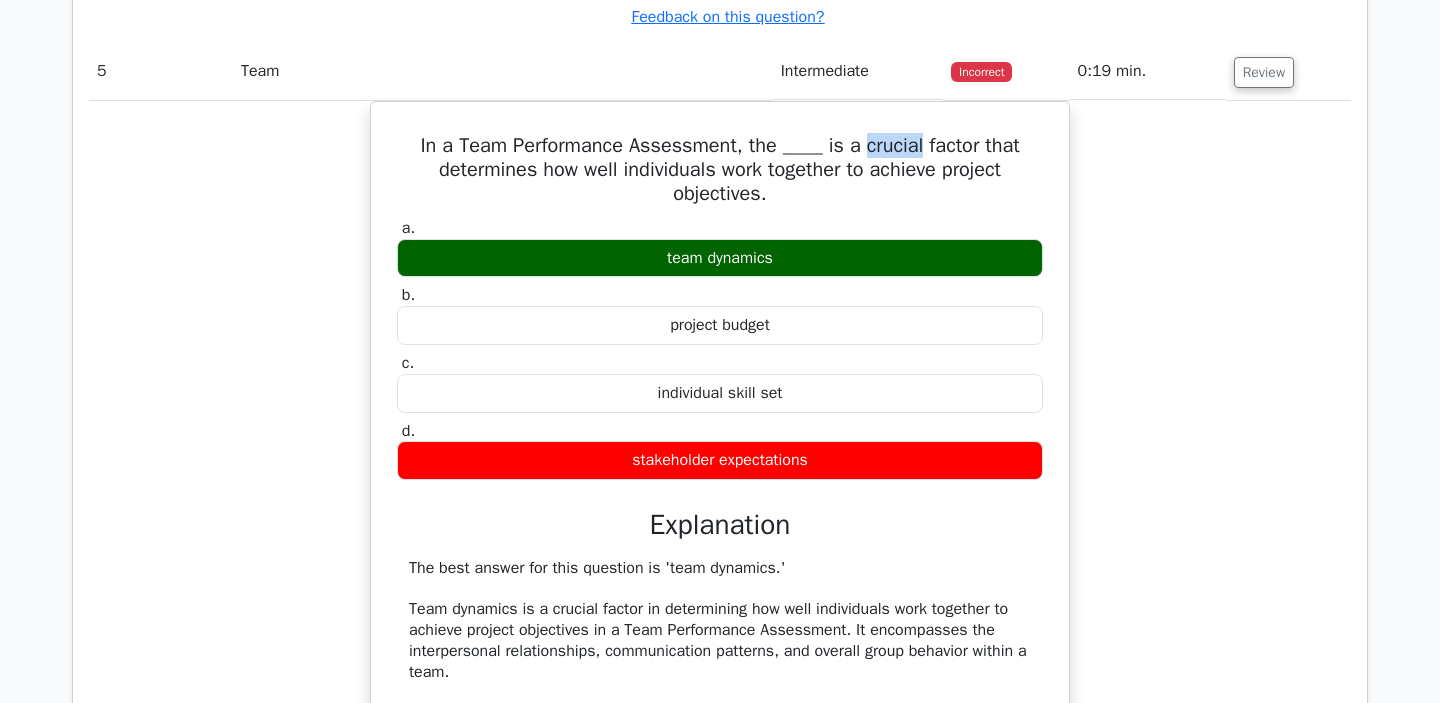 click at bounding box center (910, 196) 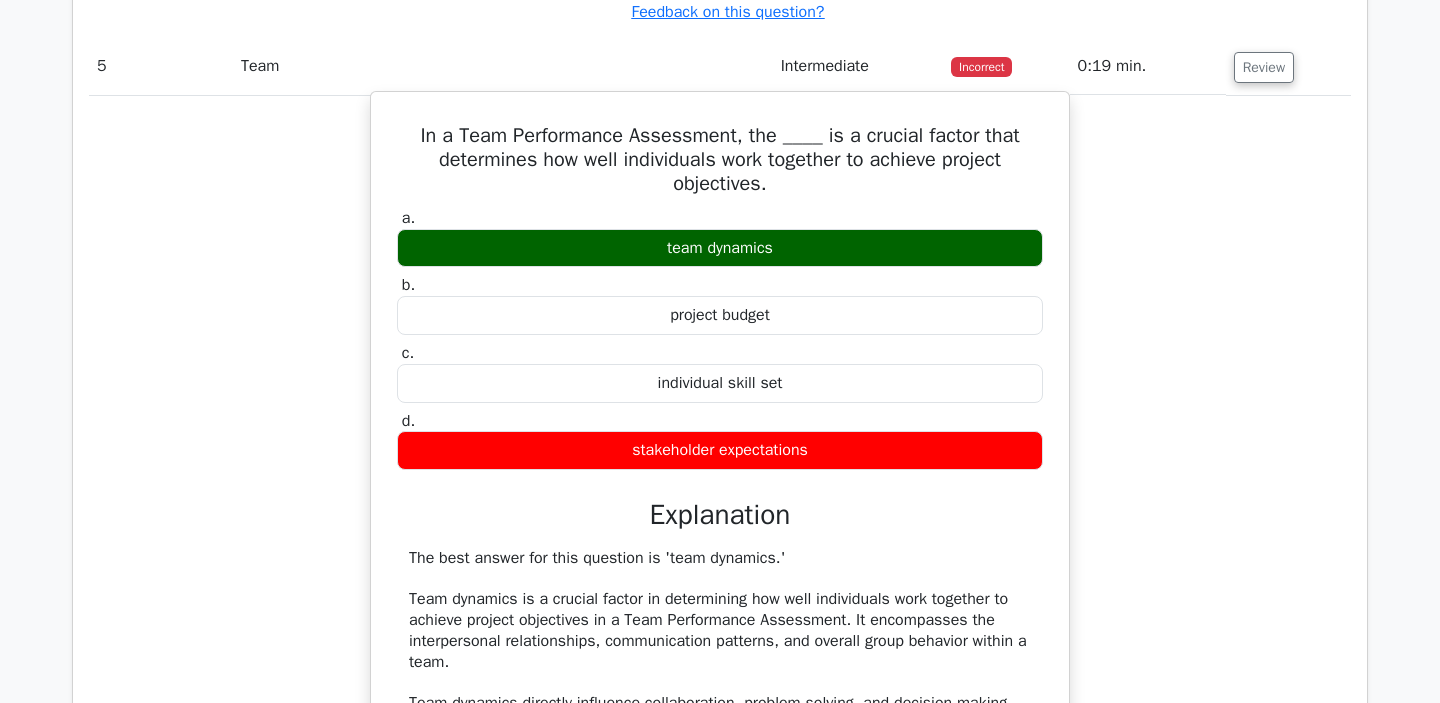 click on "In a Team Performance Assessment, the ____ is a crucial factor that determines how well individuals work together to achieve project objectives." at bounding box center [720, 160] 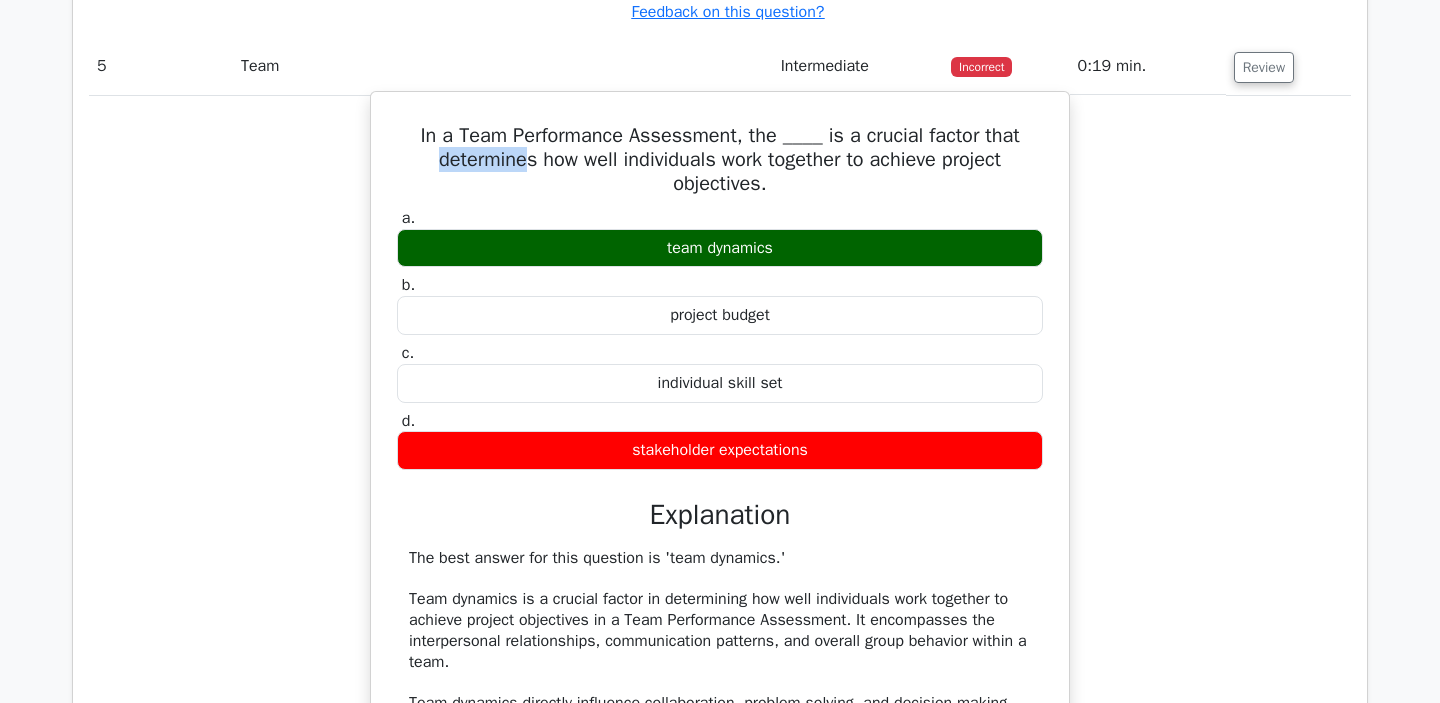 drag, startPoint x: 431, startPoint y: 210, endPoint x: 523, endPoint y: 212, distance: 92.021736 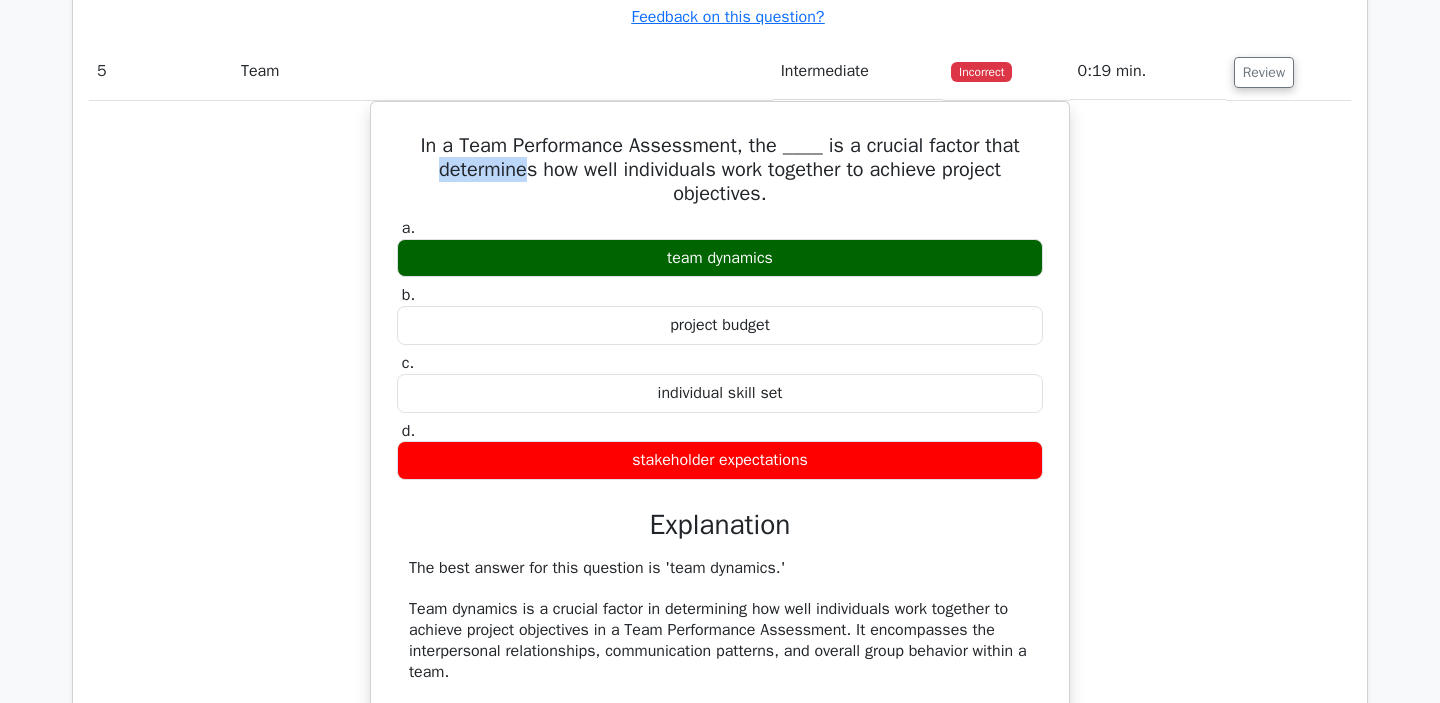 click at bounding box center [510, 220] 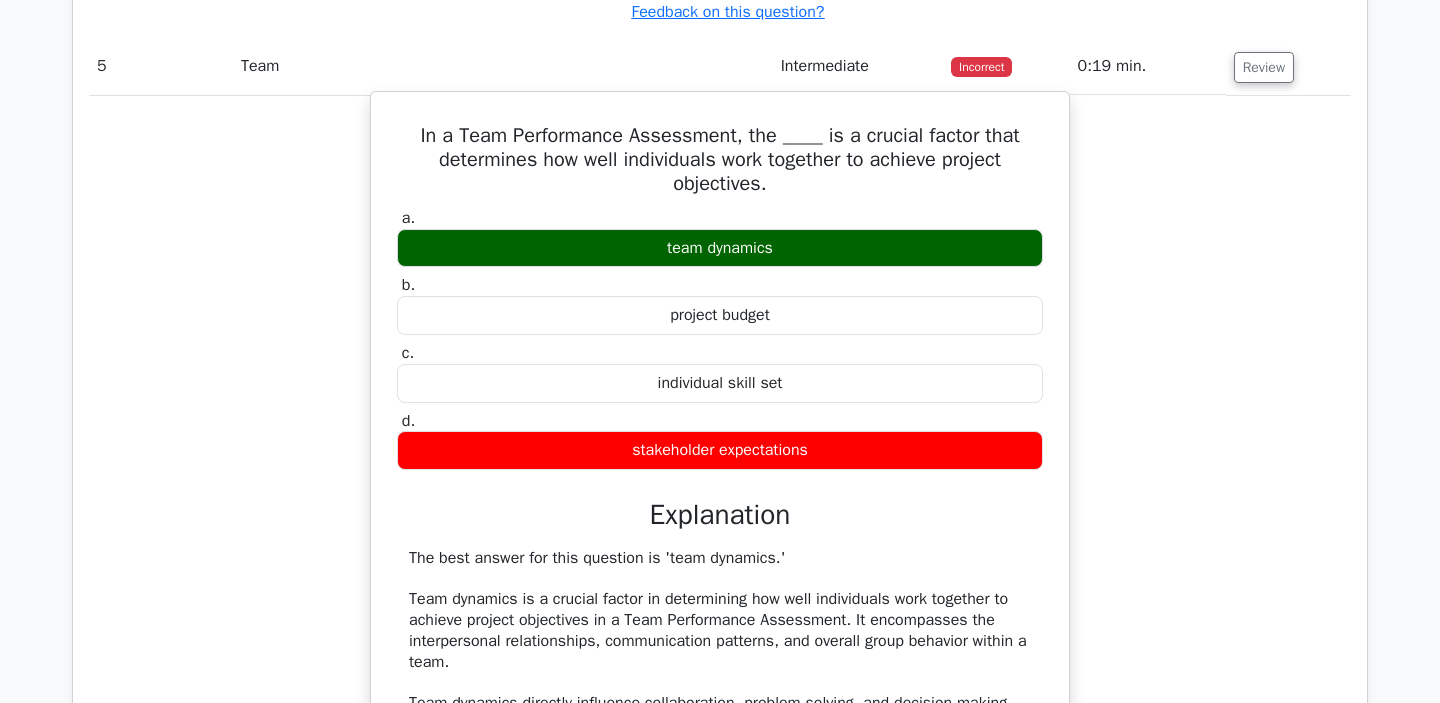 click on "In a Team Performance Assessment, the ____ is a crucial factor that determines how well individuals work together to achieve project objectives." at bounding box center [720, 160] 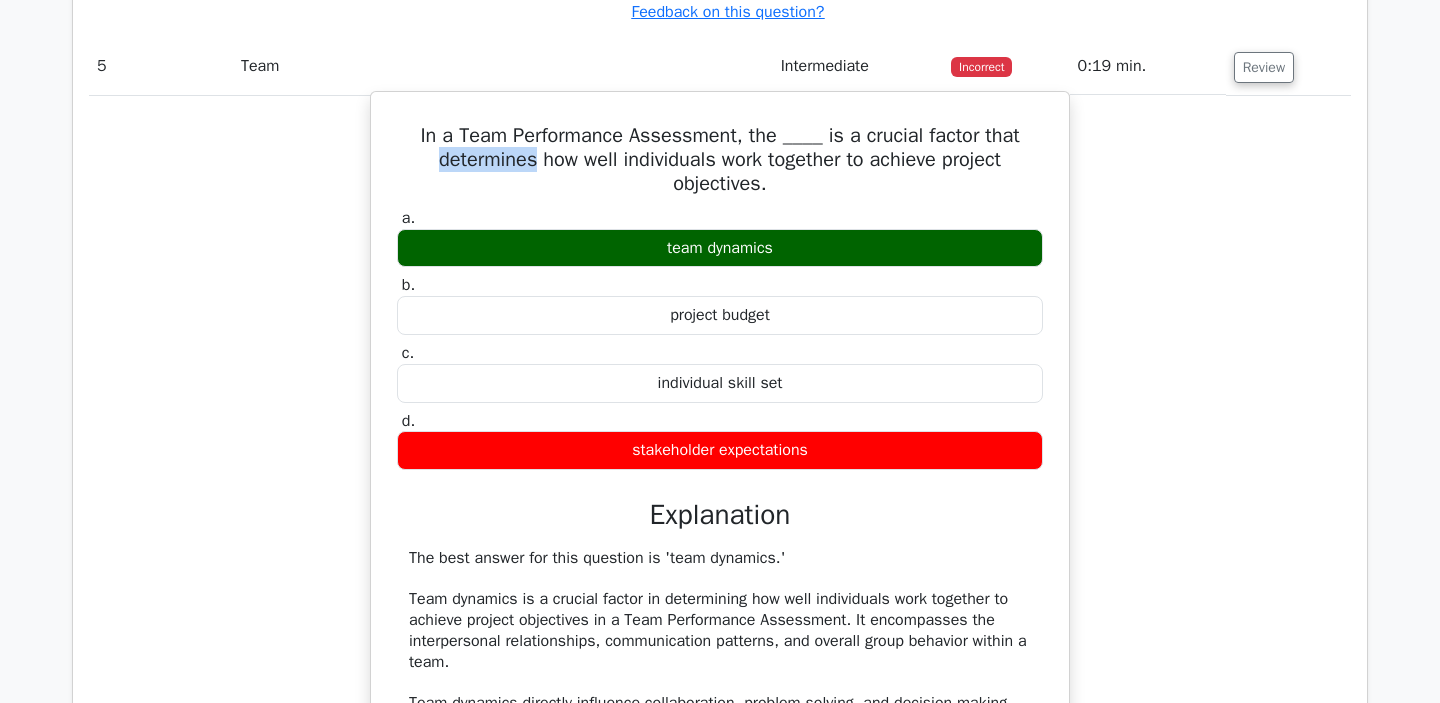 drag, startPoint x: 431, startPoint y: 208, endPoint x: 534, endPoint y: 201, distance: 103.23759 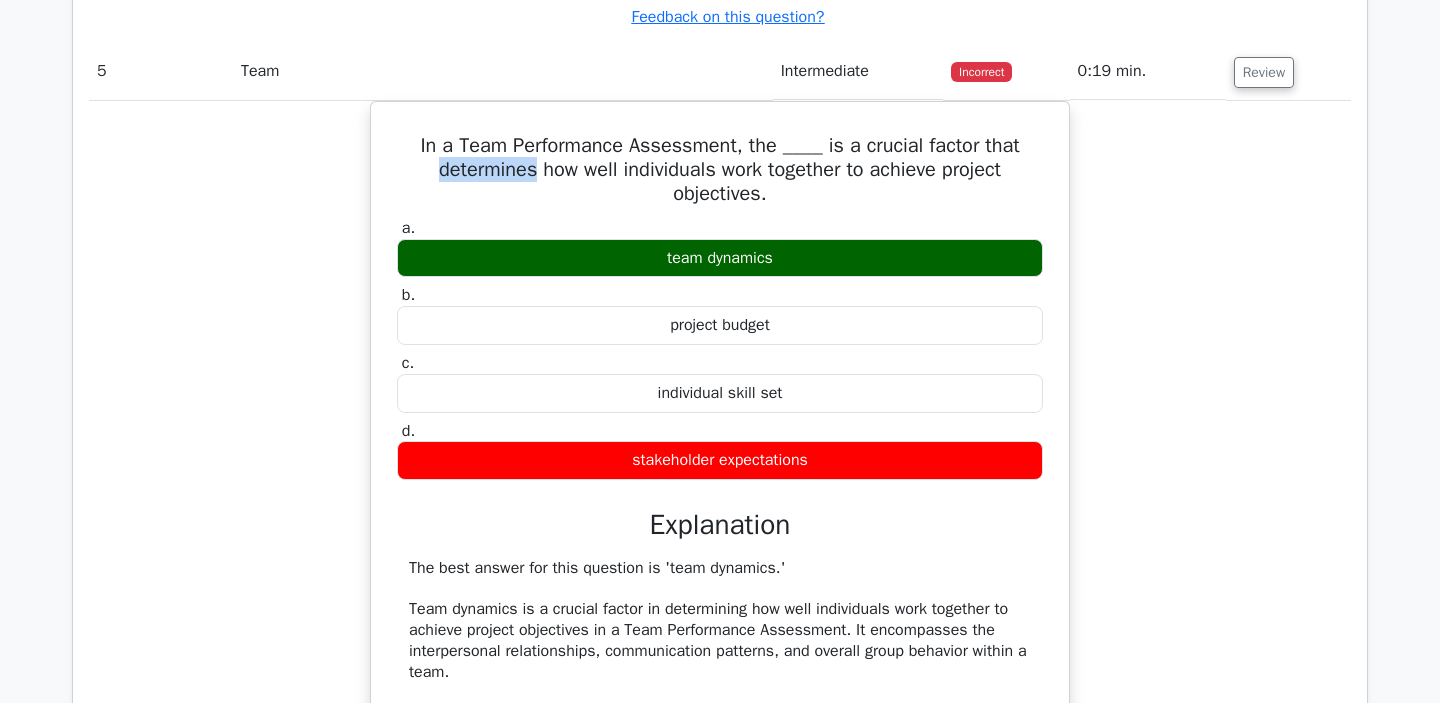 click at bounding box center (521, 168) 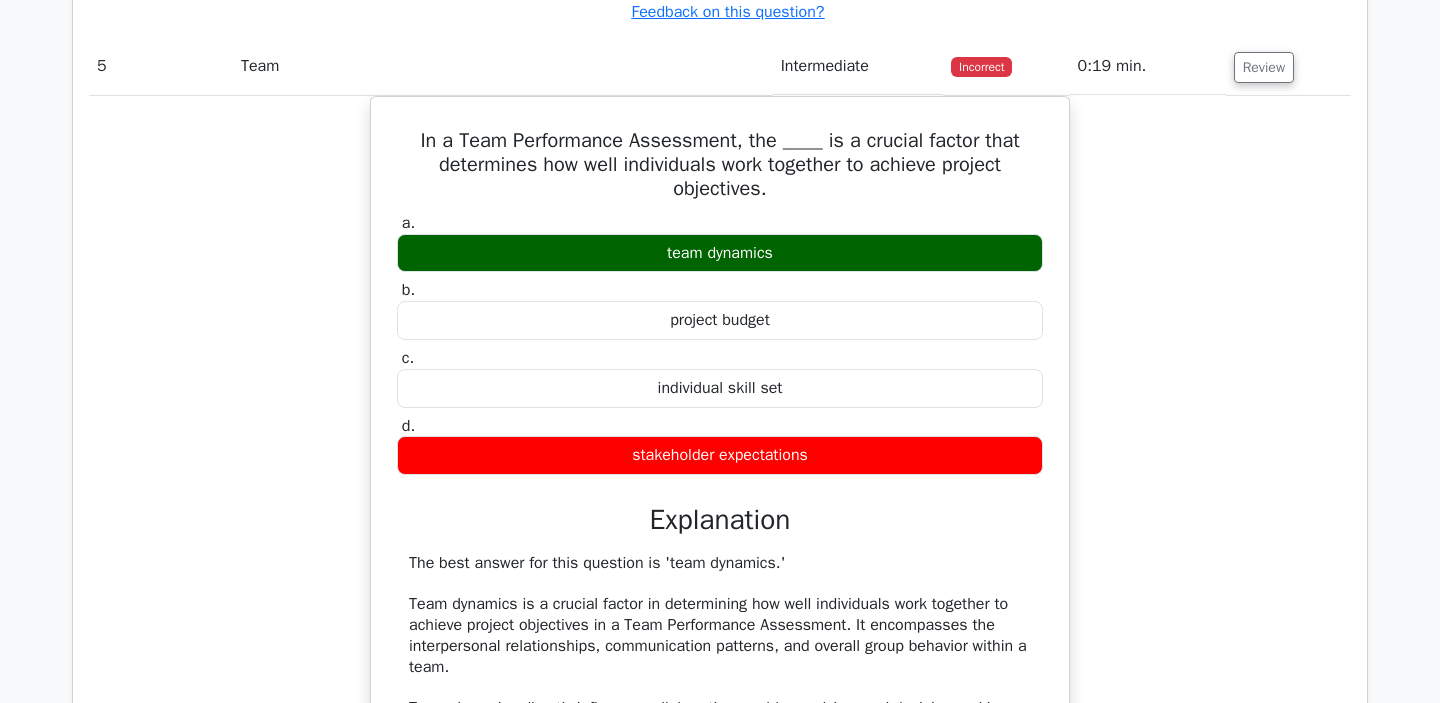 click on "In a Team Performance Assessment, the ____ is a crucial factor that determines how well individuals work together to achieve project objectives.
a.
team dynamics
b.
c. d." at bounding box center (720, 658) 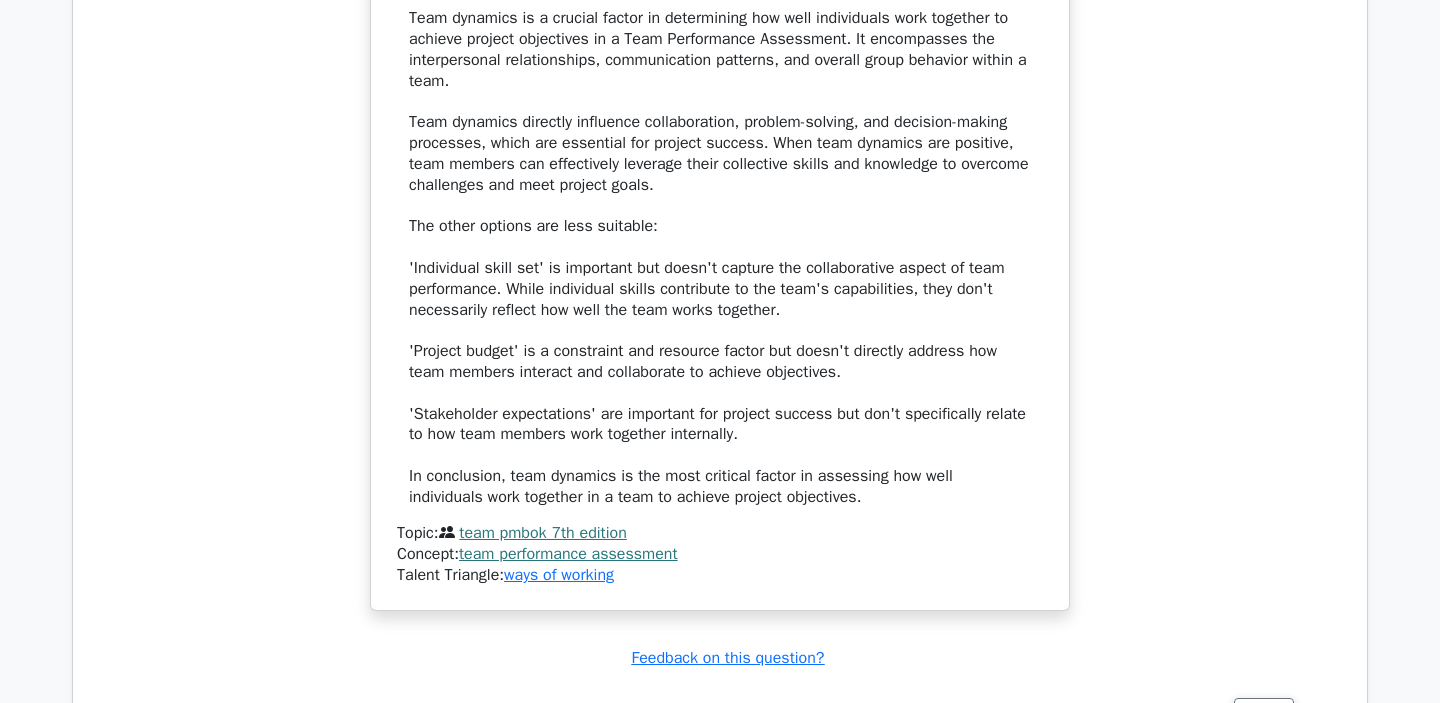 scroll, scrollTop: 6747, scrollLeft: 0, axis: vertical 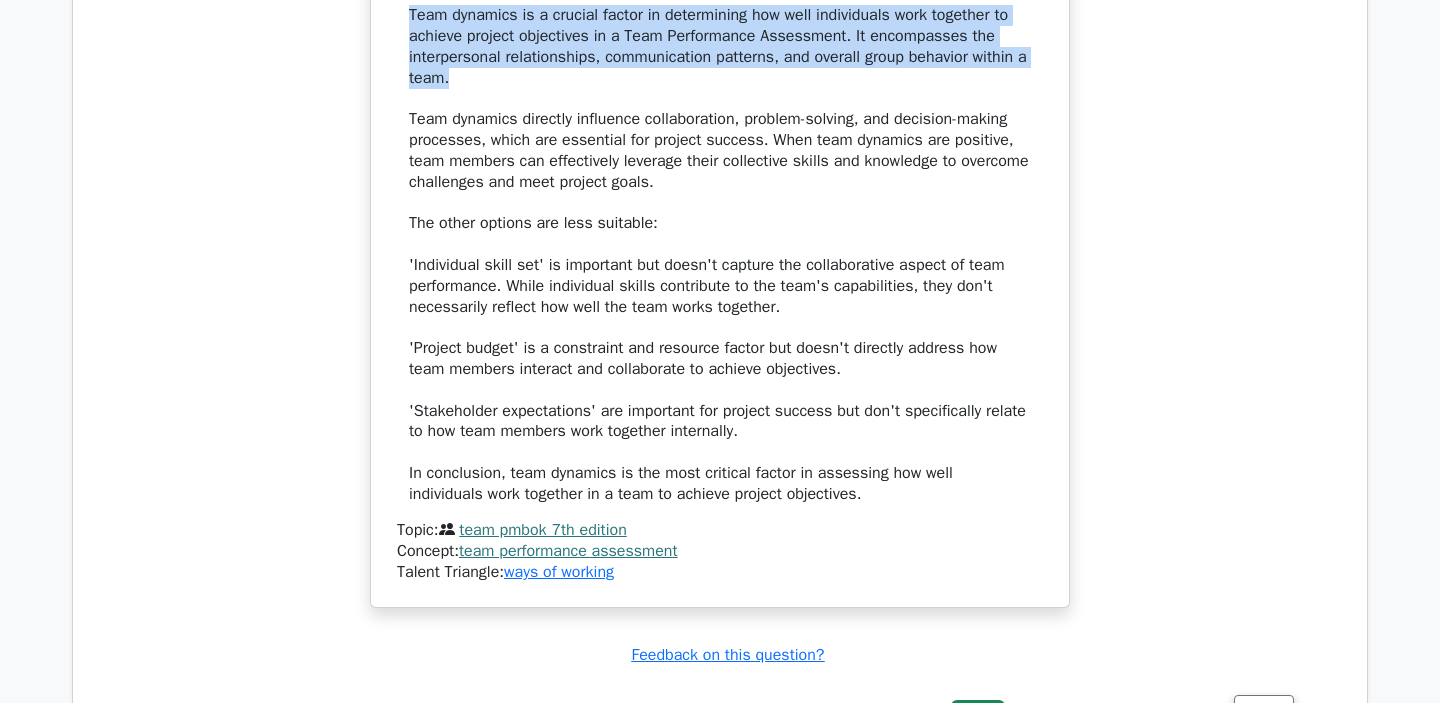 drag, startPoint x: 406, startPoint y: 55, endPoint x: 526, endPoint y: 126, distance: 139.43098 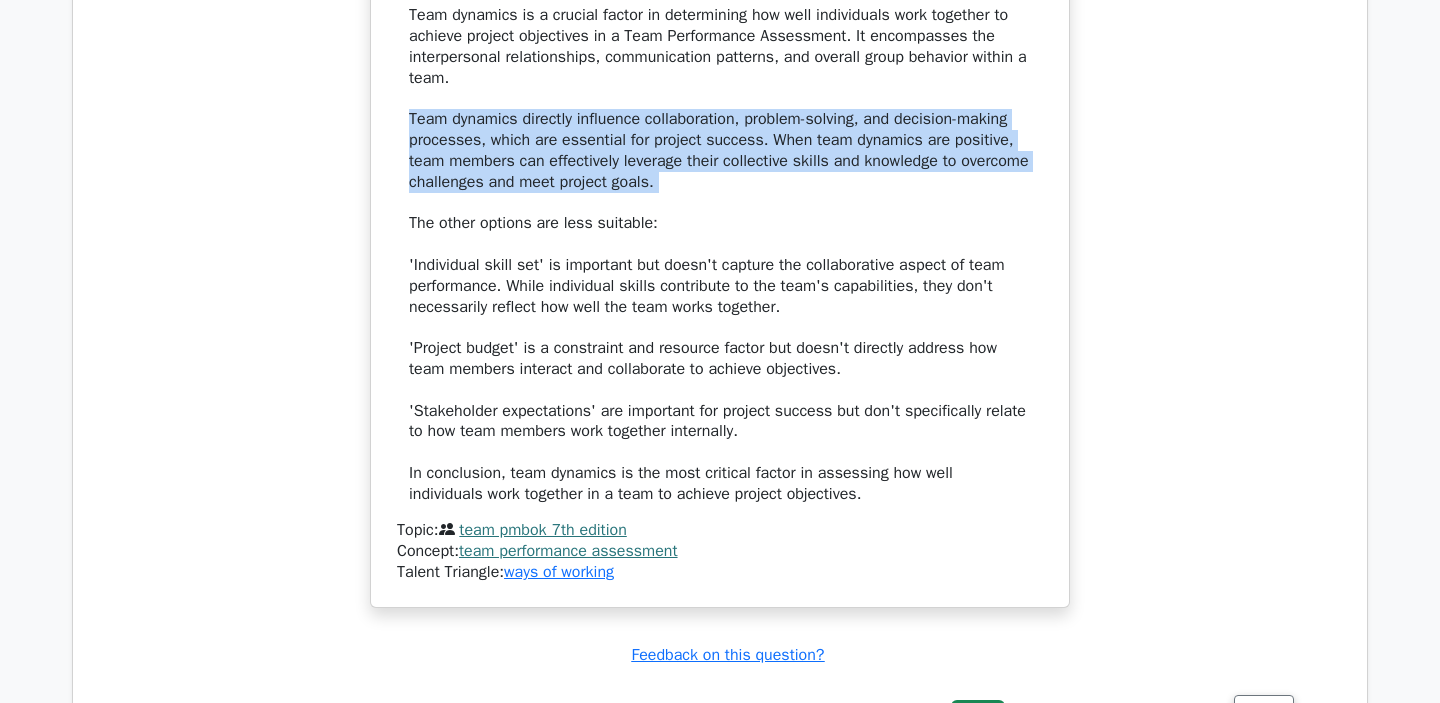 drag, startPoint x: 408, startPoint y: 161, endPoint x: 765, endPoint y: 241, distance: 365.8538 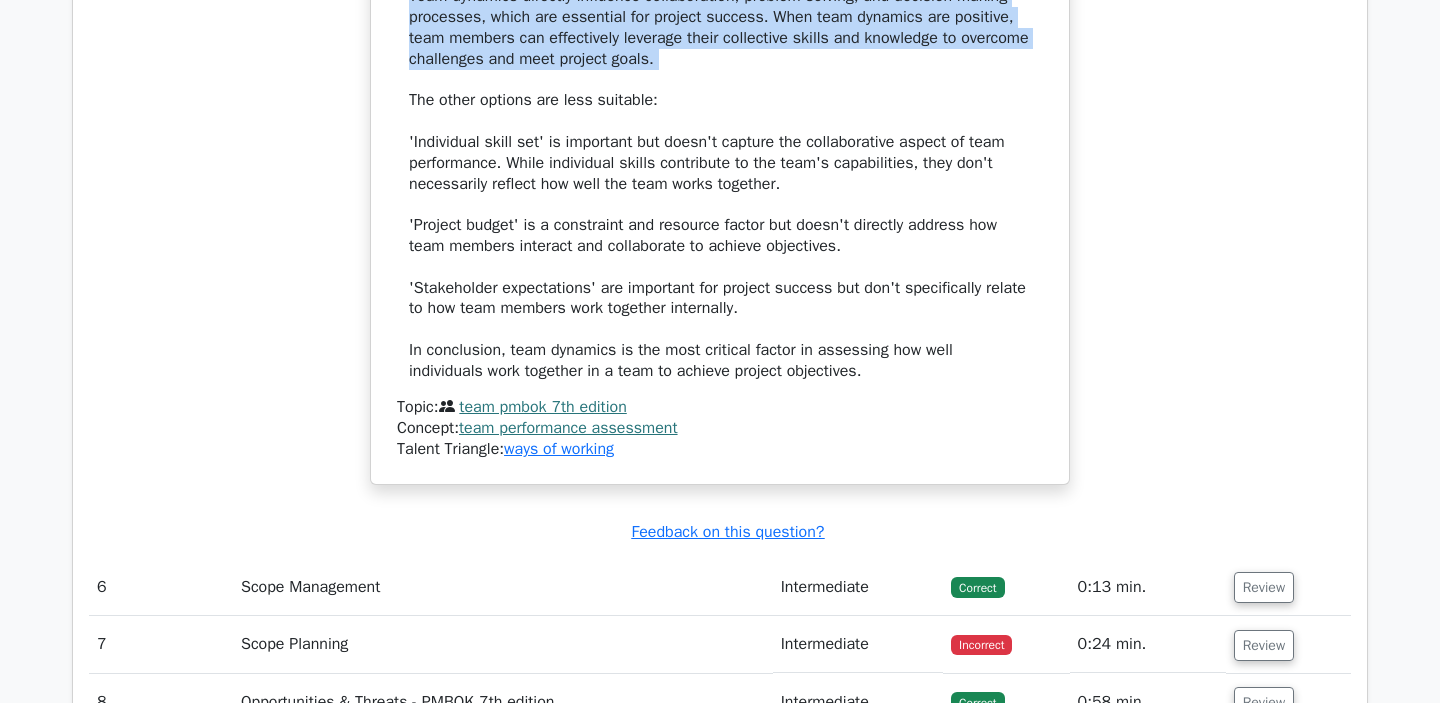 scroll, scrollTop: 6877, scrollLeft: 0, axis: vertical 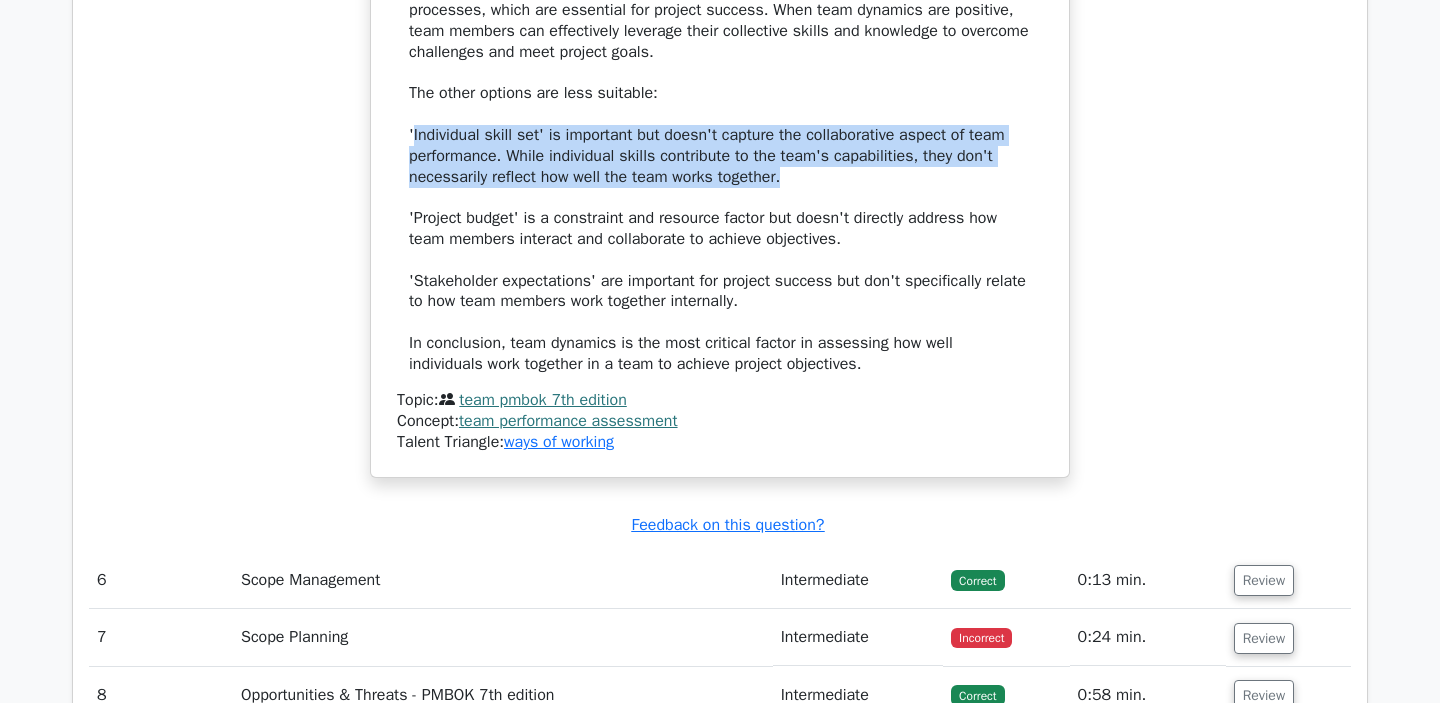drag, startPoint x: 412, startPoint y: 183, endPoint x: 815, endPoint y: 224, distance: 405.08023 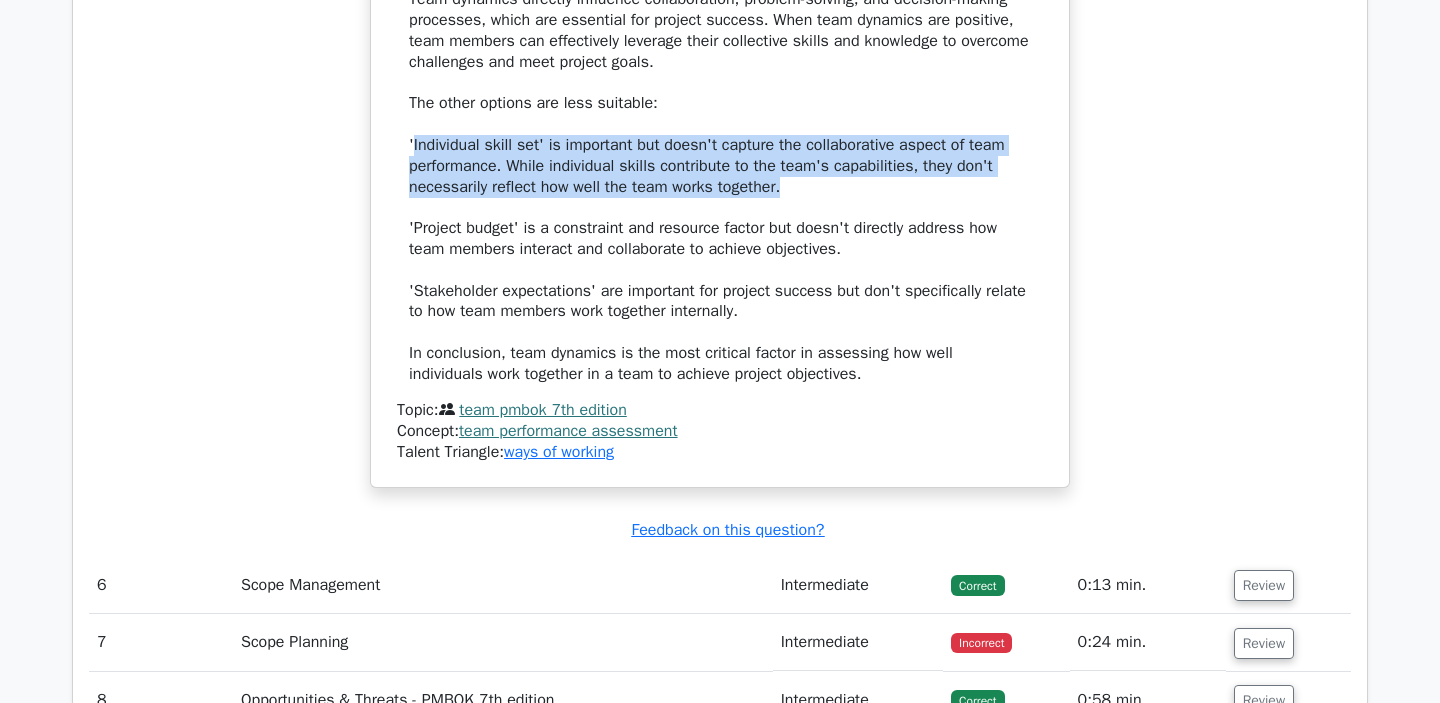 click at bounding box center (802, 235) 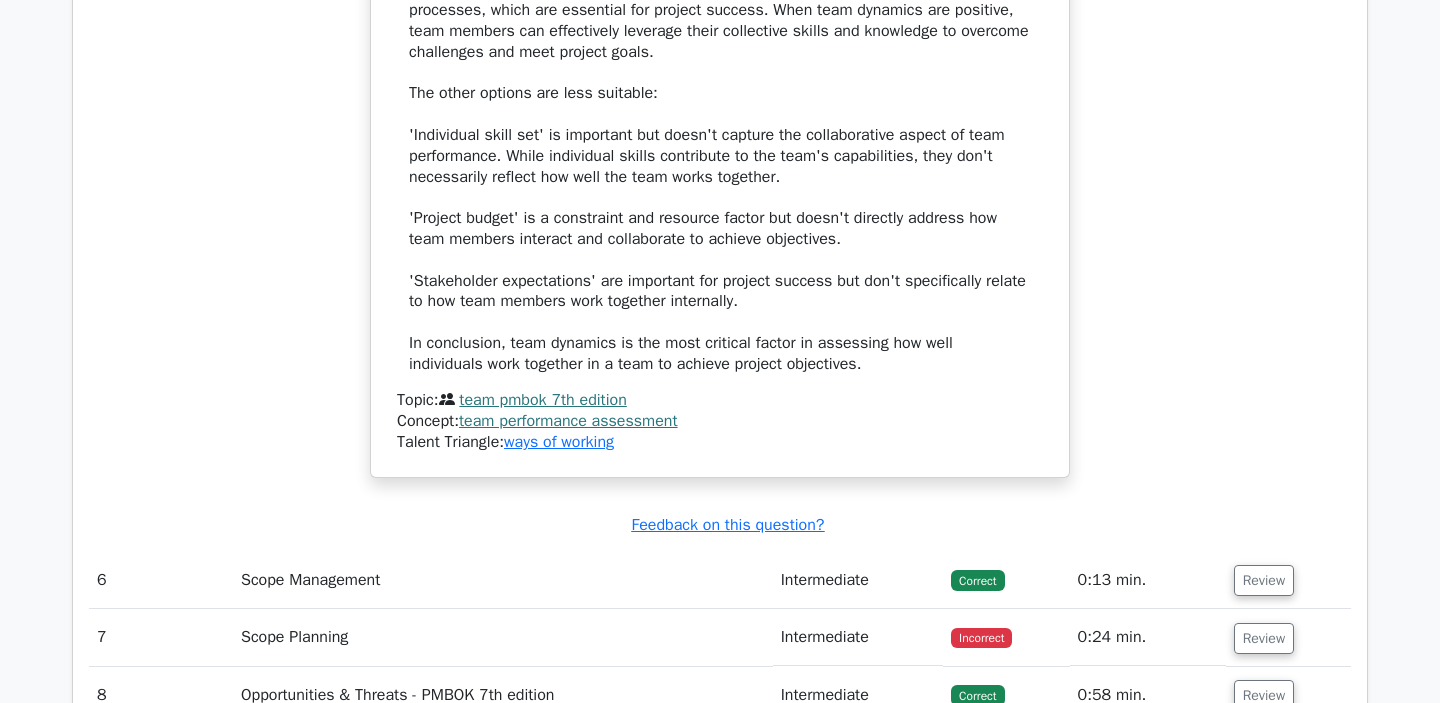 click on "The best answer for this question is 'team dynamics.' Team dynamics is a crucial factor in determining how well individuals work together to achieve project objectives in a Team Performance Assessment. It encompasses the interpersonal relationships, communication patterns, and overall group behavior within a team. Team dynamics directly influence collaboration, problem-solving, and decision-making processes, which are essential for project success. When team dynamics are positive, team members can effectively leverage their collective skills and knowledge to overcome challenges and meet project goals. The other options are less suitable: 'Individual skill set' is important but doesn't capture the collaborative aspect of team performance. While individual skills contribute to the team's capabilities, they don't necessarily reflect how well the team works together." at bounding box center (720, 104) 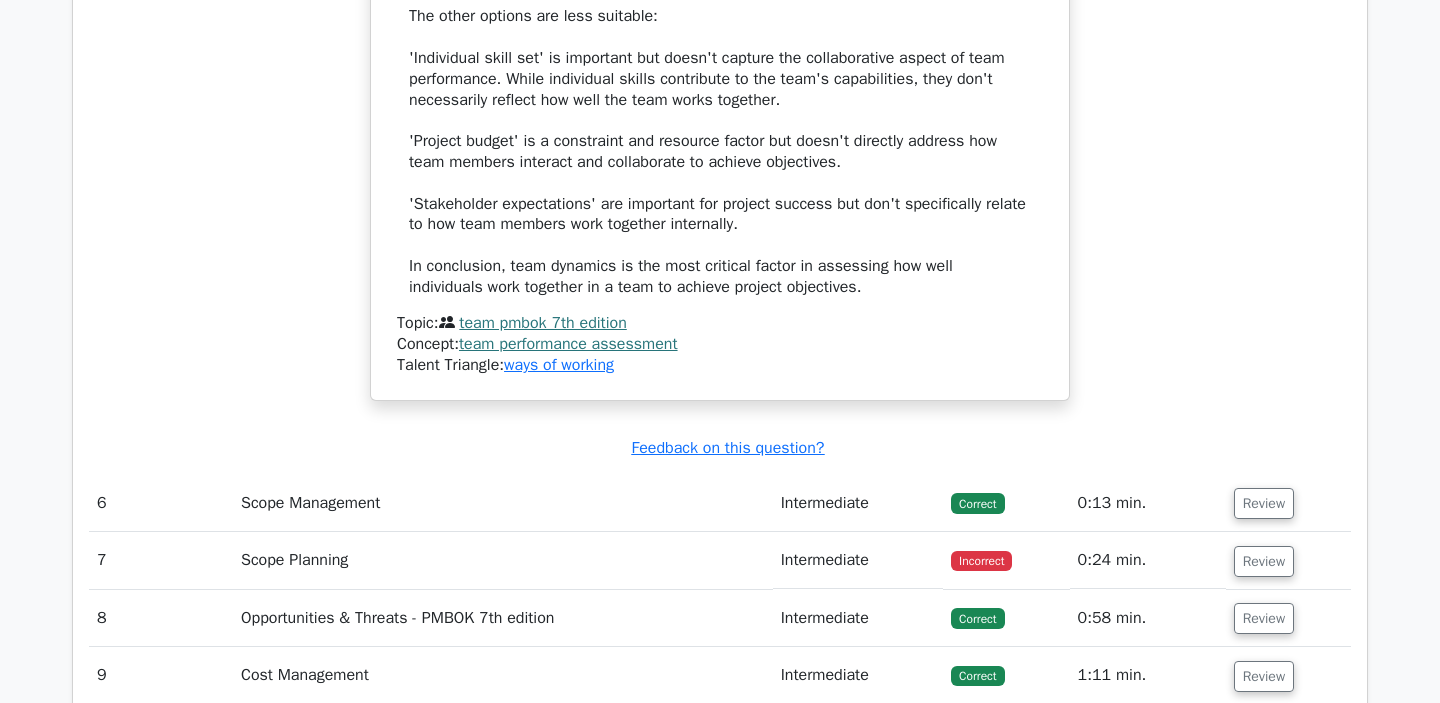 scroll, scrollTop: 6957, scrollLeft: 0, axis: vertical 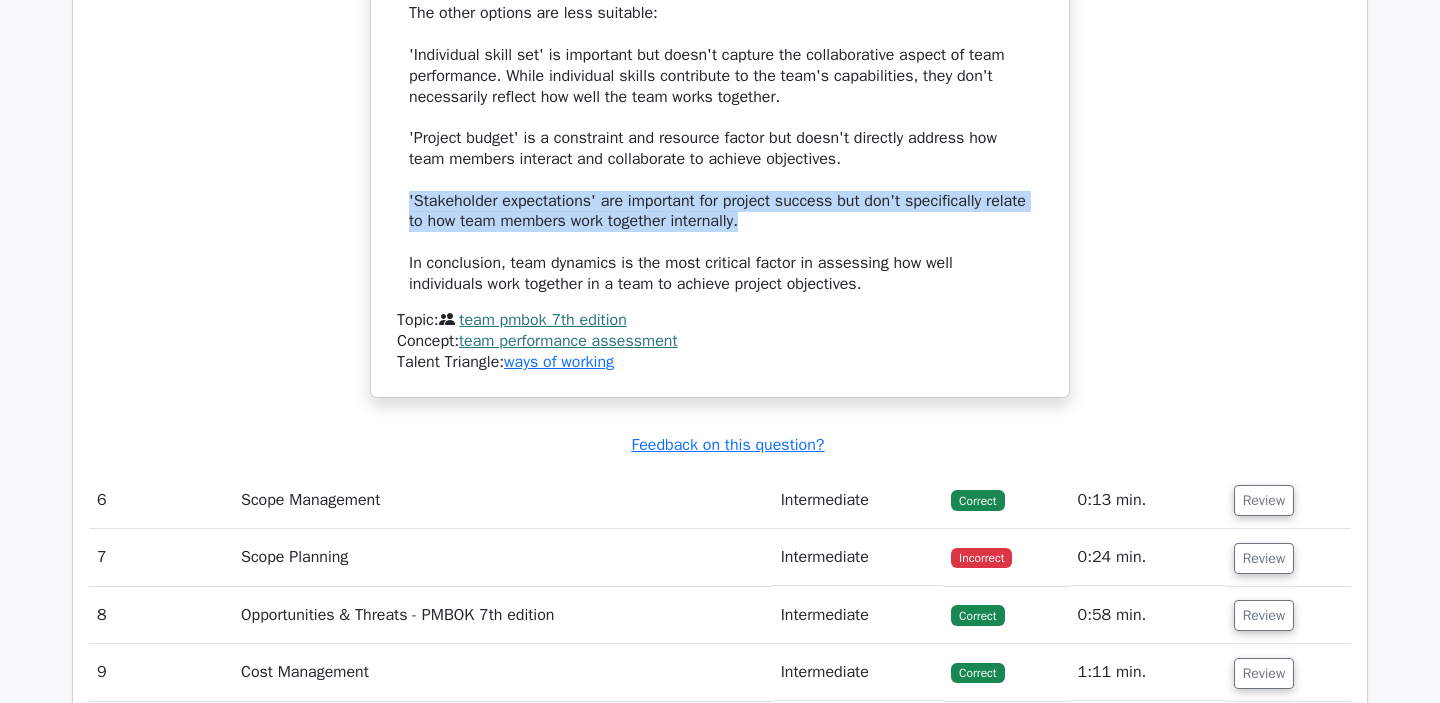 drag, startPoint x: 401, startPoint y: 249, endPoint x: 846, endPoint y: 262, distance: 445.18985 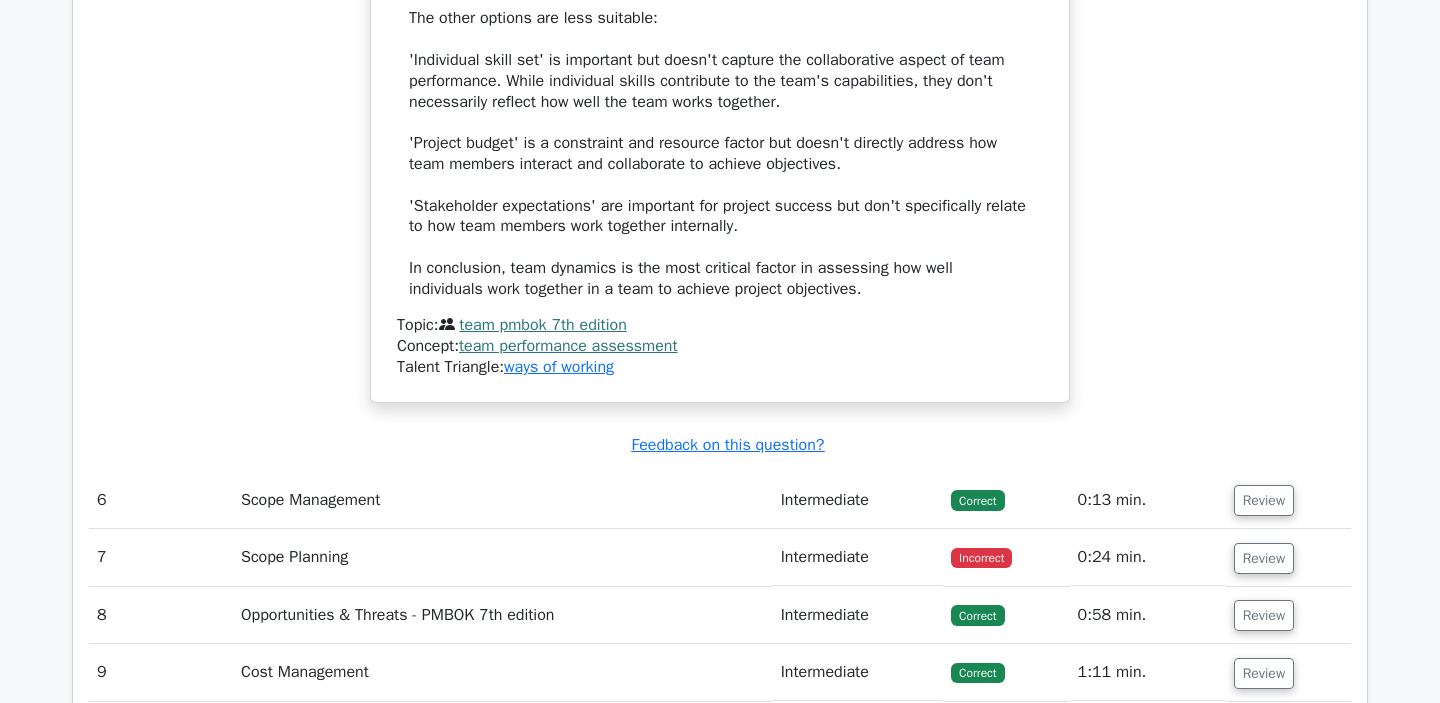 click on "In a Team Performance Assessment, the ____ is a crucial factor that determines how well individuals work together to achieve project objectives.
a.
team dynamics
b.
c. d." at bounding box center (720, -136) 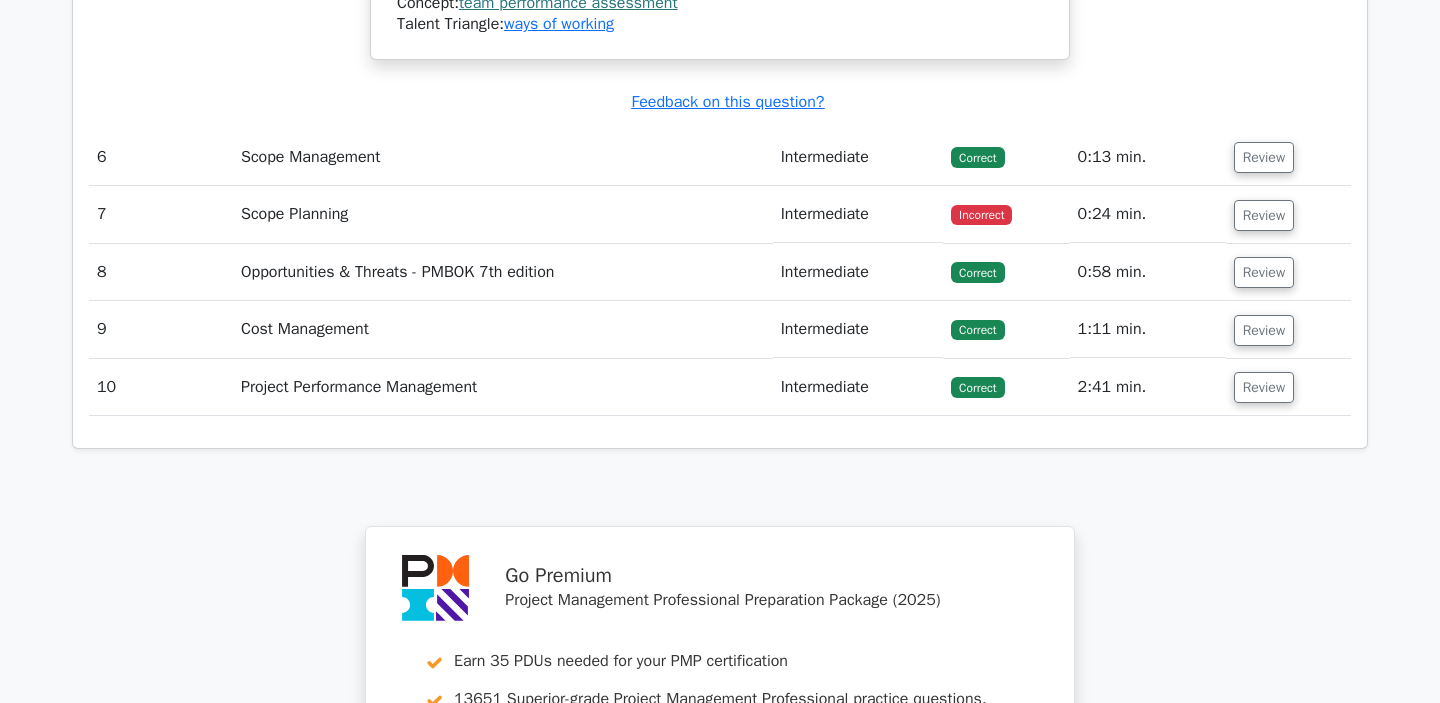 scroll, scrollTop: 7305, scrollLeft: 0, axis: vertical 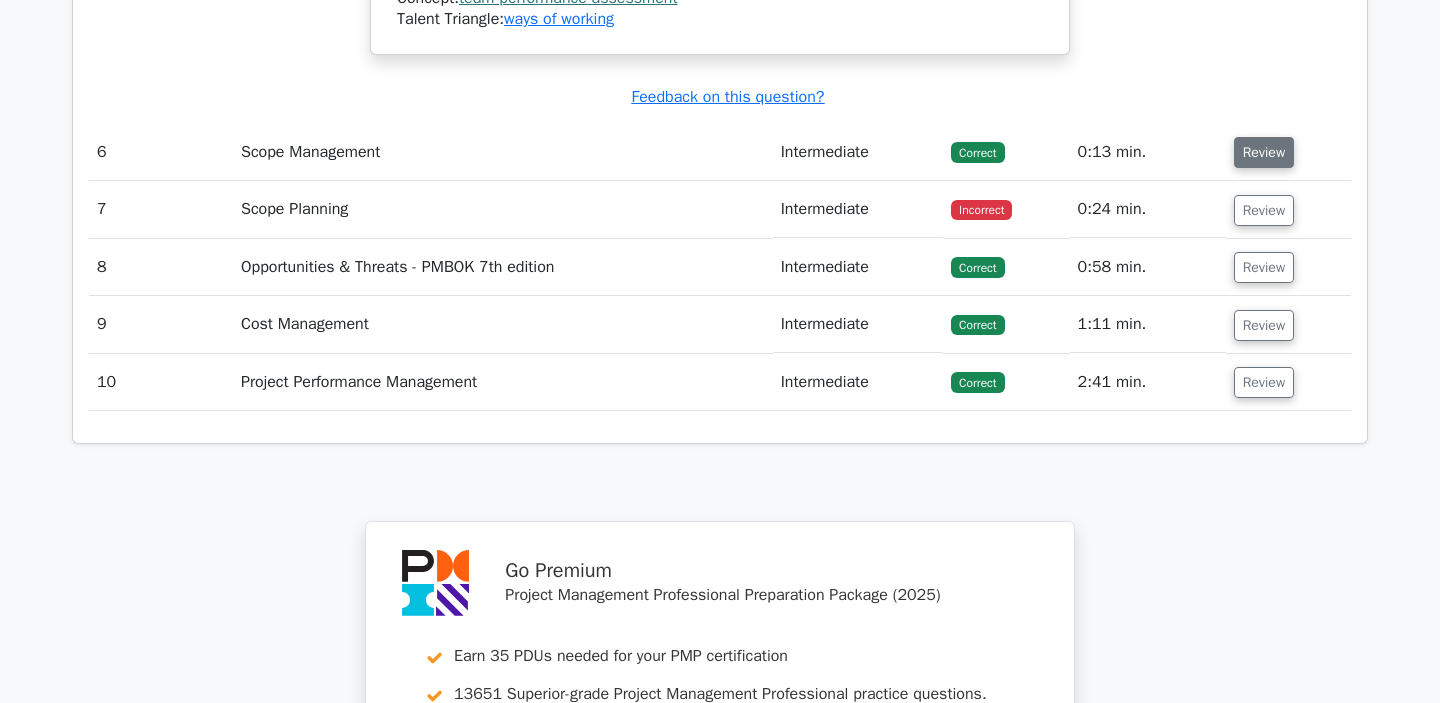 click on "Review" at bounding box center [1264, 152] 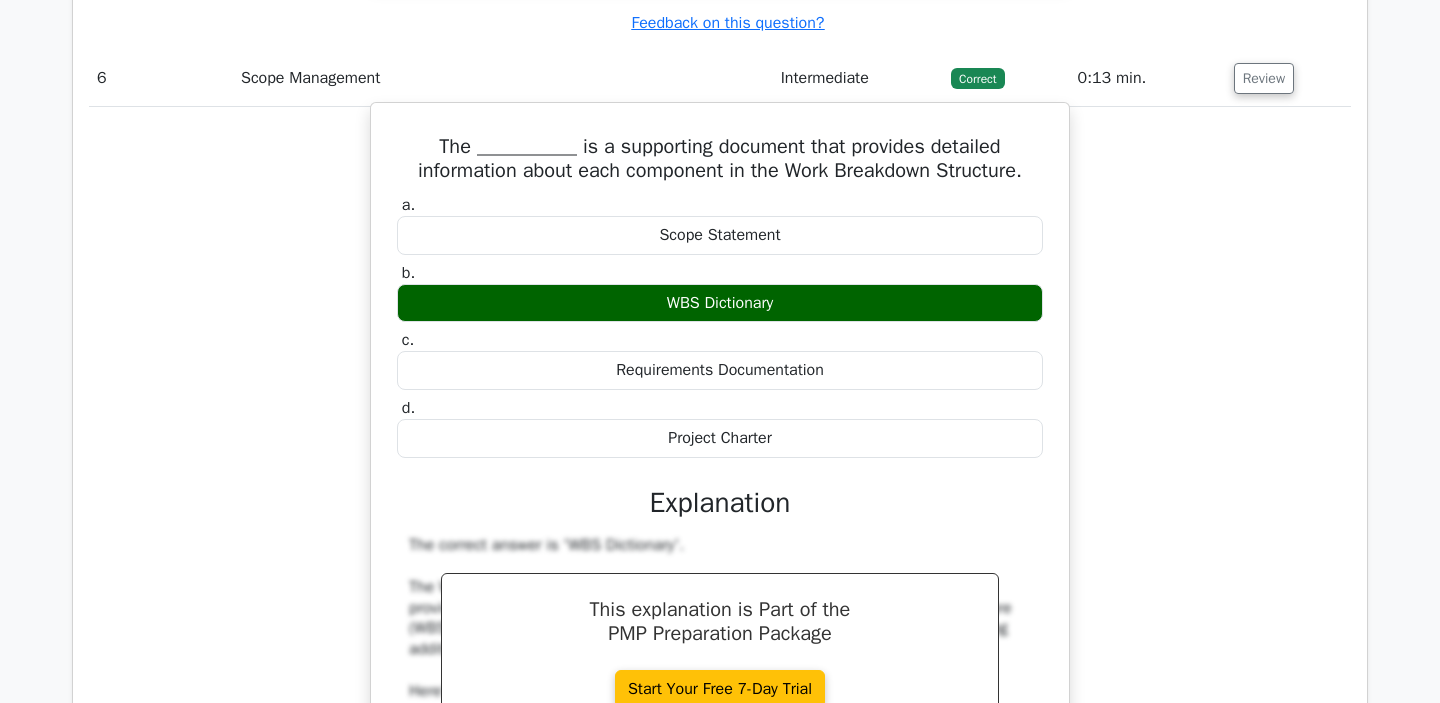 scroll, scrollTop: 7416, scrollLeft: 0, axis: vertical 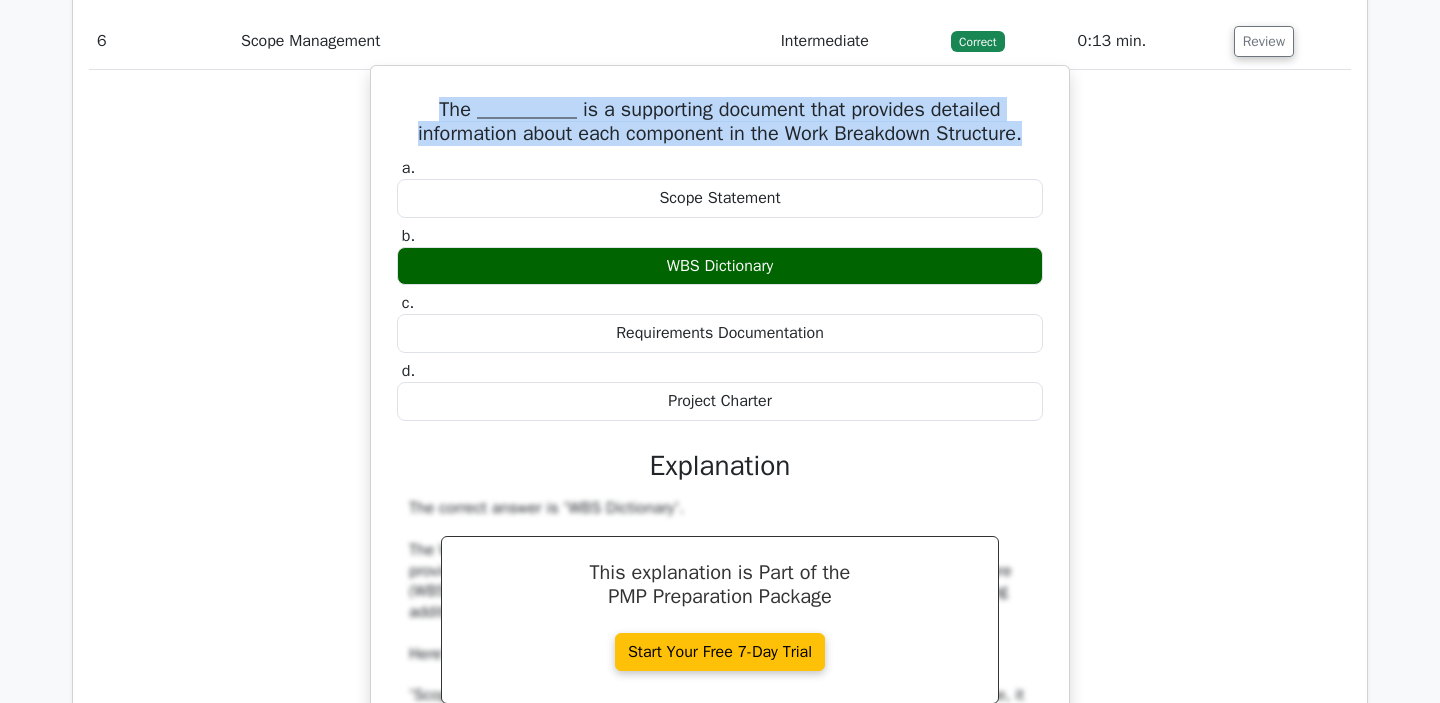 drag, startPoint x: 423, startPoint y: 148, endPoint x: 1055, endPoint y: 182, distance: 632.9139 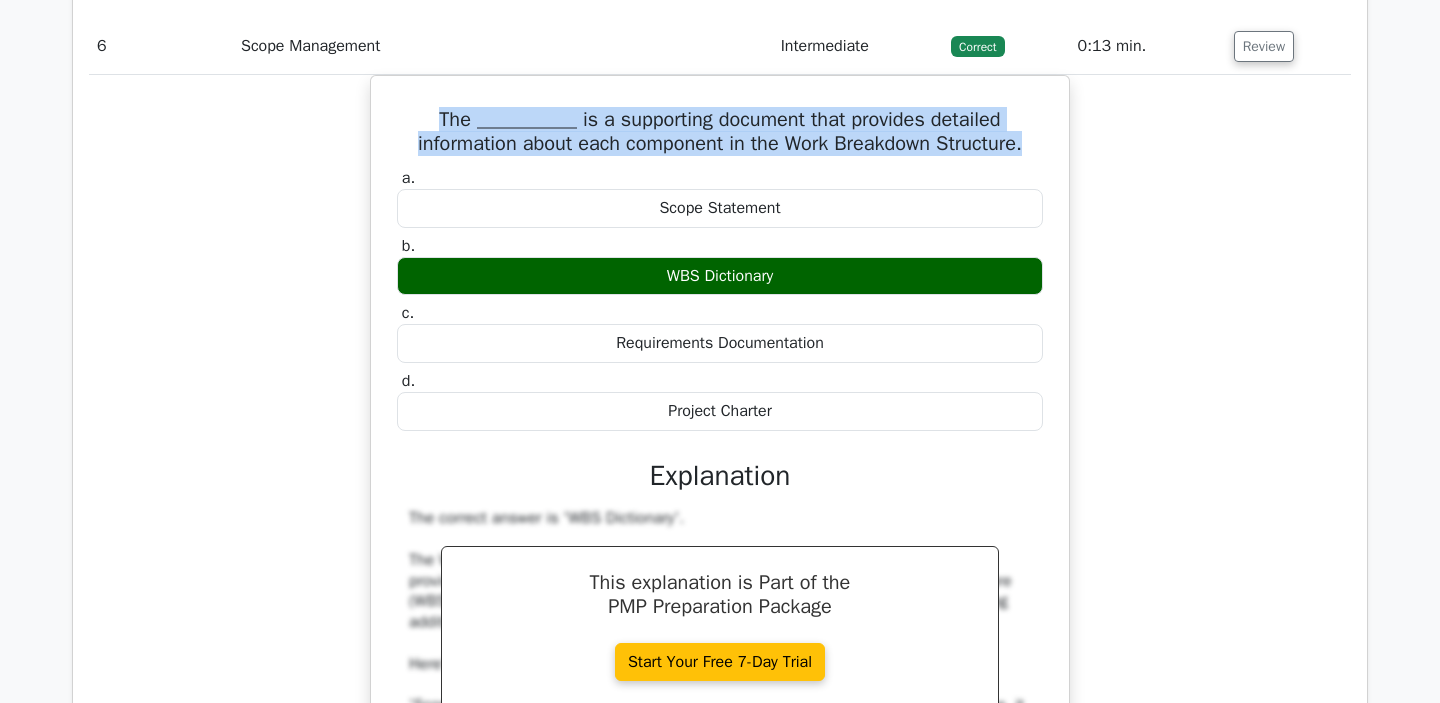 click at bounding box center (1042, 195) 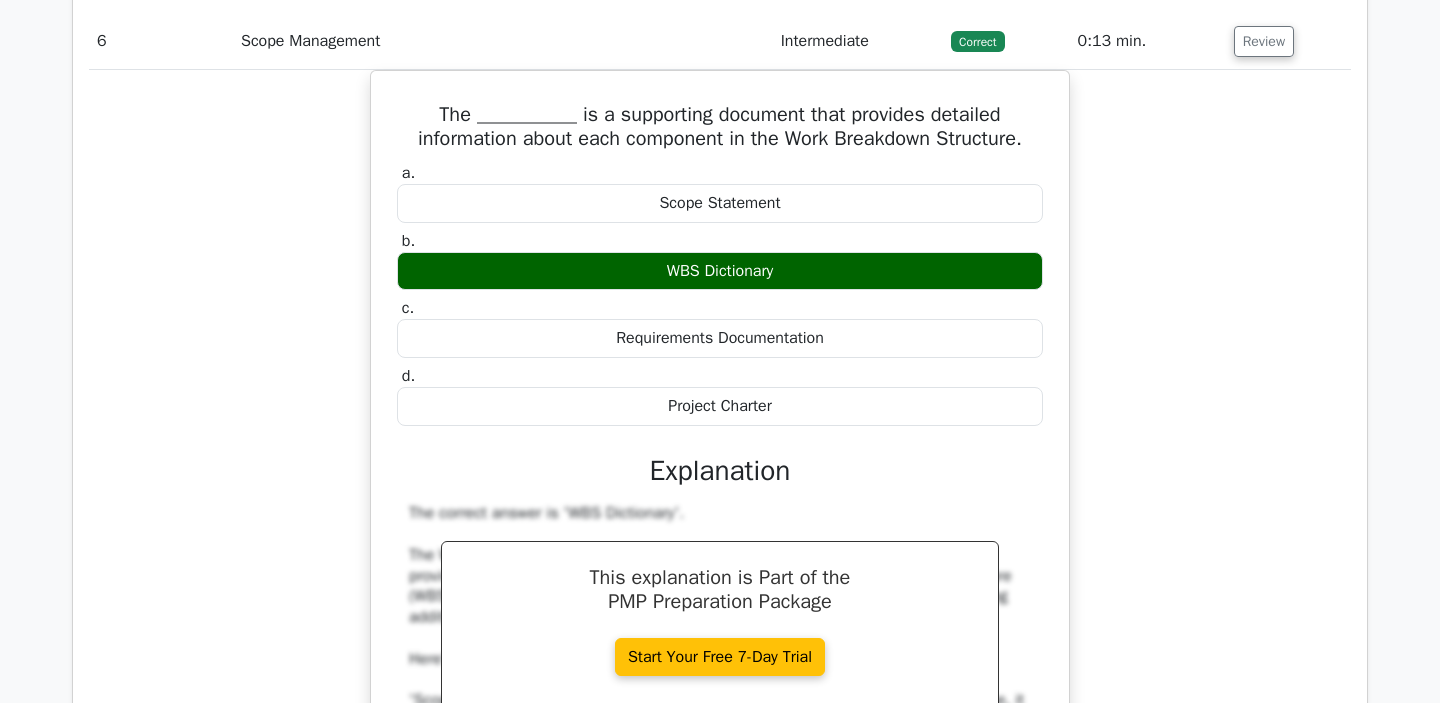 click on "The __________ is a supporting document that provides detailed information about each component in the Work Breakdown Structure.
a.
Scope Statement
b.
c." at bounding box center (720, 599) 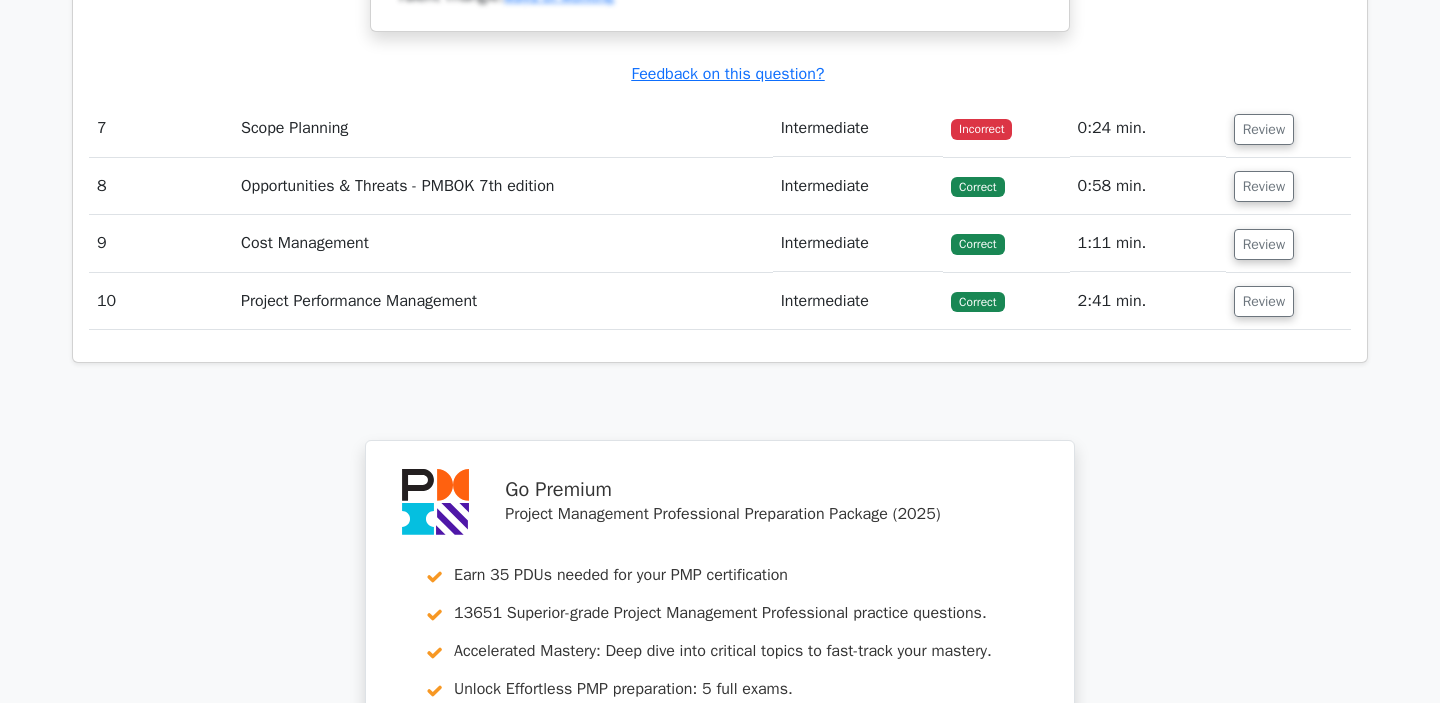 scroll, scrollTop: 8517, scrollLeft: 0, axis: vertical 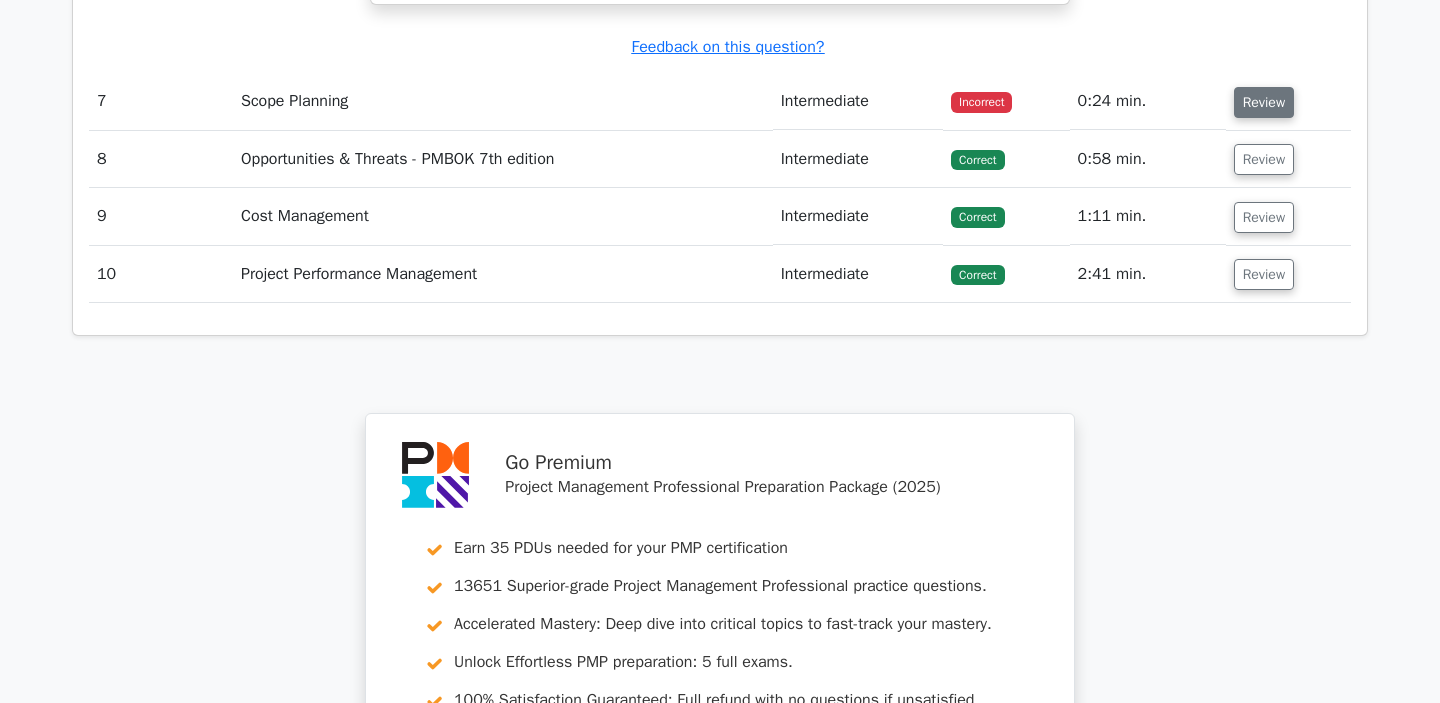 click on "Review" at bounding box center [1264, 102] 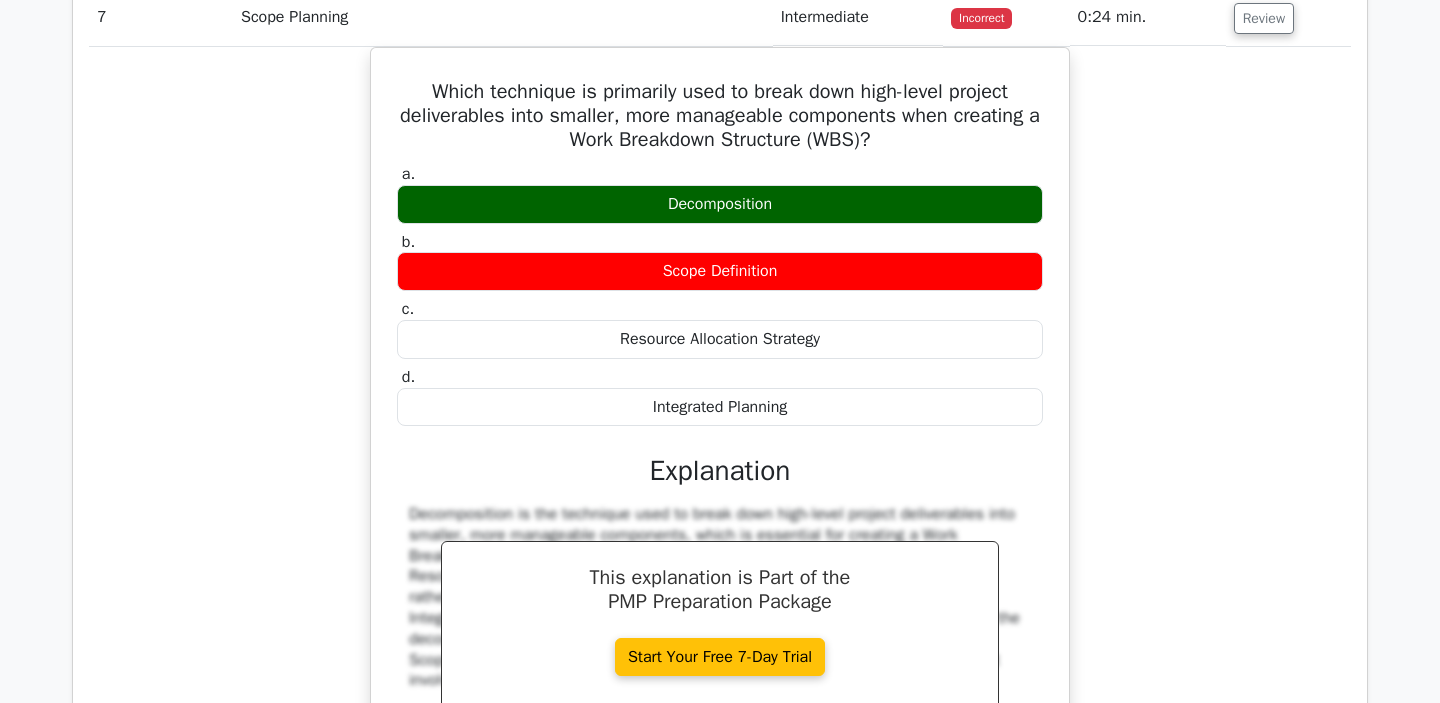 scroll, scrollTop: 8640, scrollLeft: 0, axis: vertical 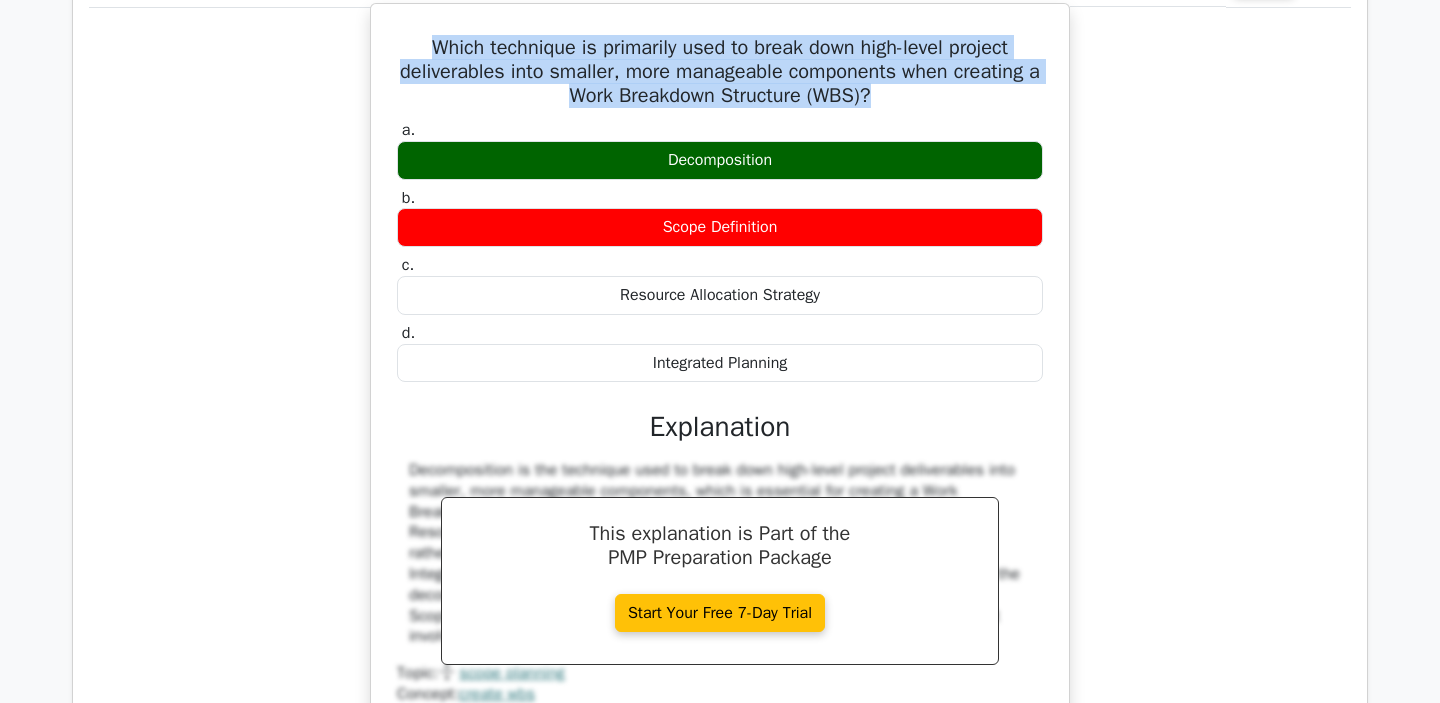 drag, startPoint x: 423, startPoint y: 135, endPoint x: 918, endPoint y: 193, distance: 498.38638 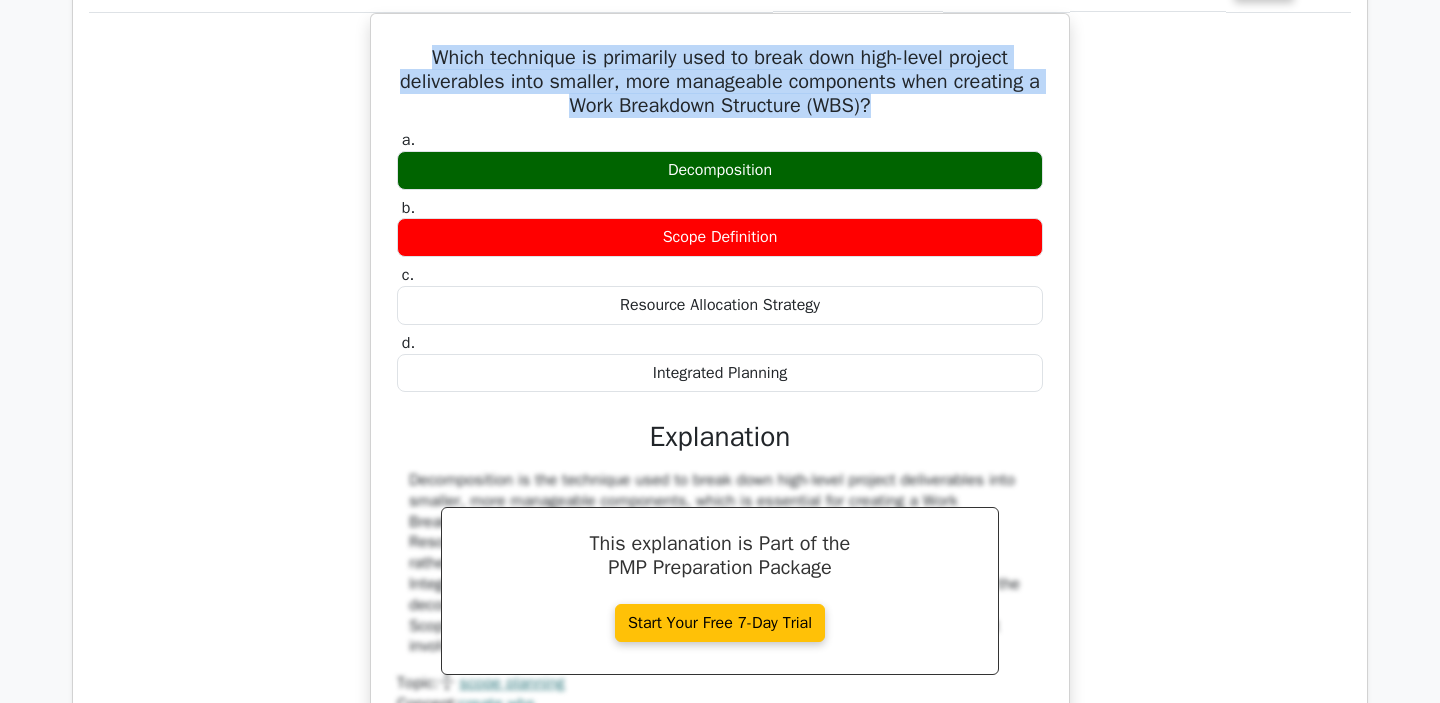 click at bounding box center (905, 198) 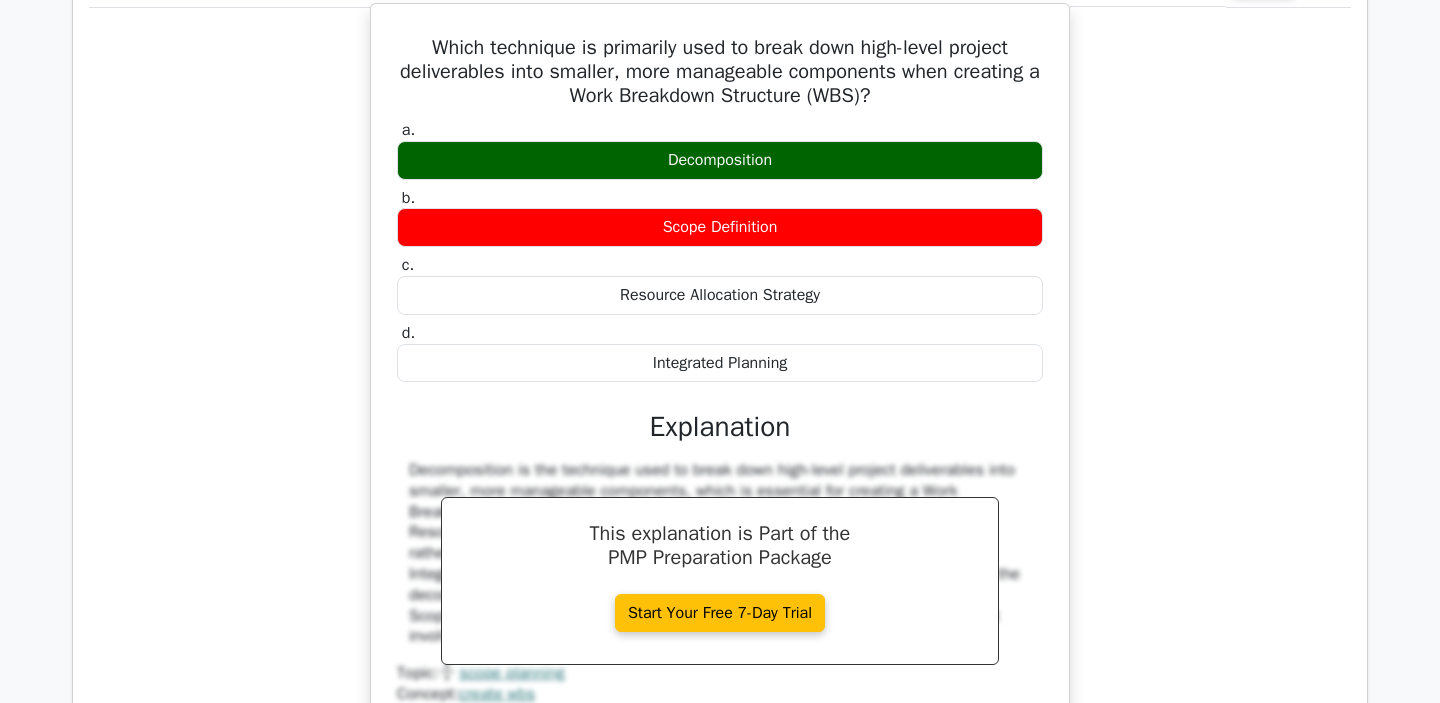click on "Which technique is primarily used to break down high-level project deliverables into smaller, more manageable components when creating a Work Breakdown Structure (WBS)?" at bounding box center [720, 72] 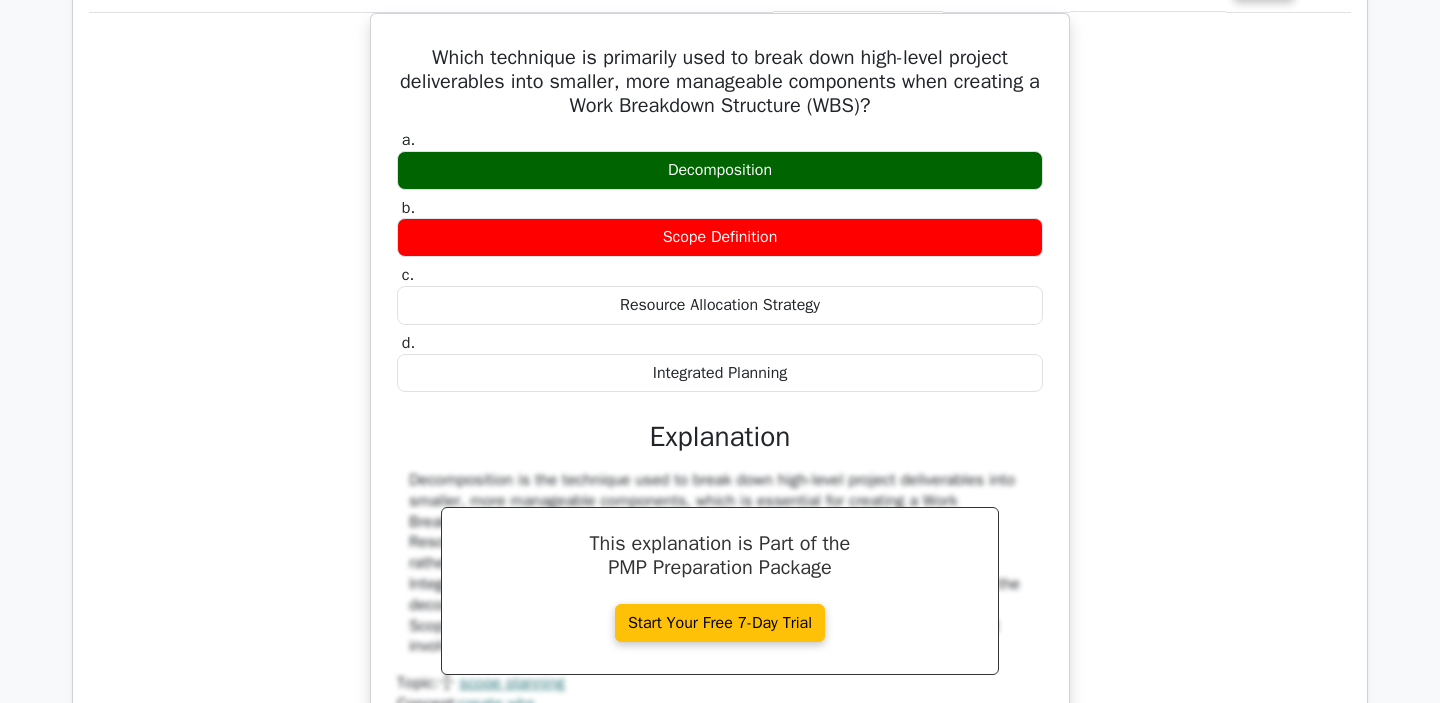 click at bounding box center (773, 260) 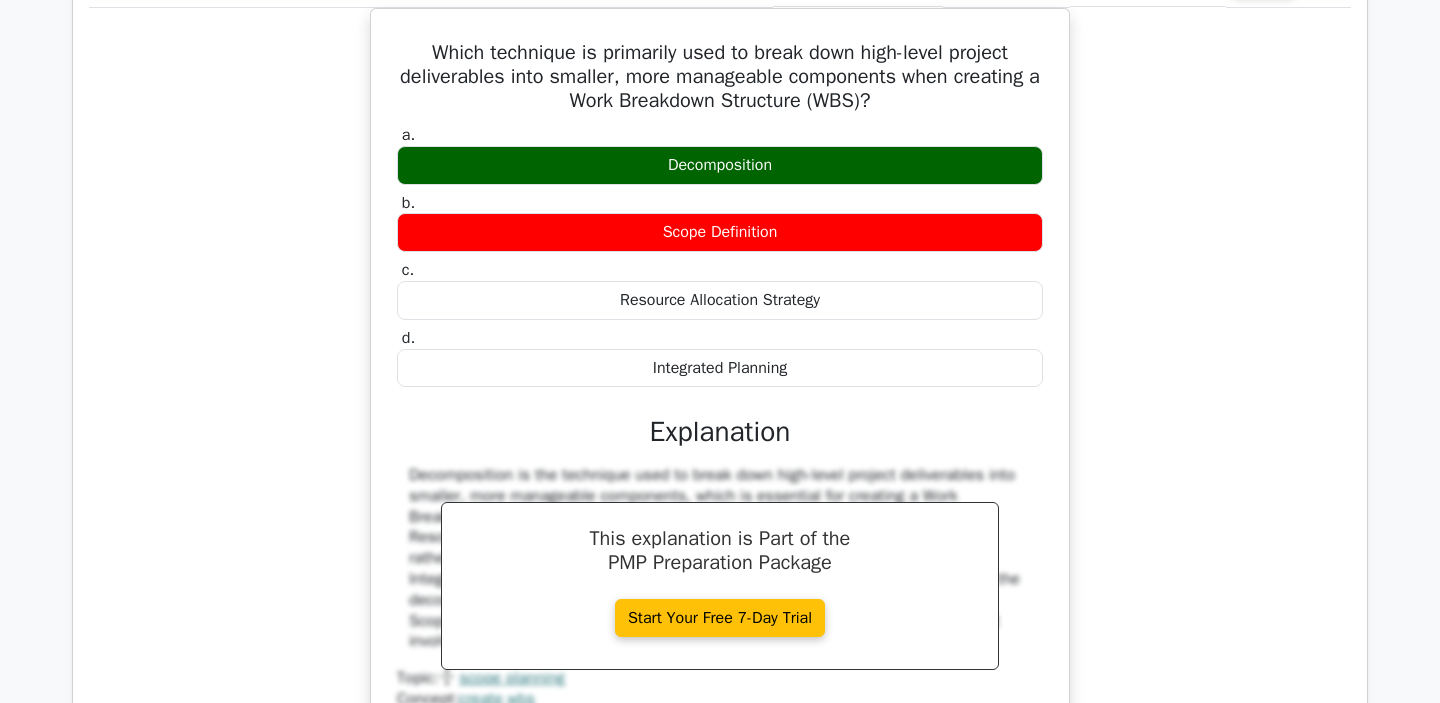 click on "Which technique is primarily used to break down high-level project deliverables into smaller, more manageable components when creating a Work Breakdown Structure (WBS)?
a.
Decomposition
b.
c. d." at bounding box center [720, 401] 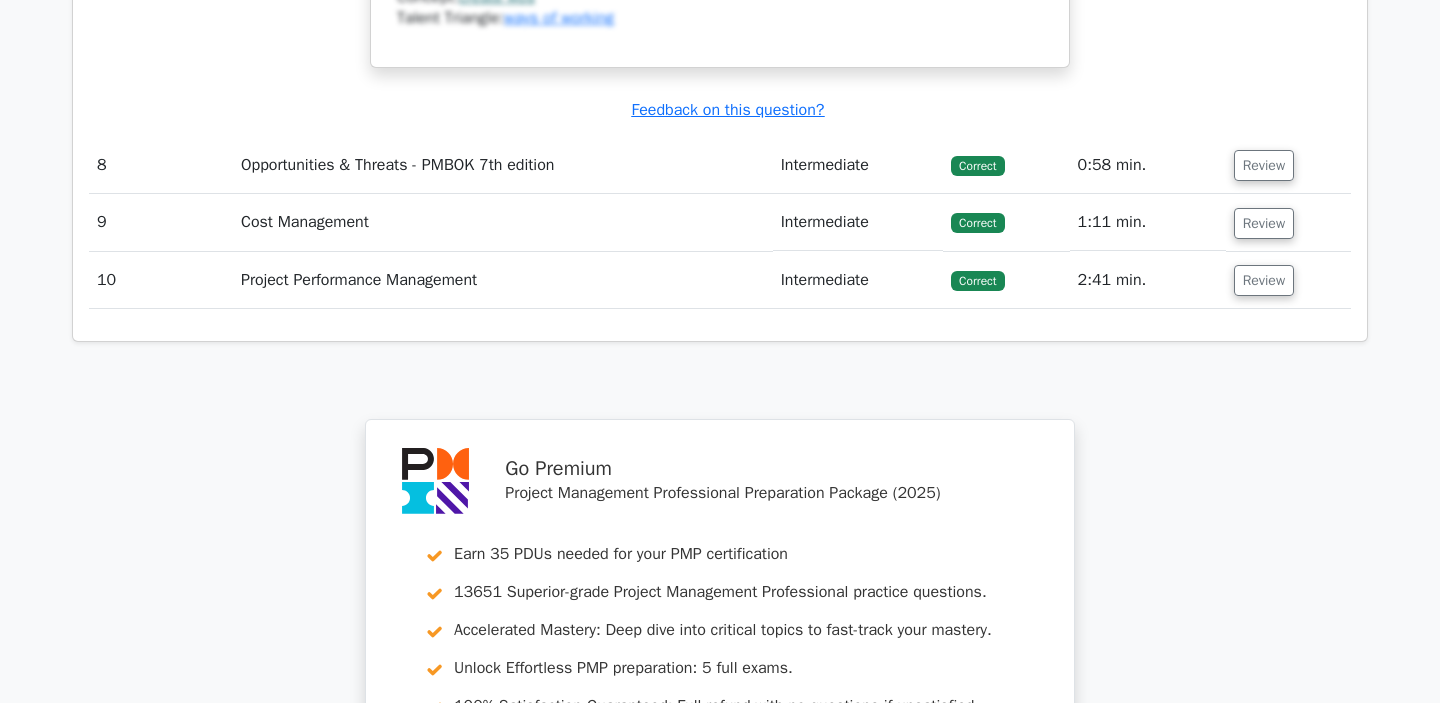 scroll, scrollTop: 9363, scrollLeft: 0, axis: vertical 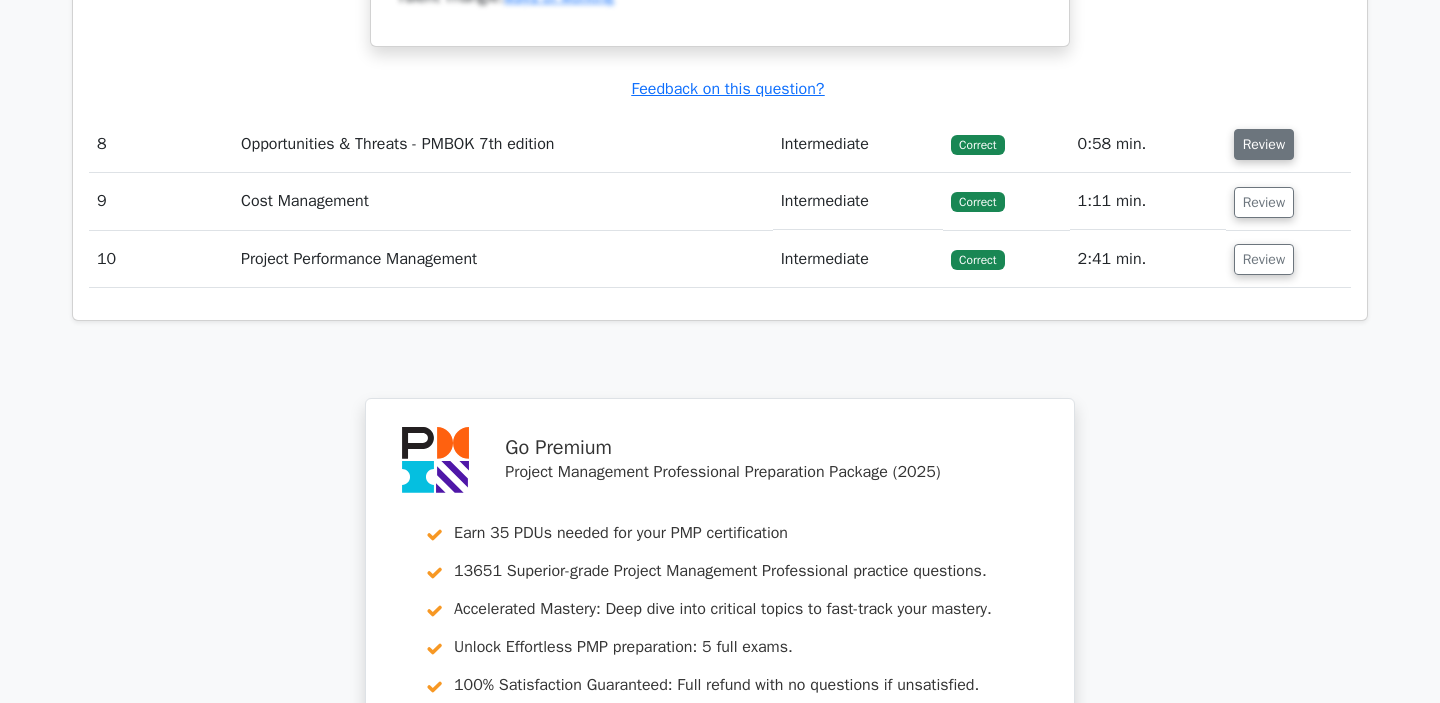 click on "Review" at bounding box center [1264, 144] 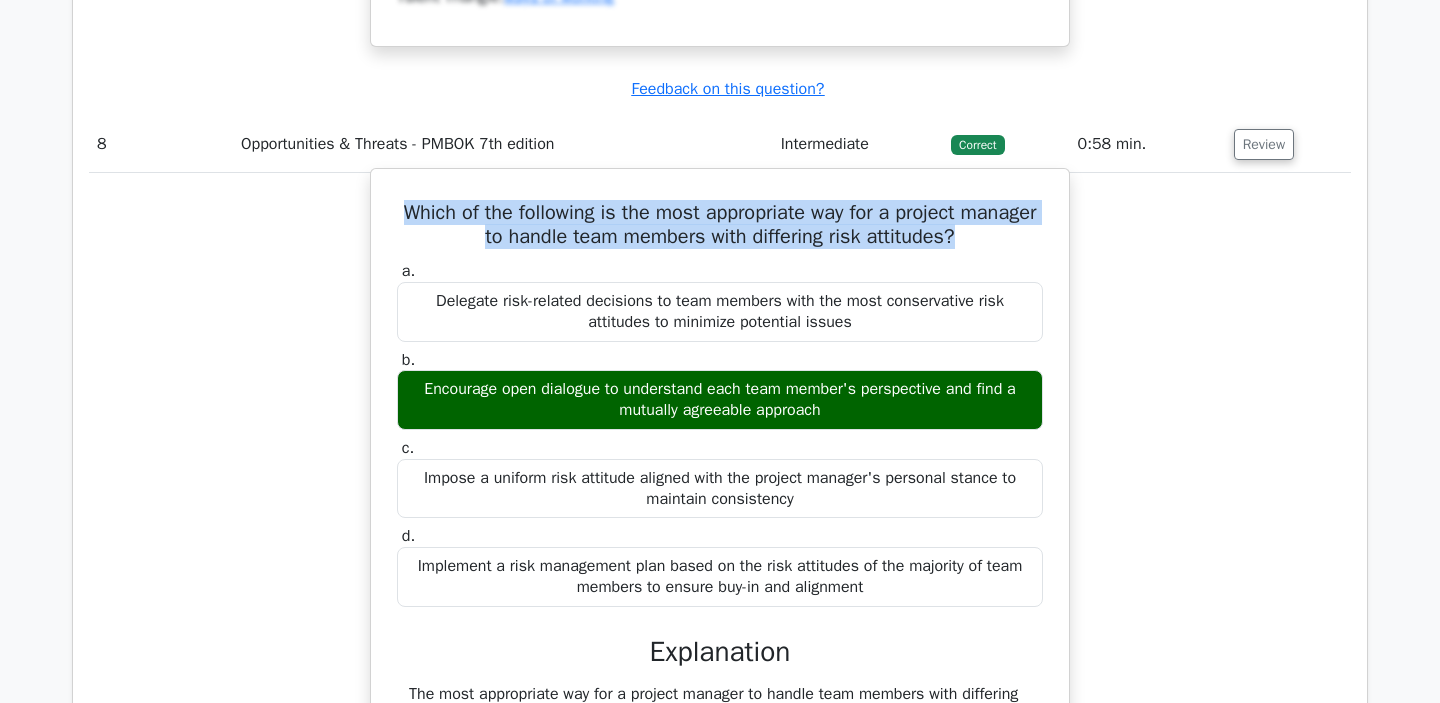 drag, startPoint x: 402, startPoint y: 300, endPoint x: 976, endPoint y: 327, distance: 574.63464 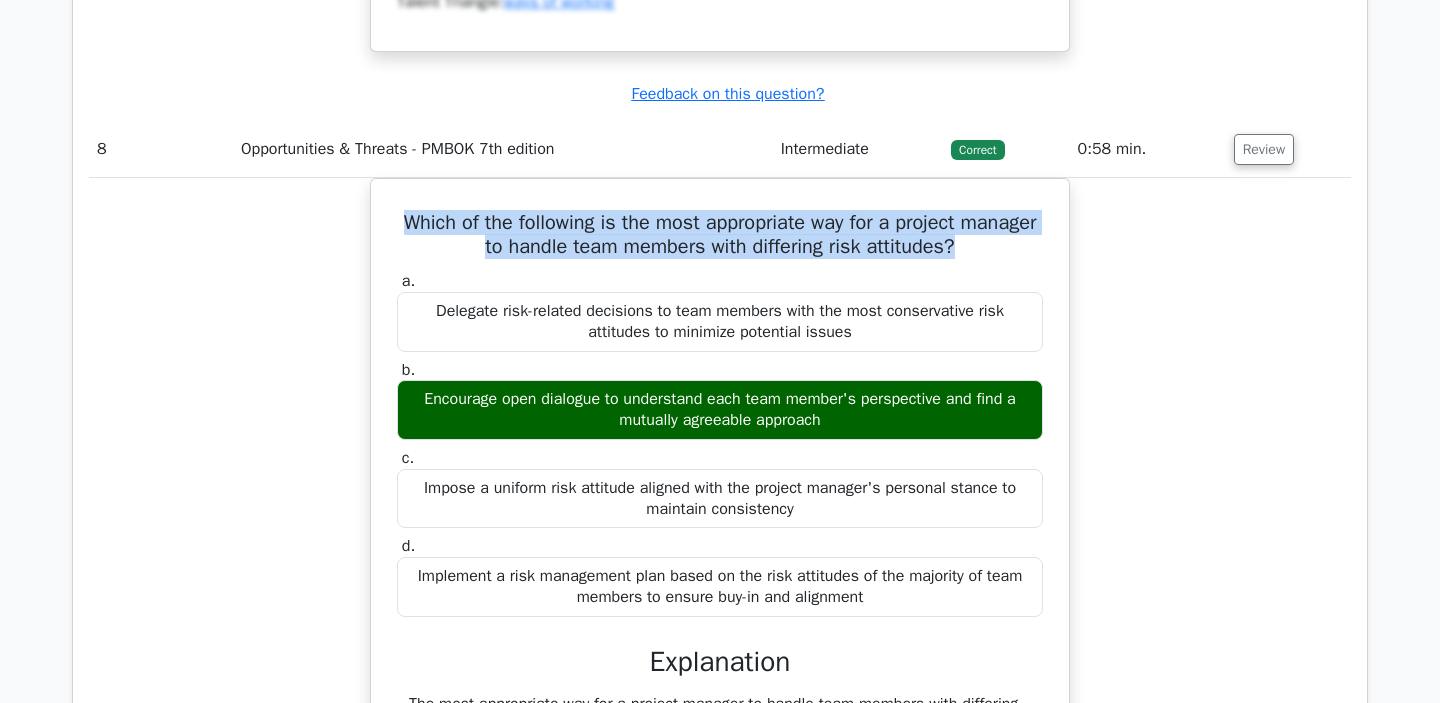 click at bounding box center (963, 339) 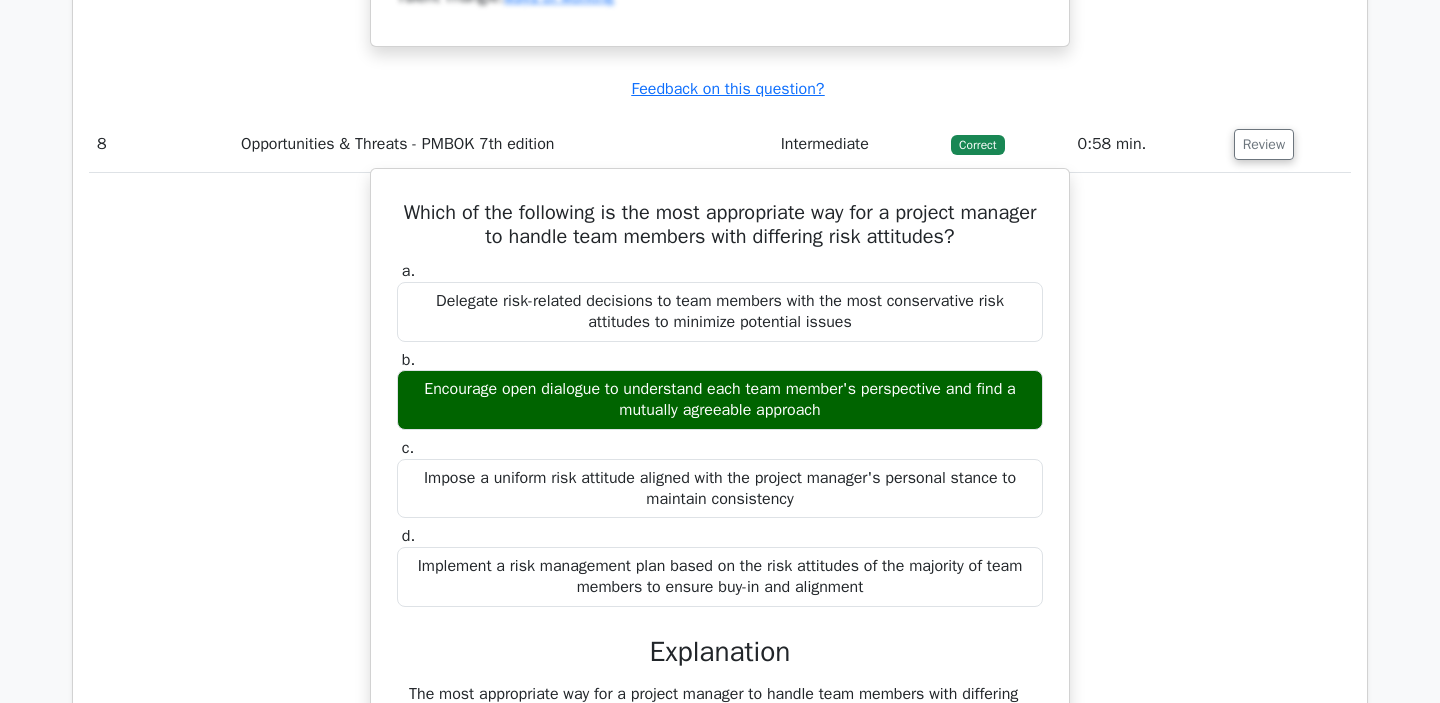 click on "Which of the following is the most appropriate way for a project manager to handle team members with differing risk attitudes?
a.
Delegate risk-related decisions to team members with the most conservative risk attitudes to minimize potential issues
b.
c." at bounding box center (720, 696) 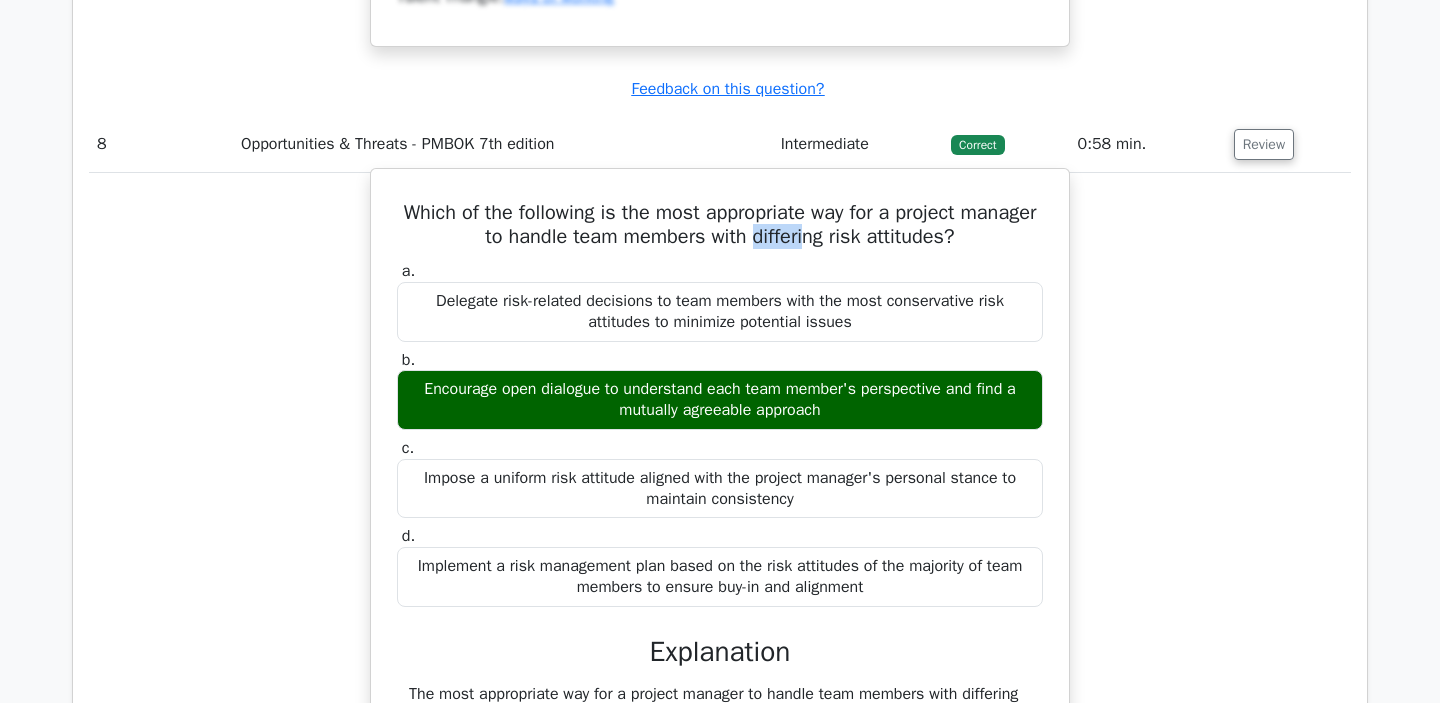drag, startPoint x: 756, startPoint y: 332, endPoint x: 802, endPoint y: 332, distance: 46 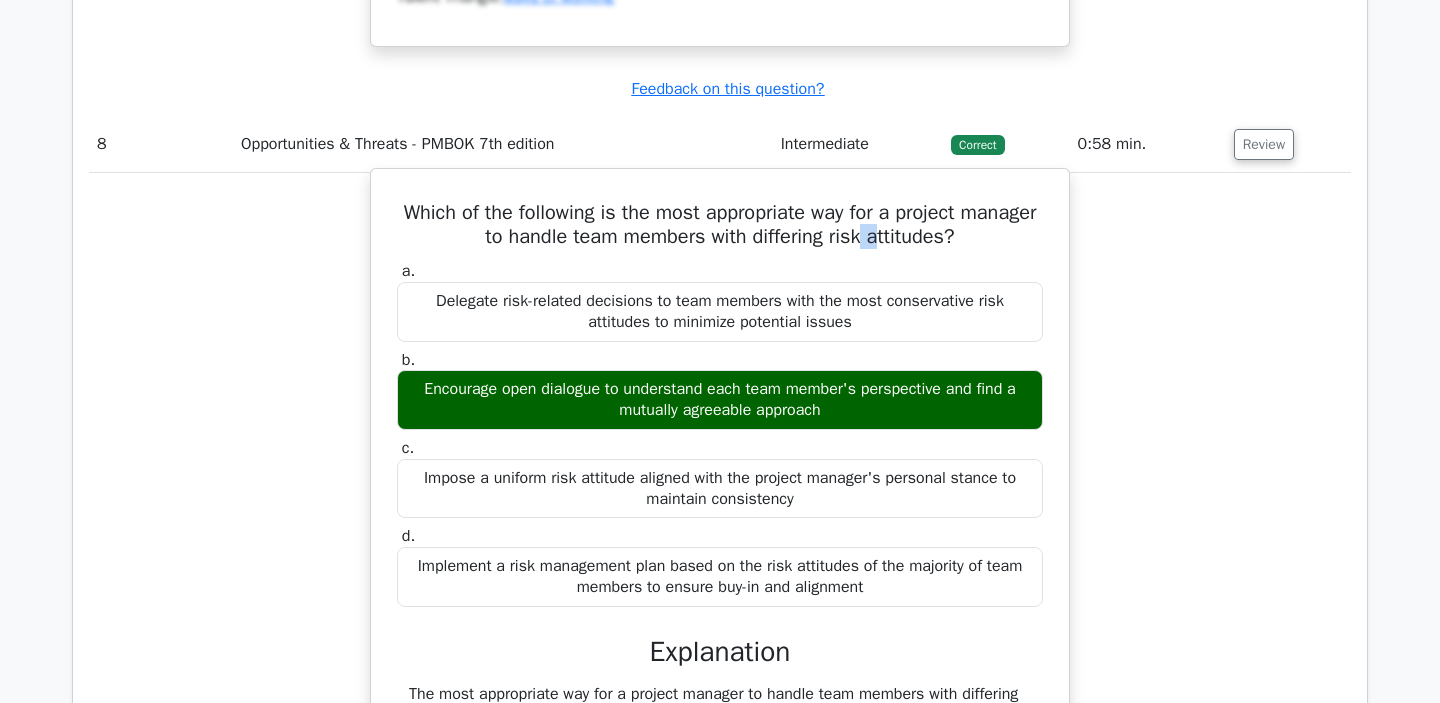 drag, startPoint x: 863, startPoint y: 337, endPoint x: 878, endPoint y: 337, distance: 15 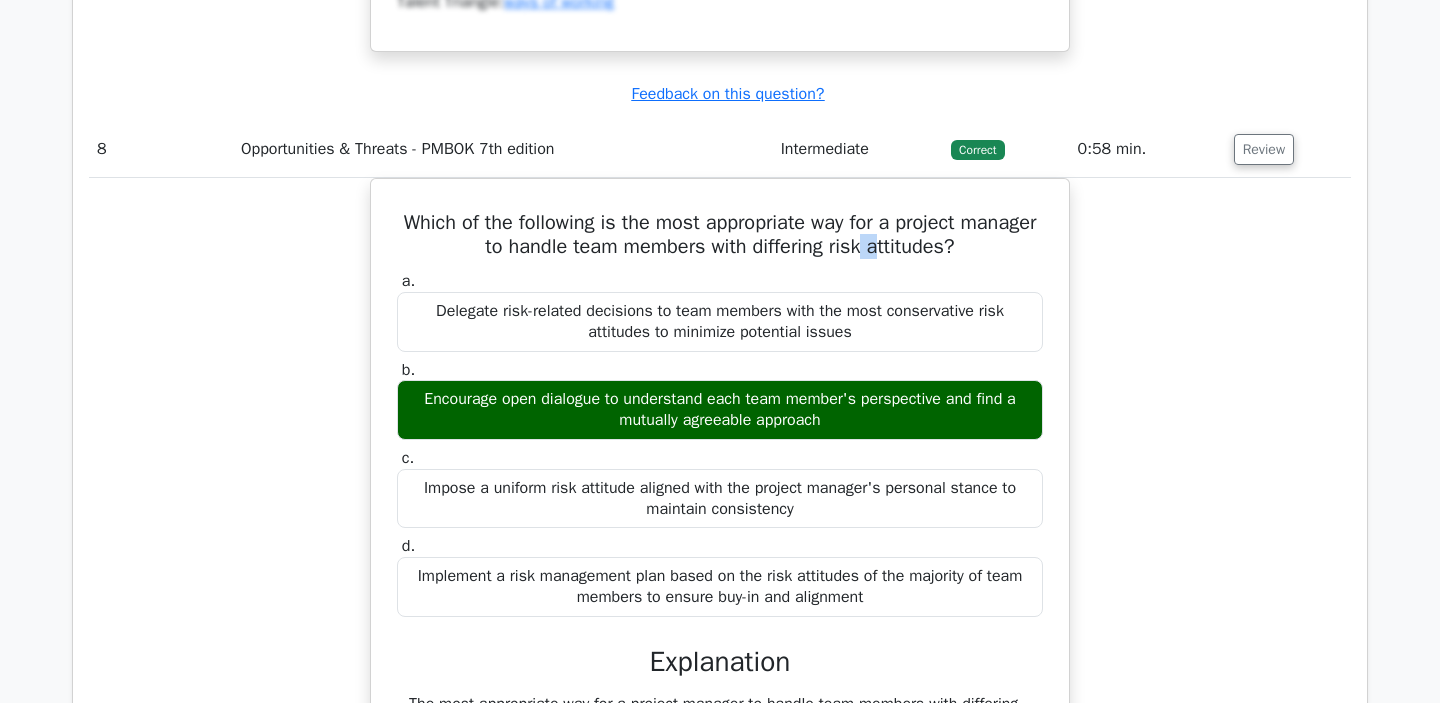 click at bounding box center (901, 422) 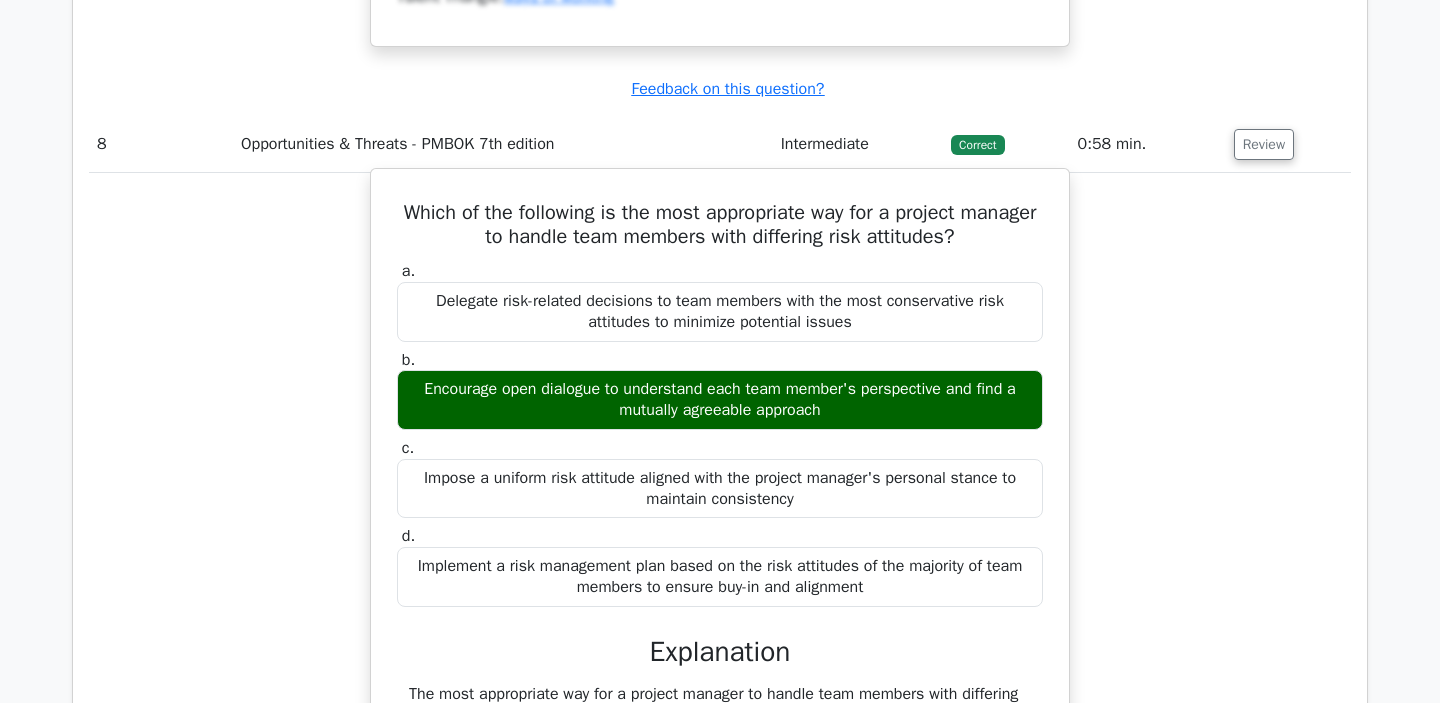 click on "Delegate risk-related decisions to team members with the most conservative risk attitudes to minimize potential issues" at bounding box center (720, 312) 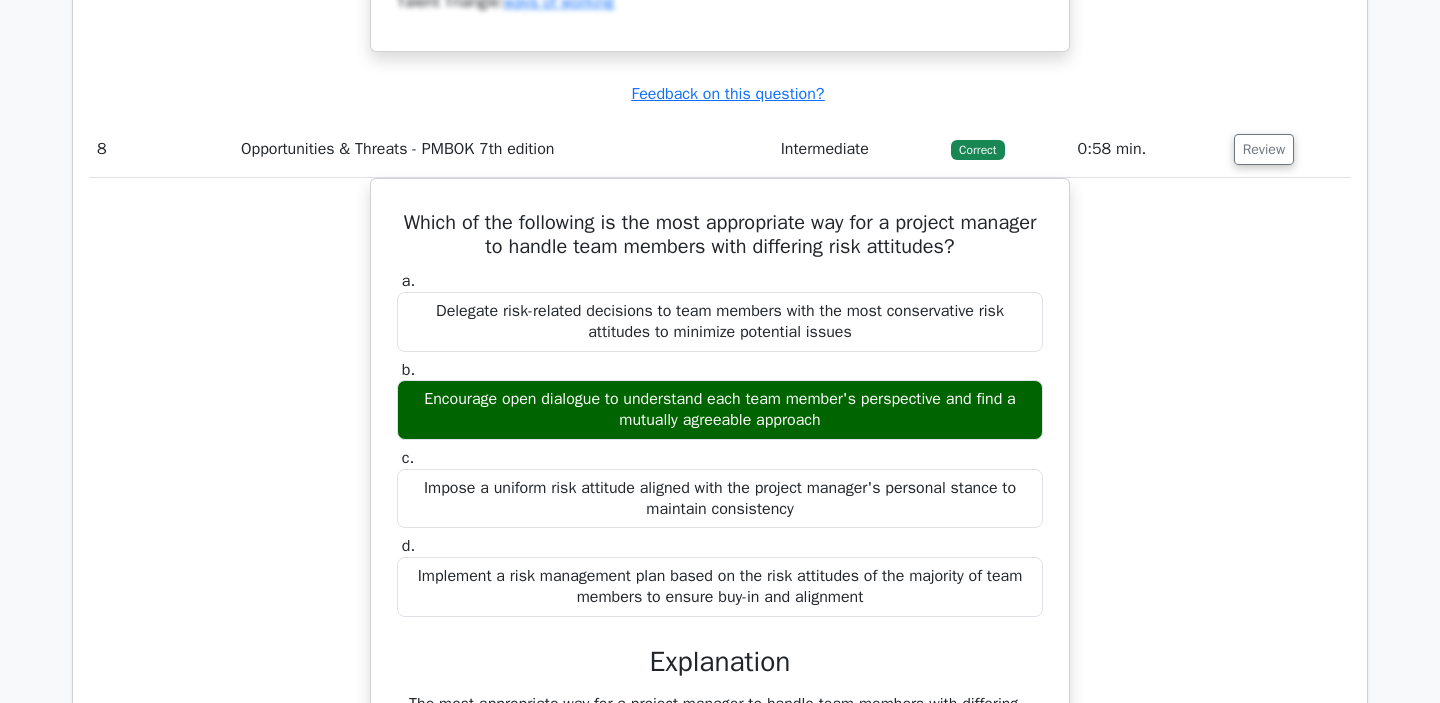 click at bounding box center [565, 401] 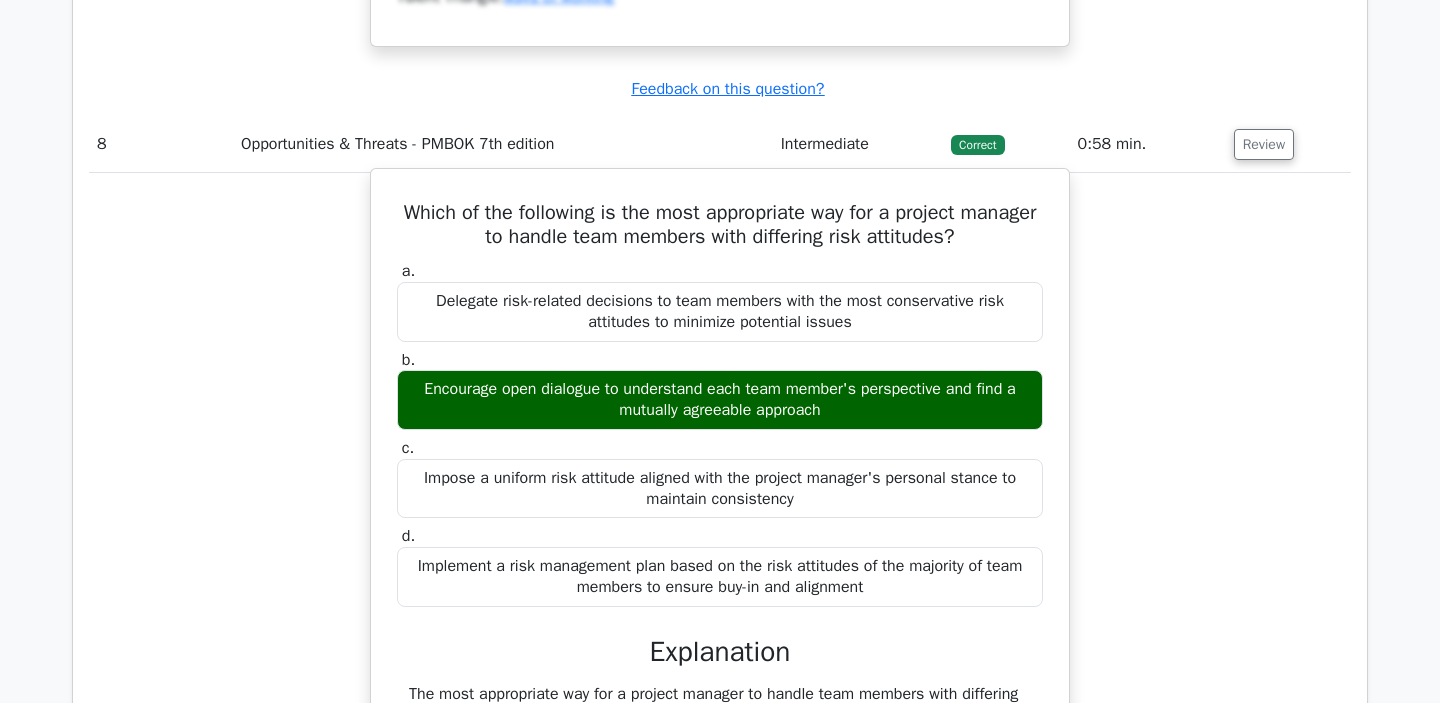click on "Delegate risk-related decisions to team members with the most conservative risk attitudes to minimize potential issues" at bounding box center (720, 312) 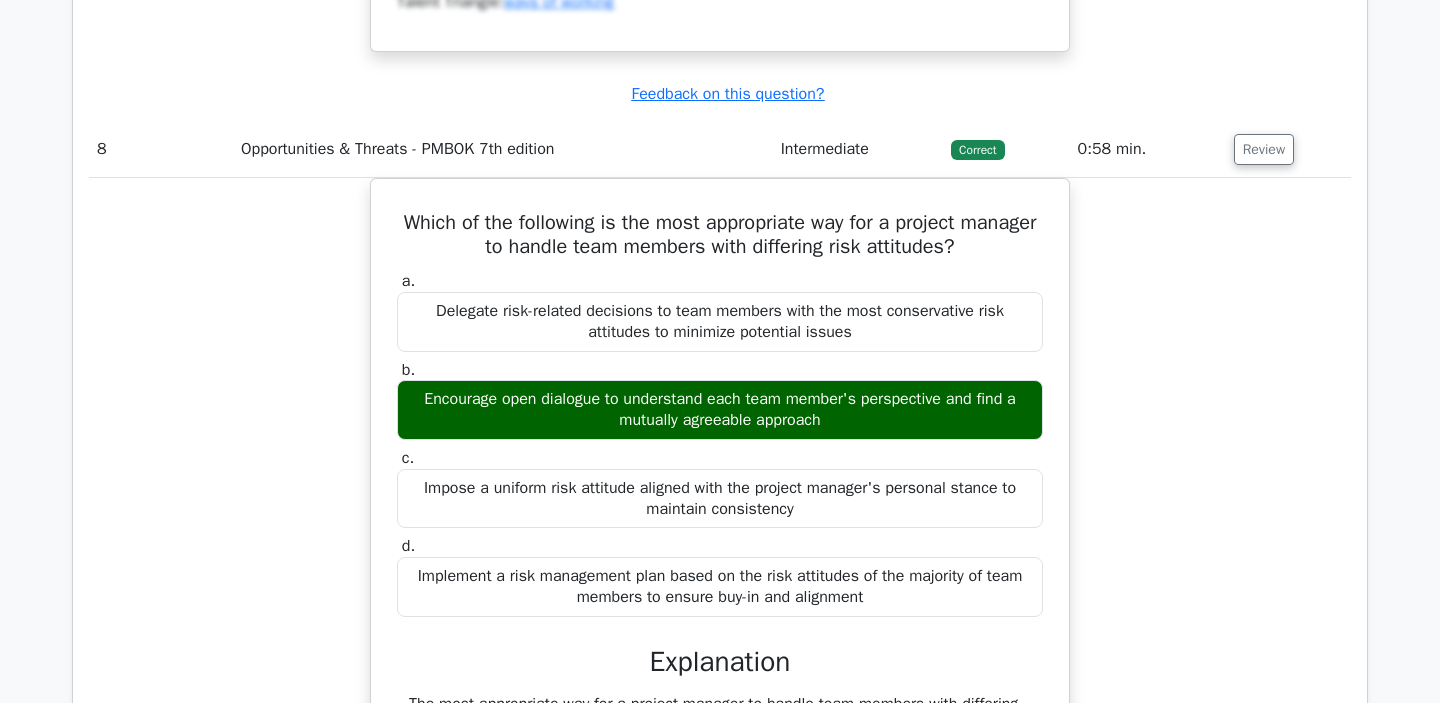 click at bounding box center [968, 401] 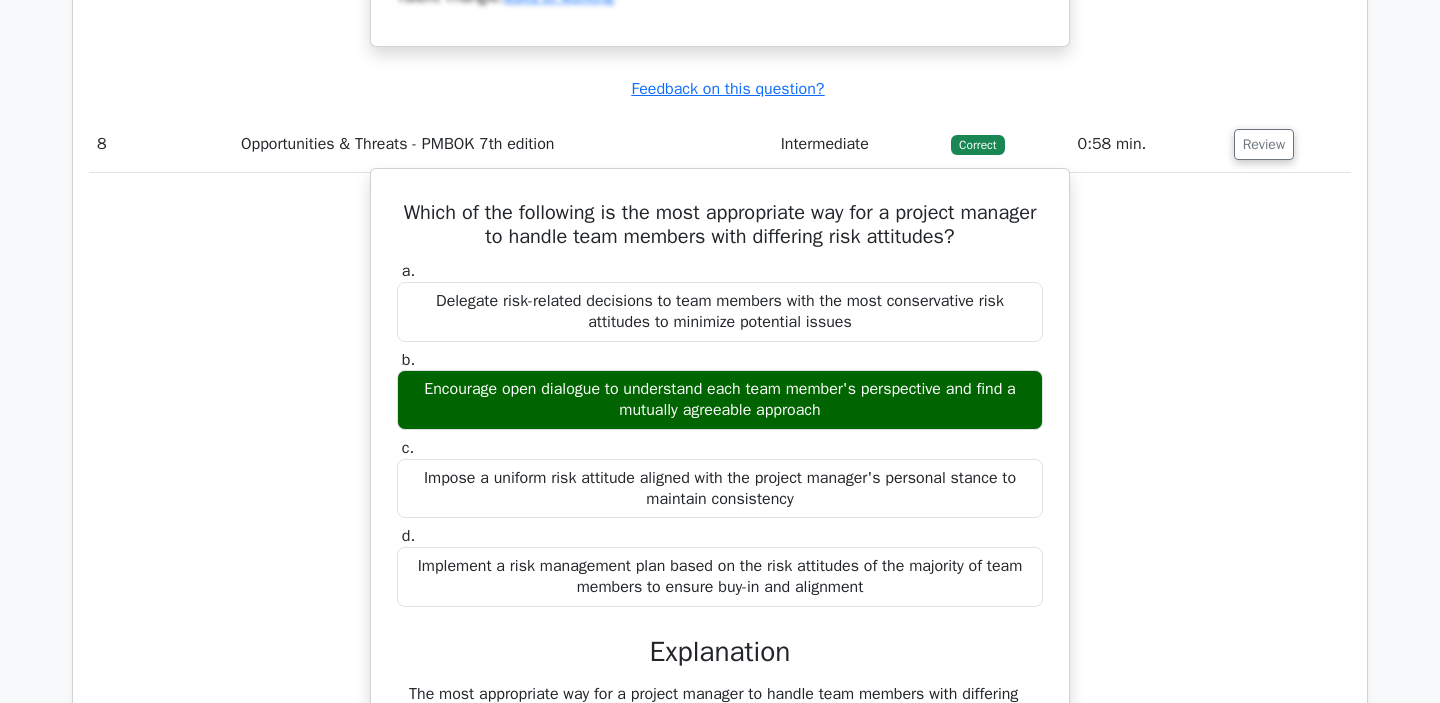 click on "Delegate risk-related decisions to team members with the most conservative risk attitudes to minimize potential issues" at bounding box center [720, 312] 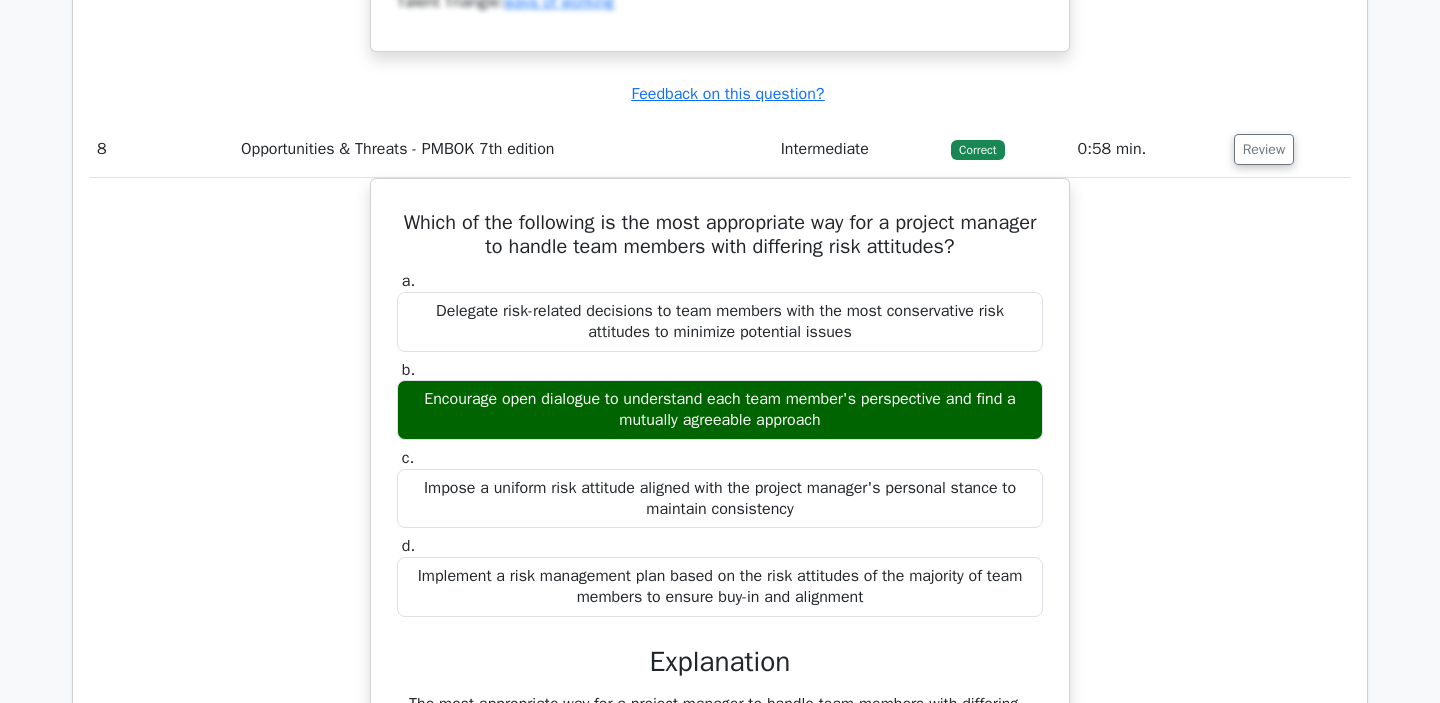 click at bounding box center (792, 422) 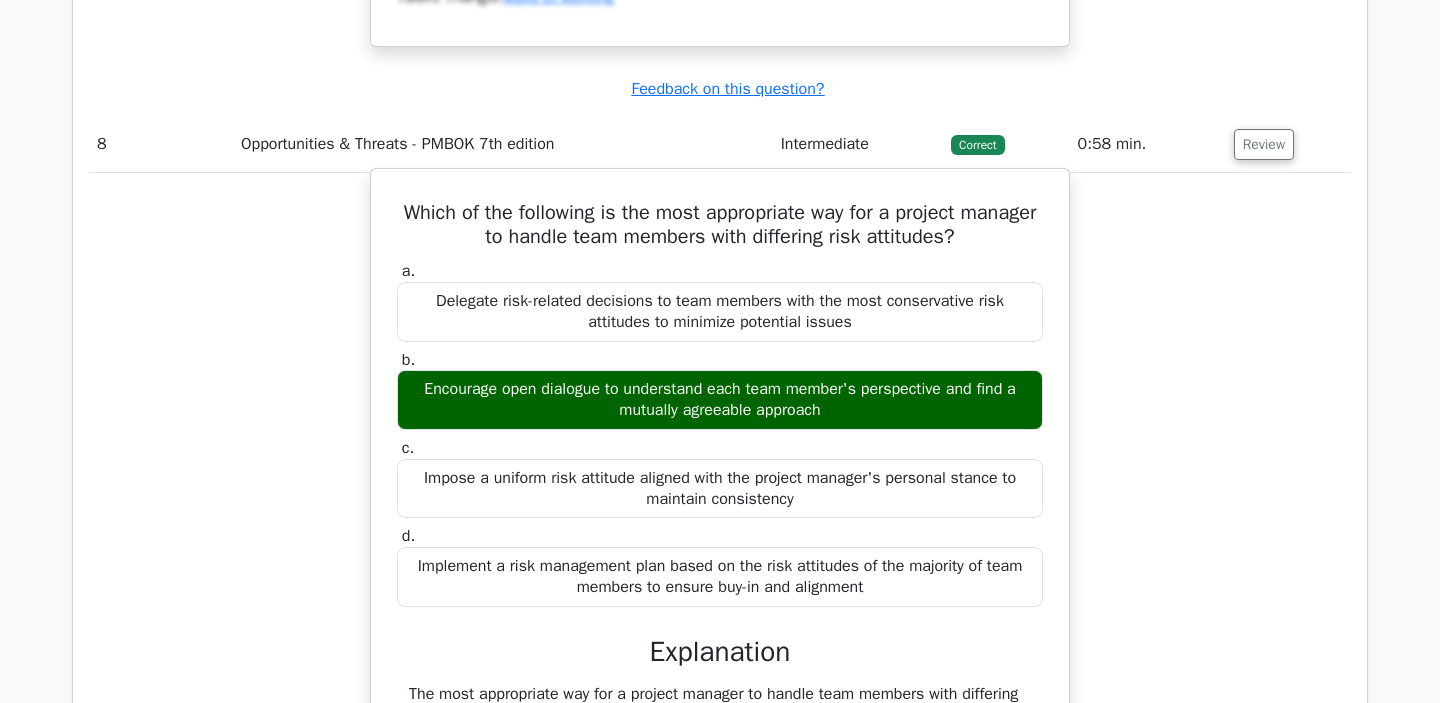 click on "Delegate risk-related decisions to team members with the most conservative risk attitudes to minimize potential issues" at bounding box center [720, 312] 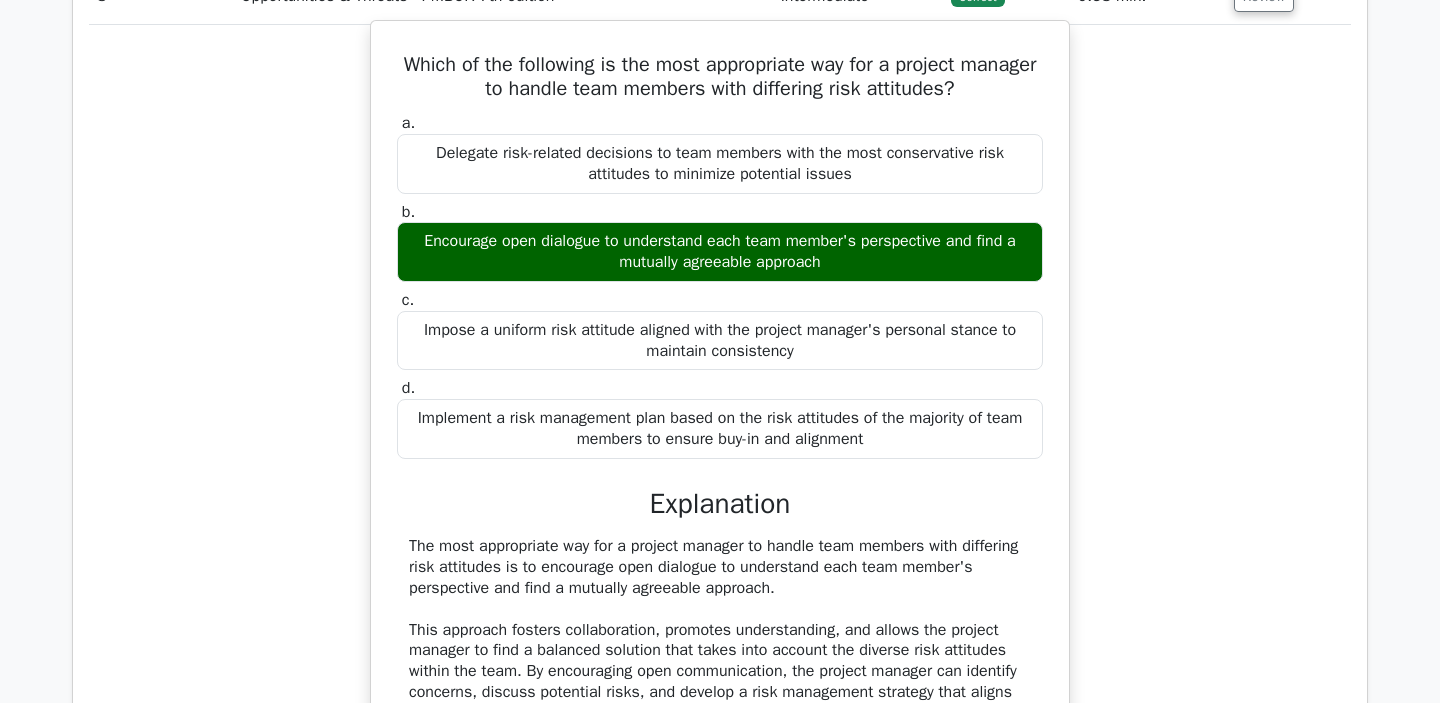 scroll, scrollTop: 9530, scrollLeft: 0, axis: vertical 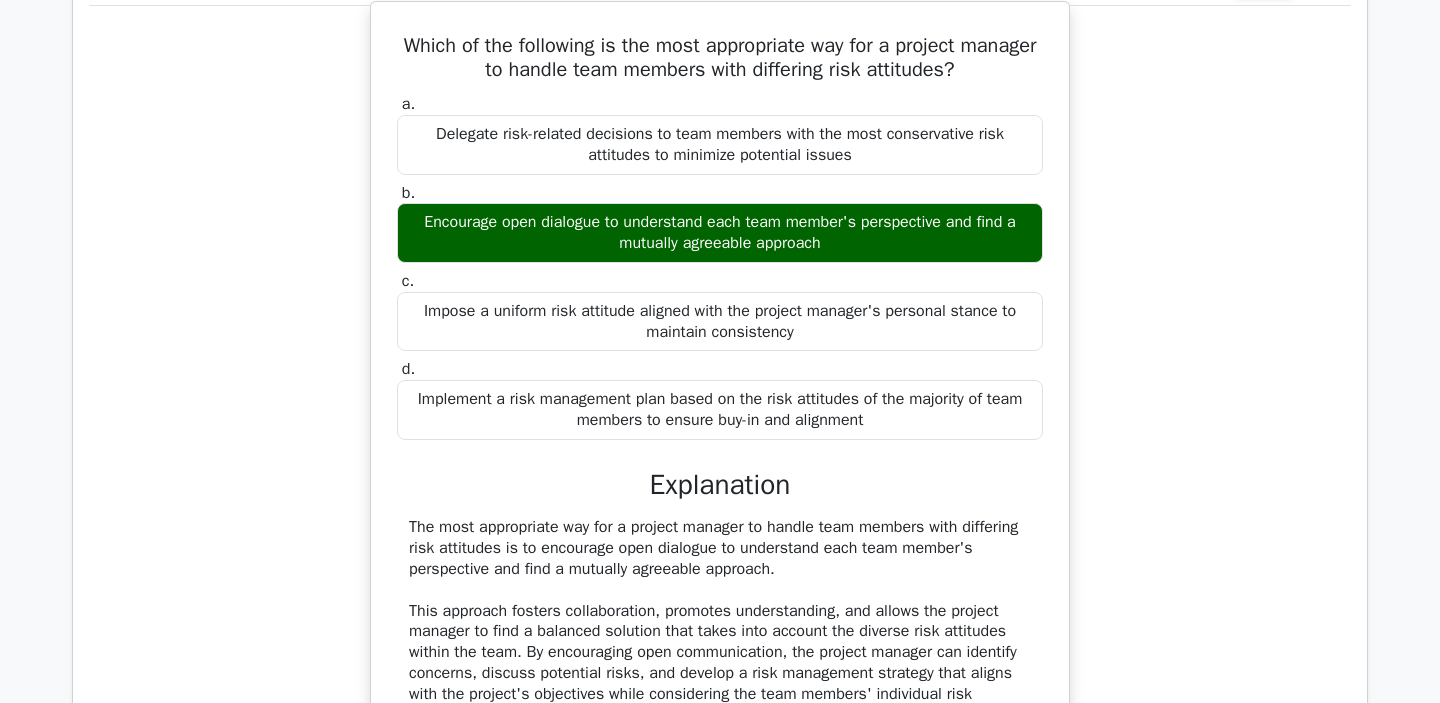 drag, startPoint x: 409, startPoint y: 309, endPoint x: 858, endPoint y: 322, distance: 449.18817 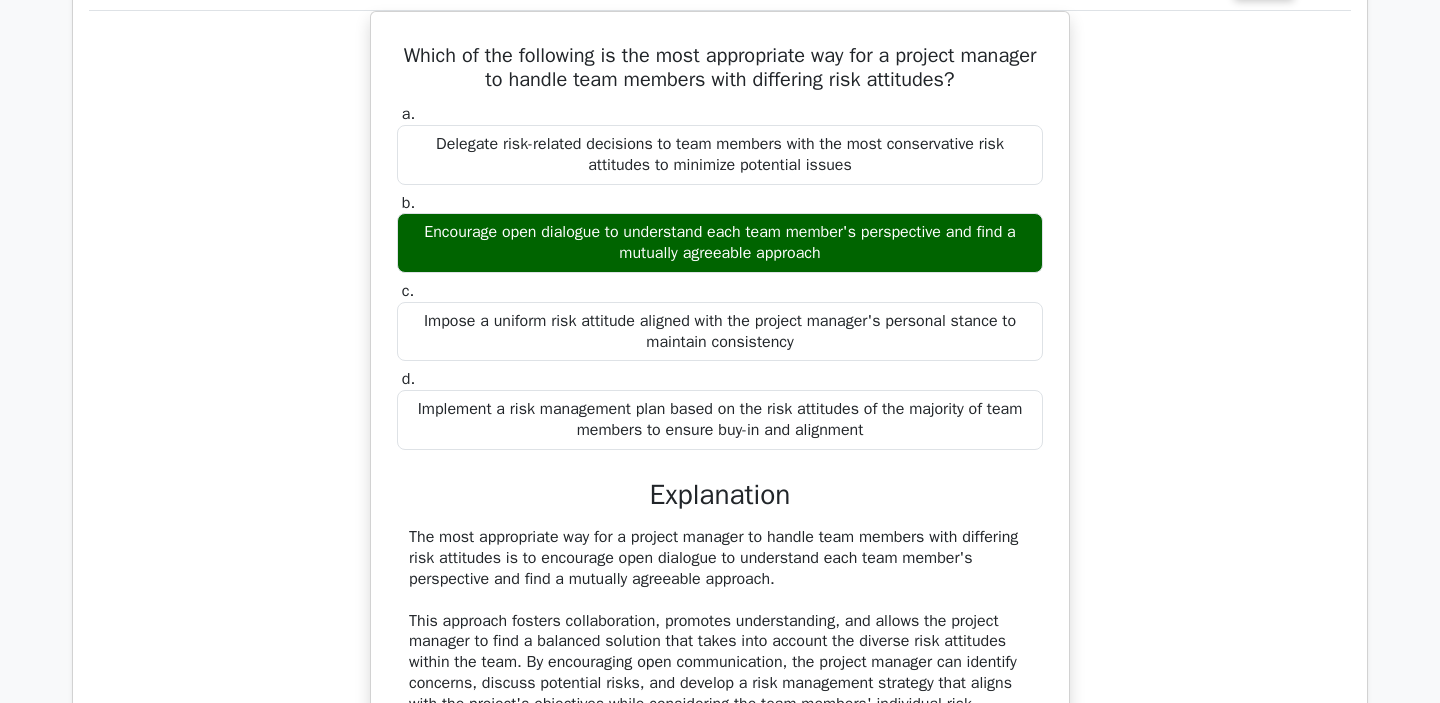 click at bounding box center [582, 323] 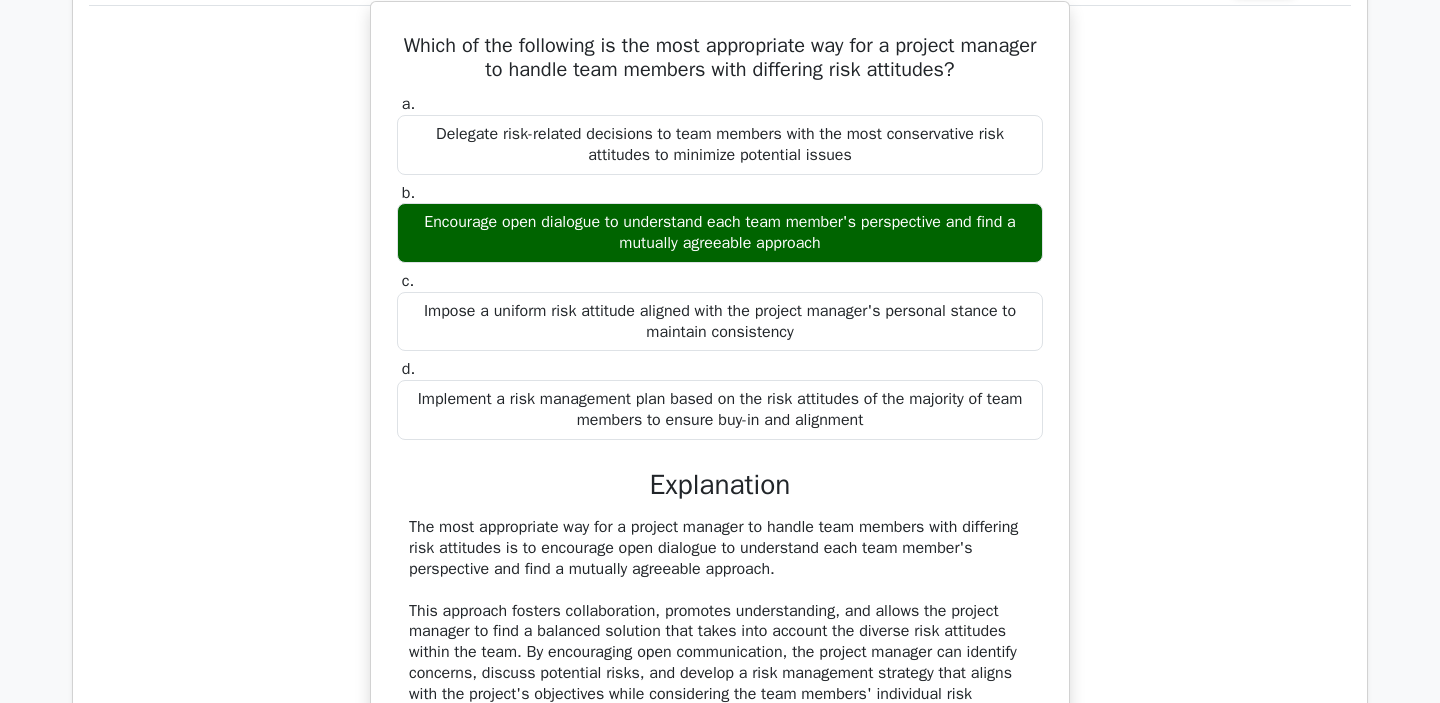 click on "Encourage open dialogue to understand each team member's perspective and find a mutually agreeable approach" at bounding box center (720, 233) 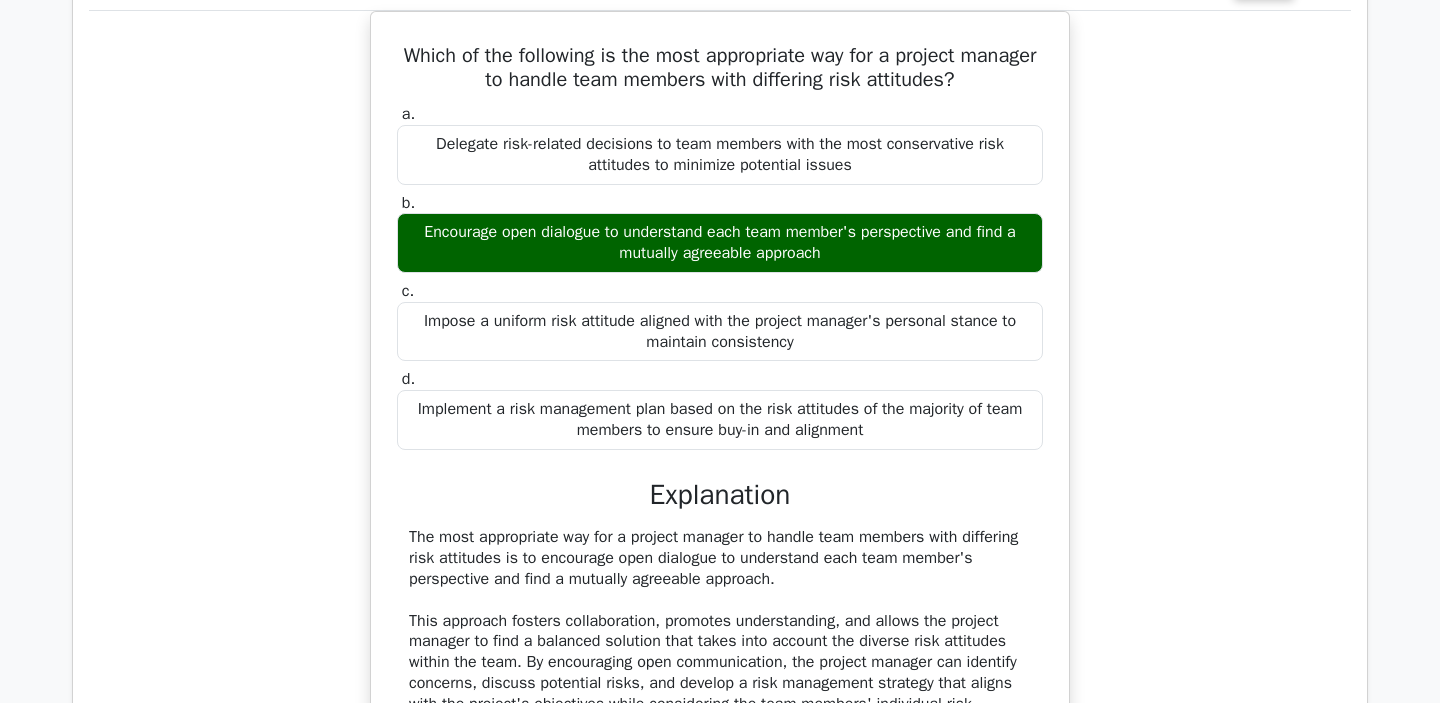 click at bounding box center (938, 323) 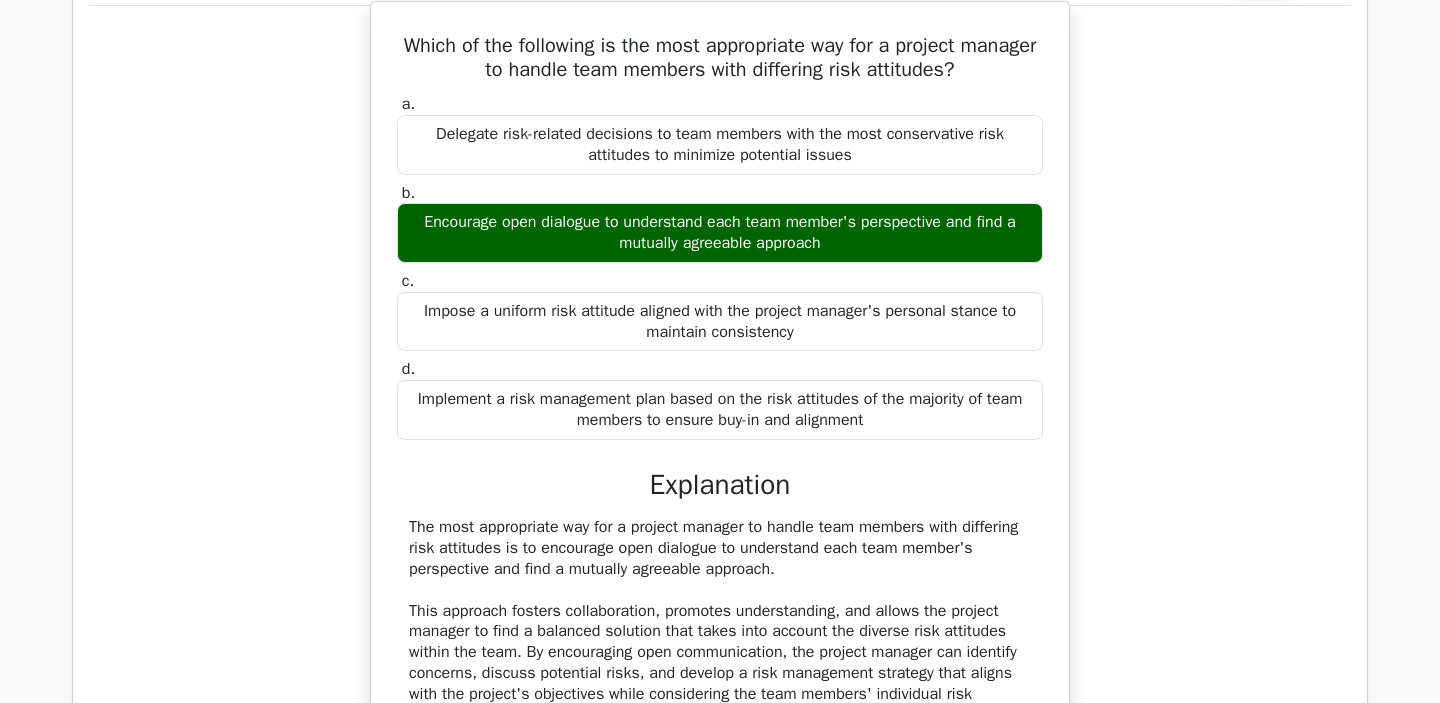 click on "Encourage open dialogue to understand each team member's perspective and find a mutually agreeable approach" at bounding box center (720, 233) 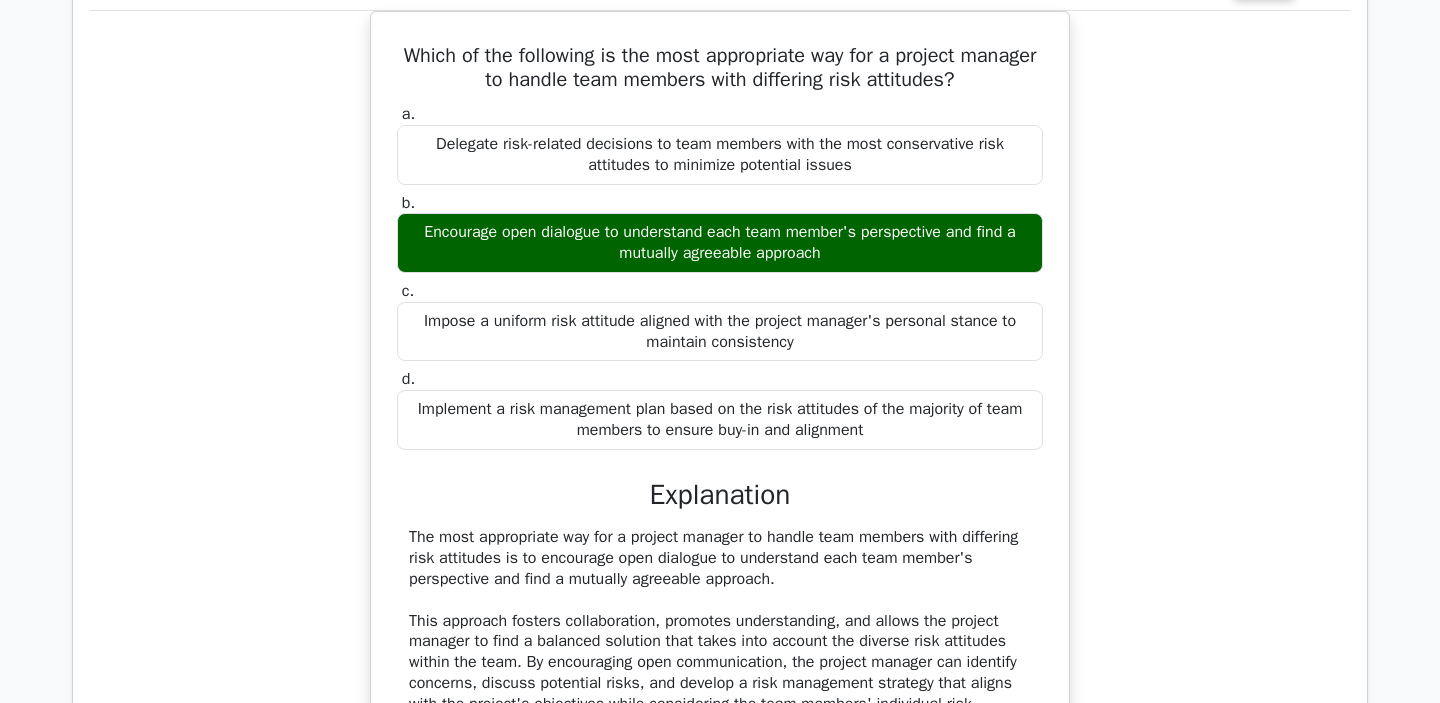 click at bounding box center [939, 323] 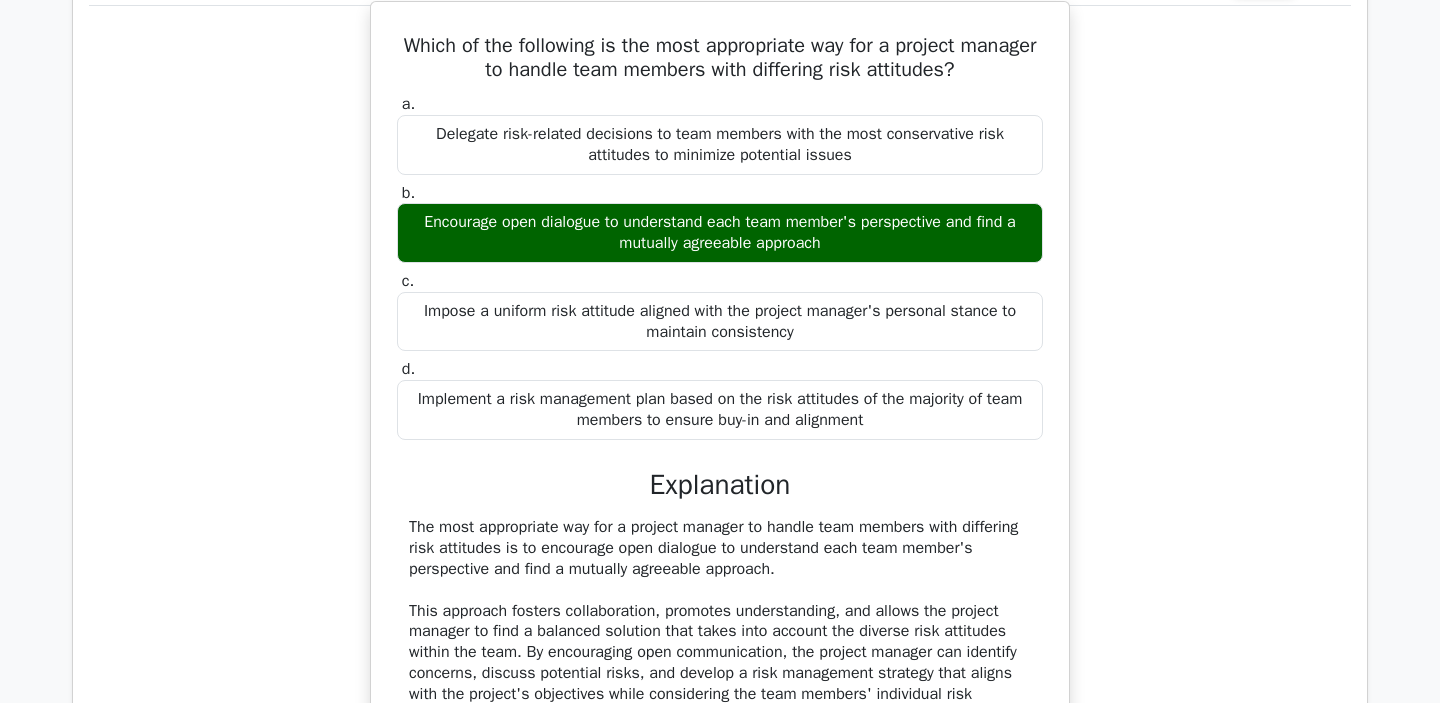 click on "Encourage open dialogue to understand each team member's perspective and find a mutually agreeable approach" at bounding box center [720, 233] 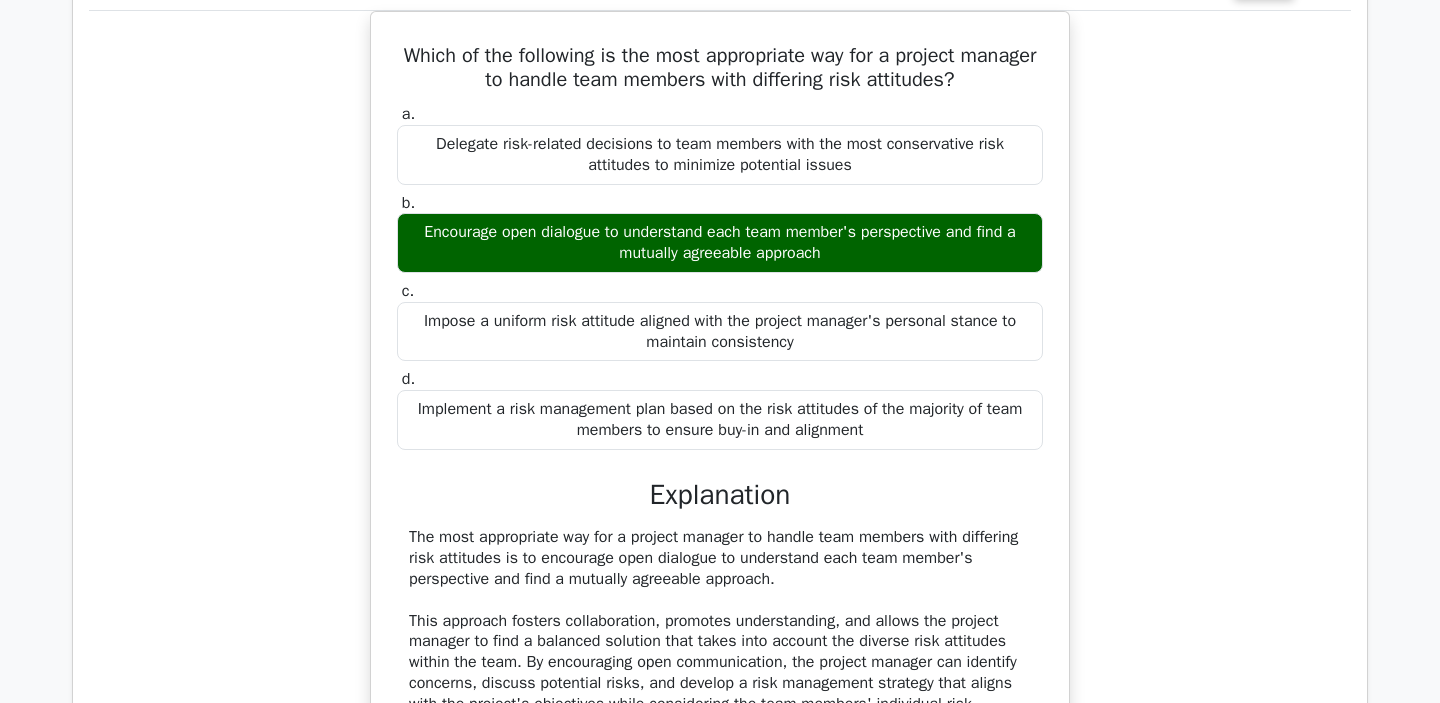 click at bounding box center [820, 343] 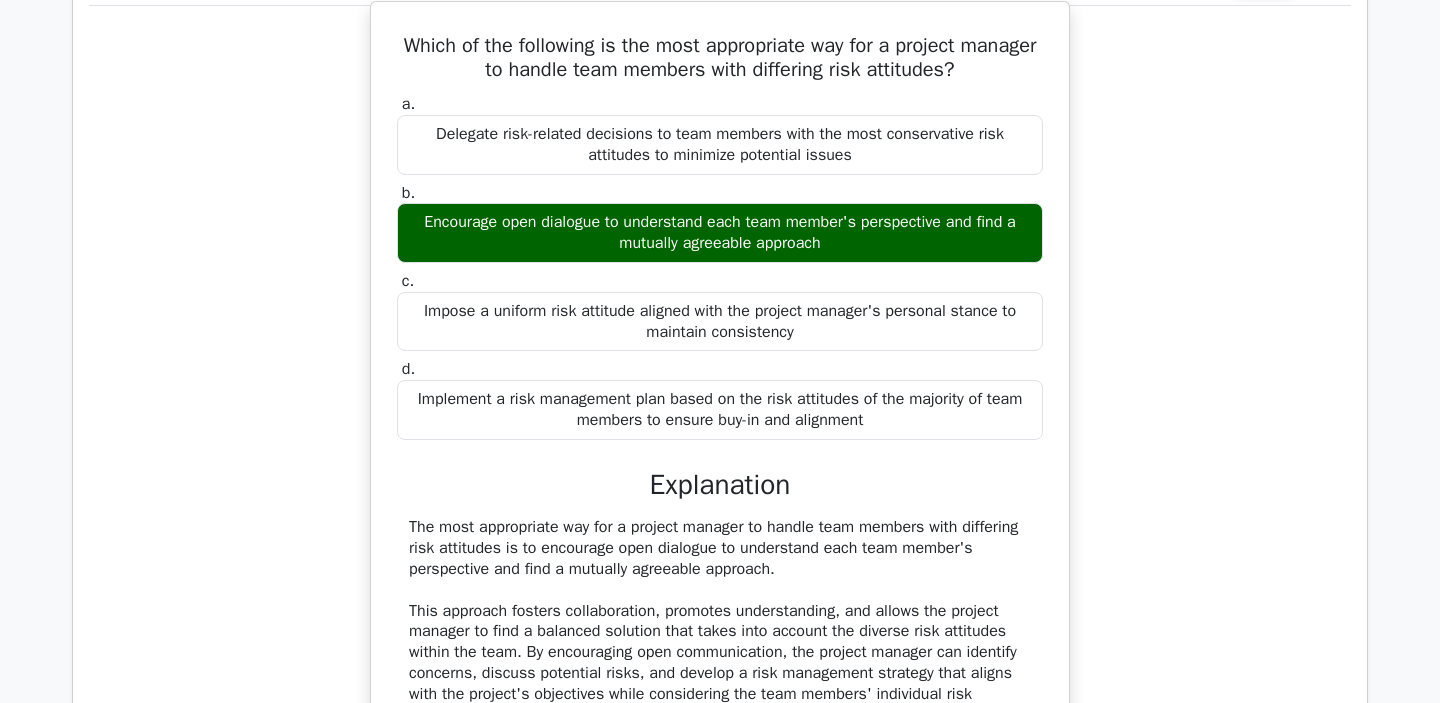 click on "Encourage open dialogue to understand each team member's perspective and find a mutually agreeable approach" at bounding box center (720, 233) 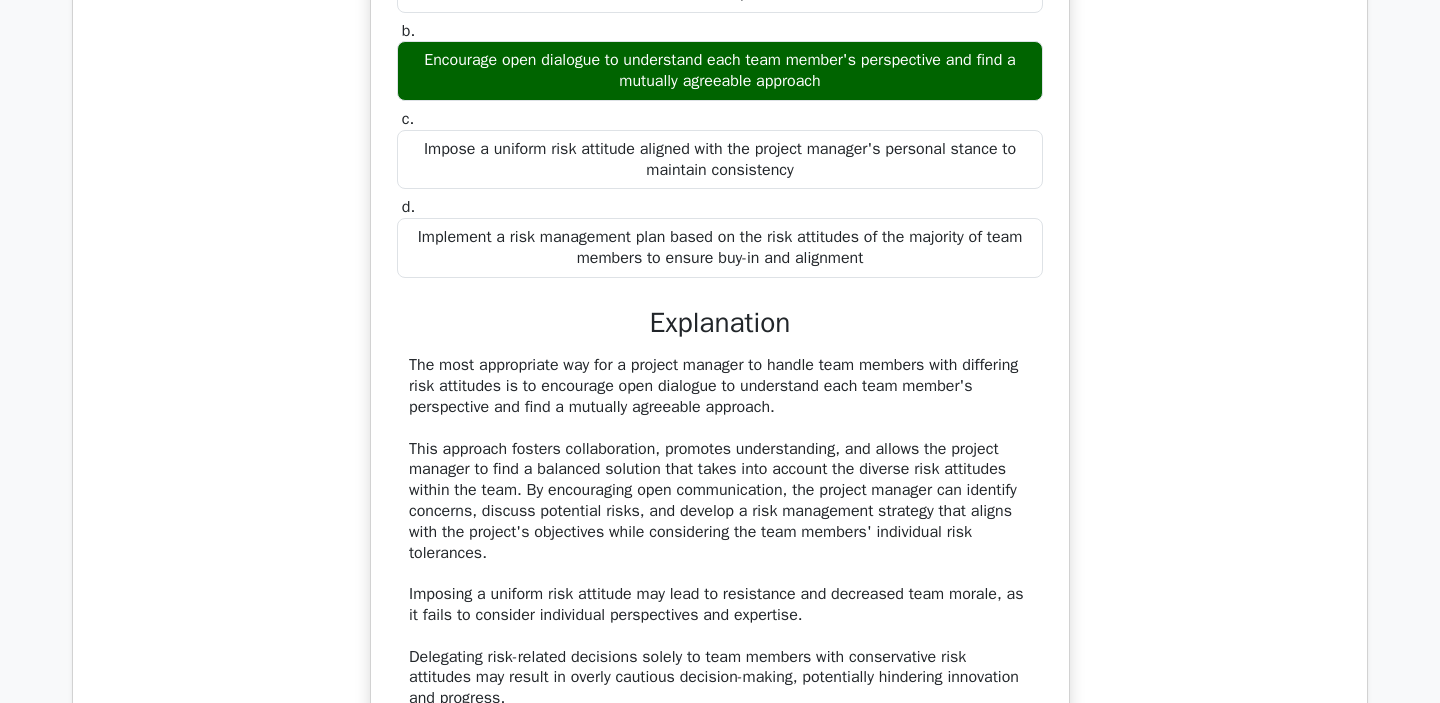 scroll, scrollTop: 9714, scrollLeft: 0, axis: vertical 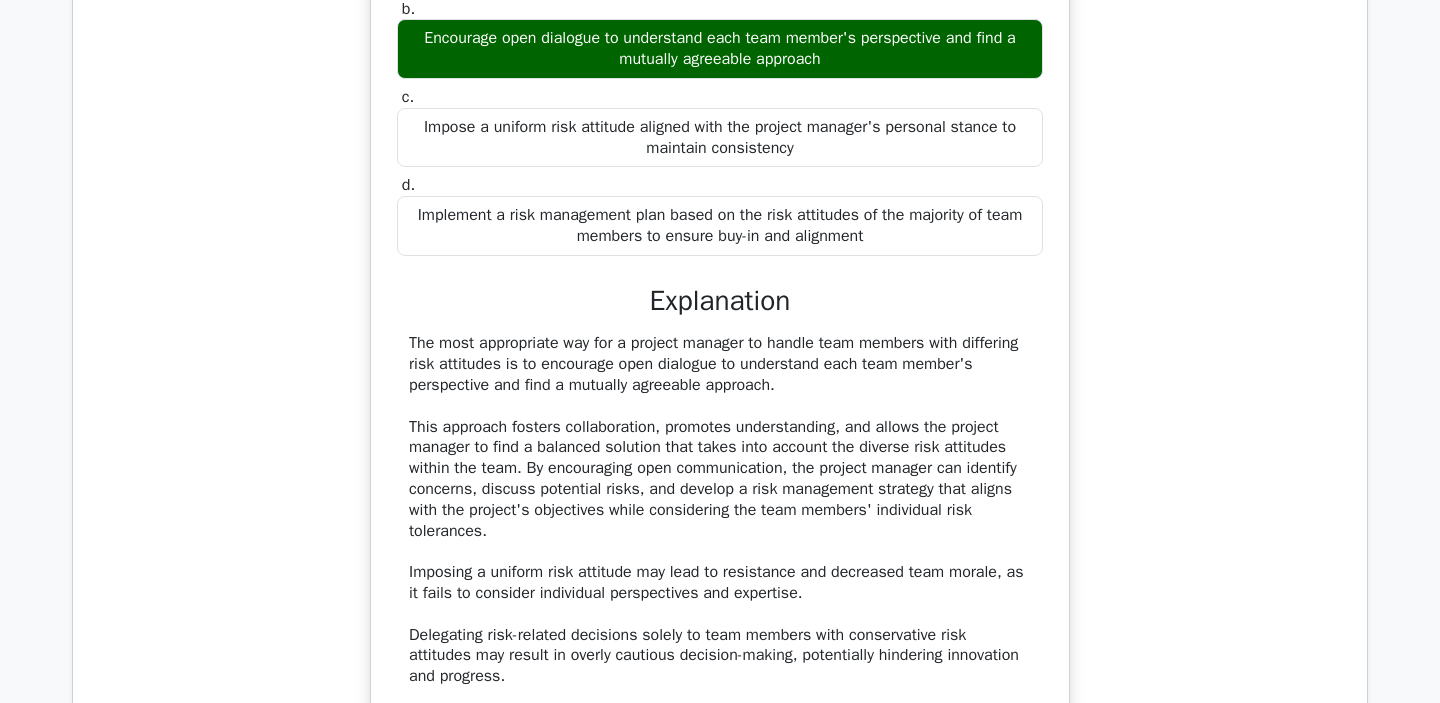 drag, startPoint x: 414, startPoint y: 212, endPoint x: 839, endPoint y: 231, distance: 425.4245 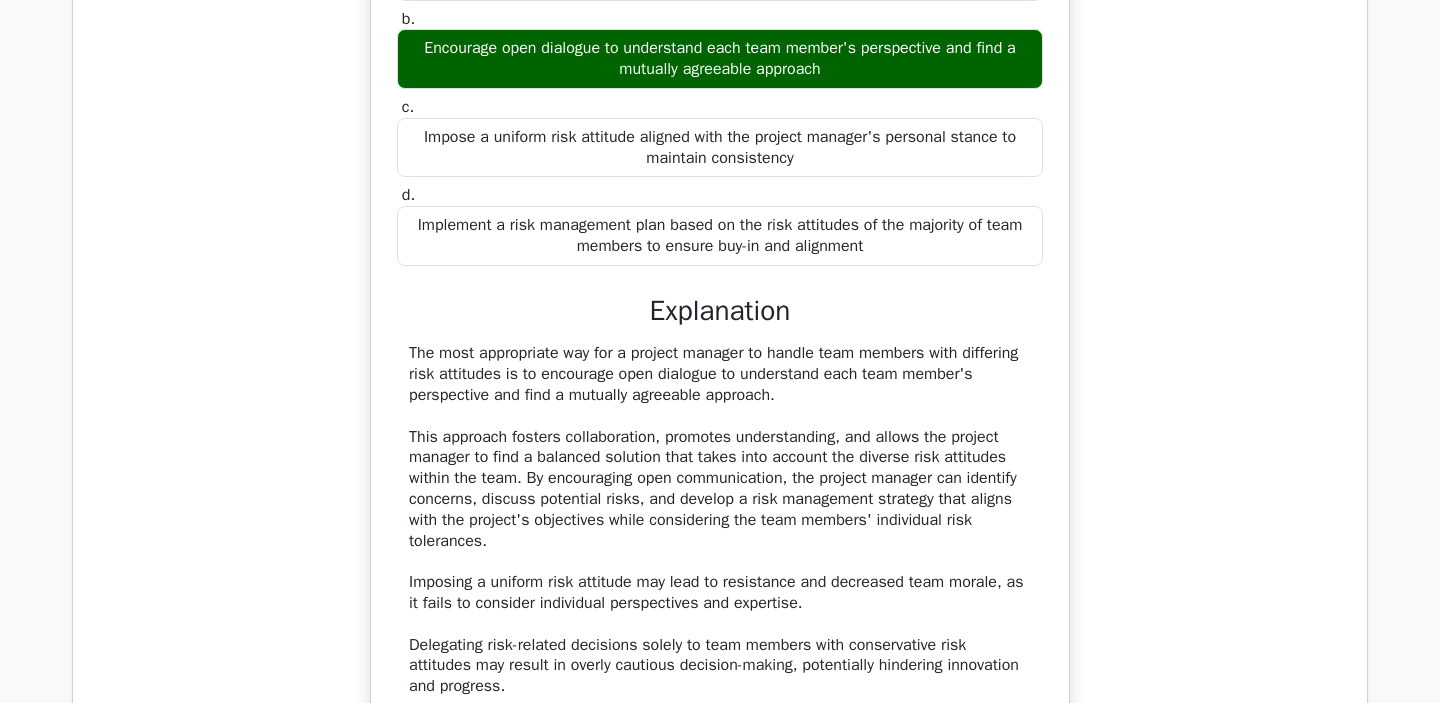 click at bounding box center [826, 248] 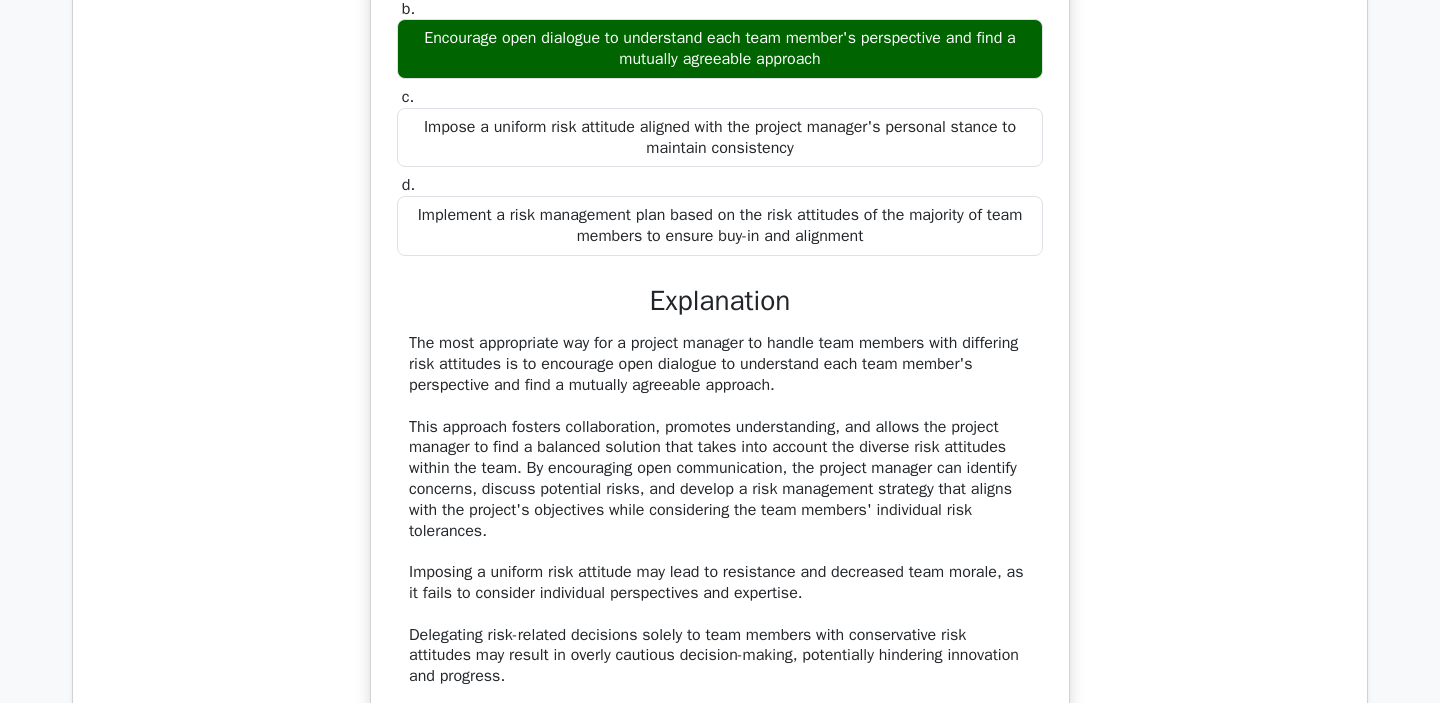 click on "Impose a uniform risk attitude aligned with the project manager's personal stance to maintain consistency" at bounding box center [720, 138] 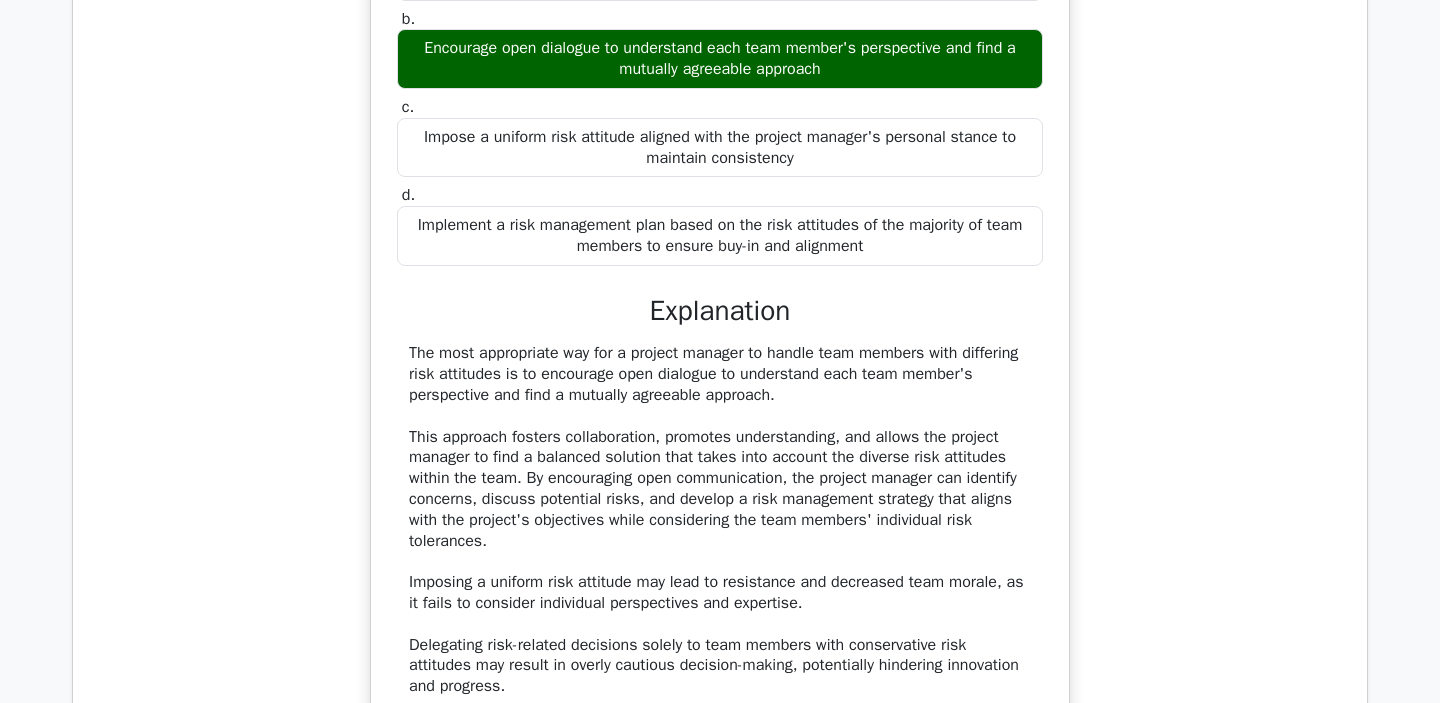 click at bounding box center [453, 227] 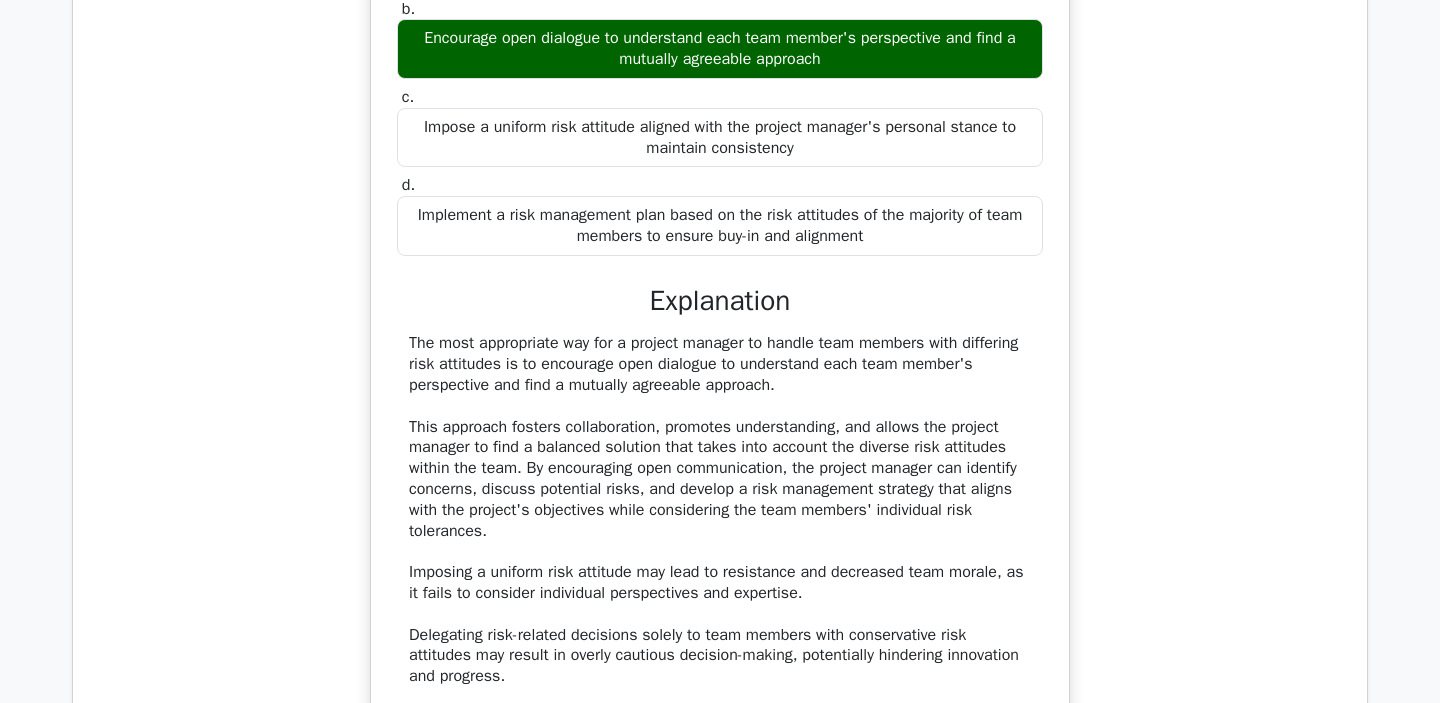 click on "Impose a uniform risk attitude aligned with the project manager's personal stance to maintain consistency" at bounding box center [720, 138] 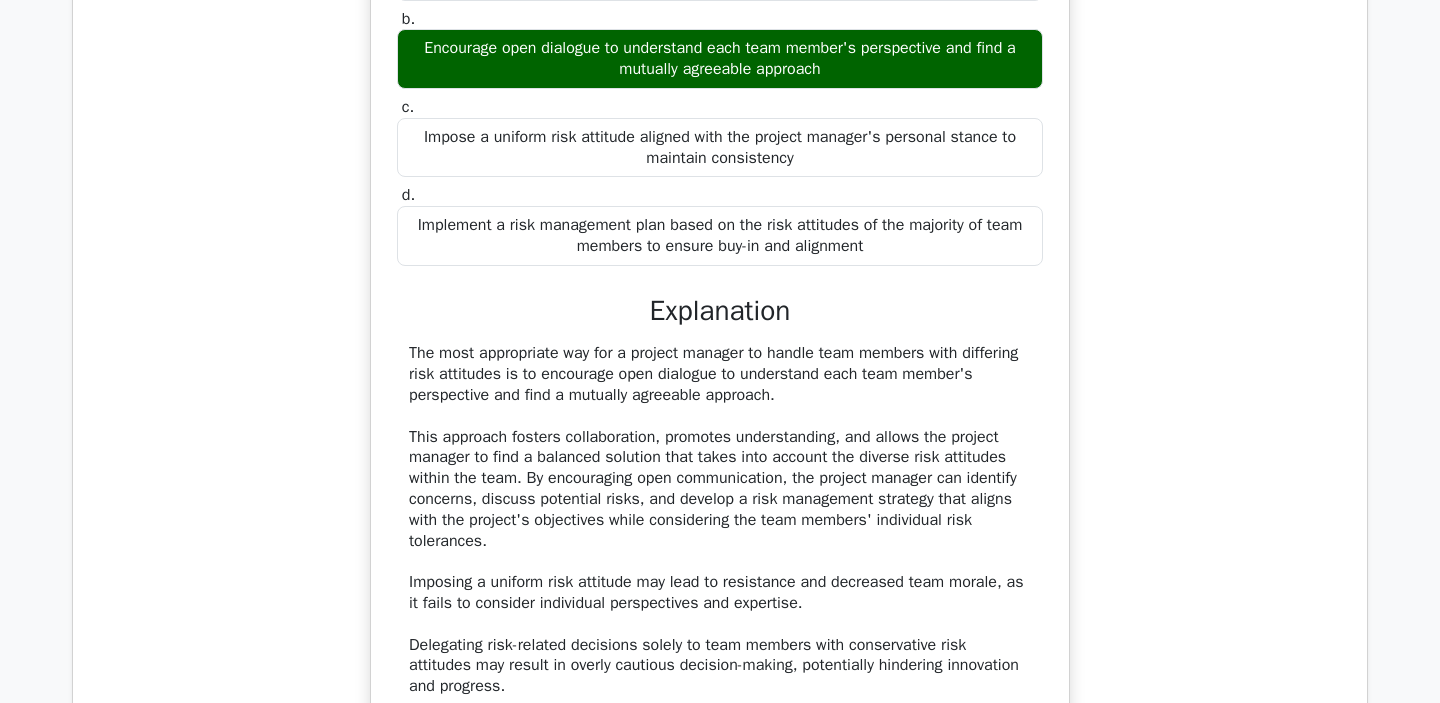 click at bounding box center [681, 227] 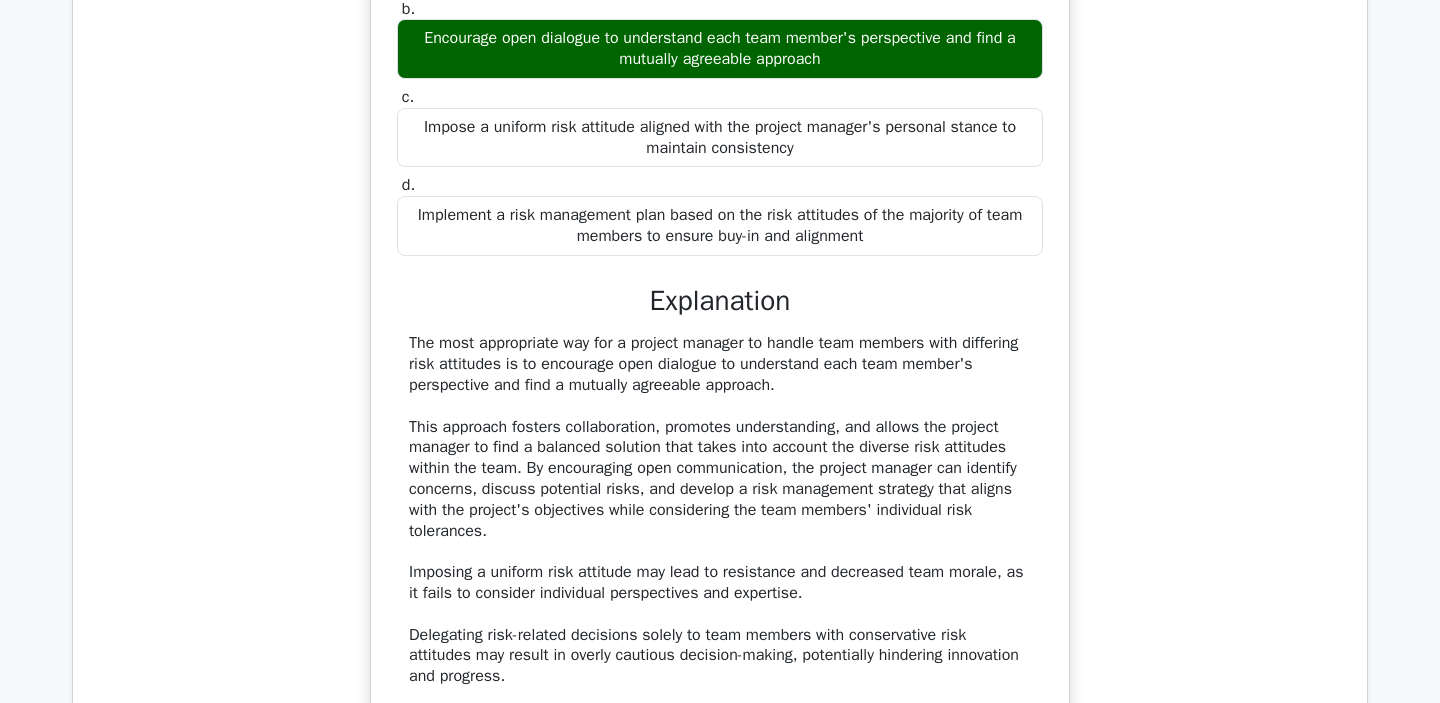 click on "Impose a uniform risk attitude aligned with the project manager's personal stance to maintain consistency" at bounding box center [720, 138] 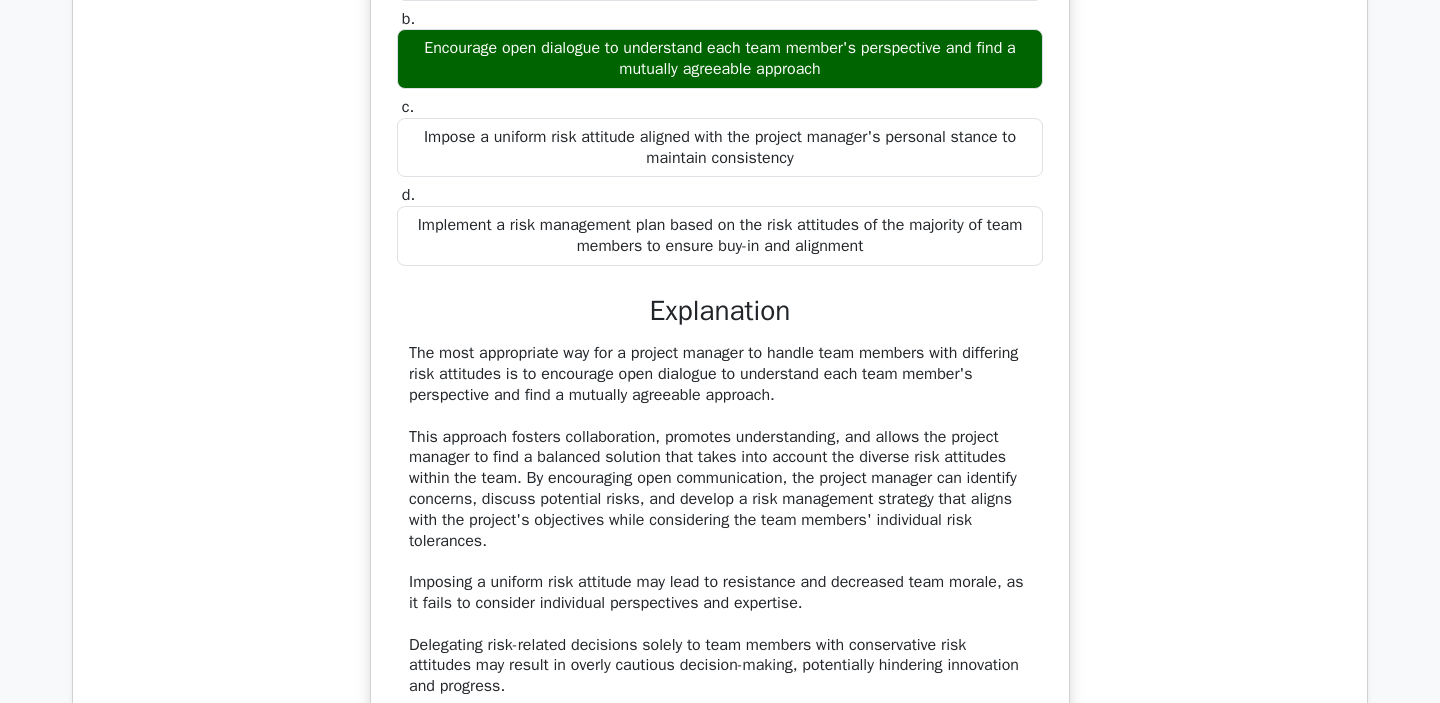 click at bounding box center [991, 227] 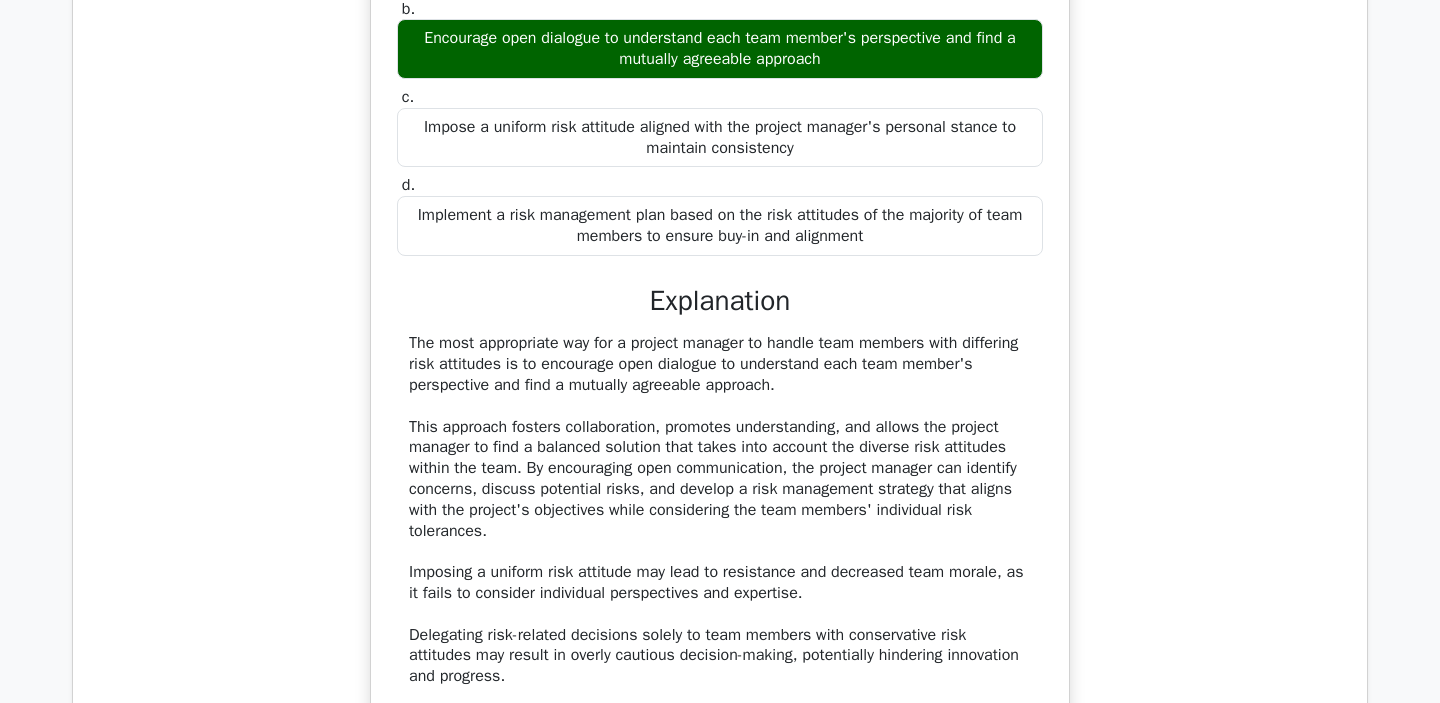 click on "Impose a uniform risk attitude aligned with the project manager's personal stance to maintain consistency" at bounding box center [720, 138] 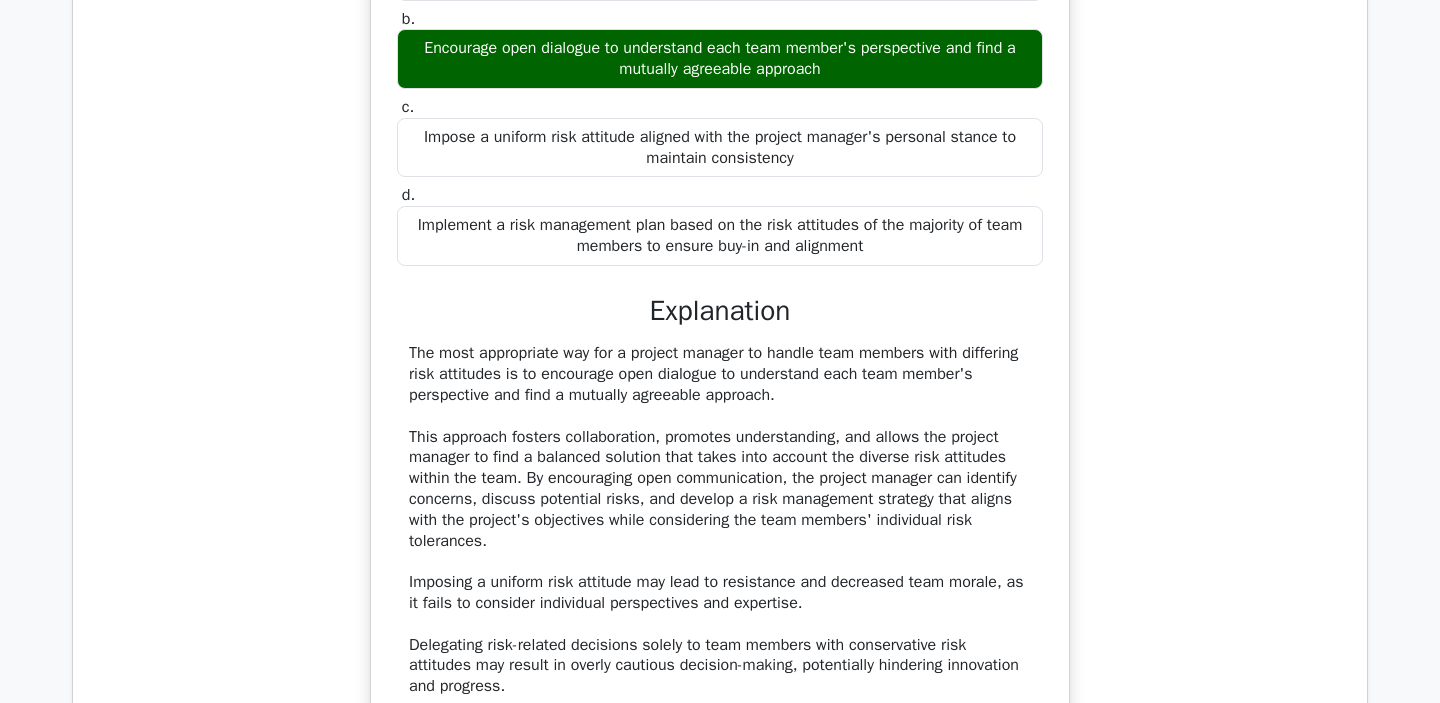 click at bounding box center [782, 248] 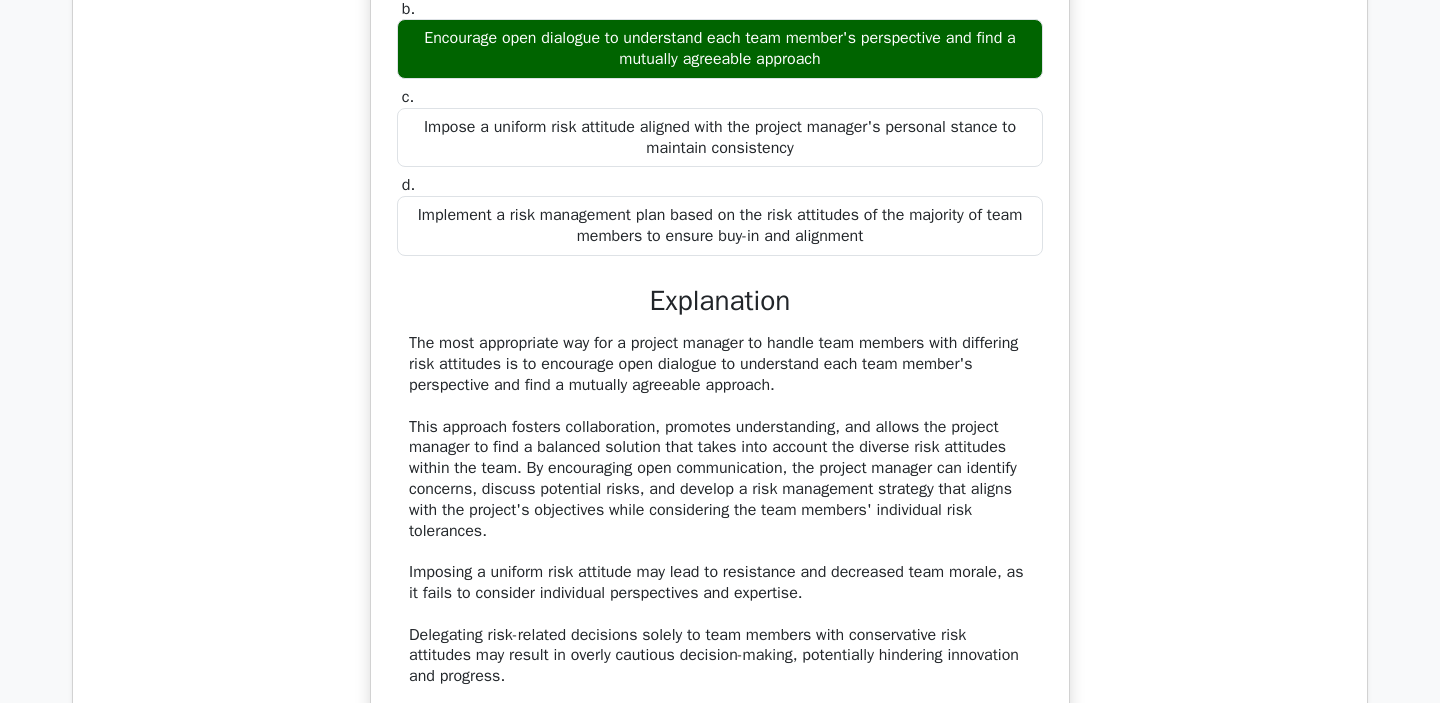 click on "Explanation" at bounding box center (720, 301) 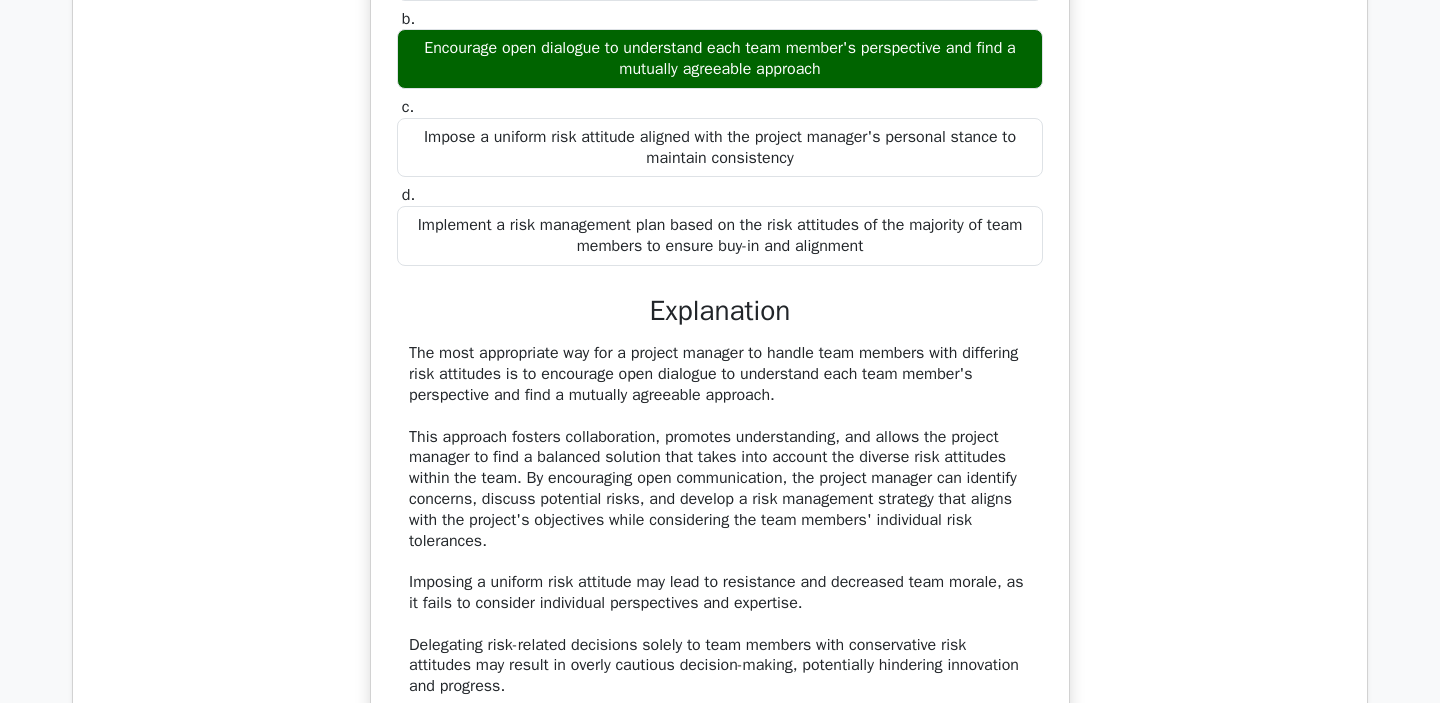 click at bounding box center [886, 336] 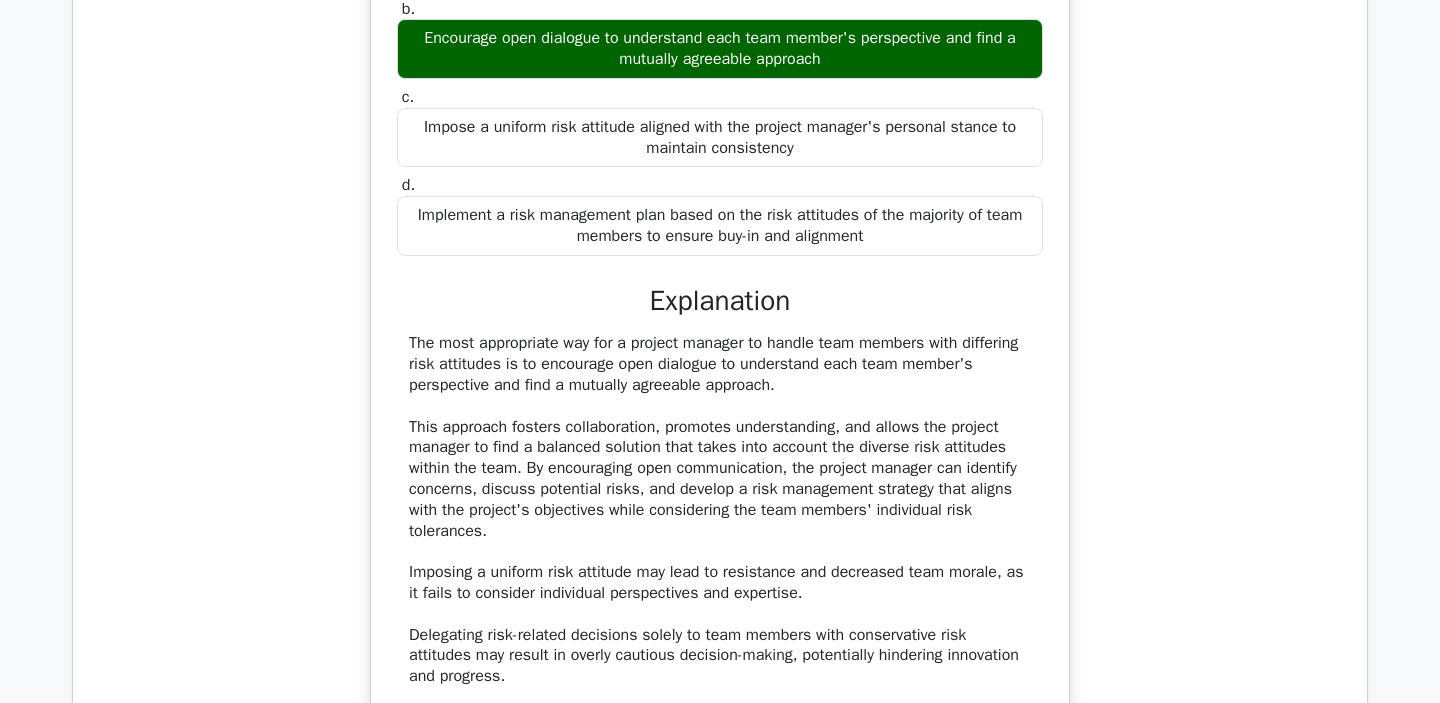 click on "Implement a risk management plan based on the risk attitudes of the majority of team members to ensure buy-in and alignment" at bounding box center (720, 226) 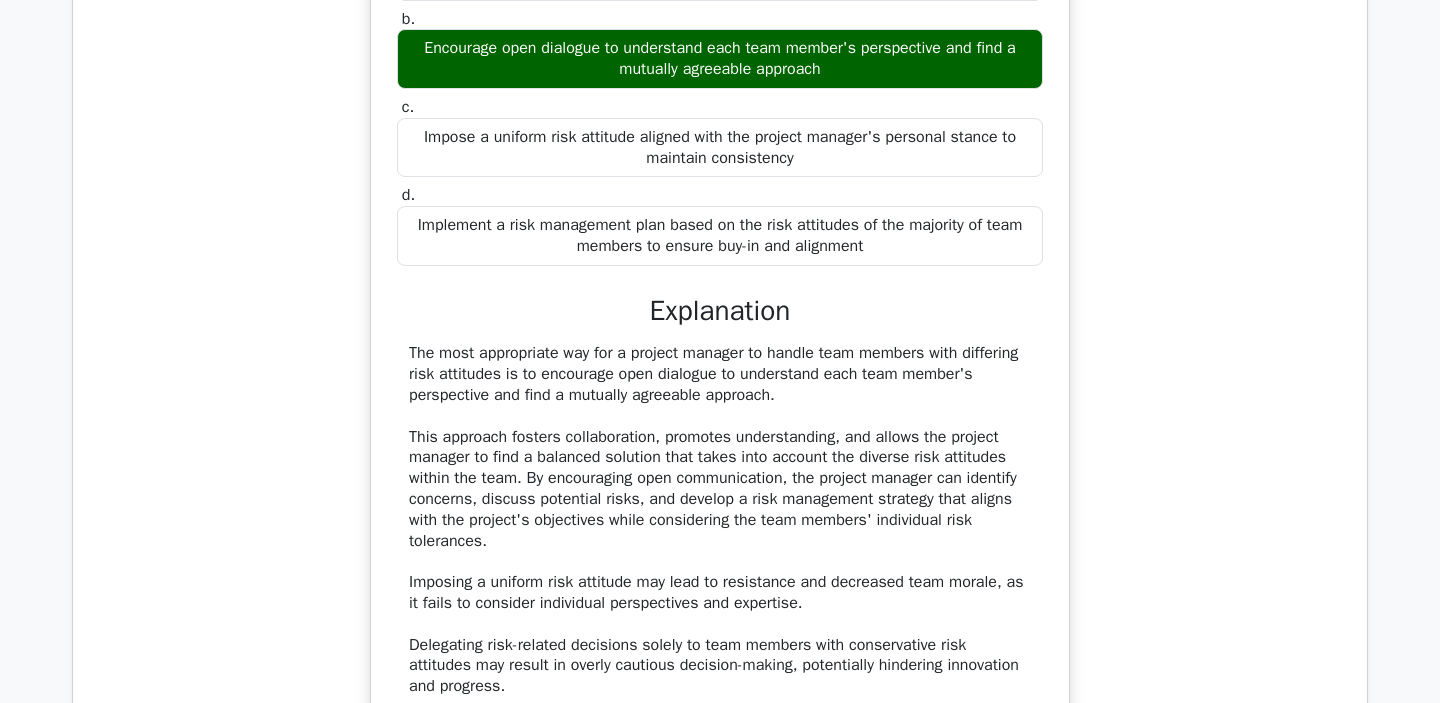 click at bounding box center [955, 315] 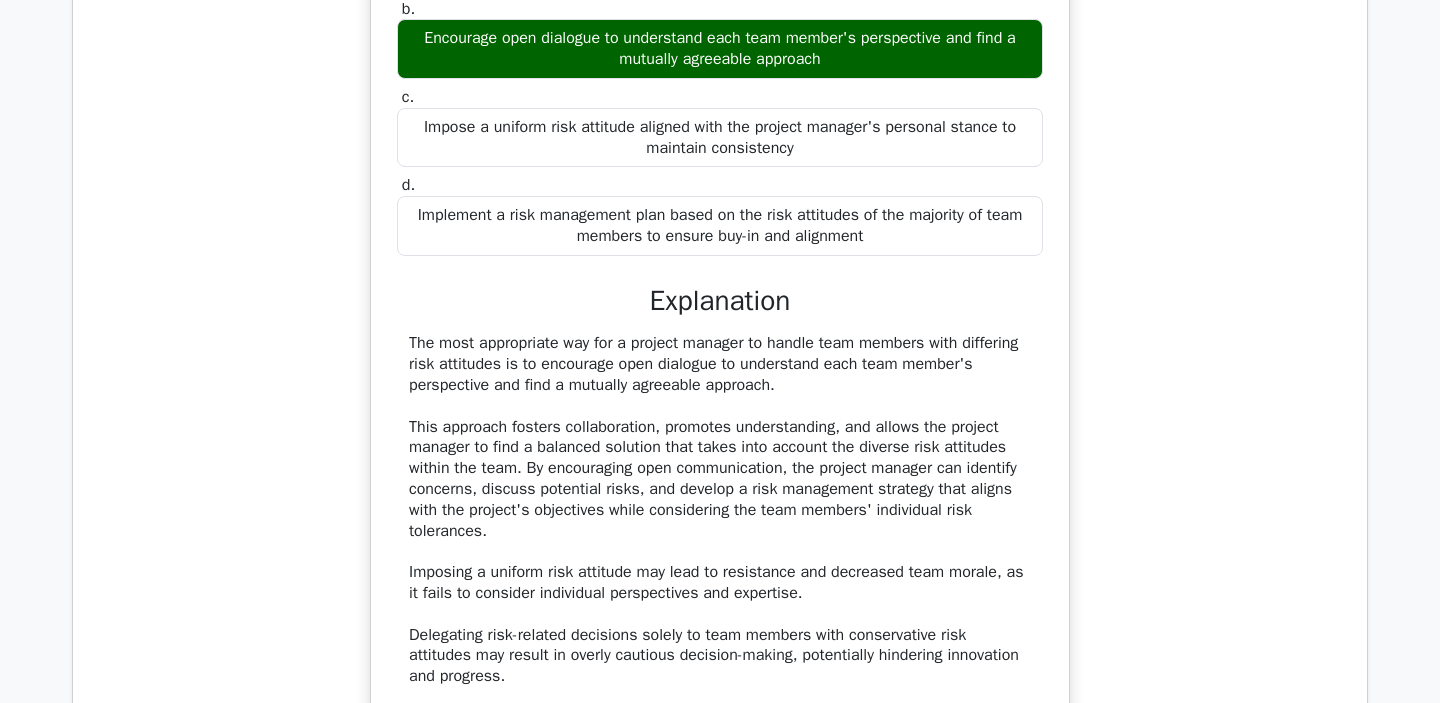 click on "a.
Delegate risk-related decisions to team members with the most conservative risk attitudes to minimize potential issues
b.
c.
d." at bounding box center [720, 83] 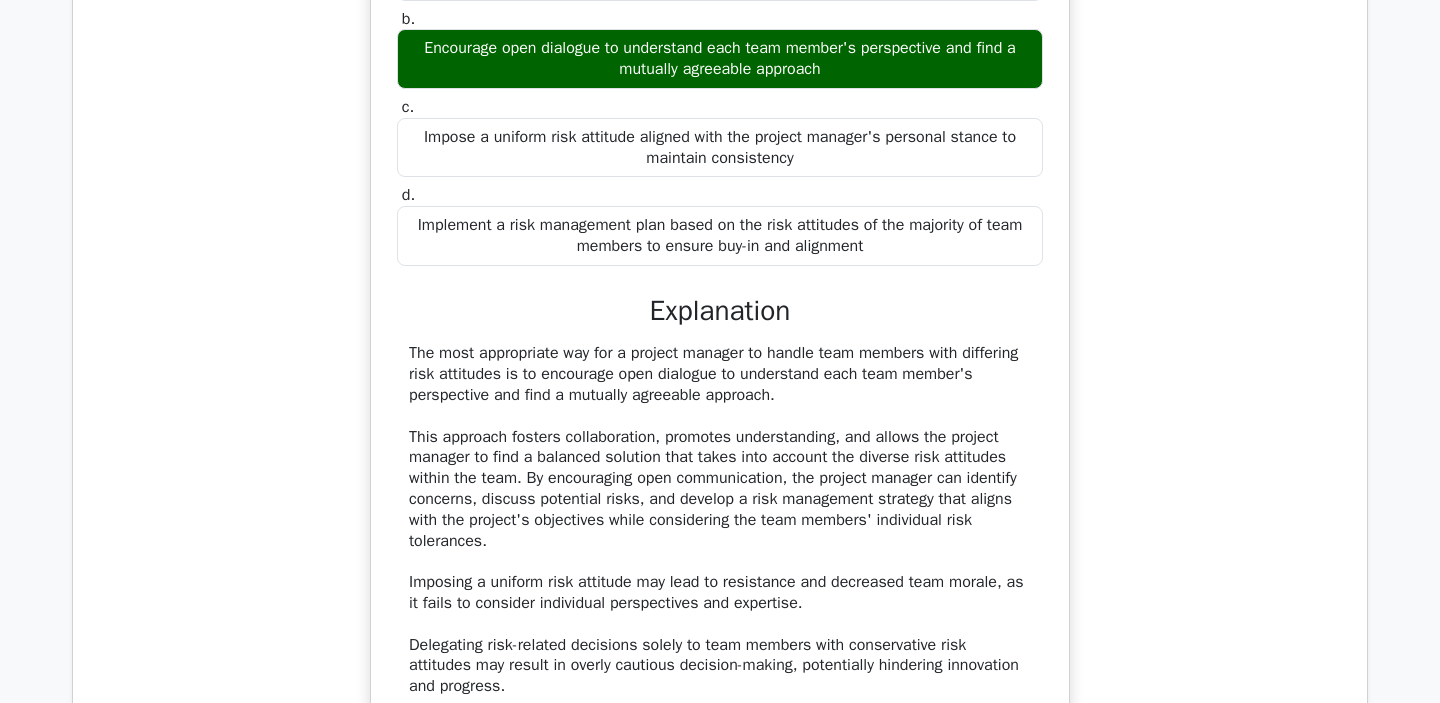click at bounding box center [746, 336] 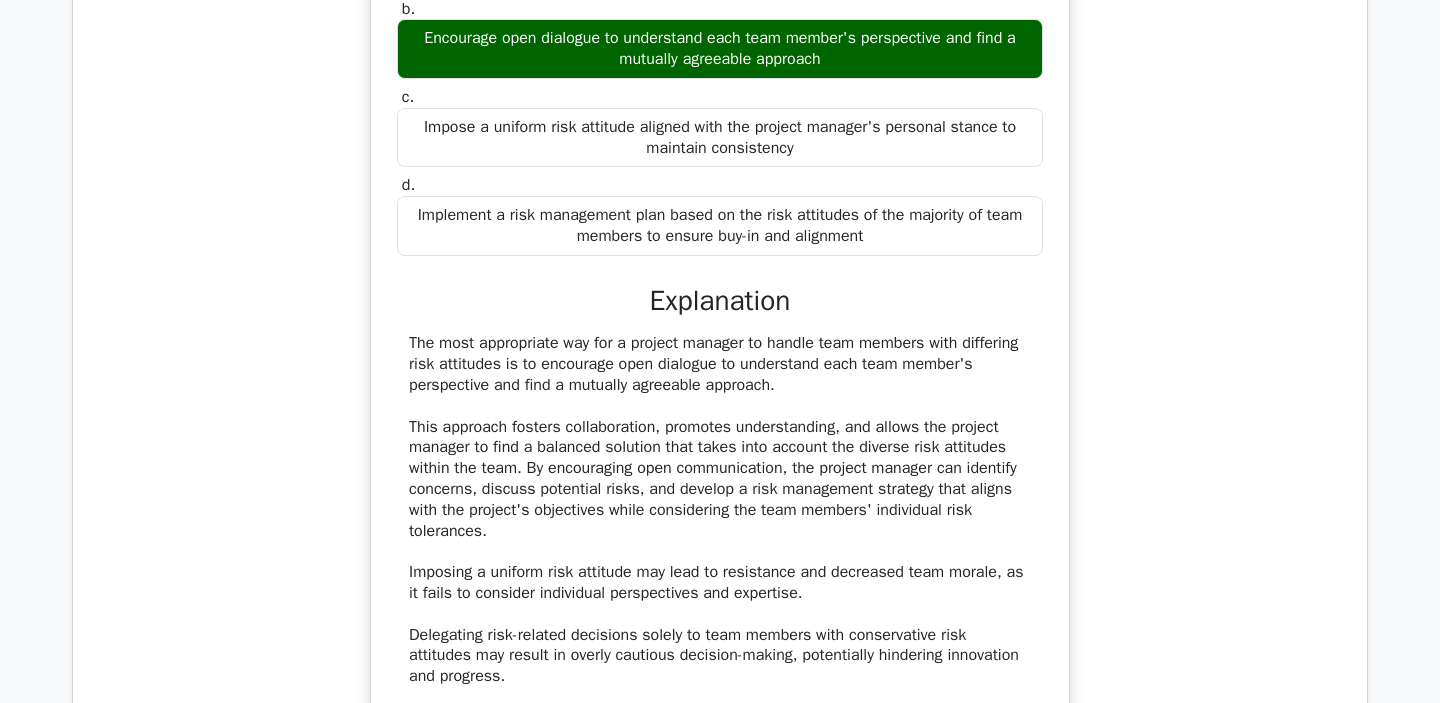 click on "Implement a risk management plan based on the risk attitudes of the majority of team members to ensure buy-in and alignment" at bounding box center [720, 226] 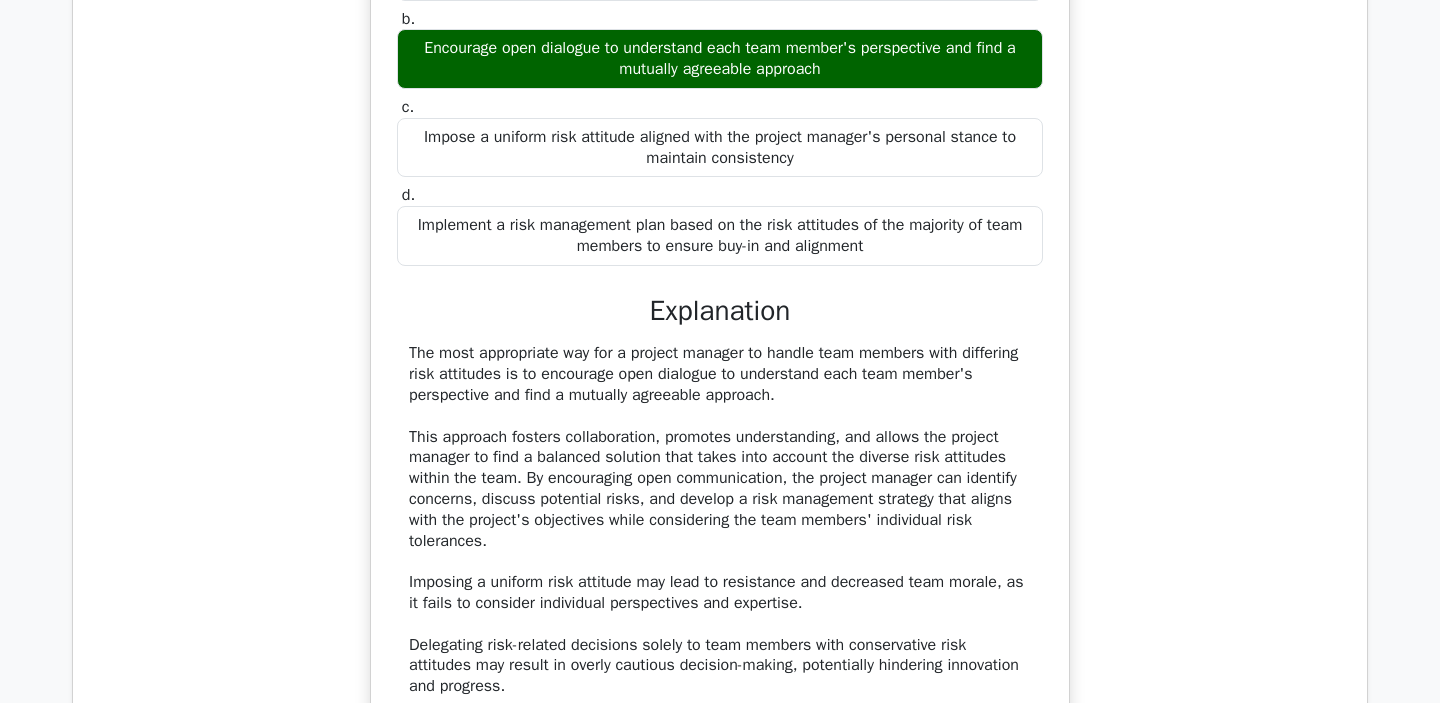click at bounding box center (861, 336) 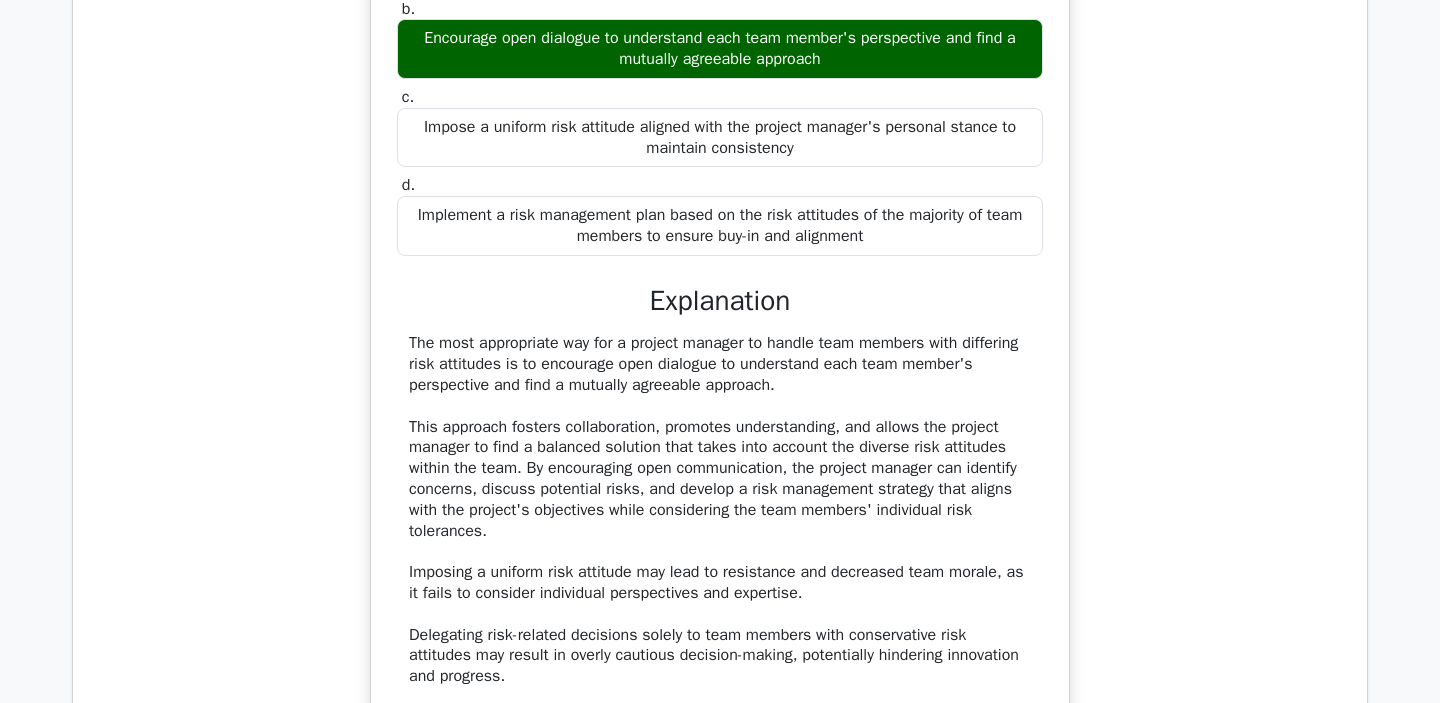 click on "a.
Delegate risk-related decisions to team members with the most conservative risk attitudes to minimize potential issues
b.
c.
d." at bounding box center (720, 377) 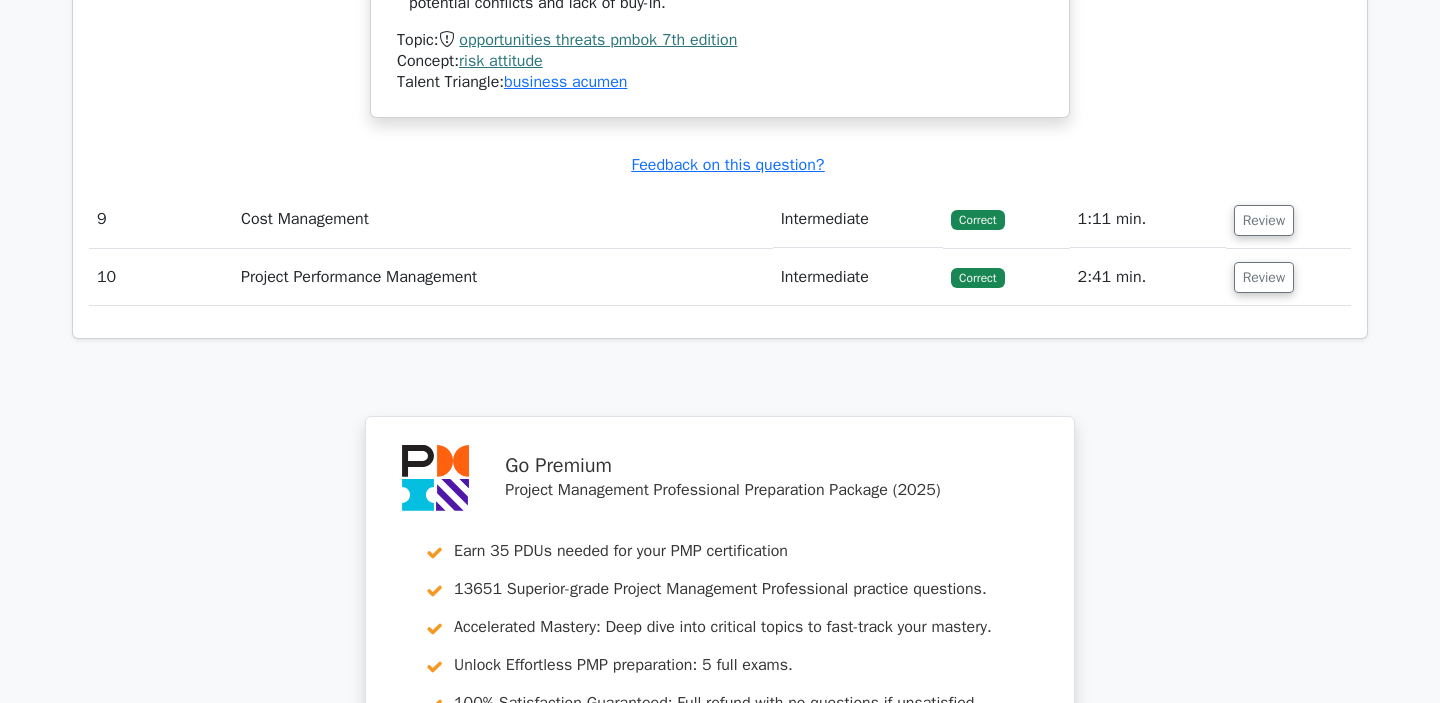 scroll, scrollTop: 10506, scrollLeft: 0, axis: vertical 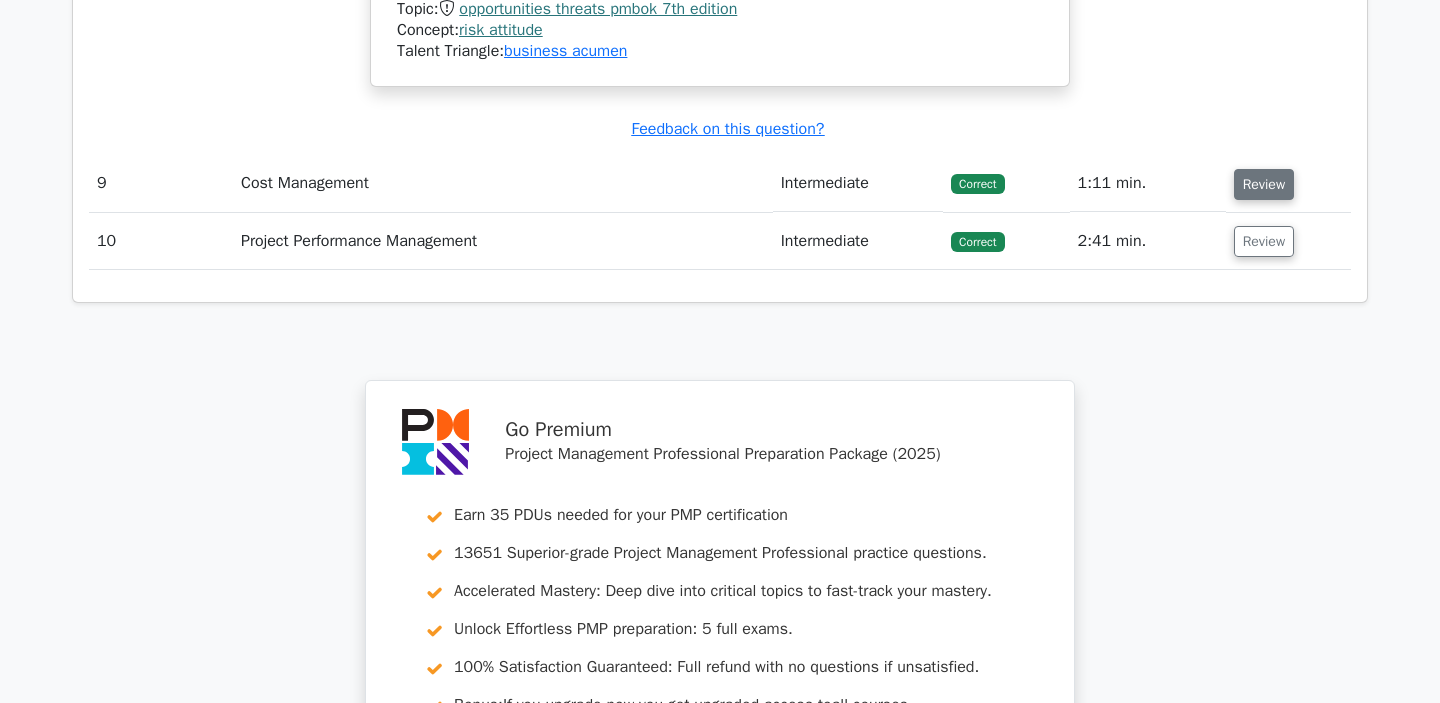 click on "Review" at bounding box center [1264, 184] 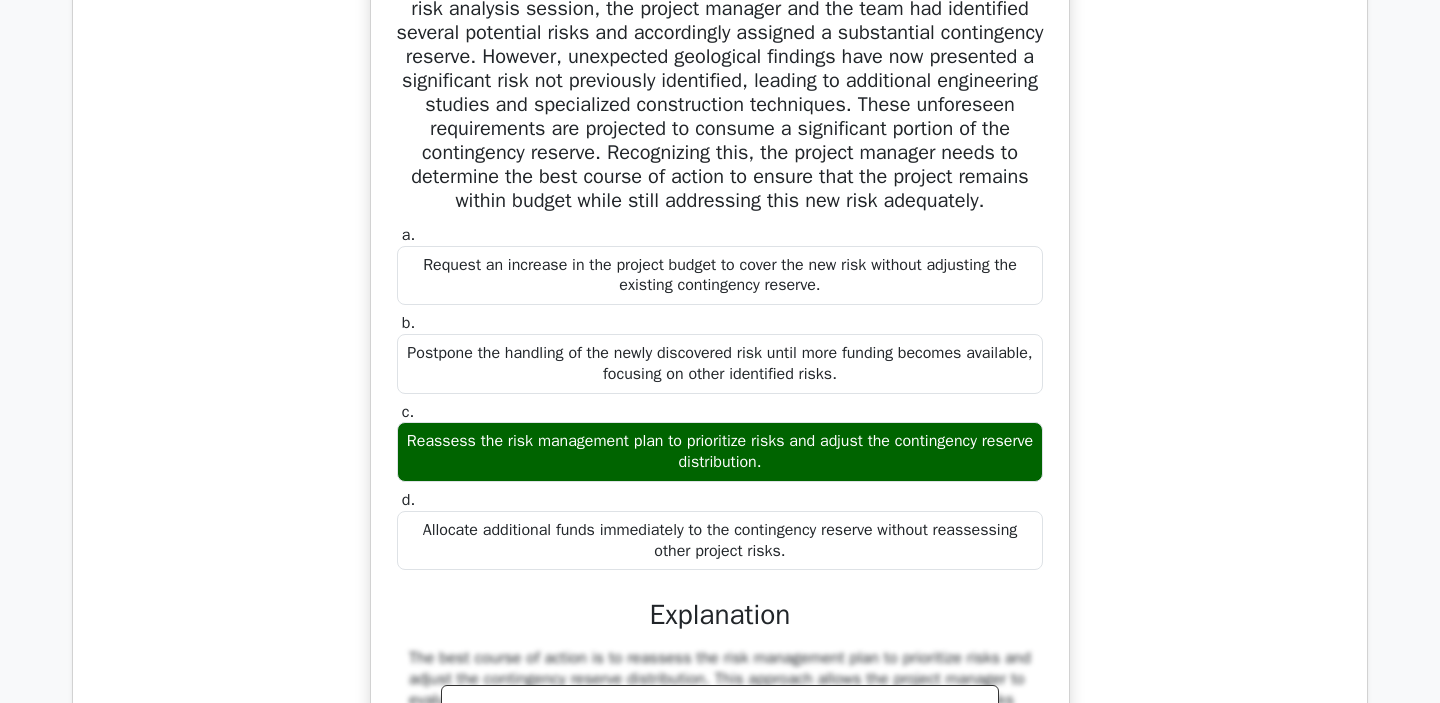 scroll, scrollTop: 10775, scrollLeft: 0, axis: vertical 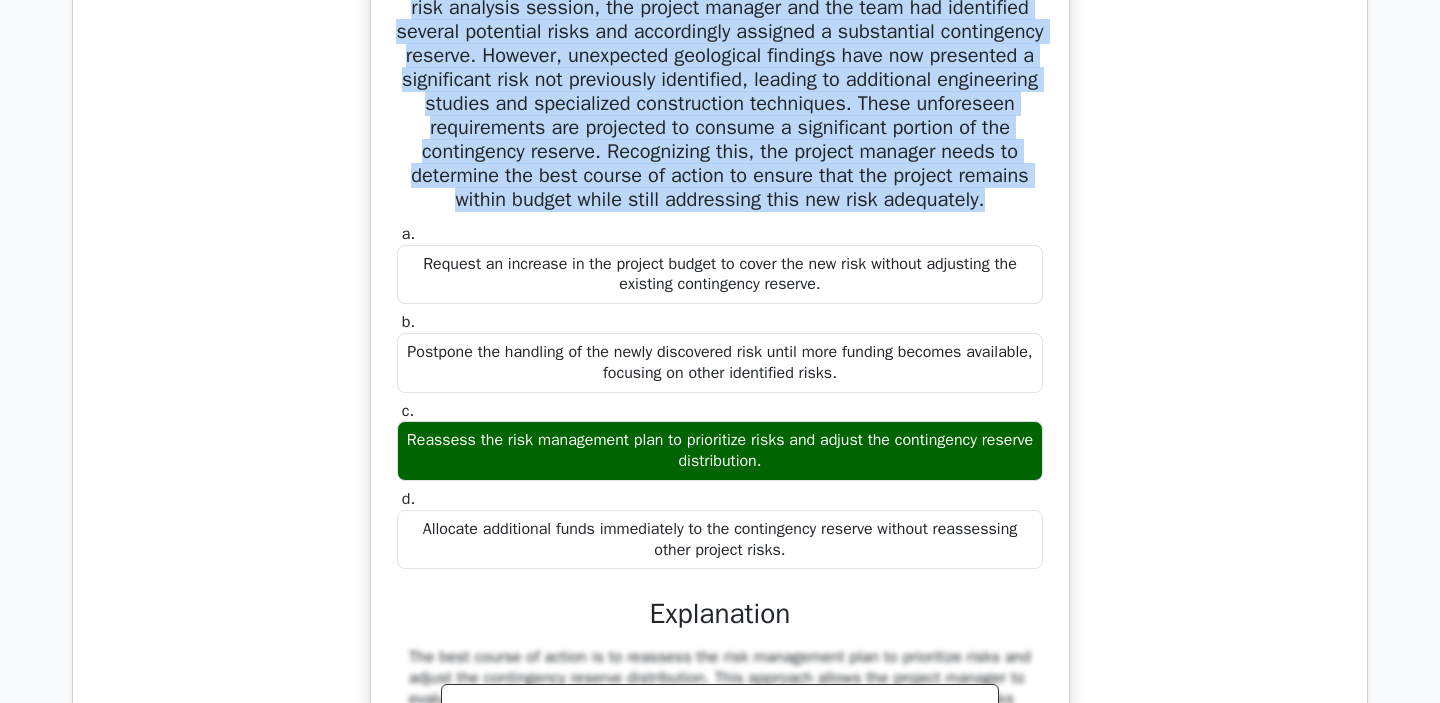 drag, startPoint x: 428, startPoint y: 69, endPoint x: 772, endPoint y: 315, distance: 422.90897 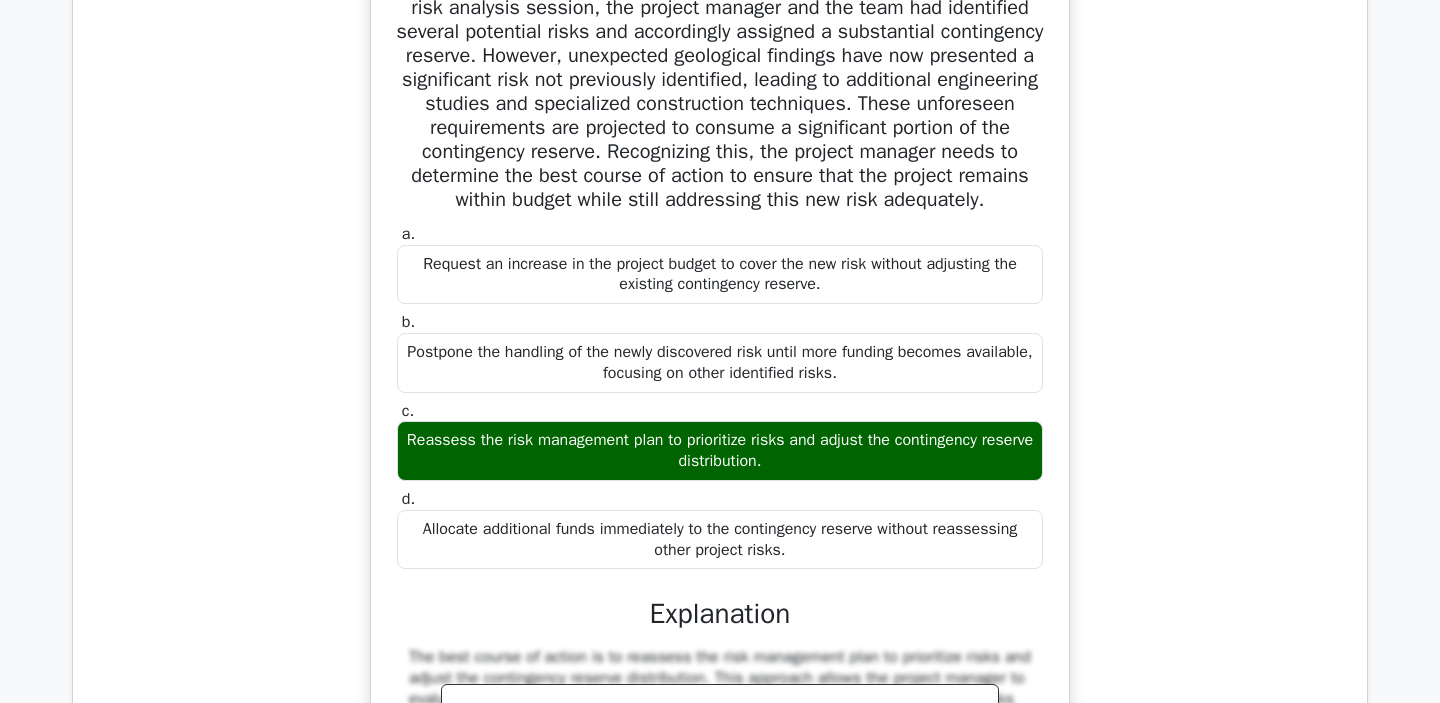 click on "In a major infrastructure development project, after conducting a thorough risk analysis session, the project manager and the team had identified several potential risks and accordingly assigned a substantial contingency reserve. However, unexpected geological findings have now presented a significant risk not previously identified, leading to additional engineering studies and specialized construction techniques. These unforeseen requirements are projected to consume a significant portion of the contingency reserve. Recognizing this, the project manager needs to determine the best course of action to ensure that the project remains within budget while still addressing this new risk adequately." at bounding box center (720, 92) 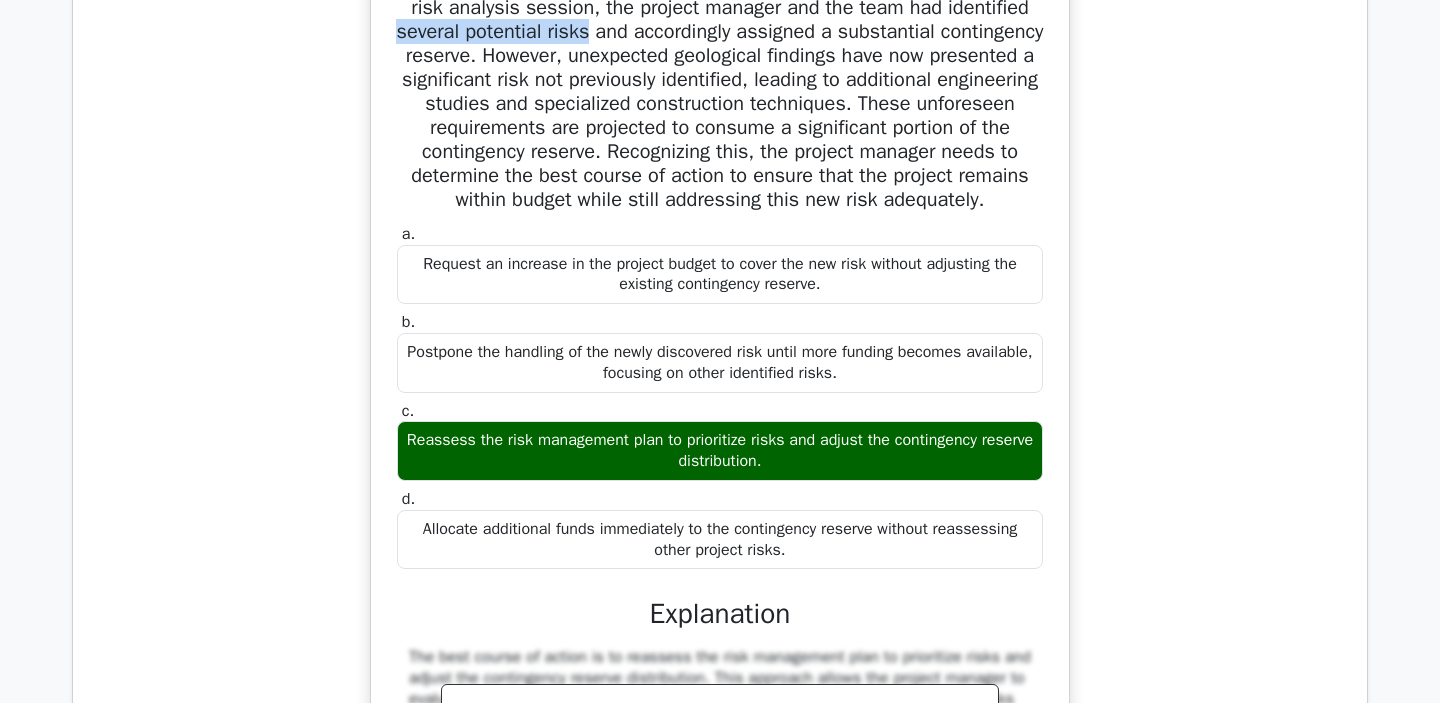 drag, startPoint x: 494, startPoint y: 116, endPoint x: 681, endPoint y: 122, distance: 187.09624 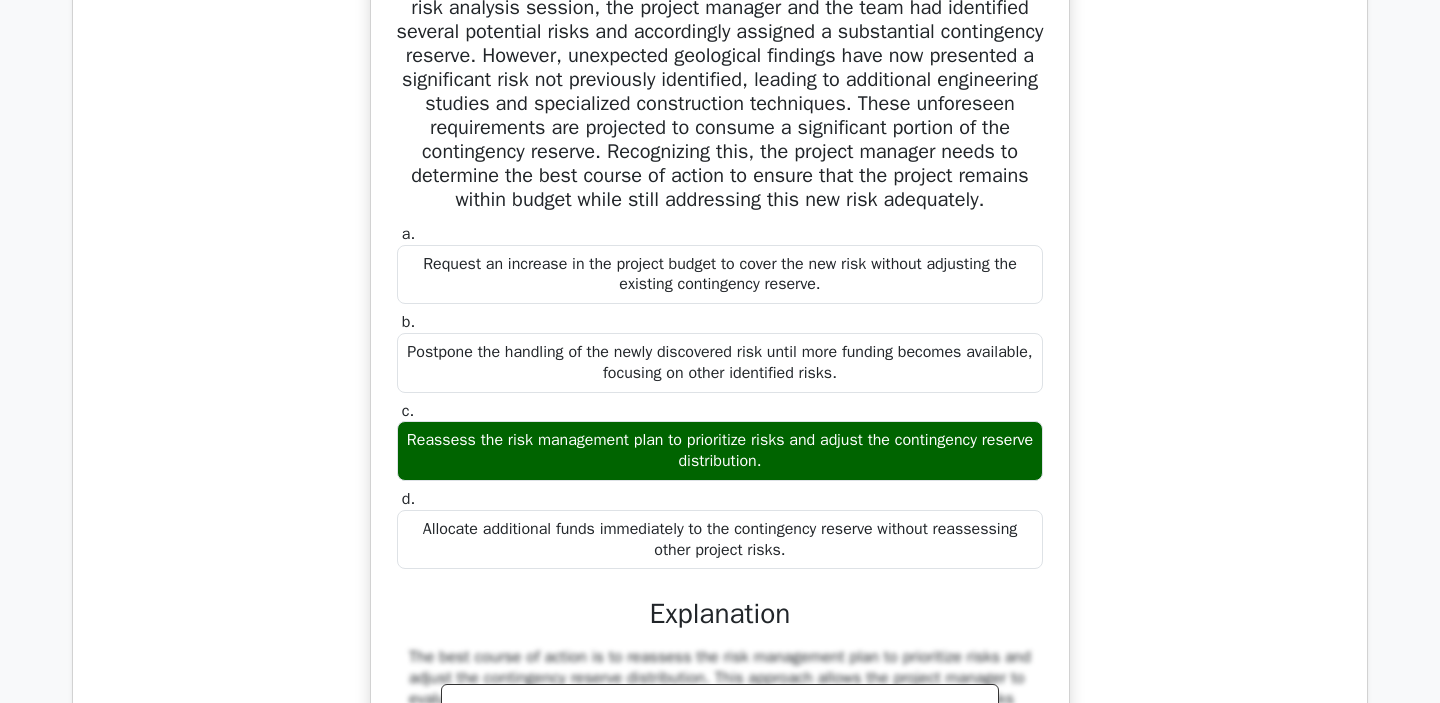 click on "In a major infrastructure development project, after conducting a thorough risk analysis session, the project manager and the team had identified several potential risks and accordingly assigned a substantial contingency reserve. However, unexpected geological findings have now presented a significant risk not previously identified, leading to additional engineering studies and specialized construction techniques. These unforeseen requirements are projected to consume a significant portion of the contingency reserve. Recognizing this, the project manager needs to determine the best course of action to ensure that the project remains within budget while still addressing this new risk adequately." at bounding box center [720, 92] 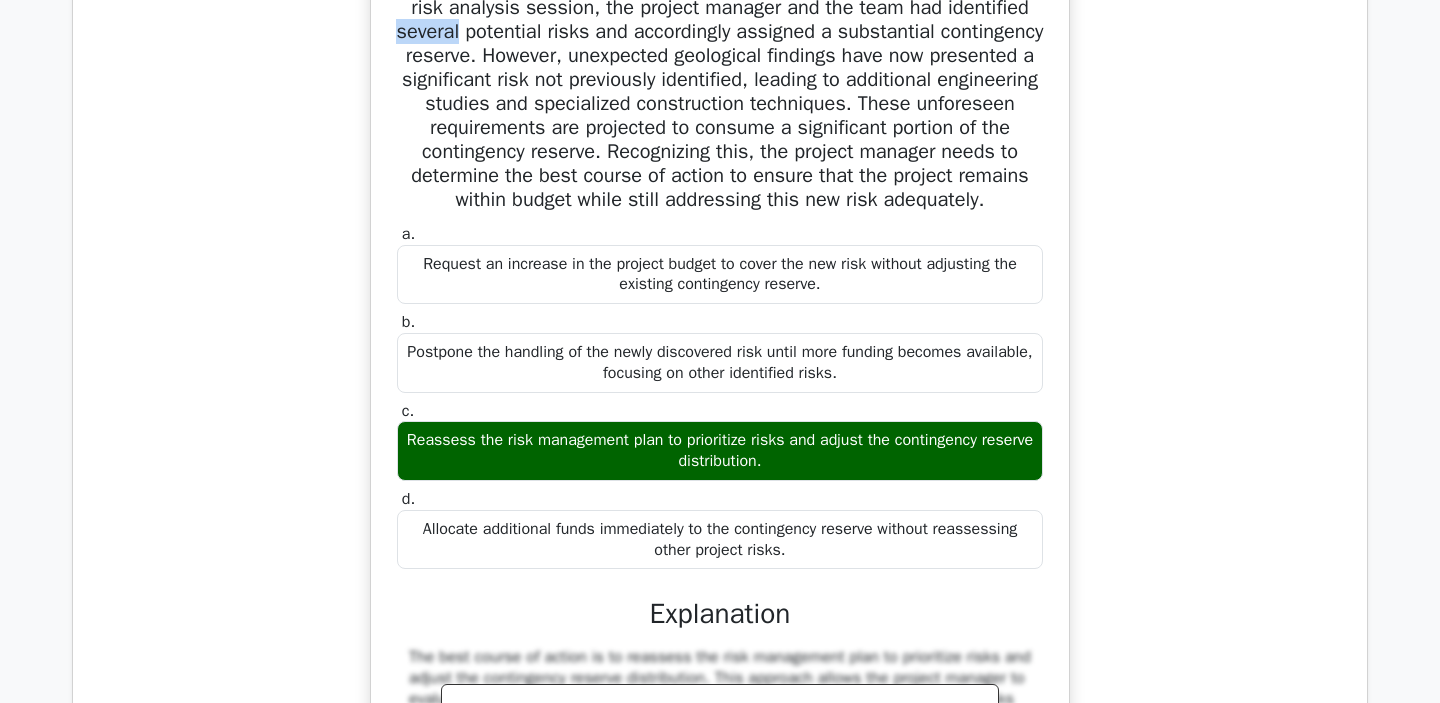 drag, startPoint x: 495, startPoint y: 124, endPoint x: 554, endPoint y: 126, distance: 59.03389 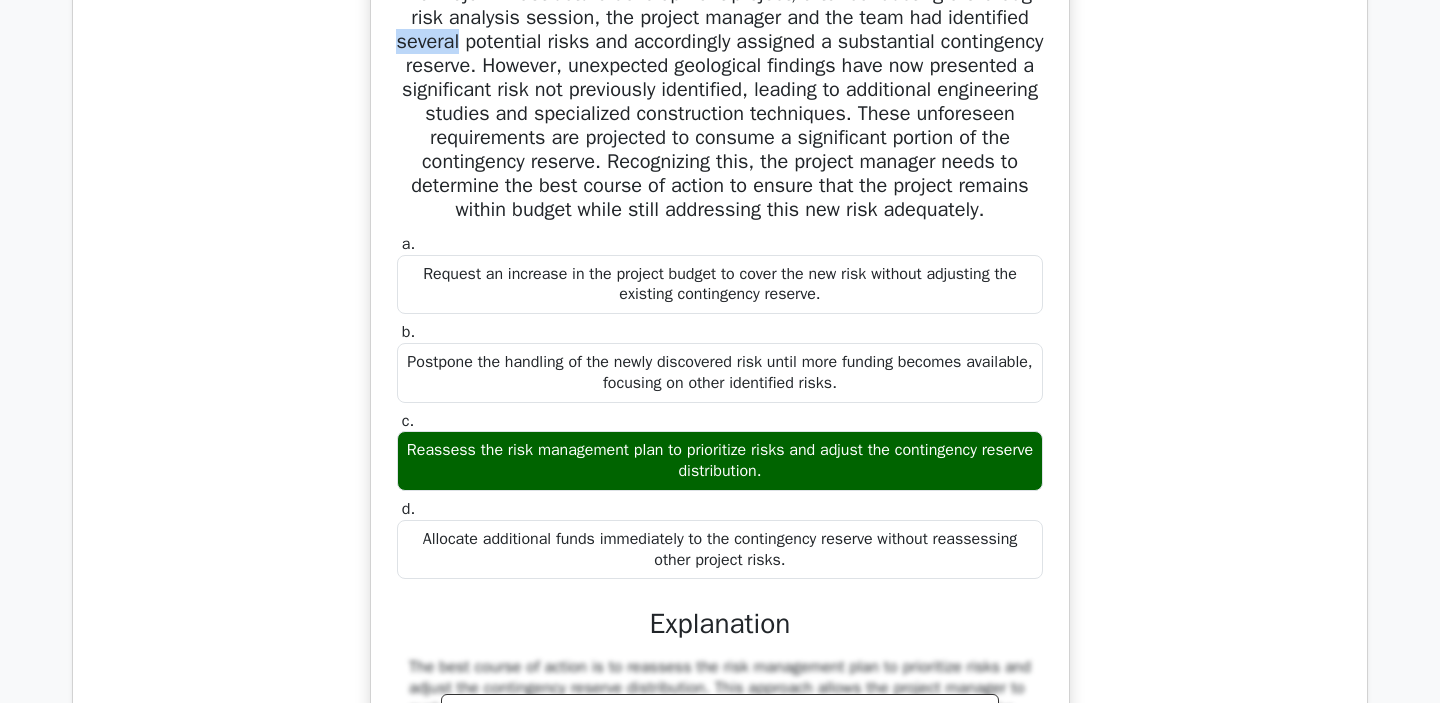click at bounding box center [542, 134] 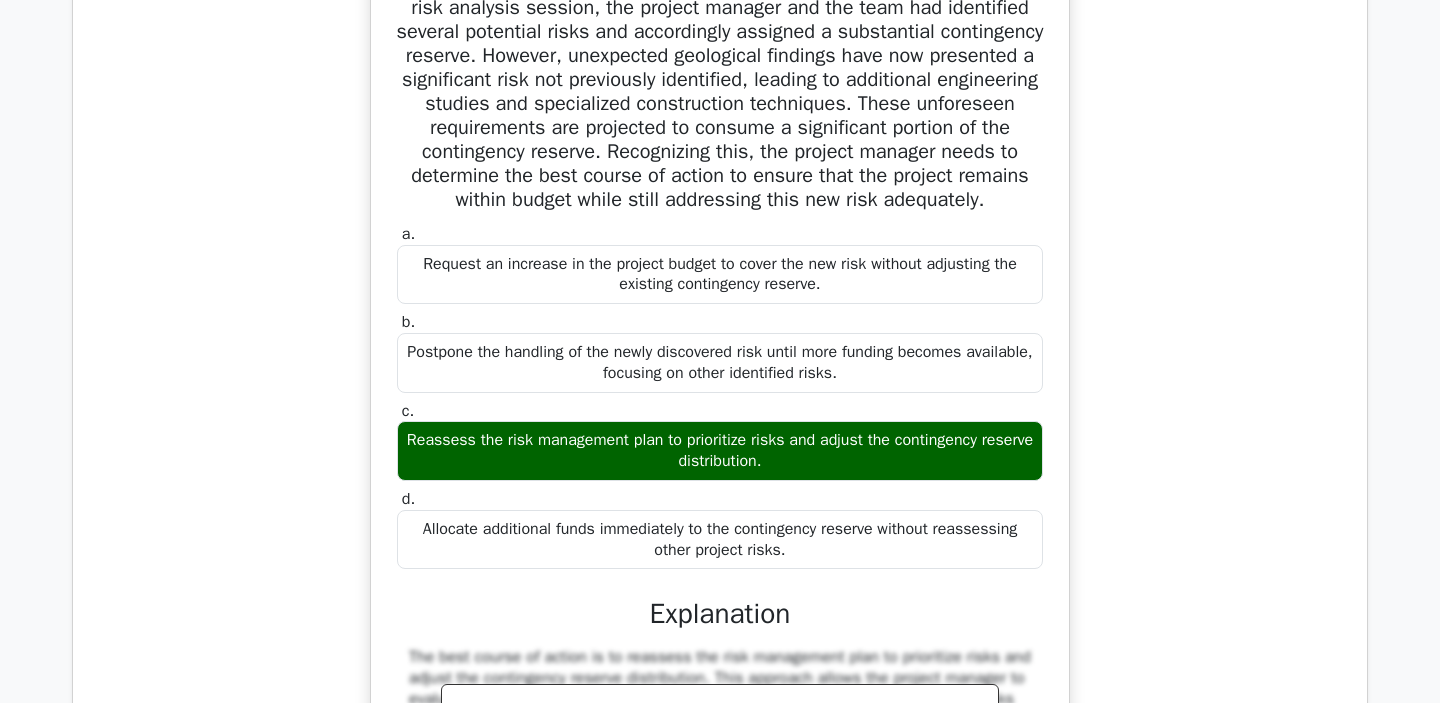 click on "In a major infrastructure development project, after conducting a thorough risk analysis session, the project manager and the team had identified several potential risks and accordingly assigned a substantial contingency reserve. However, unexpected geological findings have now presented a significant risk not previously identified, leading to additional engineering studies and specialized construction techniques. These unforeseen requirements are projected to consume a significant portion of the contingency reserve. Recognizing this, the project manager needs to determine the best course of action to ensure that the project remains within budget while still addressing this new risk adequately." at bounding box center (720, 92) 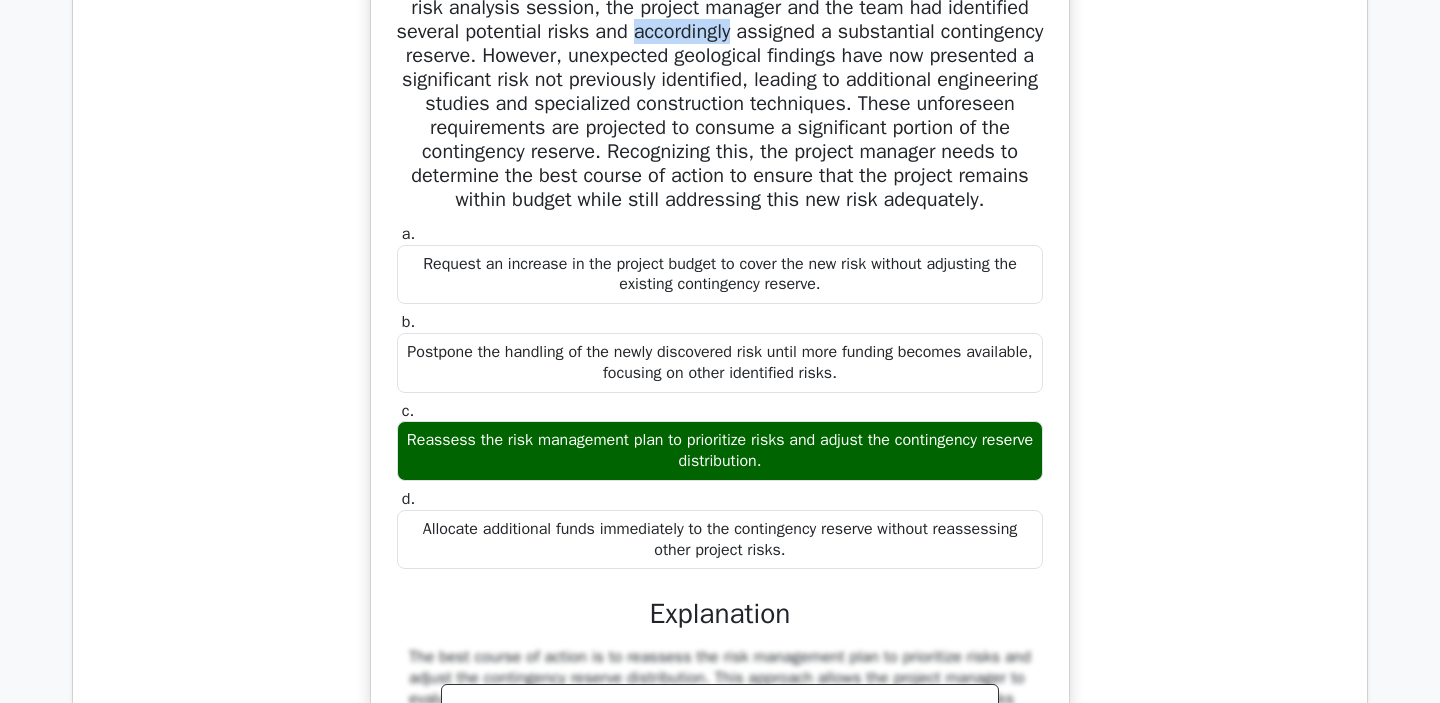 drag, startPoint x: 729, startPoint y: 126, endPoint x: 832, endPoint y: 122, distance: 103.077644 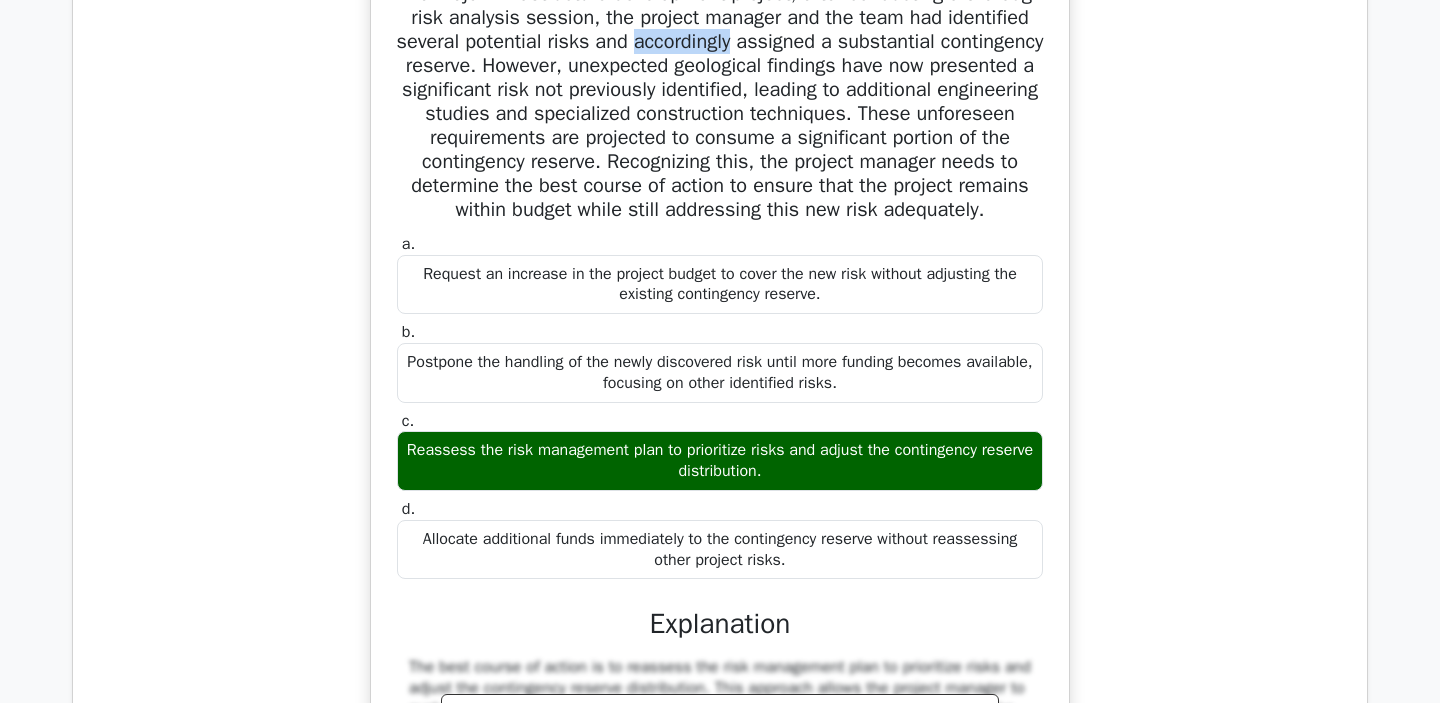 click at bounding box center [819, 134] 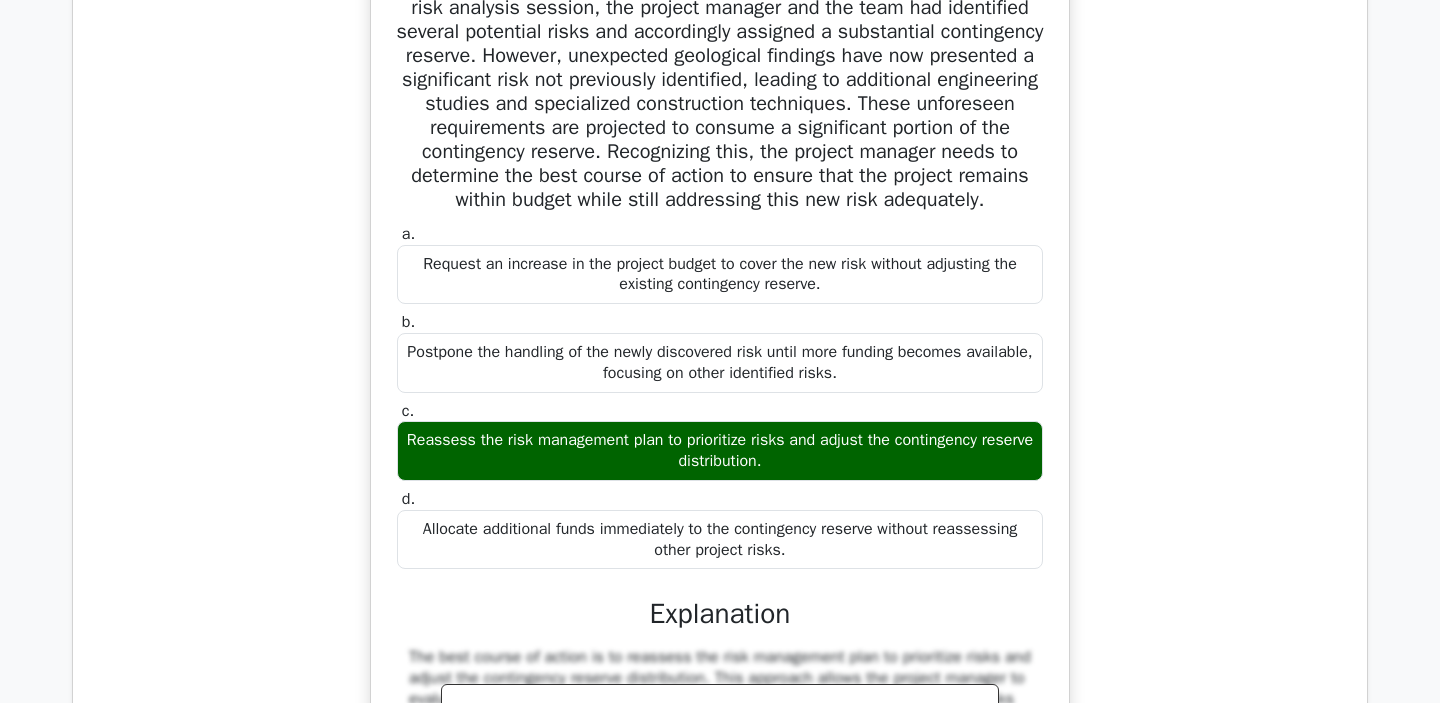 click on "In a major infrastructure development project, after conducting a thorough risk analysis session, the project manager and the team had identified several potential risks and accordingly assigned a substantial contingency reserve. However, unexpected geological findings have now presented a significant risk not previously identified, leading to additional engineering studies and specialized construction techniques. These unforeseen requirements are projected to consume a significant portion of the contingency reserve. Recognizing this, the project manager needs to determine the best course of action to ensure that the project remains within budget while still addressing this new risk adequately." at bounding box center [720, 92] 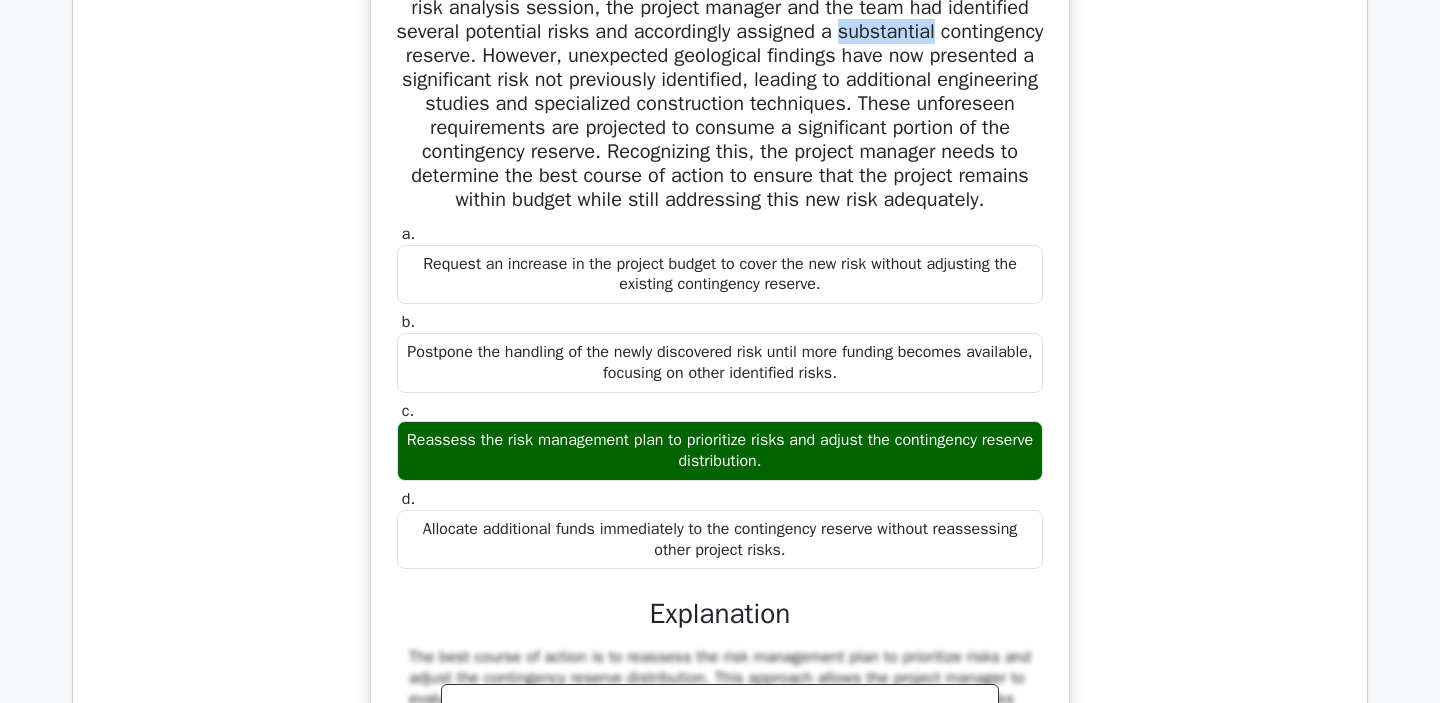 drag, startPoint x: 941, startPoint y: 119, endPoint x: 1039, endPoint y: 120, distance: 98.005104 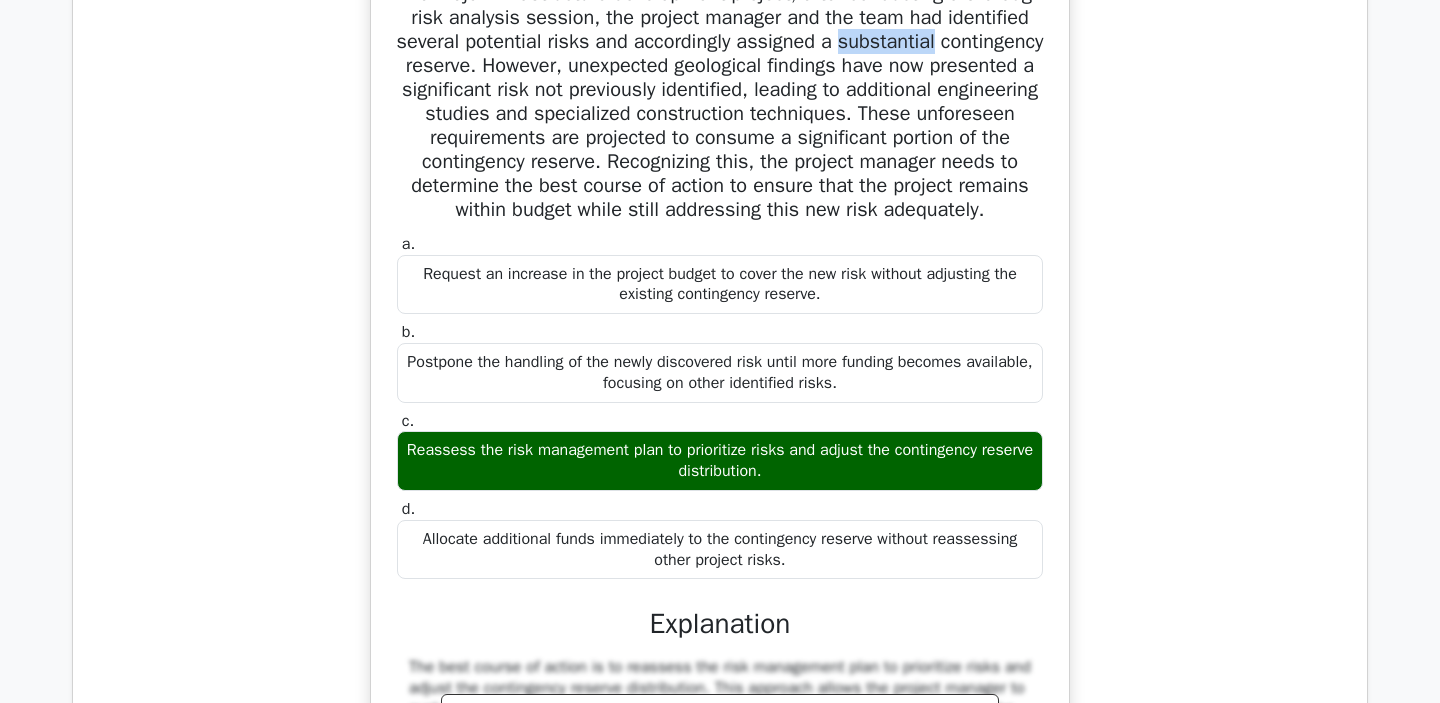 click at bounding box center [1026, 81] 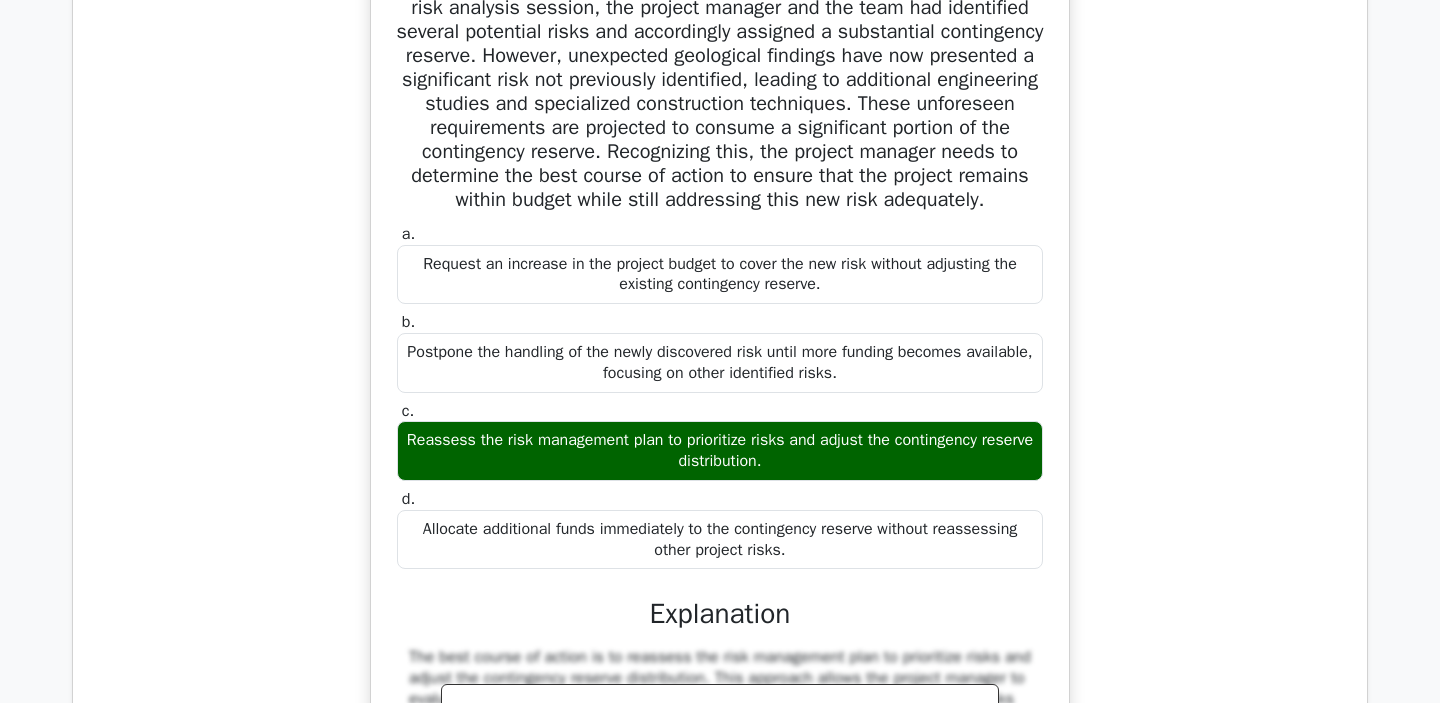 click on "In a major infrastructure development project, after conducting a thorough risk analysis session, the project manager and the team had identified several potential risks and accordingly assigned a substantial contingency reserve. However, unexpected geological findings have now presented a significant risk not previously identified, leading to additional engineering studies and specialized construction techniques. These unforeseen requirements are projected to consume a significant portion of the contingency reserve. Recognizing this, the project manager needs to determine the best course of action to ensure that the project remains within budget while still addressing this new risk adequately." at bounding box center (720, 92) 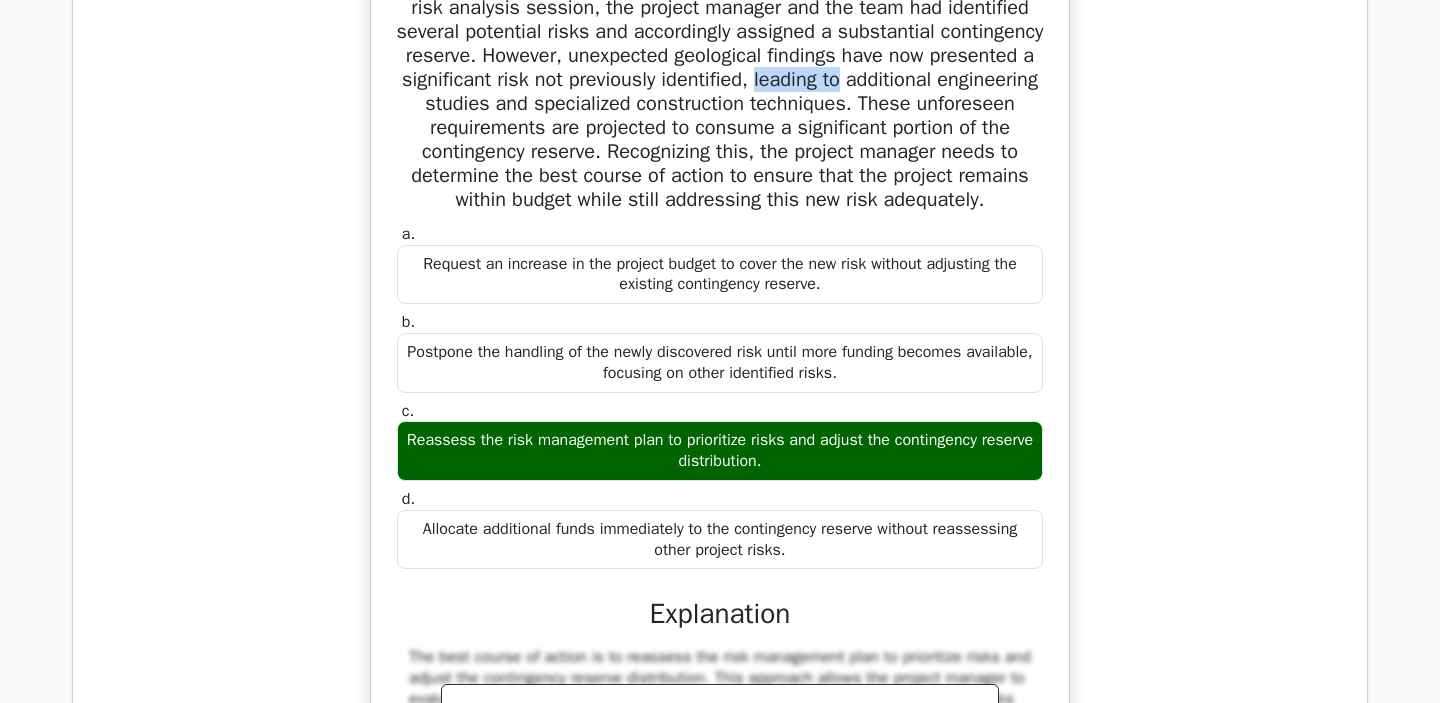 drag, startPoint x: 911, startPoint y: 168, endPoint x: 999, endPoint y: 169, distance: 88.005684 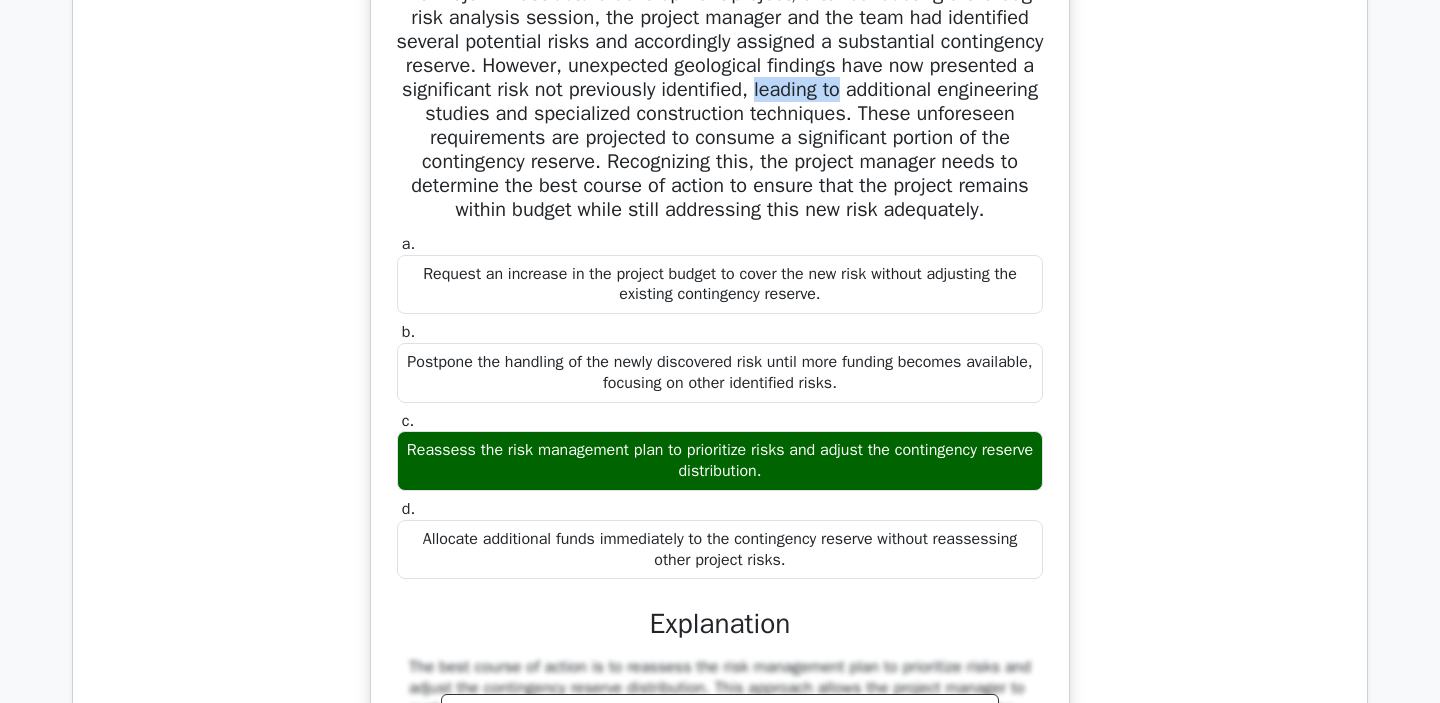 click at bounding box center [986, 129] 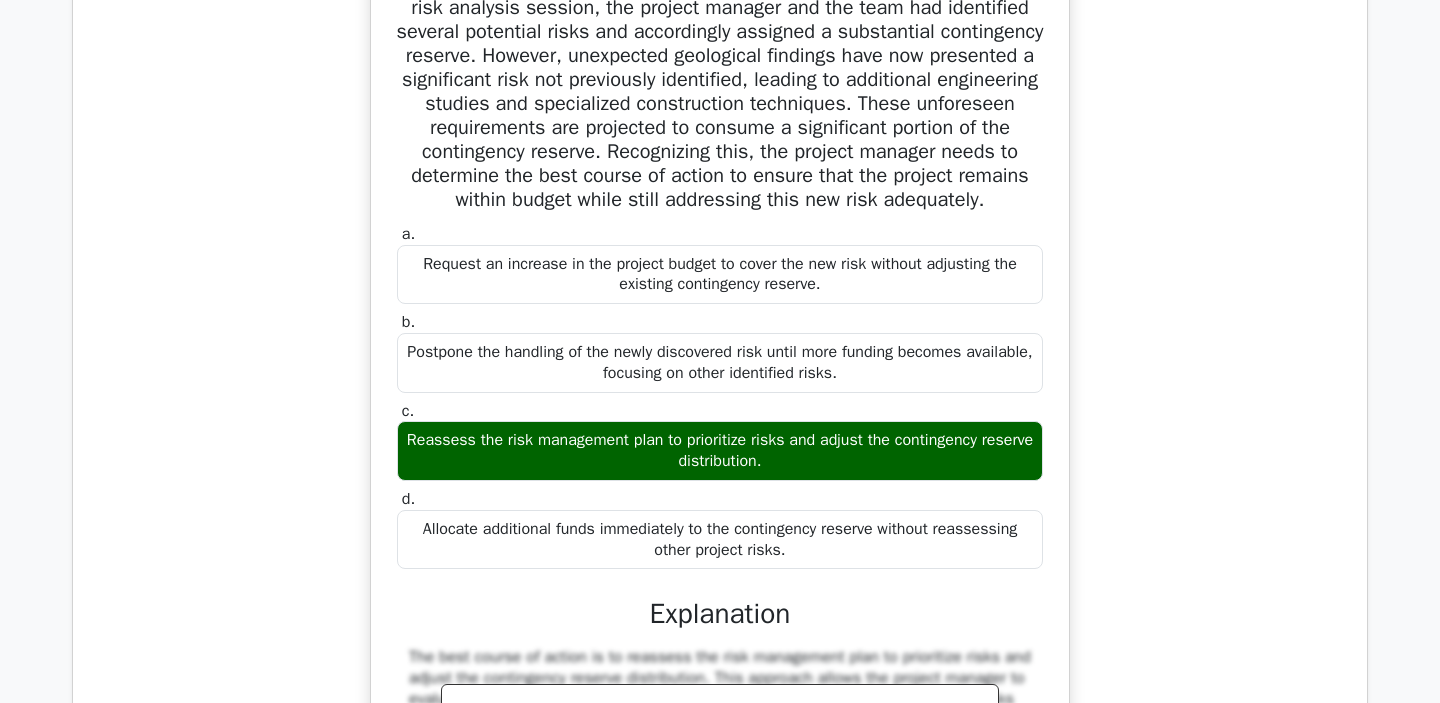 click on "In a major infrastructure development project, after conducting a thorough risk analysis session, the project manager and the team had identified several potential risks and accordingly assigned a substantial contingency reserve. However, unexpected geological findings have now presented a significant risk not previously identified, leading to additional engineering studies and specialized construction techniques. These unforeseen requirements are projected to consume a significant portion of the contingency reserve. Recognizing this, the project manager needs to determine the best course of action to ensure that the project remains within budget while still addressing this new risk adequately." at bounding box center [720, 92] 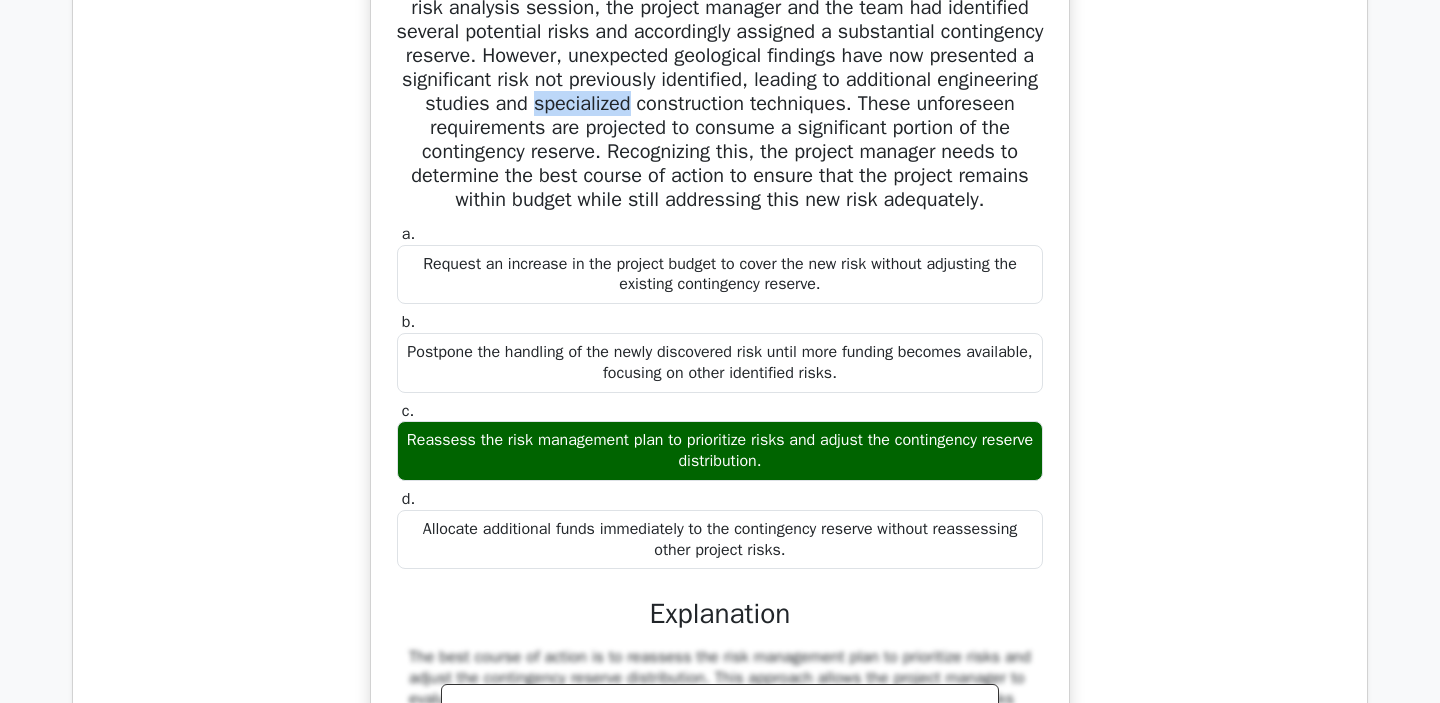 drag, startPoint x: 714, startPoint y: 194, endPoint x: 813, endPoint y: 189, distance: 99.12618 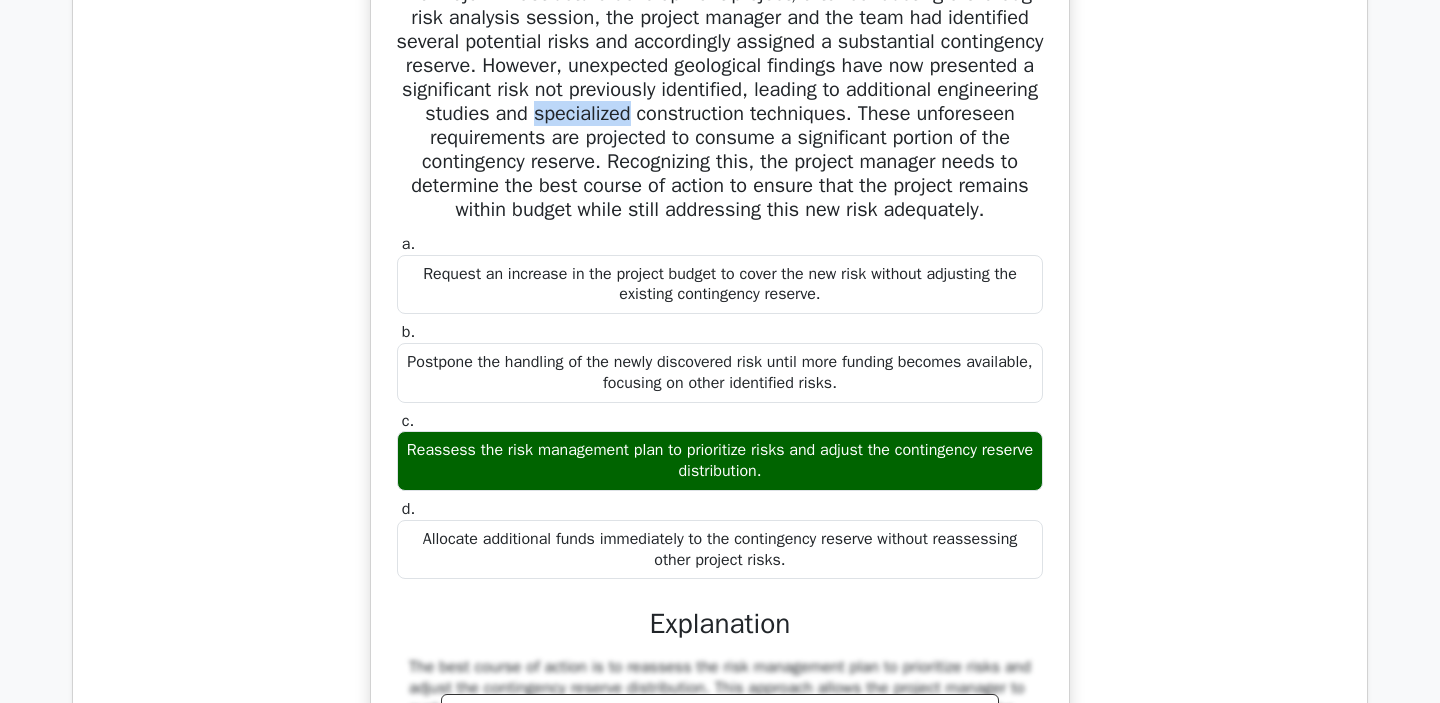 click at bounding box center (800, 153) 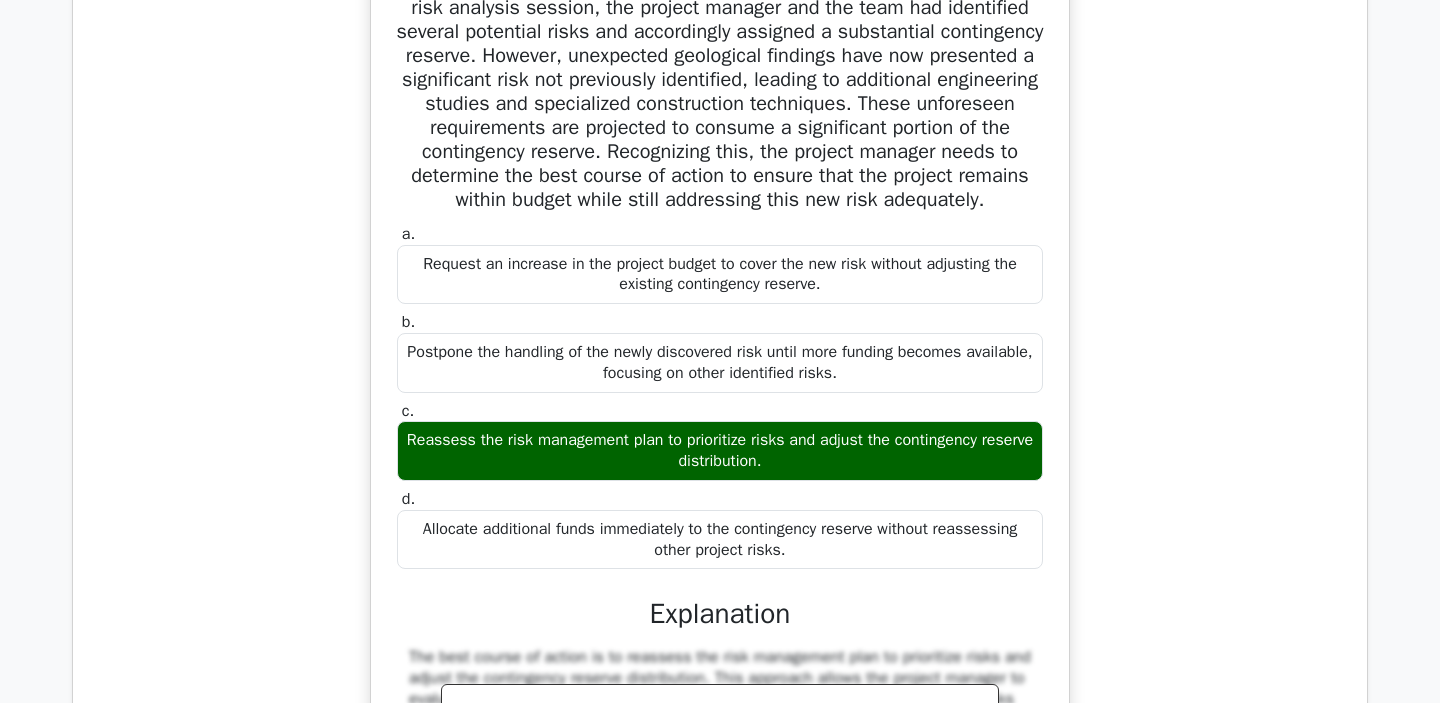 click on "In a major infrastructure development project, after conducting a thorough risk analysis session, the project manager and the team had identified several potential risks and accordingly assigned a substantial contingency reserve. However, unexpected geological findings have now presented a significant risk not previously identified, leading to additional engineering studies and specialized construction techniques. These unforeseen requirements are projected to consume a significant portion of the contingency reserve. Recognizing this, the project manager needs to determine the best course of action to ensure that the project remains within budget while still addressing this new risk adequately." at bounding box center (720, 92) 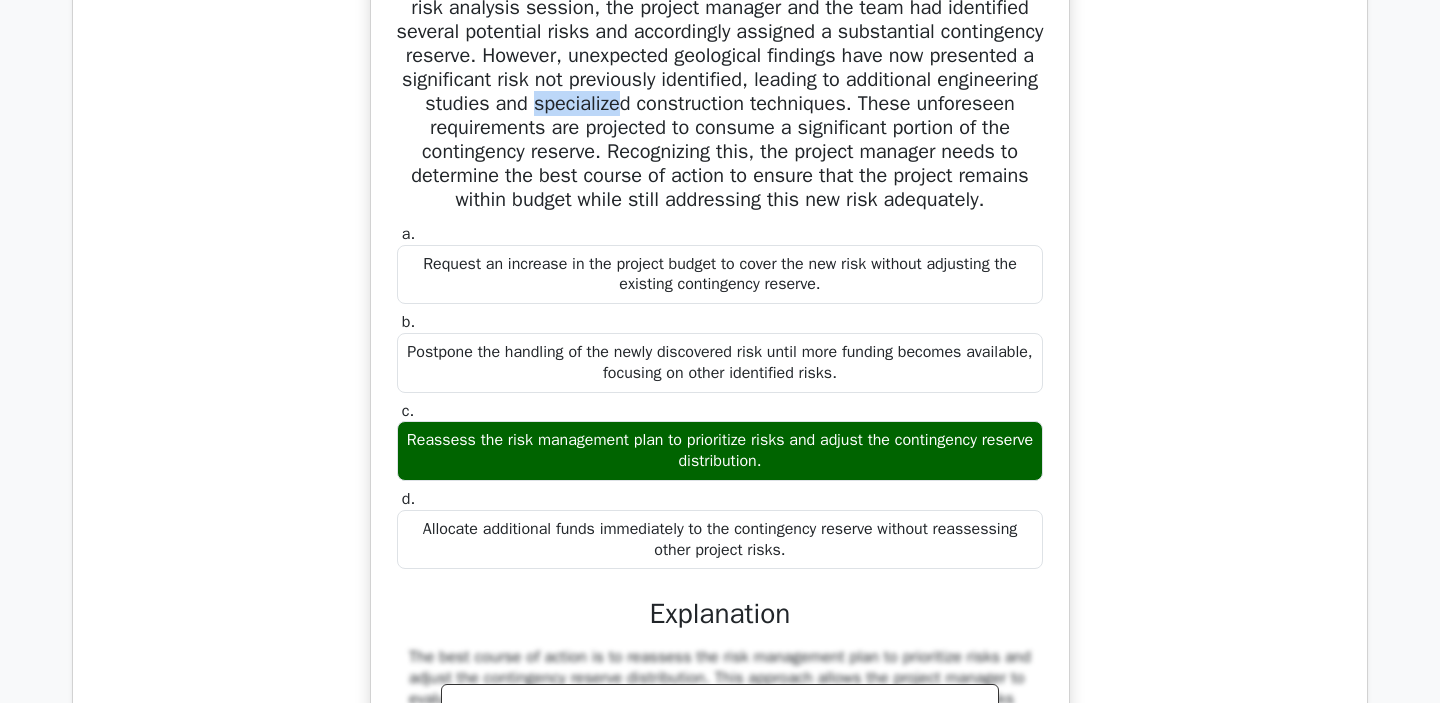 drag, startPoint x: 710, startPoint y: 195, endPoint x: 799, endPoint y: 197, distance: 89.02247 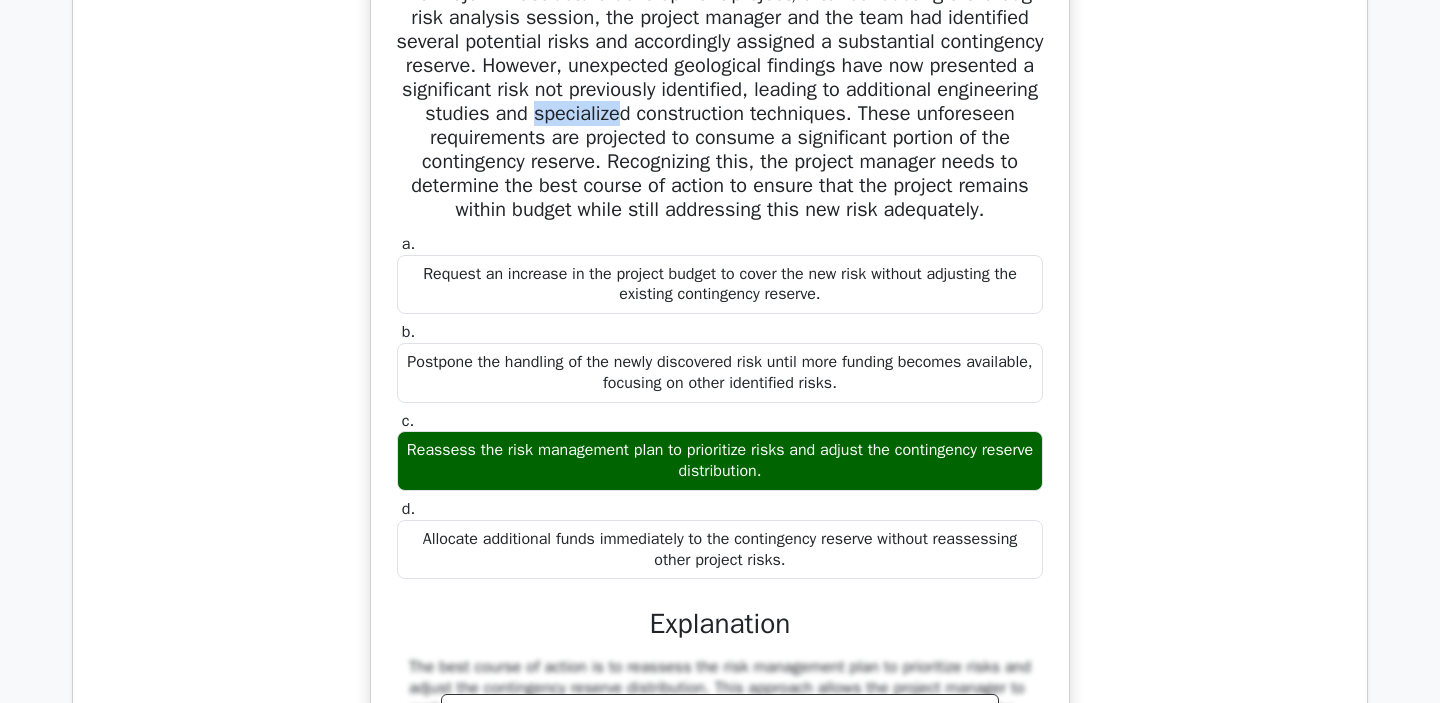 click at bounding box center (786, 206) 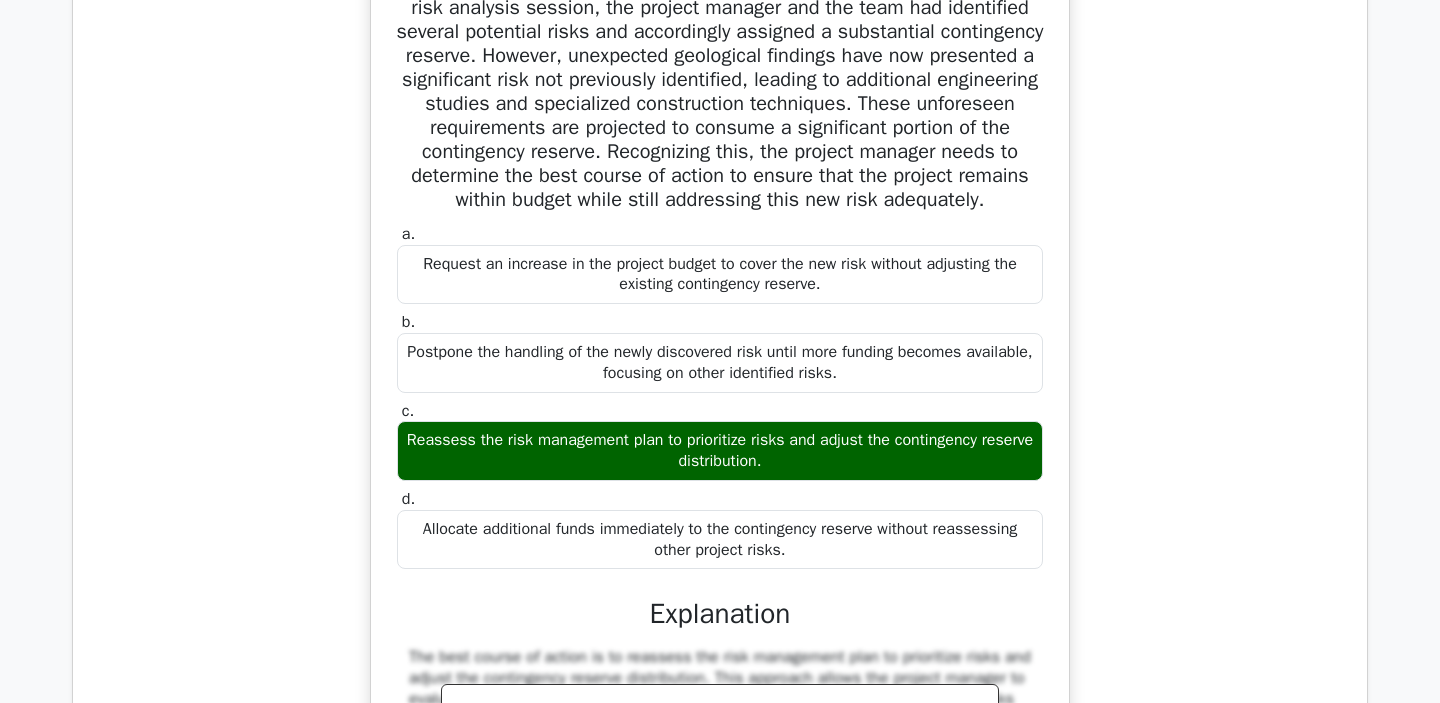 click on "In a major infrastructure development project, after conducting a thorough risk analysis session, the project manager and the team had identified several potential risks and accordingly assigned a substantial contingency reserve. However, unexpected geological findings have now presented a significant risk not previously identified, leading to additional engineering studies and specialized construction techniques. These unforeseen requirements are projected to consume a significant portion of the contingency reserve. Recognizing this, the project manager needs to determine the best course of action to ensure that the project remains within budget while still addressing this new risk adequately." at bounding box center (720, 92) 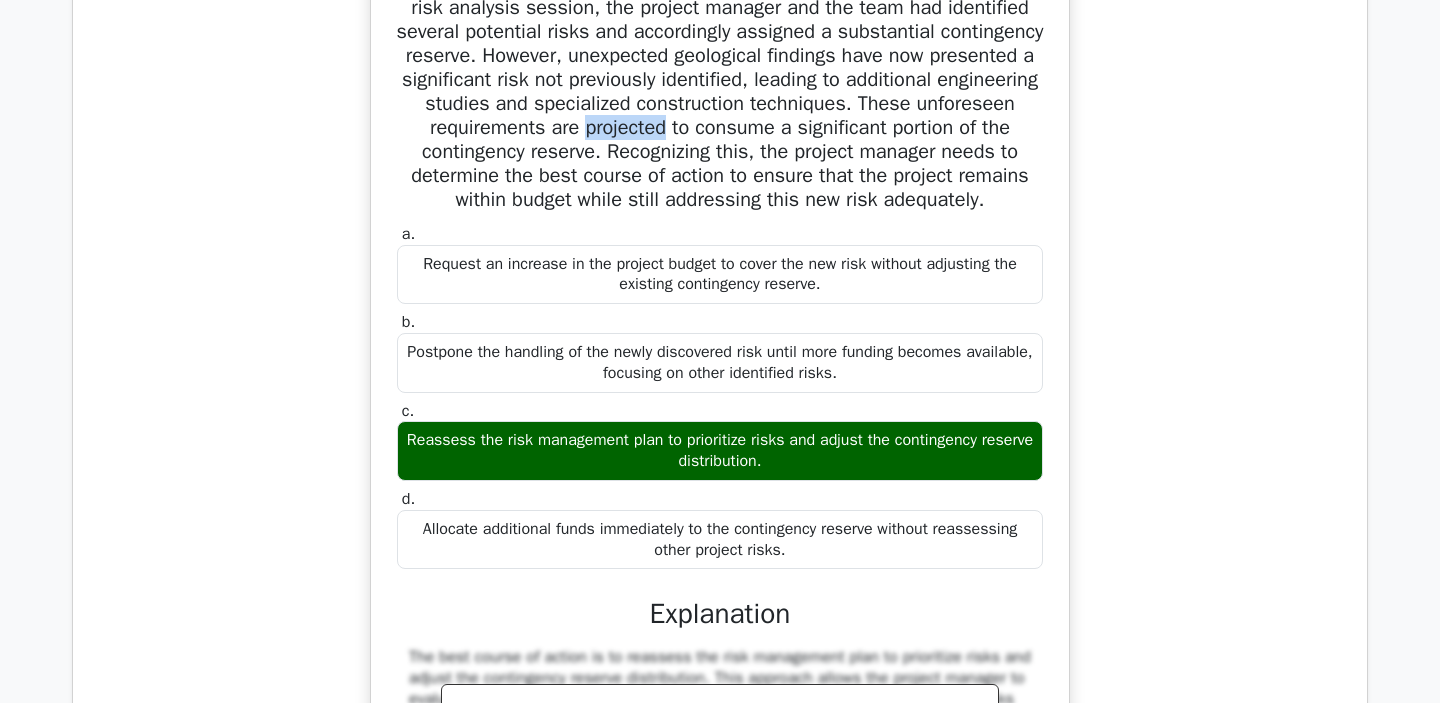 drag, startPoint x: 725, startPoint y: 218, endPoint x: 808, endPoint y: 217, distance: 83.00603 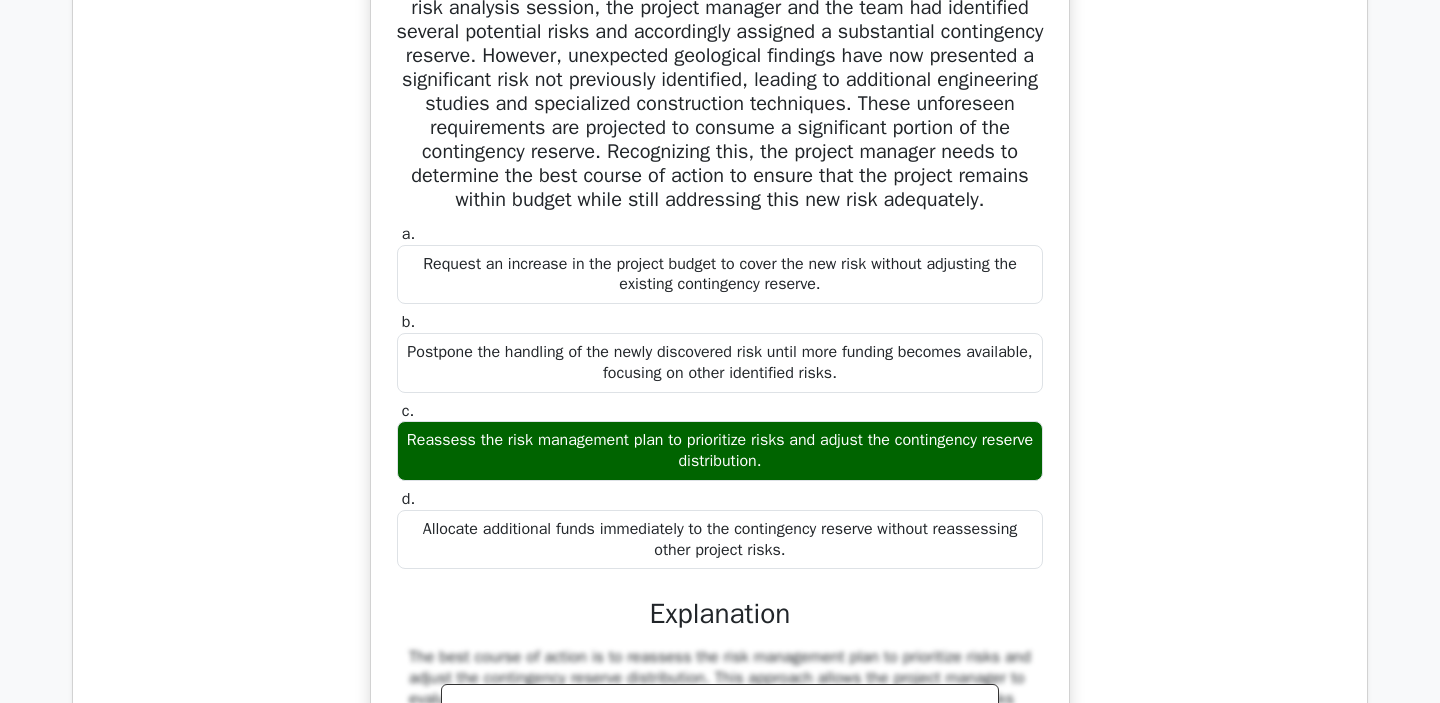 click on "In a major infrastructure development project, after conducting a thorough risk analysis session, the project manager and the team had identified several potential risks and accordingly assigned a substantial contingency reserve. However, unexpected geological findings have now presented a significant risk not previously identified, leading to additional engineering studies and specialized construction techniques. These unforeseen requirements are projected to consume a significant portion of the contingency reserve. Recognizing this, the project manager needs to determine the best course of action to ensure that the project remains within budget while still addressing this new risk adequately." at bounding box center [720, 92] 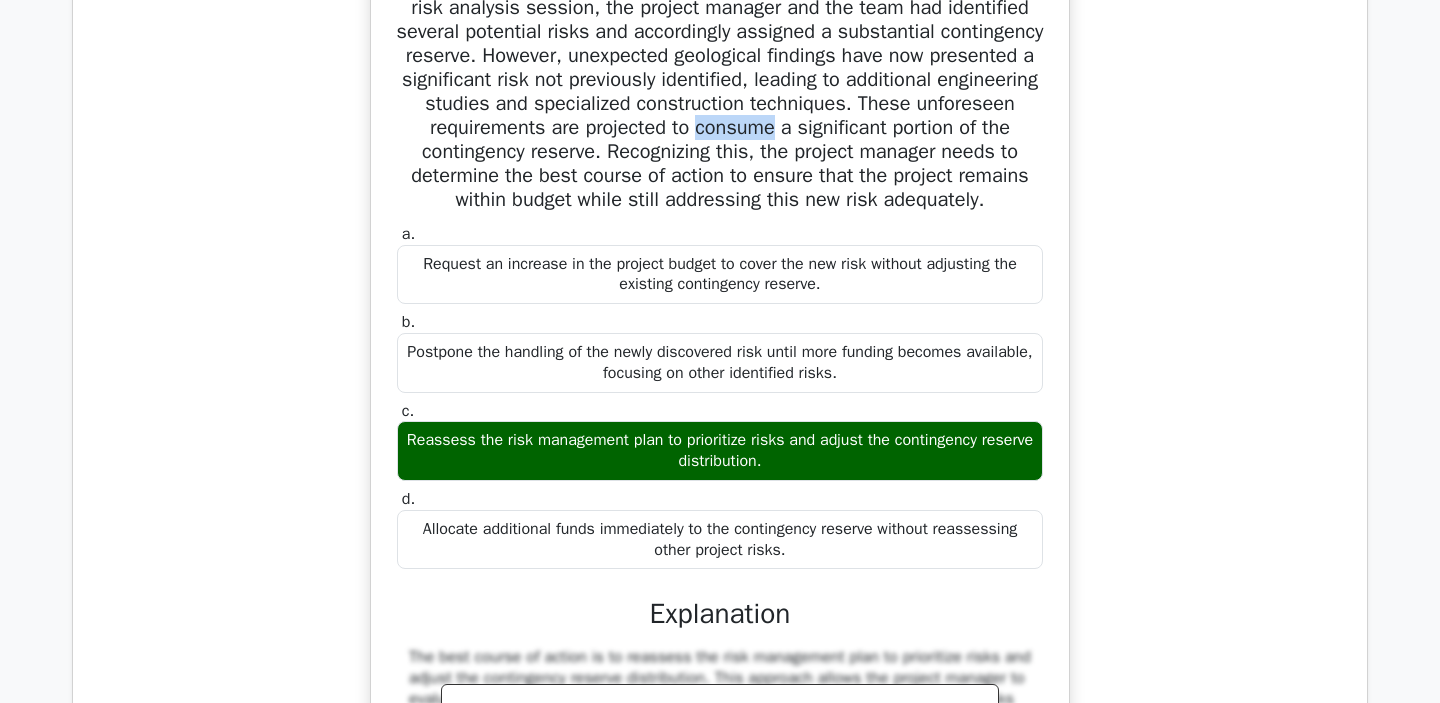 drag, startPoint x: 841, startPoint y: 221, endPoint x: 918, endPoint y: 215, distance: 77.23341 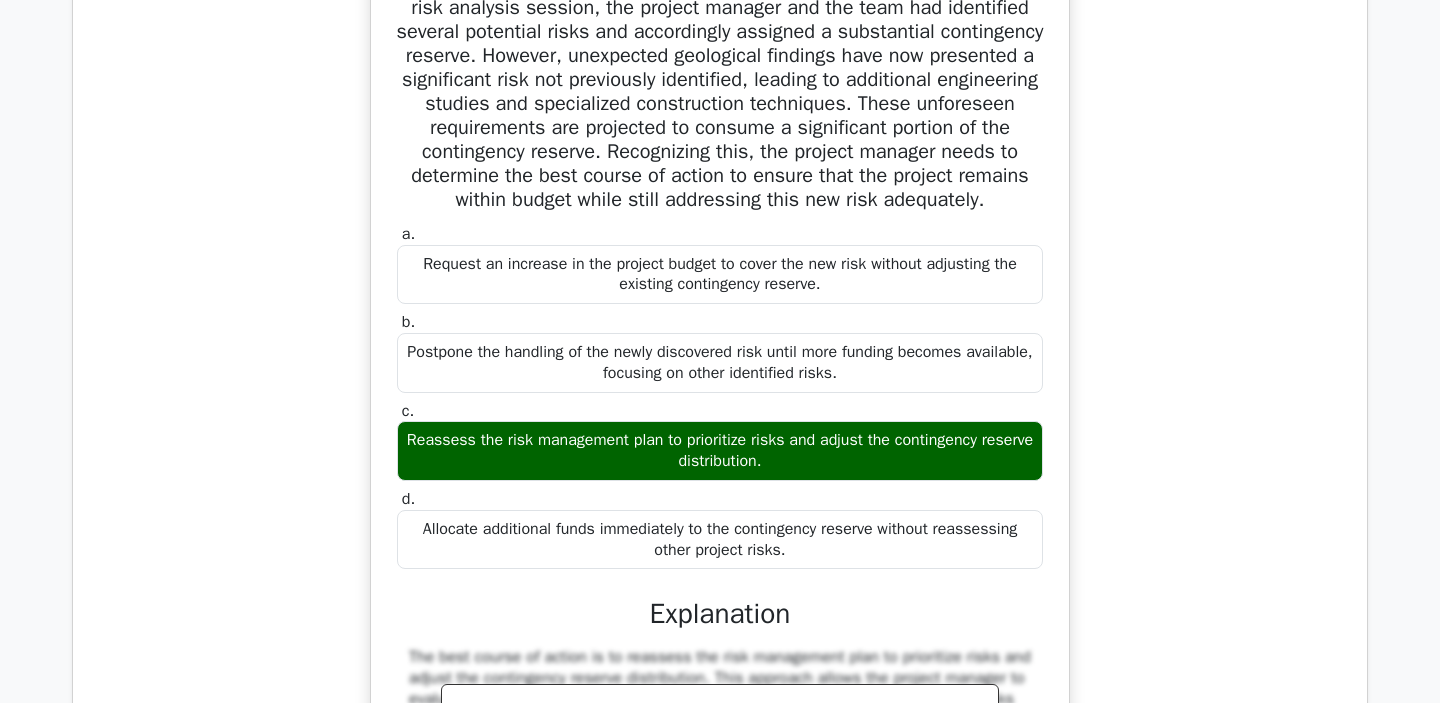 click on "In a major infrastructure development project, after conducting a thorough risk analysis session, the project manager and the team had identified several potential risks and accordingly assigned a substantial contingency reserve. However, unexpected geological findings have now presented a significant risk not previously identified, leading to additional engineering studies and specialized construction techniques. These unforeseen requirements are projected to consume a significant portion of the contingency reserve. Recognizing this, the project manager needs to determine the best course of action to ensure that the project remains within budget while still addressing this new risk adequately." at bounding box center (720, 92) 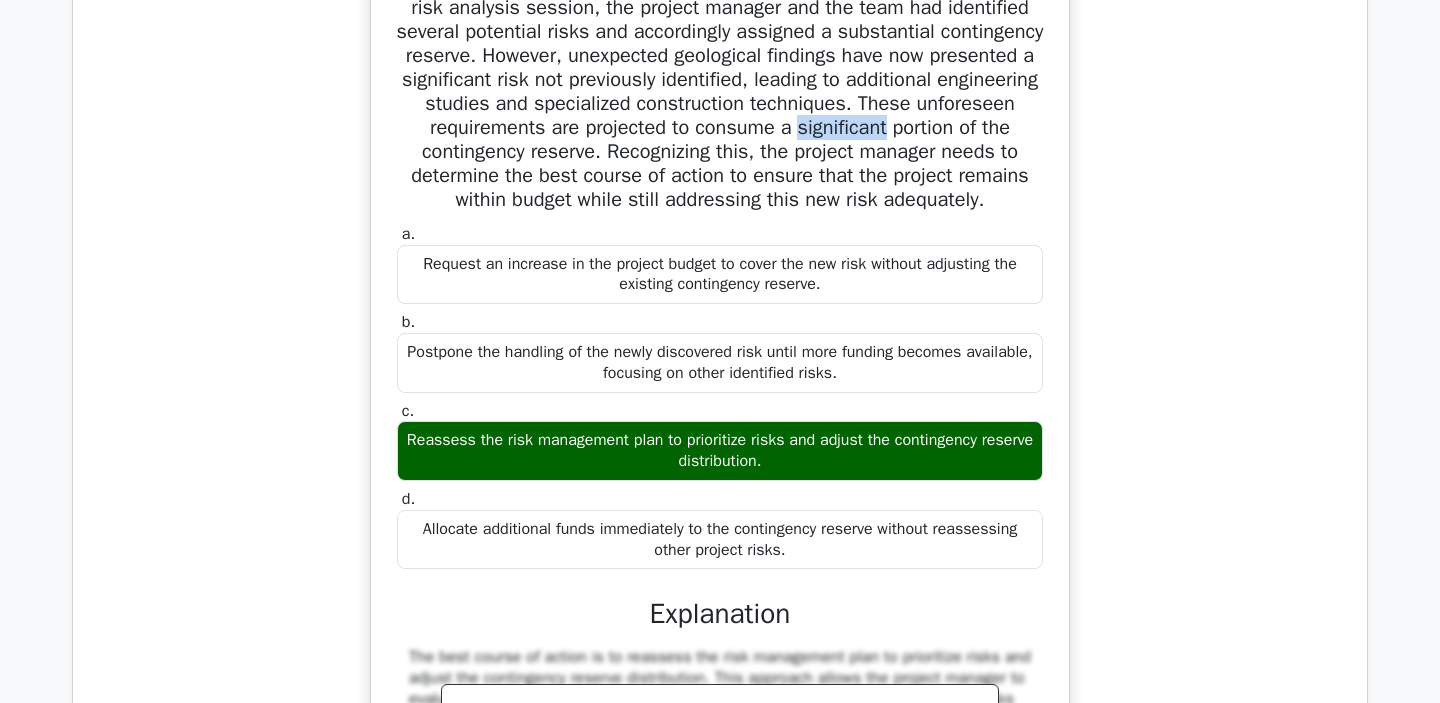 drag, startPoint x: 942, startPoint y: 220, endPoint x: 1035, endPoint y: 213, distance: 93.26307 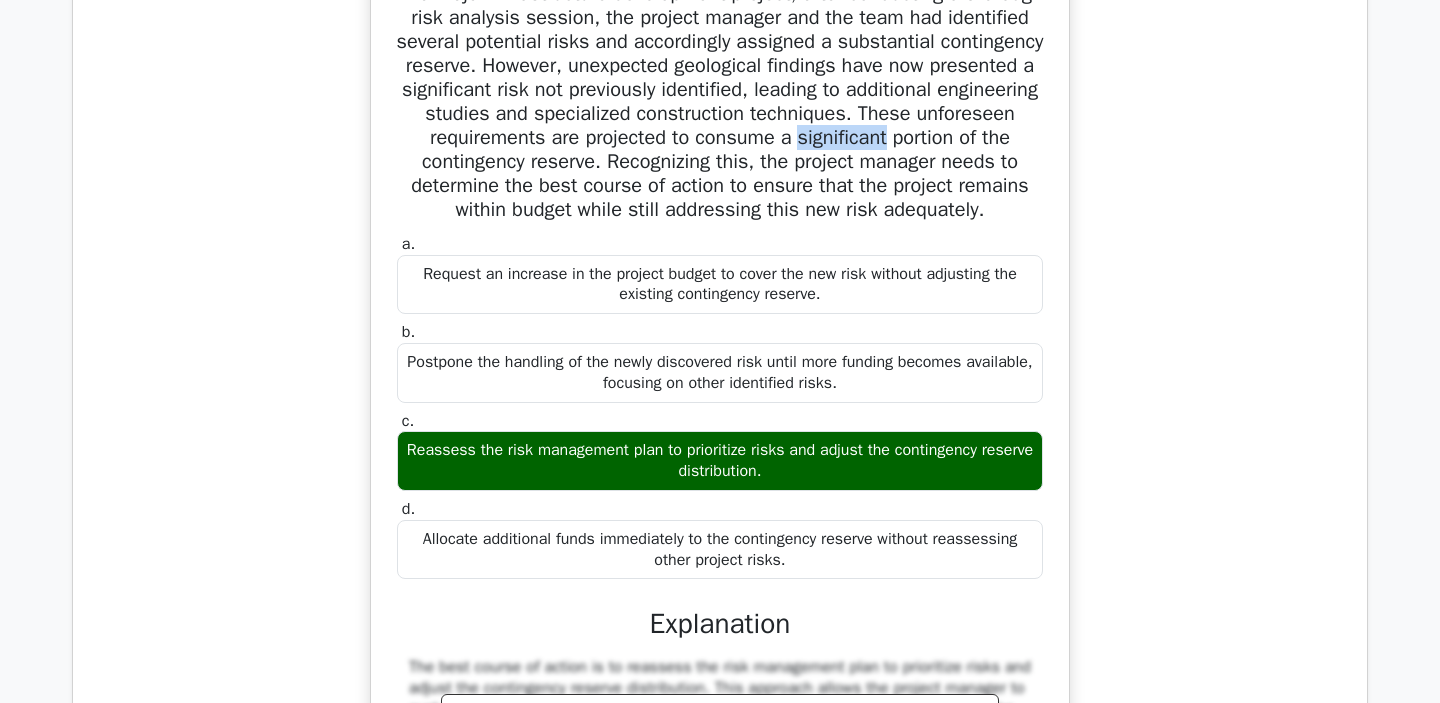 click at bounding box center (1022, 177) 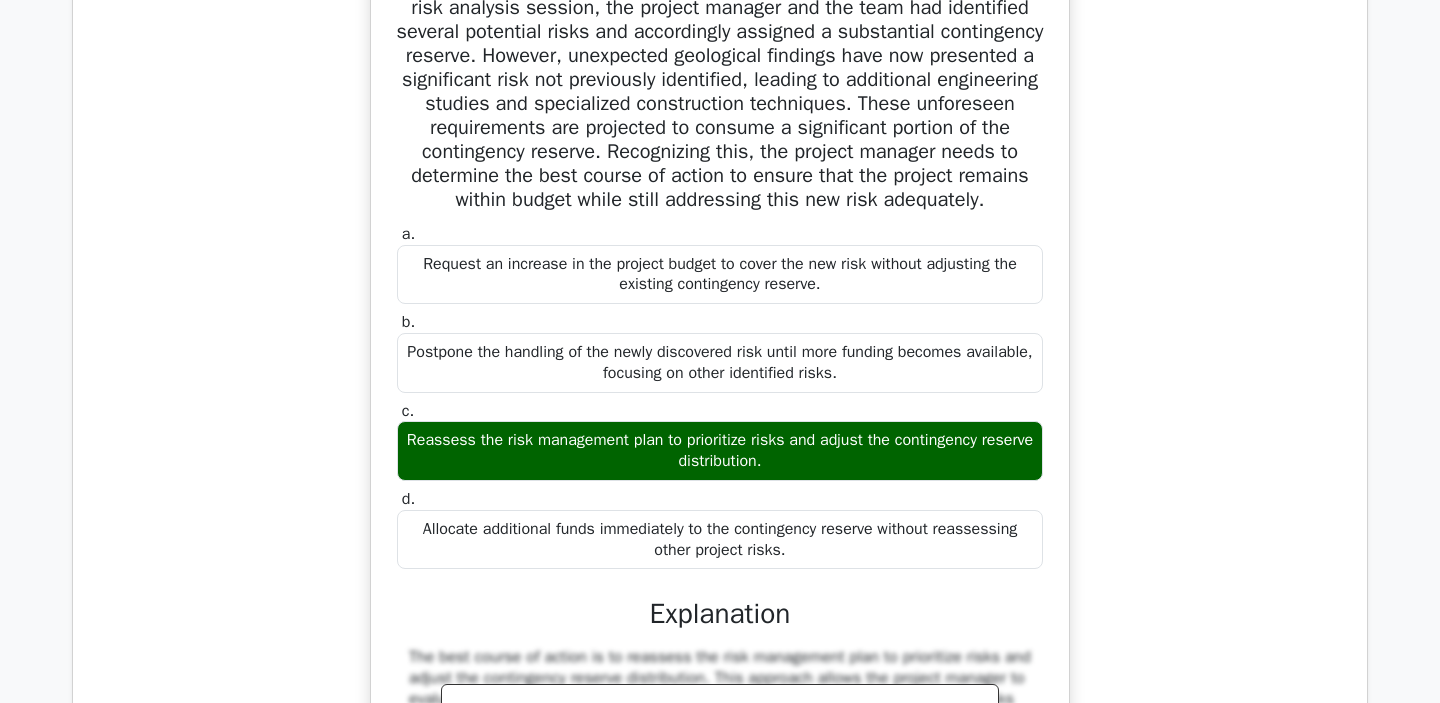 click on "In a major infrastructure development project, after conducting a thorough risk analysis session, the project manager and the team had identified several potential risks and accordingly assigned a substantial contingency reserve. However, unexpected geological findings have now presented a significant risk not previously identified, leading to additional engineering studies and specialized construction techniques. These unforeseen requirements are projected to consume a significant portion of the contingency reserve. Recognizing this, the project manager needs to determine the best course of action to ensure that the project remains within budget while still addressing this new risk adequately." at bounding box center (720, 92) 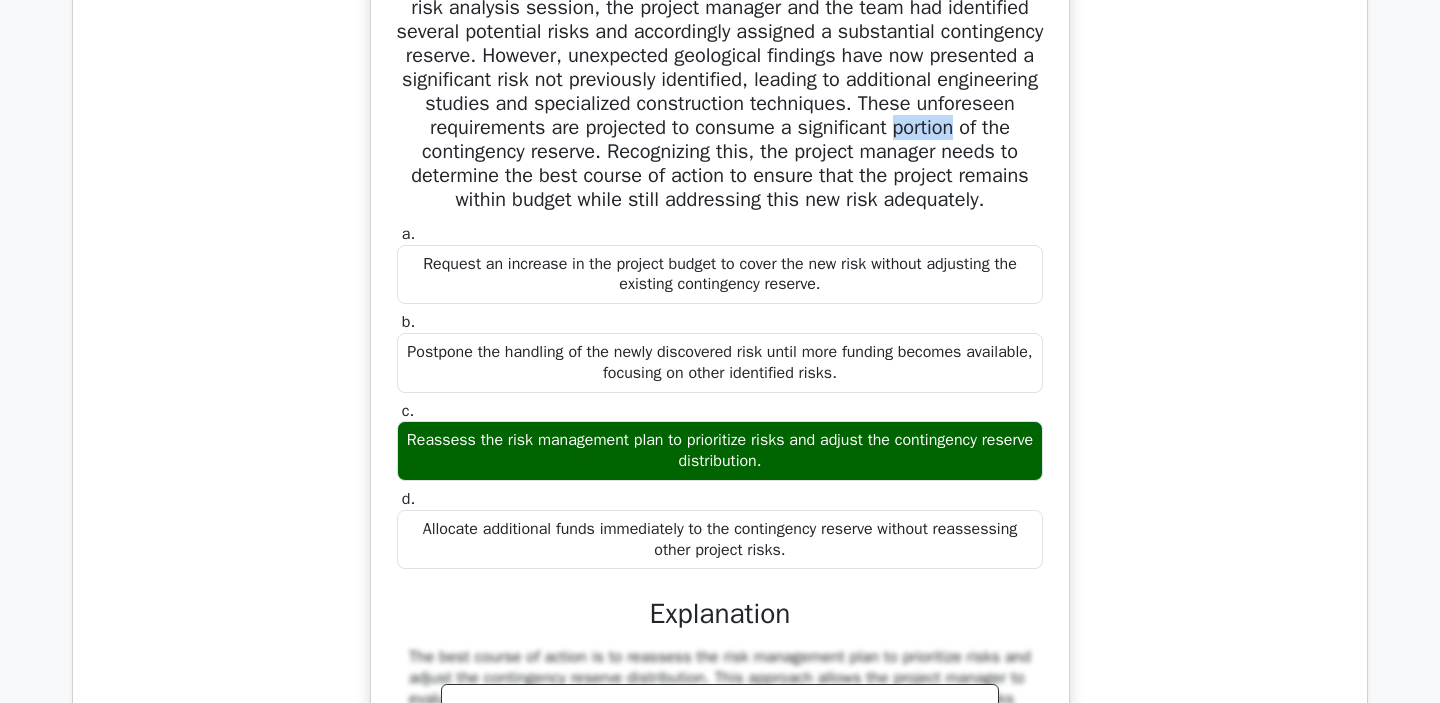 drag, startPoint x: 437, startPoint y: 246, endPoint x: 499, endPoint y: 243, distance: 62.072536 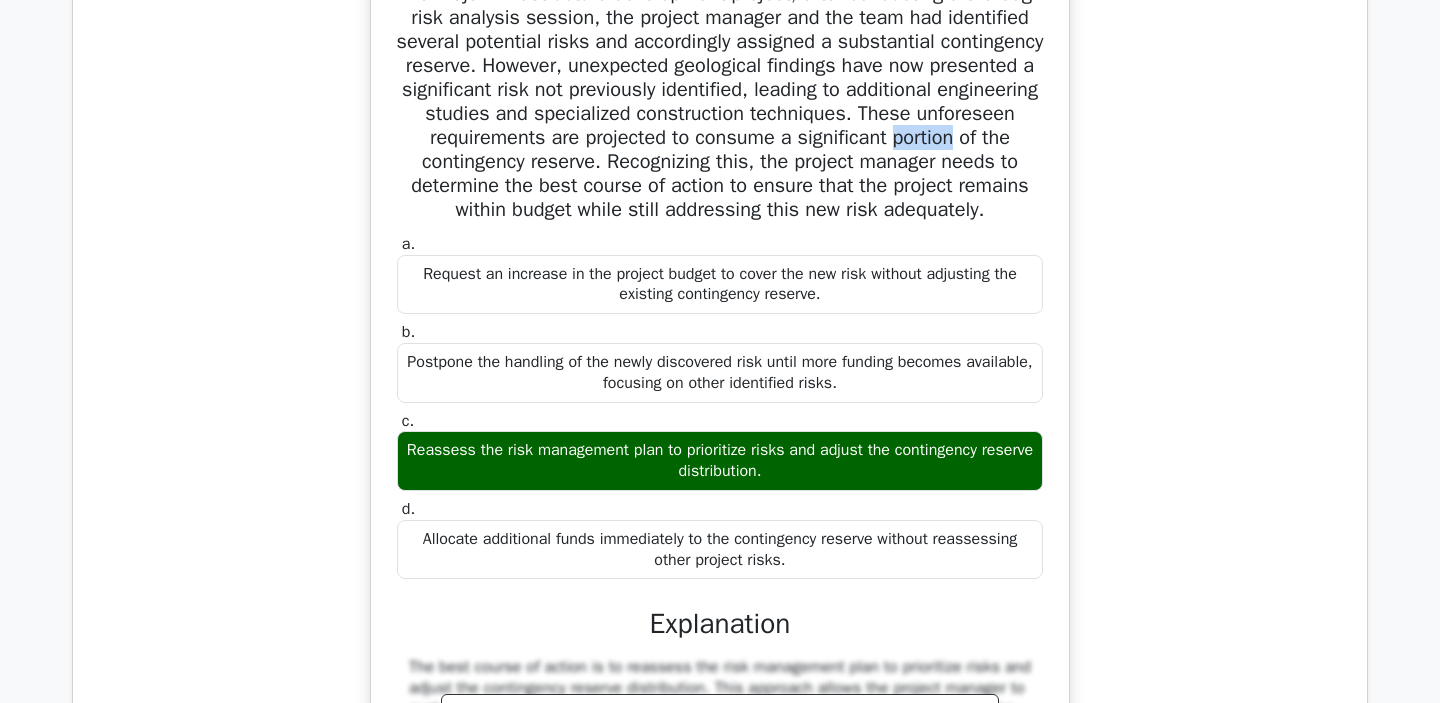 click at bounding box center (486, 254) 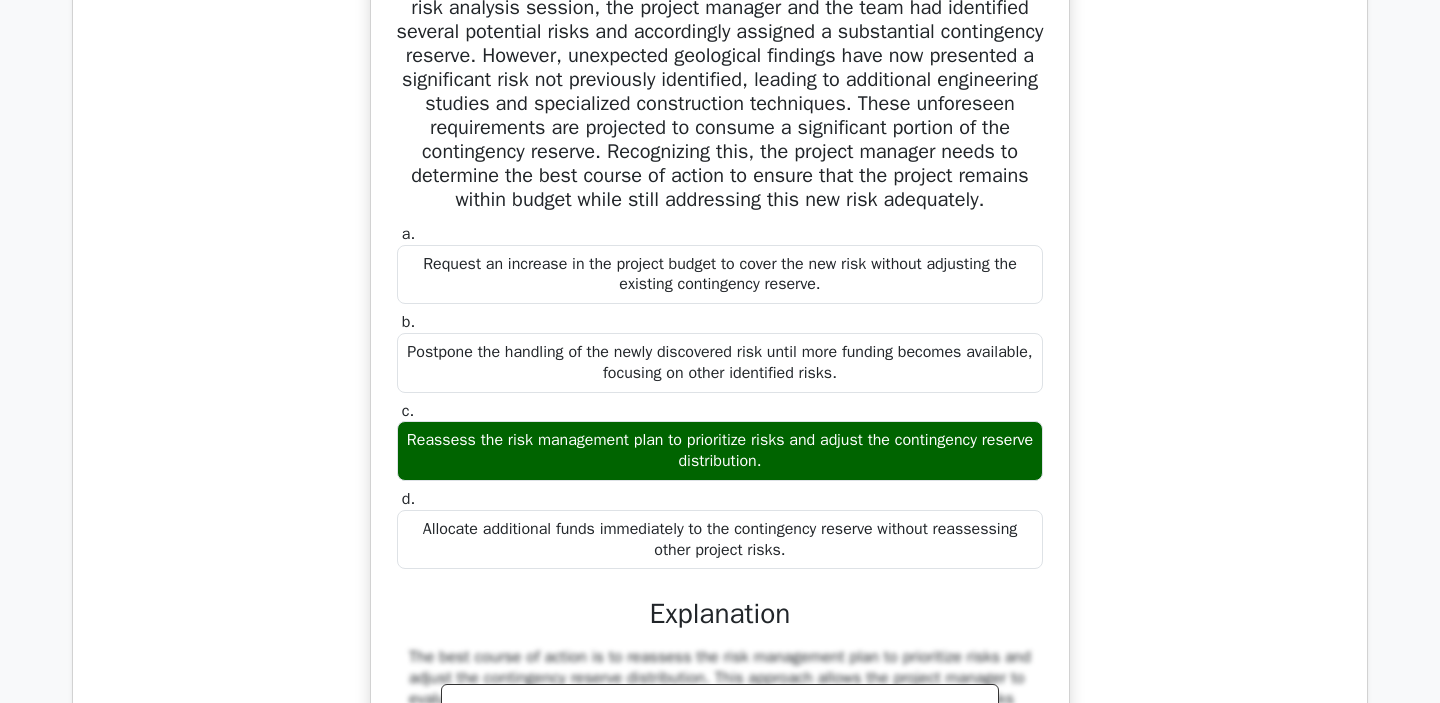 click on "In a major infrastructure development project, after conducting a thorough risk analysis session, the project manager and the team had identified several potential risks and accordingly assigned a substantial contingency reserve. However, unexpected geological findings have now presented a significant risk not previously identified, leading to additional engineering studies and specialized construction techniques. These unforeseen requirements are projected to consume a significant portion of the contingency reserve. Recognizing this, the project manager needs to determine the best course of action to ensure that the project remains within budget while still addressing this new risk adequately." at bounding box center (720, 92) 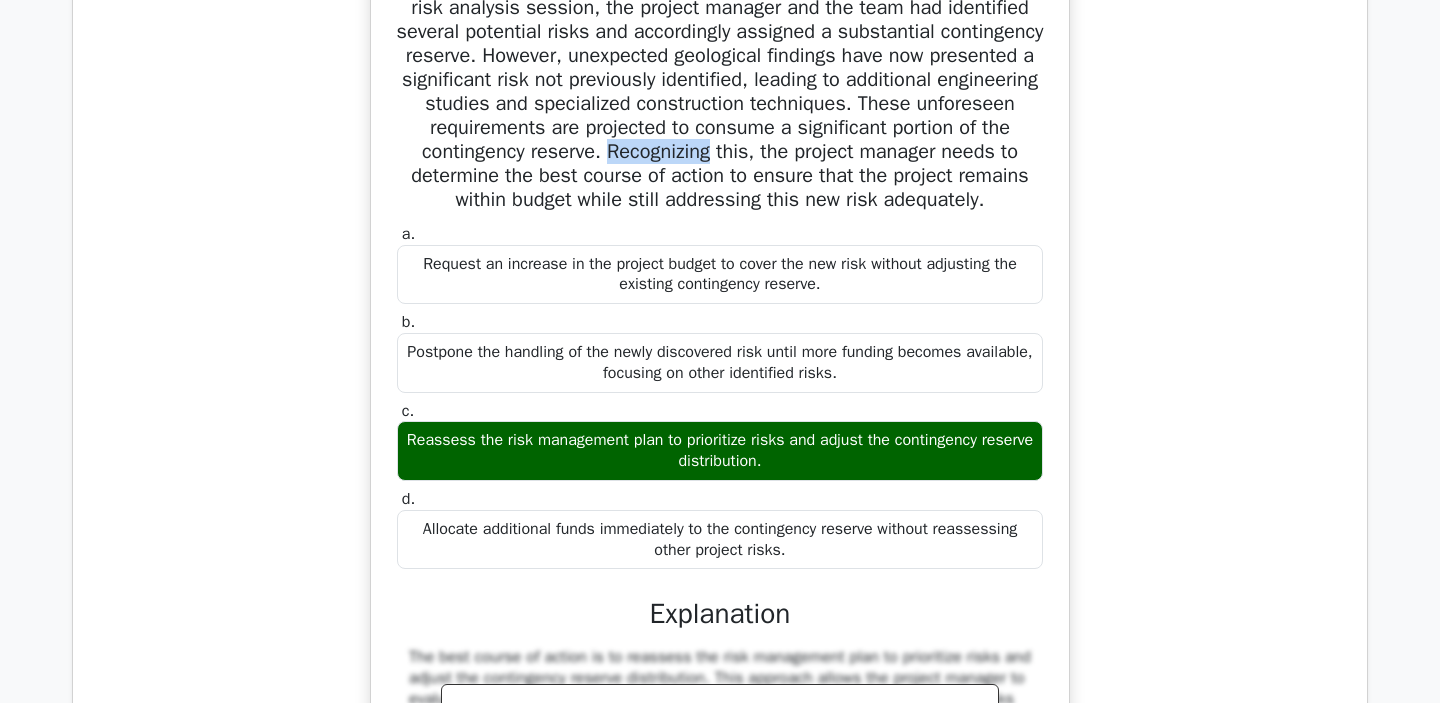 drag, startPoint x: 751, startPoint y: 242, endPoint x: 863, endPoint y: 243, distance: 112.00446 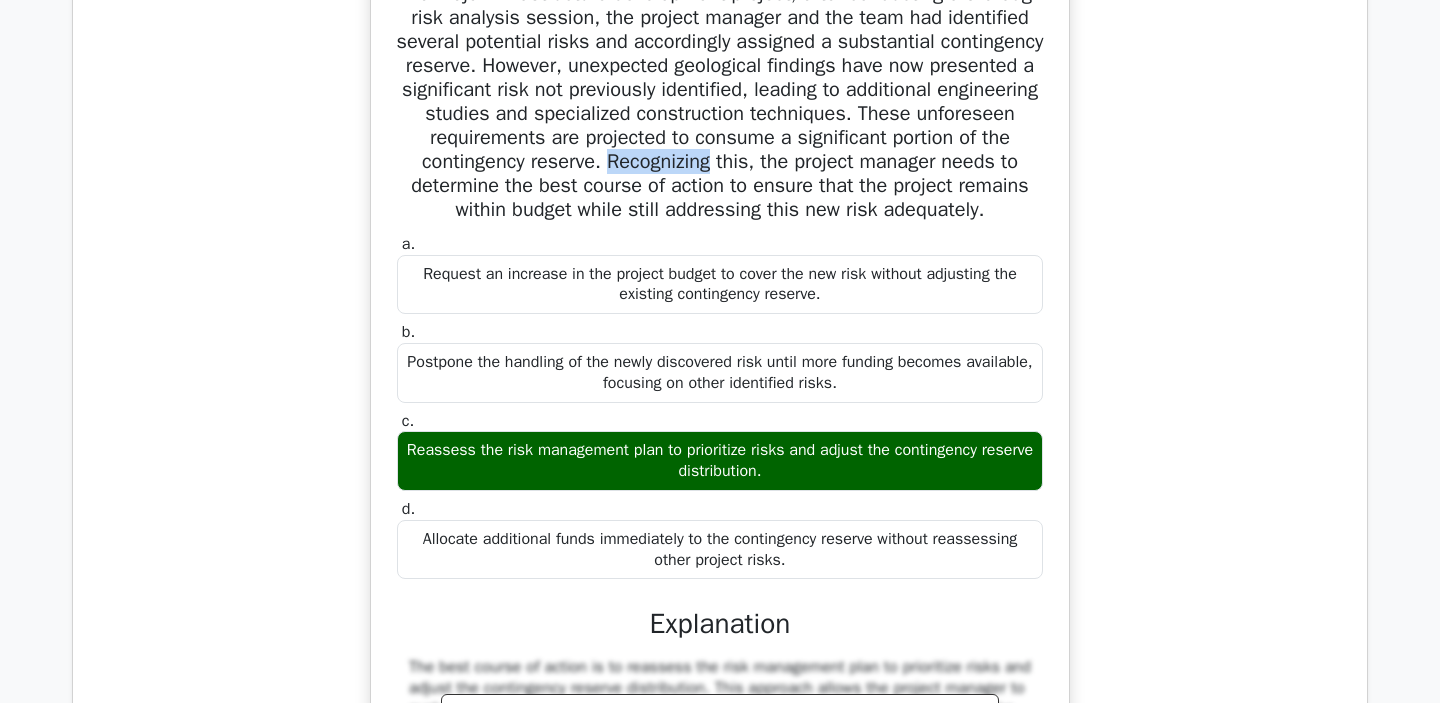 click at bounding box center [850, 254] 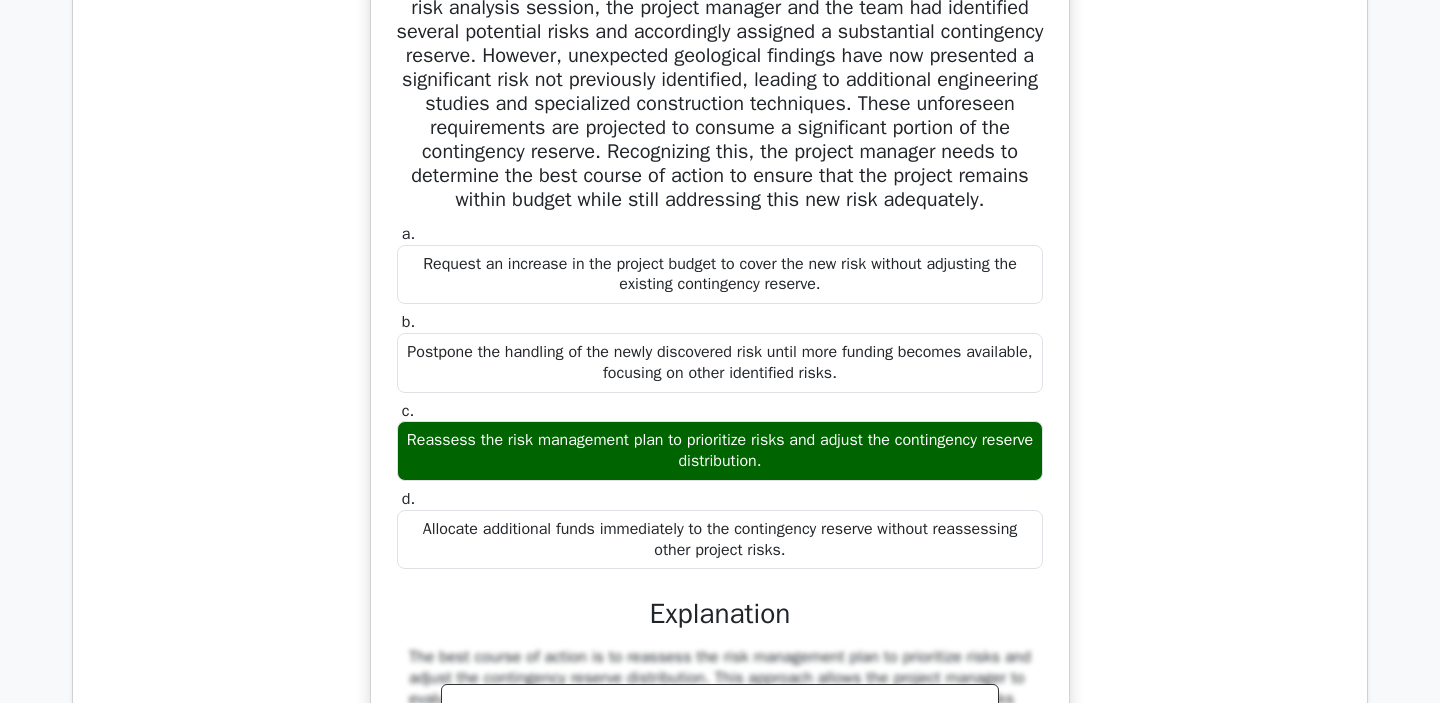 click on "In a major infrastructure development project, after conducting a thorough risk analysis session, the project manager and the team had identified several potential risks and accordingly assigned a substantial contingency reserve. However, unexpected geological findings have now presented a significant risk not previously identified, leading to additional engineering studies and specialized construction techniques. These unforeseen requirements are projected to consume a significant portion of the contingency reserve. Recognizing this, the project manager needs to determine the best course of action to ensure that the project remains within budget while still addressing this new risk adequately." at bounding box center (720, 92) 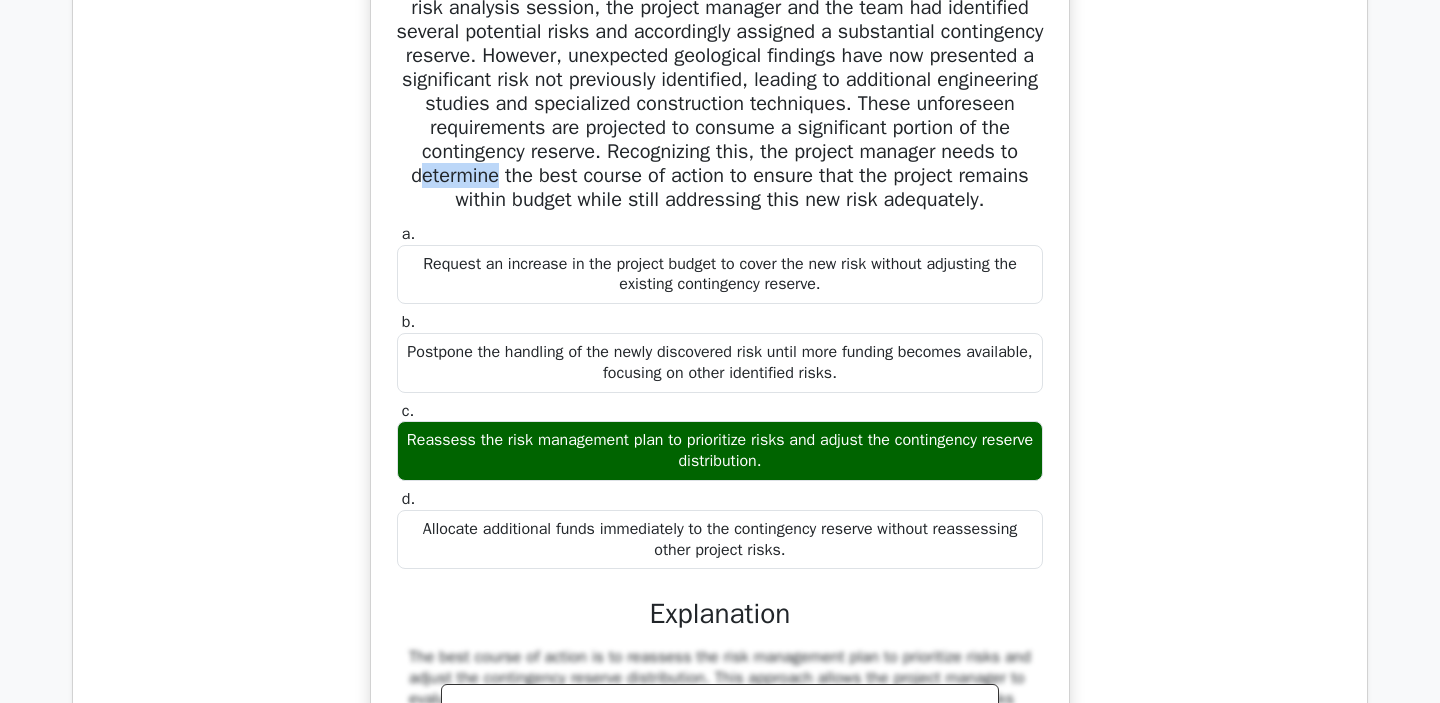 drag, startPoint x: 568, startPoint y: 267, endPoint x: 649, endPoint y: 269, distance: 81.02469 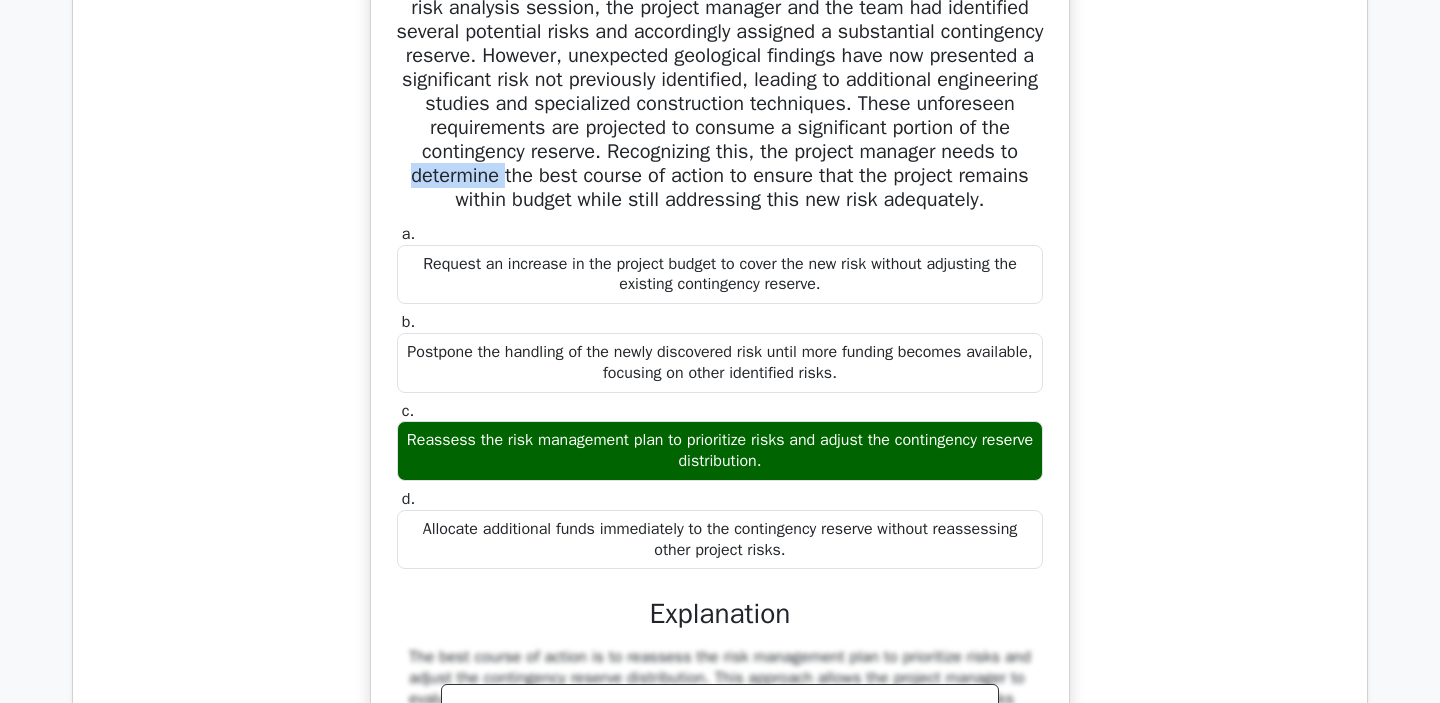 drag, startPoint x: 563, startPoint y: 270, endPoint x: 656, endPoint y: 271, distance: 93.00538 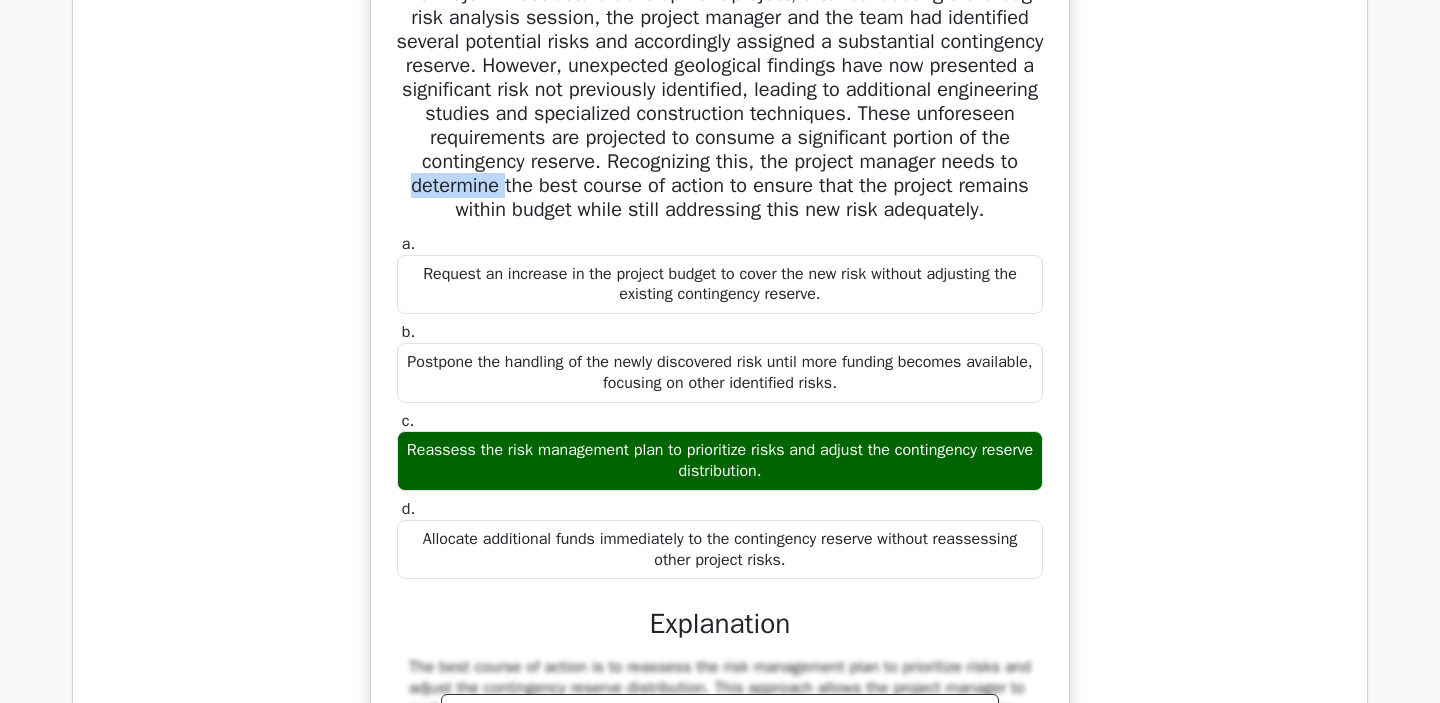 click at bounding box center (643, 278) 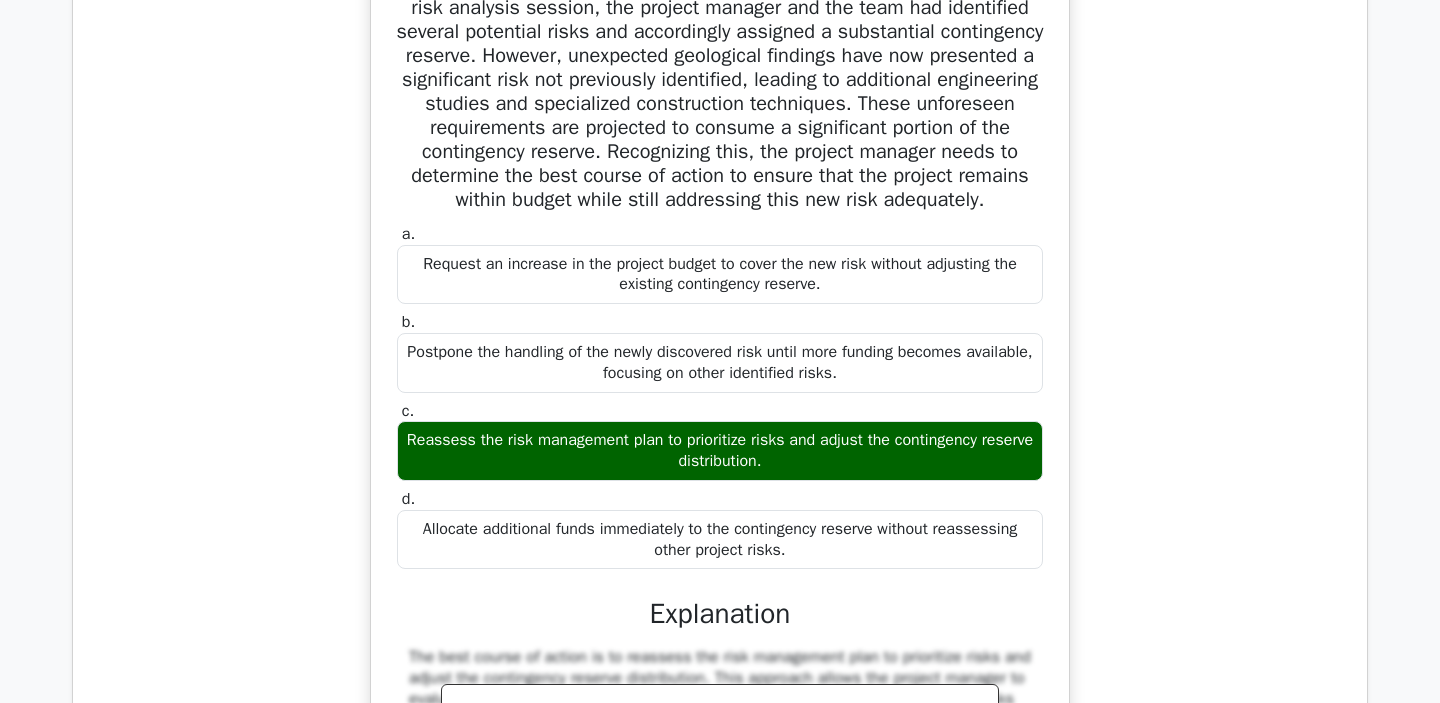 click on "In a major infrastructure development project, after conducting a thorough risk analysis session, the project manager and the team had identified several potential risks and accordingly assigned a substantial contingency reserve. However, unexpected geological findings have now presented a significant risk not previously identified, leading to additional engineering studies and specialized construction techniques. These unforeseen requirements are projected to consume a significant portion of the contingency reserve. Recognizing this, the project manager needs to determine the best course of action to ensure that the project remains within budget while still addressing this new risk adequately." at bounding box center [720, 92] 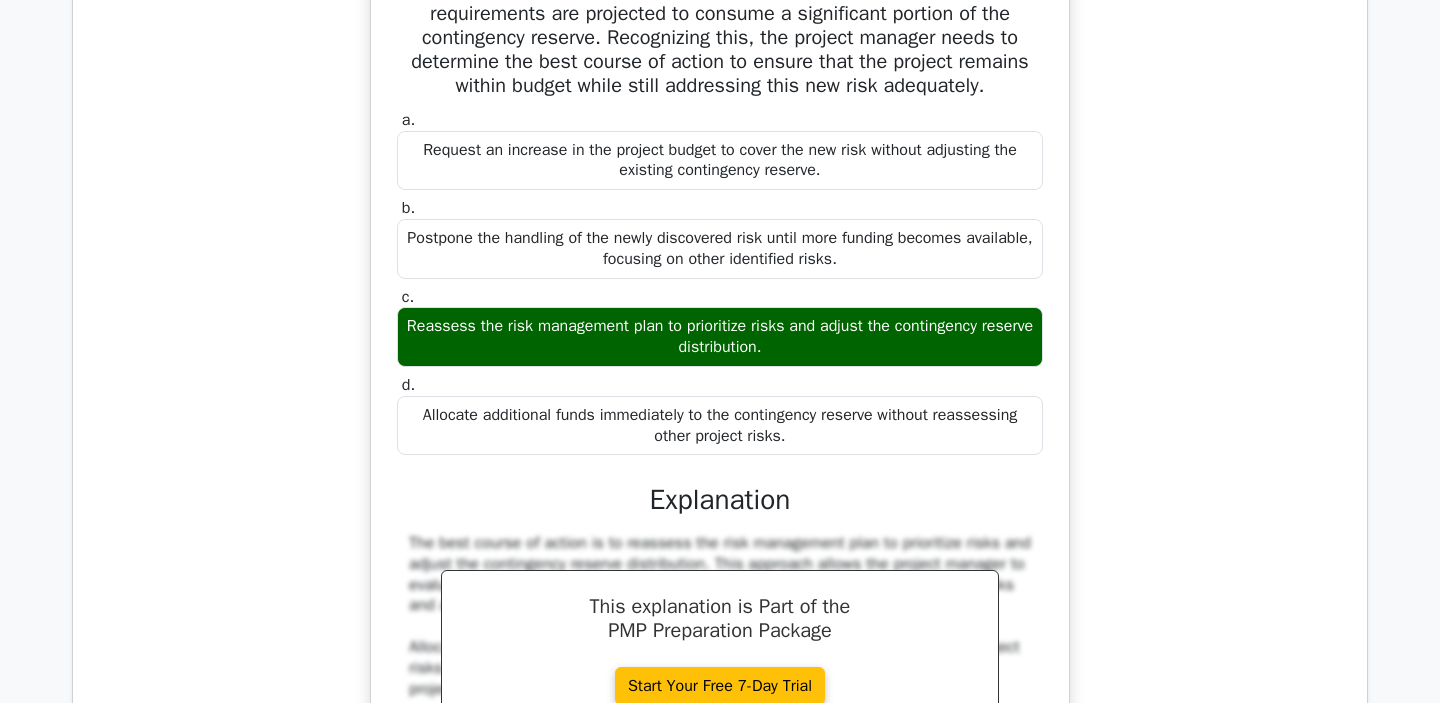 scroll, scrollTop: 10890, scrollLeft: 0, axis: vertical 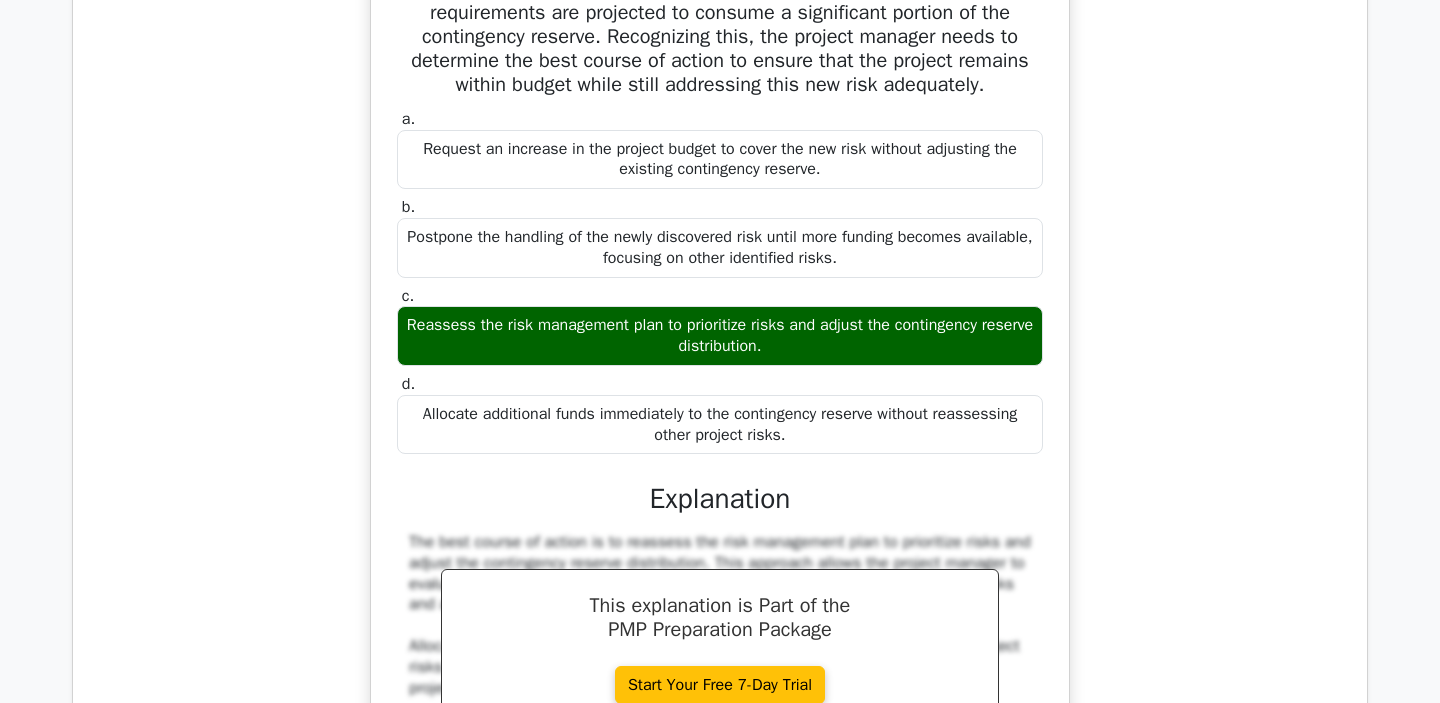 drag, startPoint x: 412, startPoint y: 259, endPoint x: 840, endPoint y: 303, distance: 430.25574 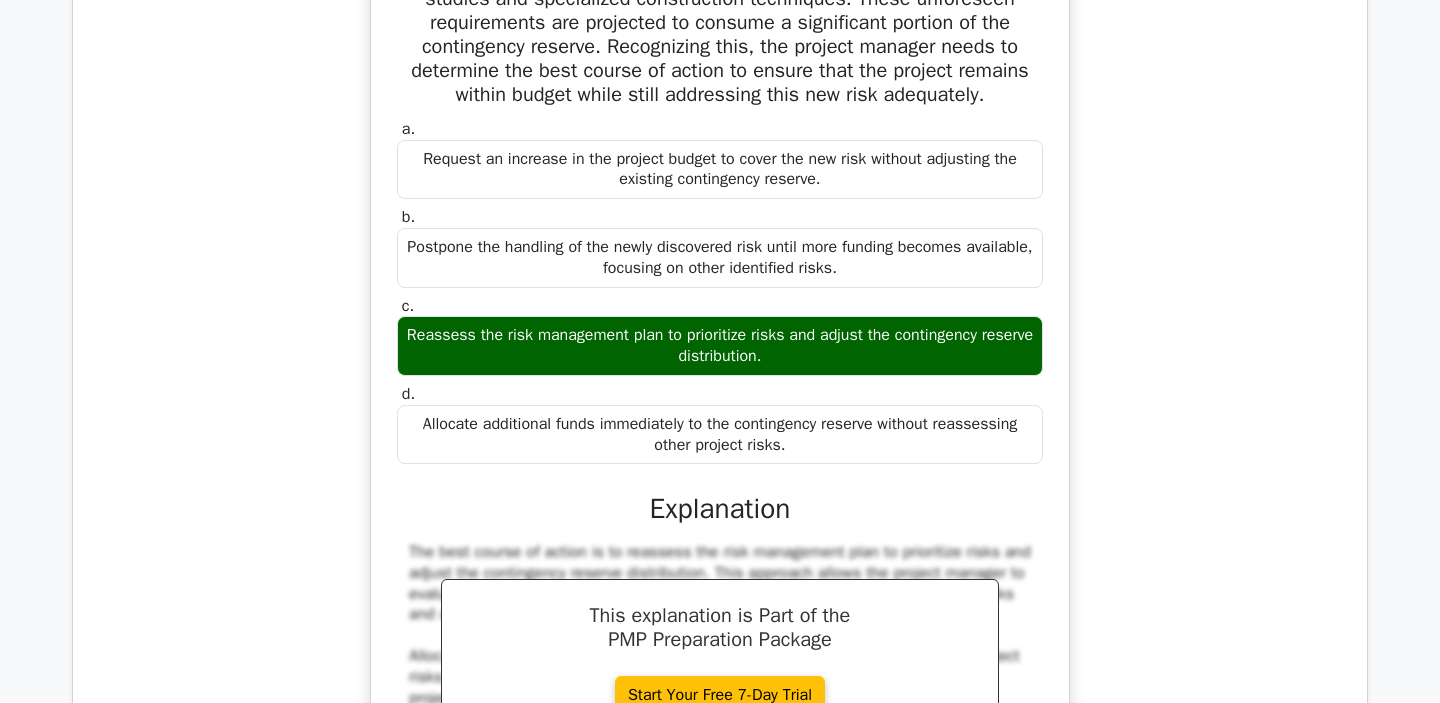 click at bounding box center [827, 294] 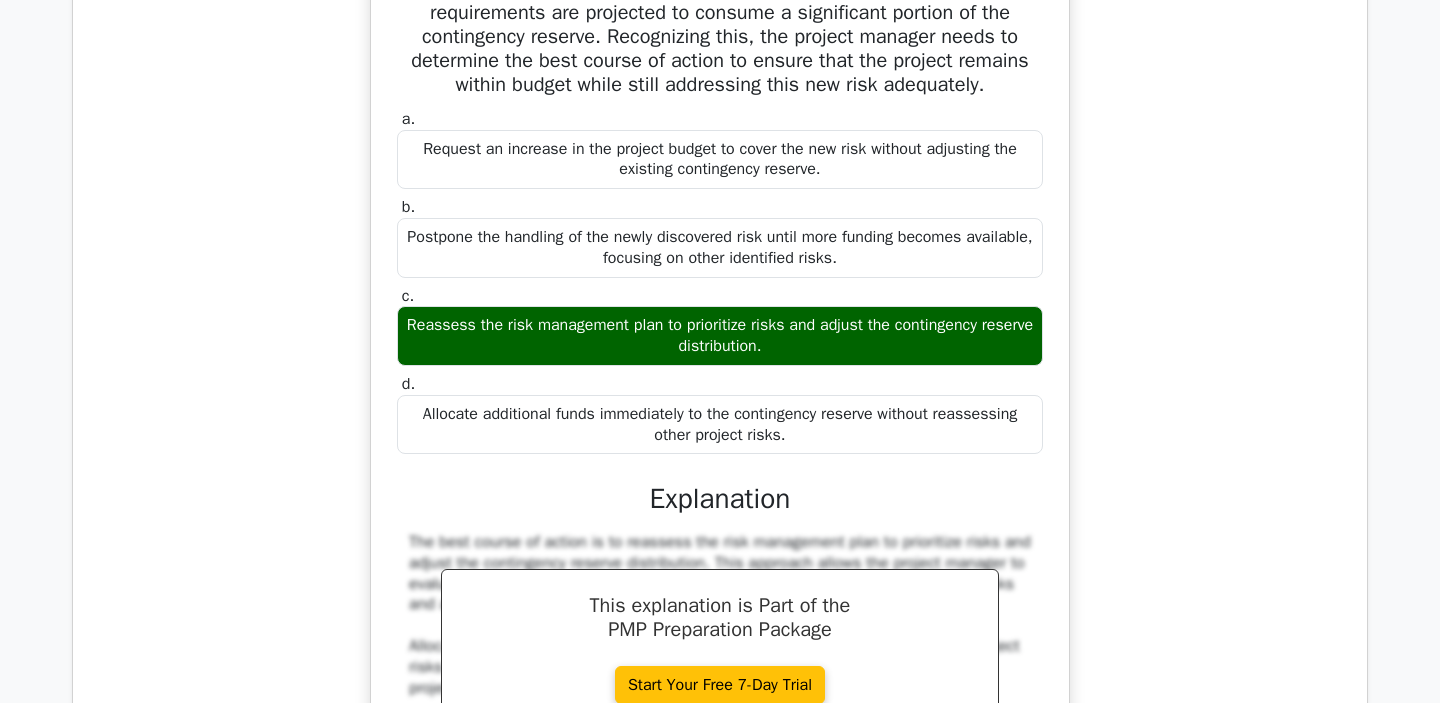 click on "Request an increase in the project budget to cover the new risk without adjusting the existing contingency reserve." at bounding box center [720, 160] 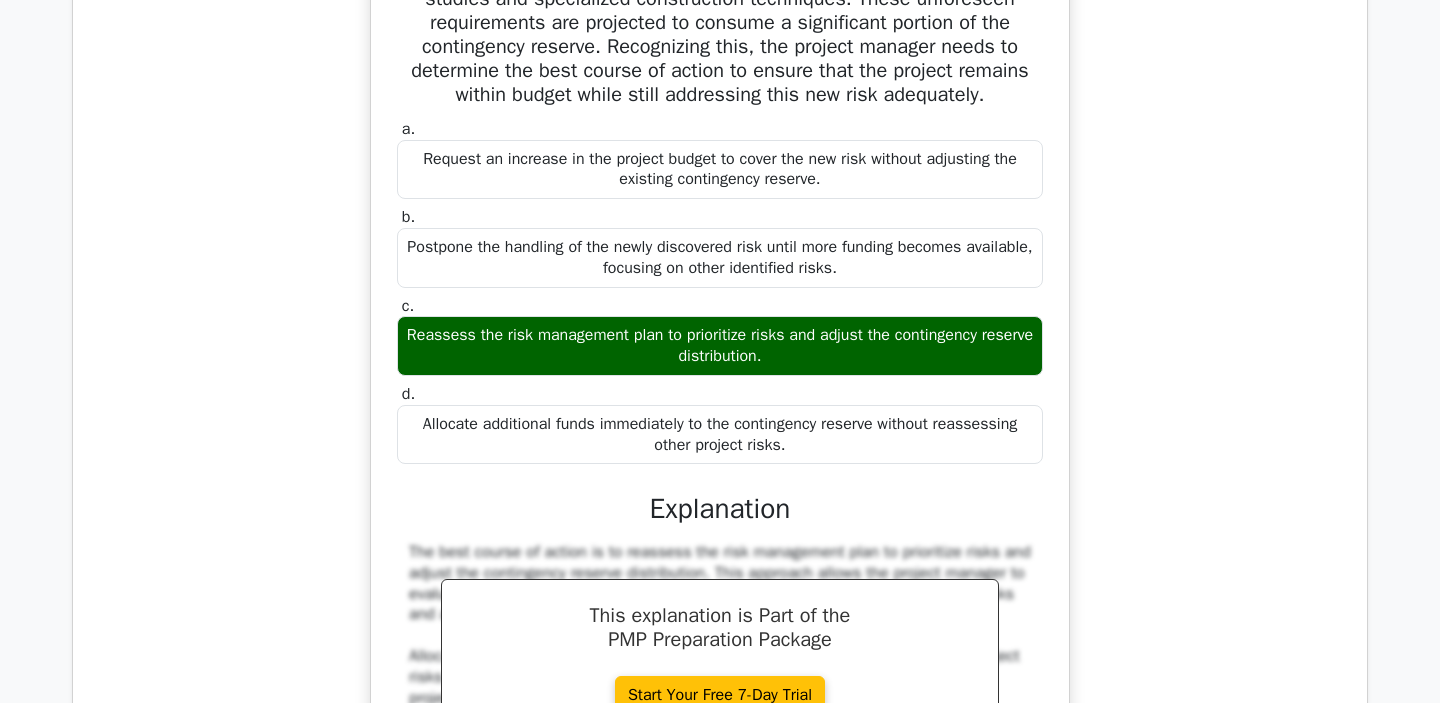 click at bounding box center [964, 225] 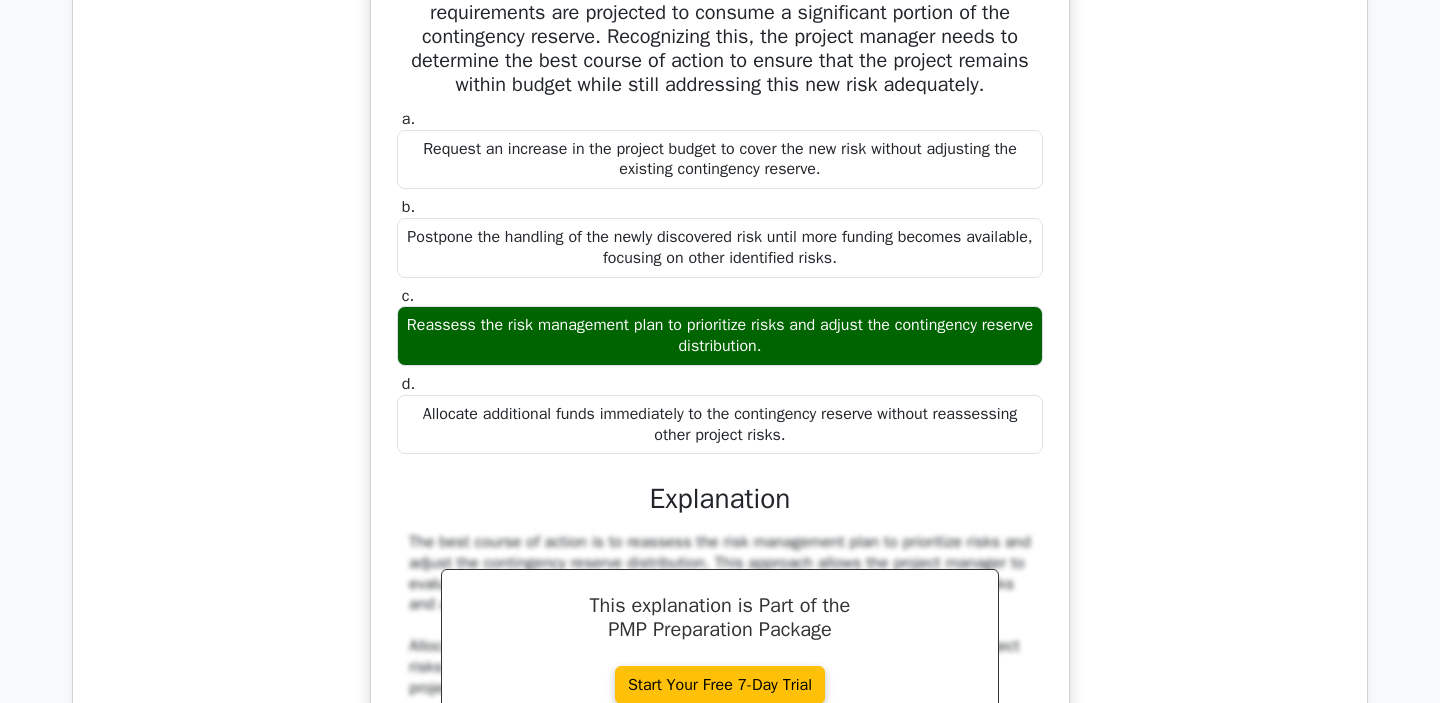 click on "Request an increase in the project budget to cover the new risk without adjusting the existing contingency reserve." at bounding box center (720, 160) 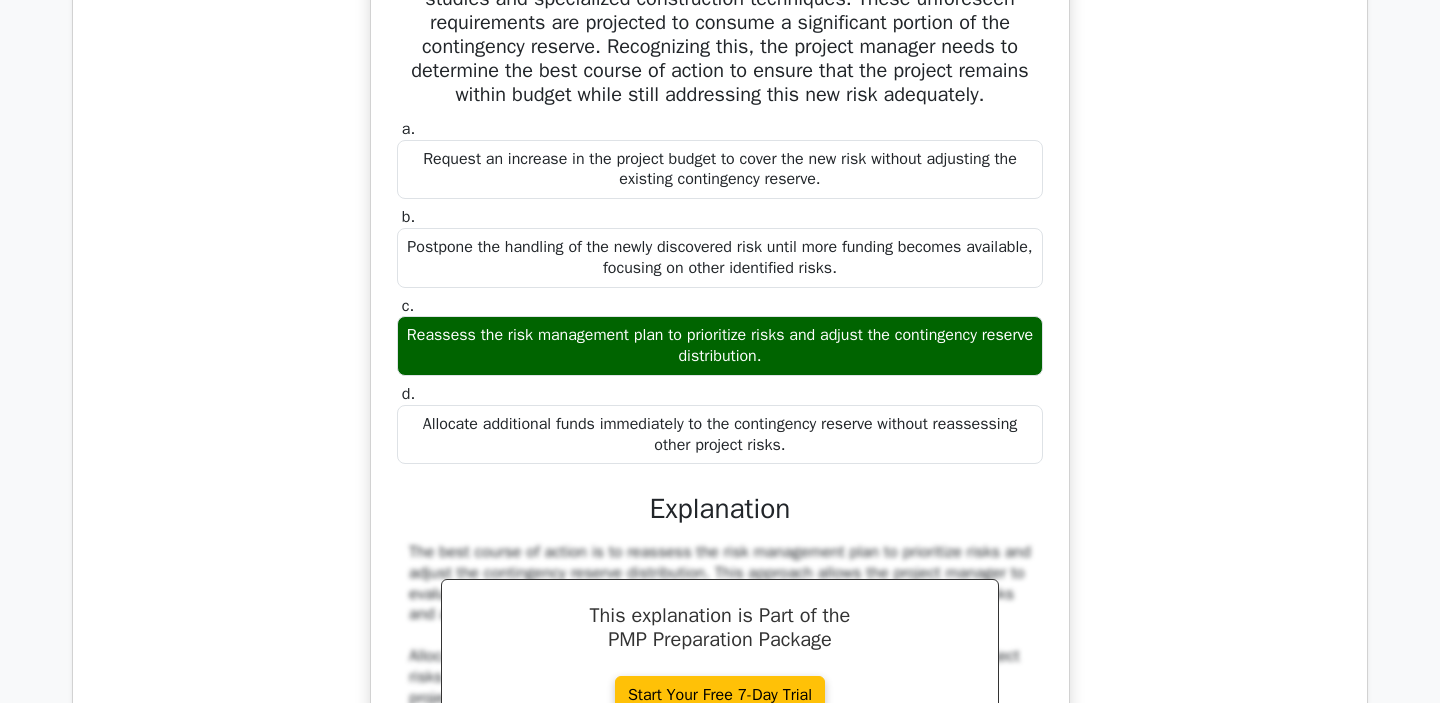click at bounding box center (808, 294) 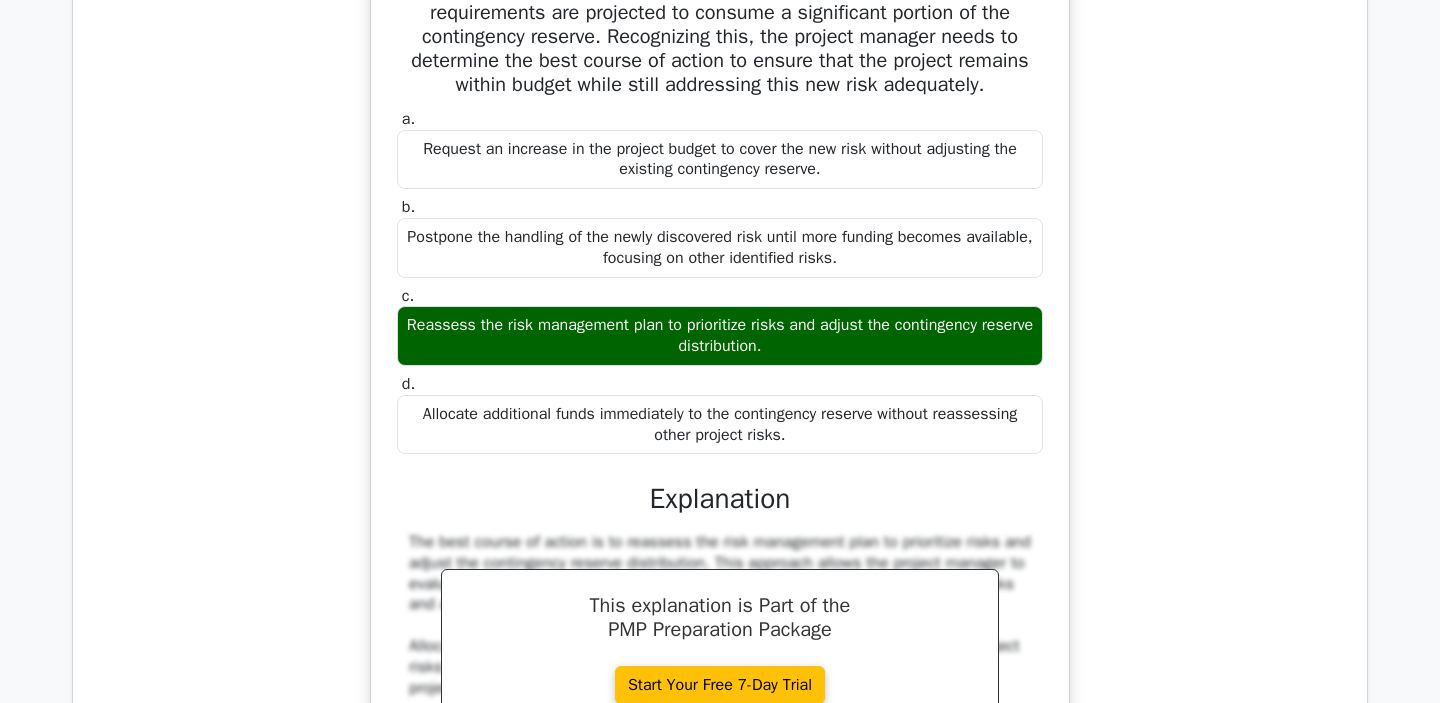 click on "Request an increase in the project budget to cover the new risk without adjusting the existing contingency reserve." at bounding box center (720, 160) 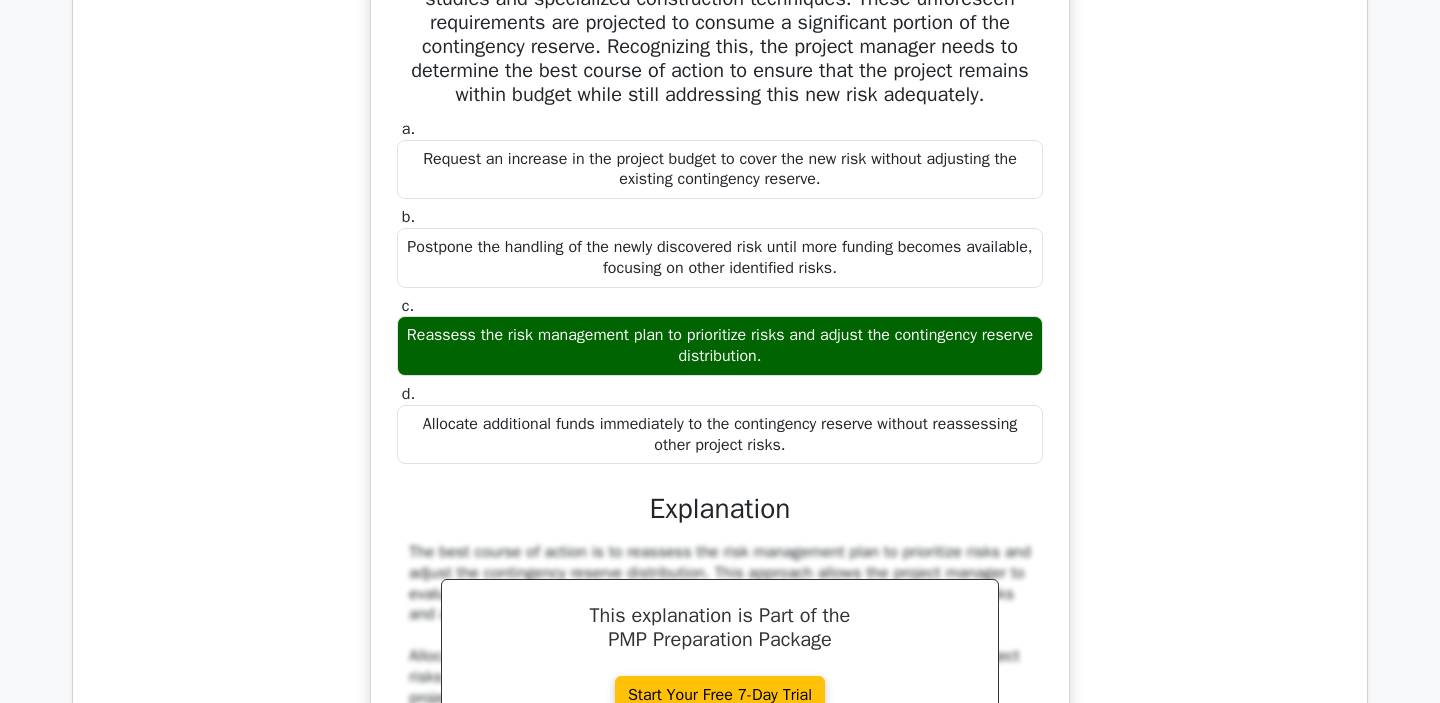 click at bounding box center [872, 382] 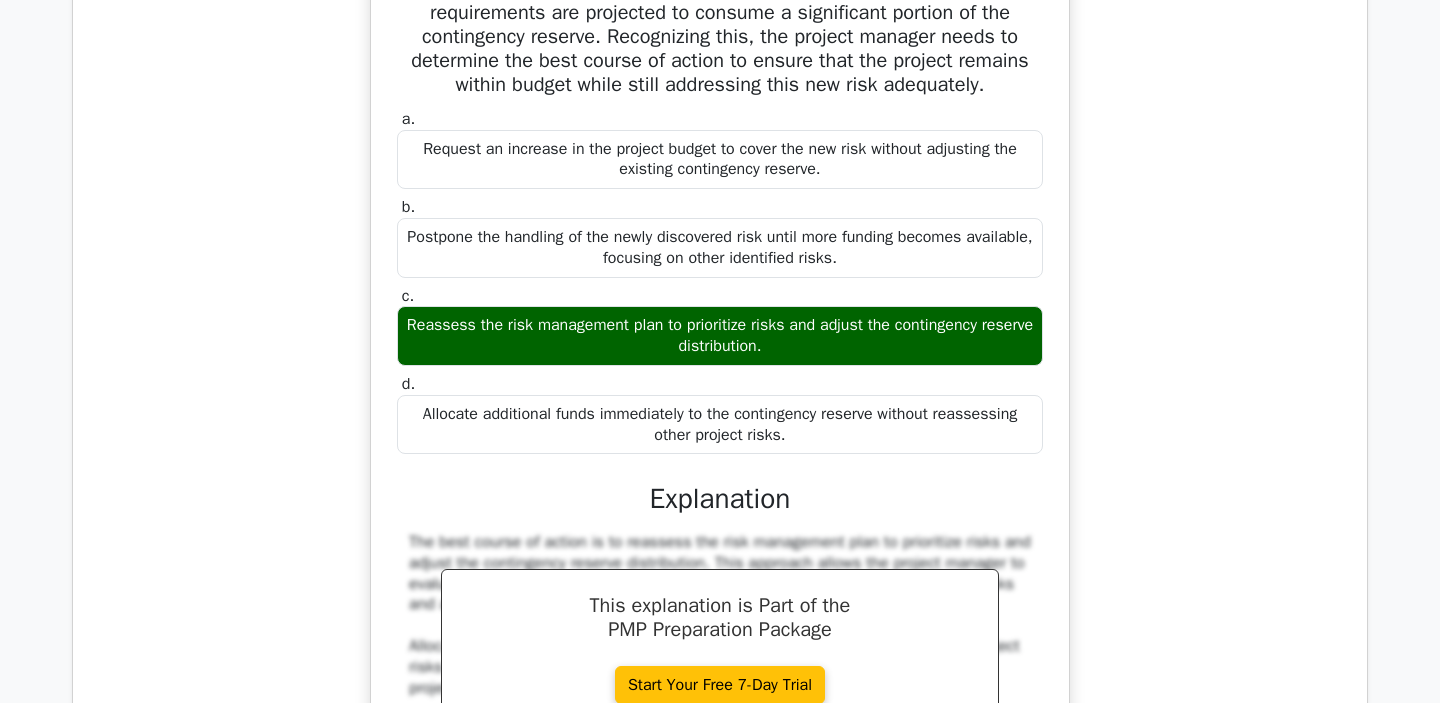 click on "Postpone the handling of the newly discovered risk until more funding becomes available, focusing on other identified risks." at bounding box center [720, 248] 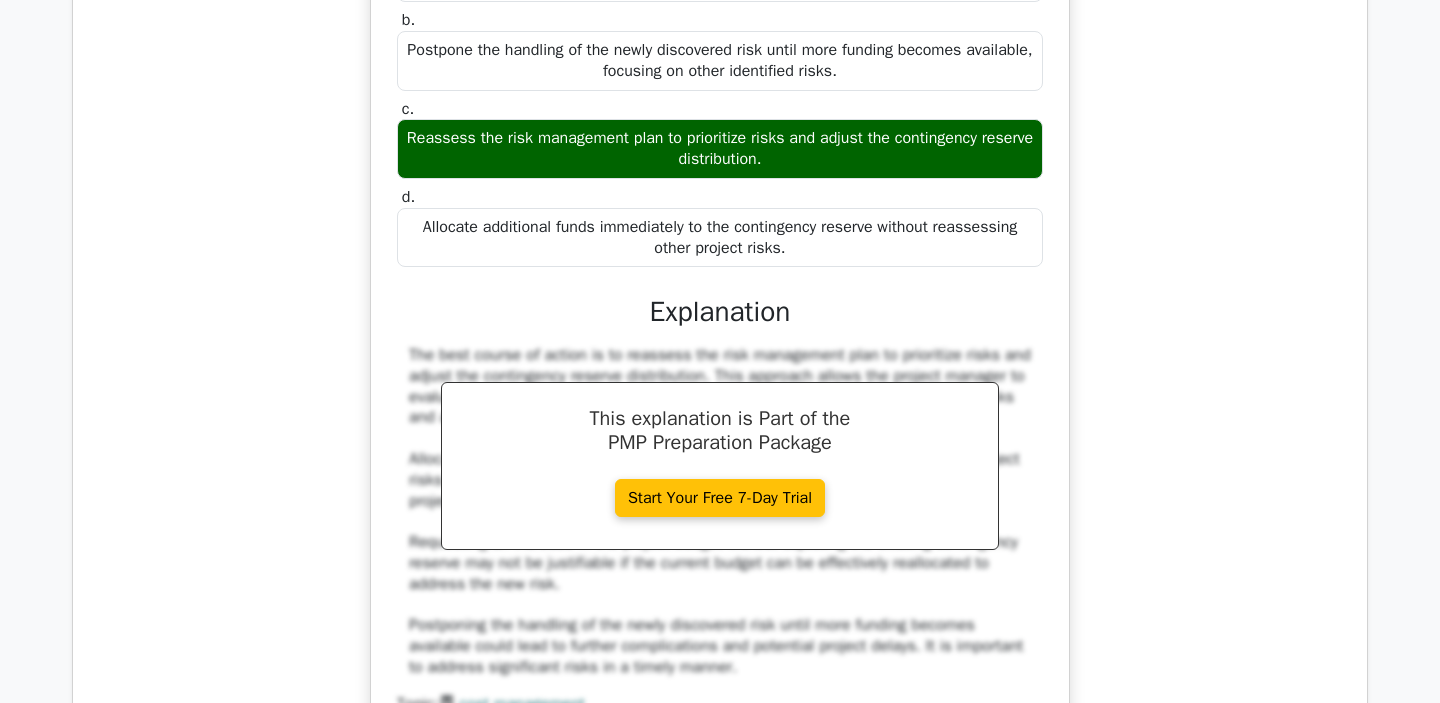 scroll, scrollTop: 11079, scrollLeft: 0, axis: vertical 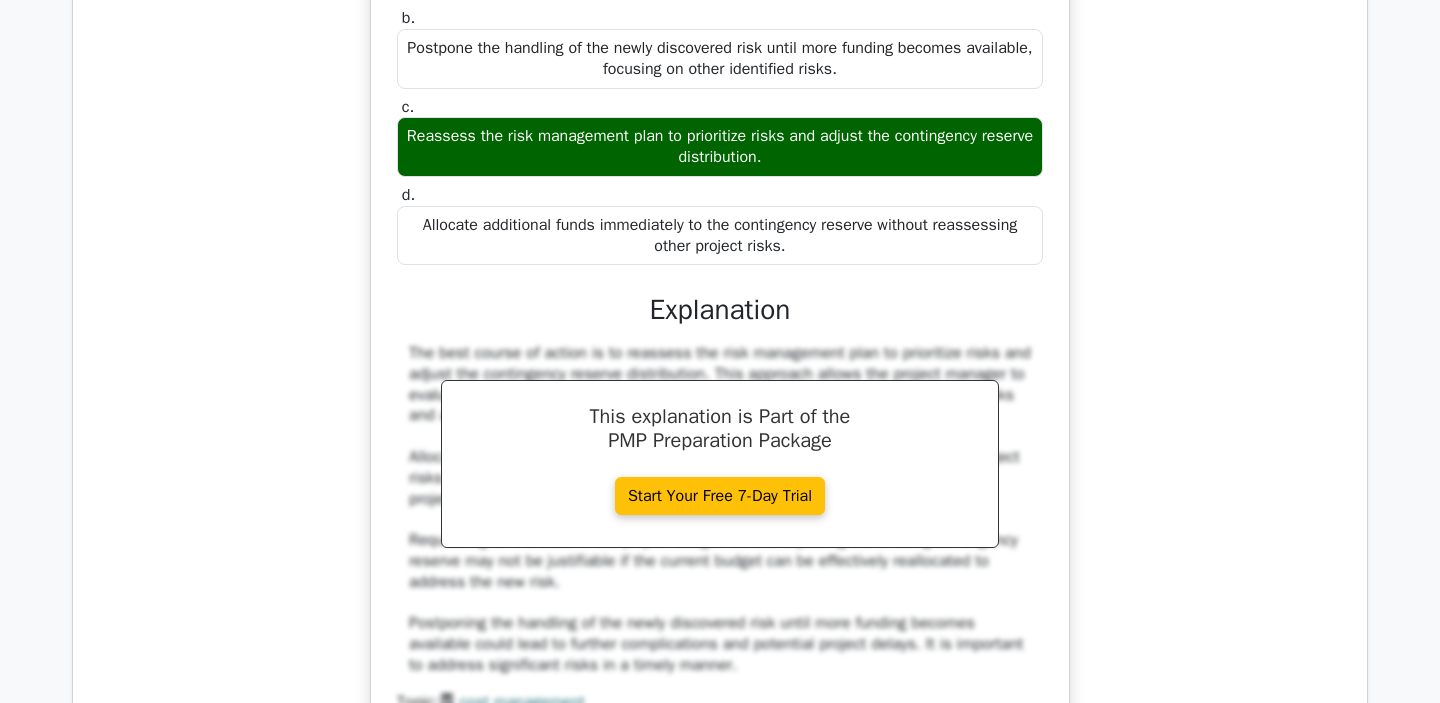 drag, startPoint x: 420, startPoint y: 251, endPoint x: 803, endPoint y: 275, distance: 383.75122 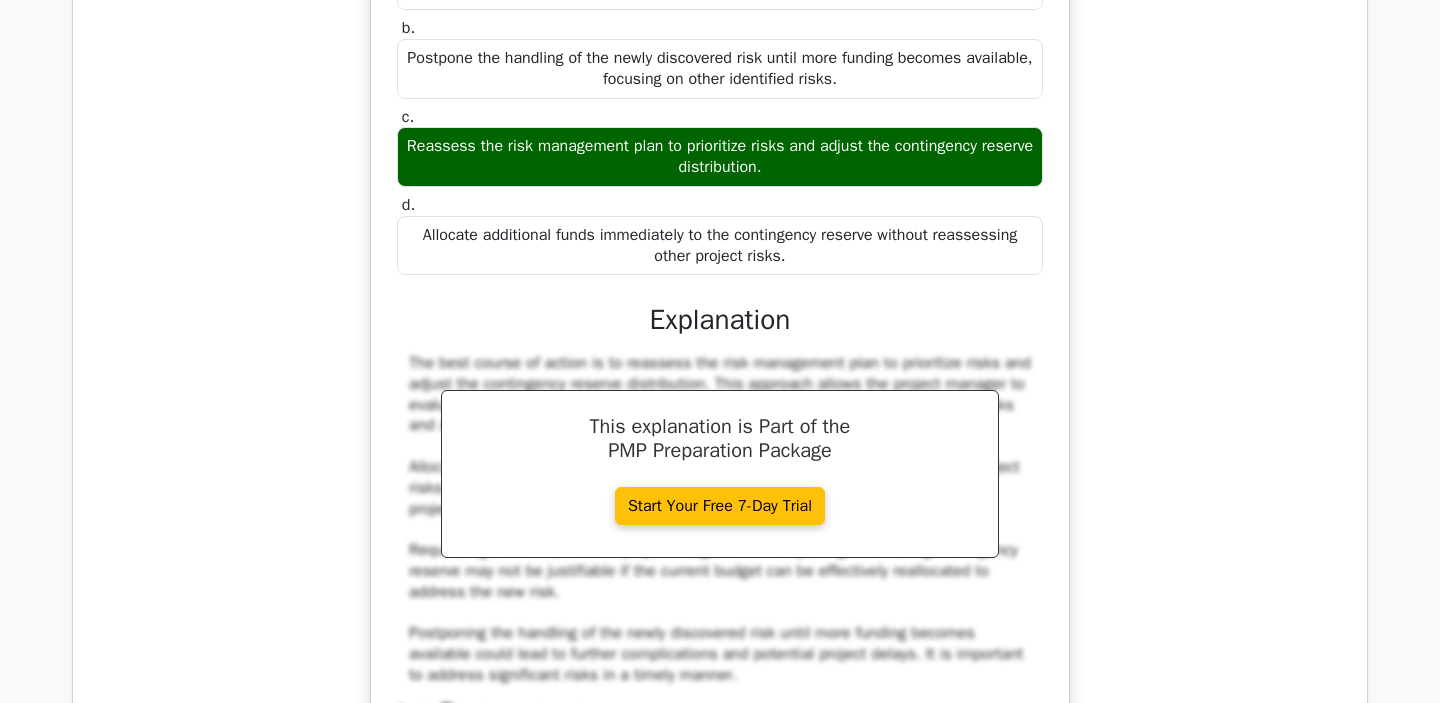 click at bounding box center (790, 281) 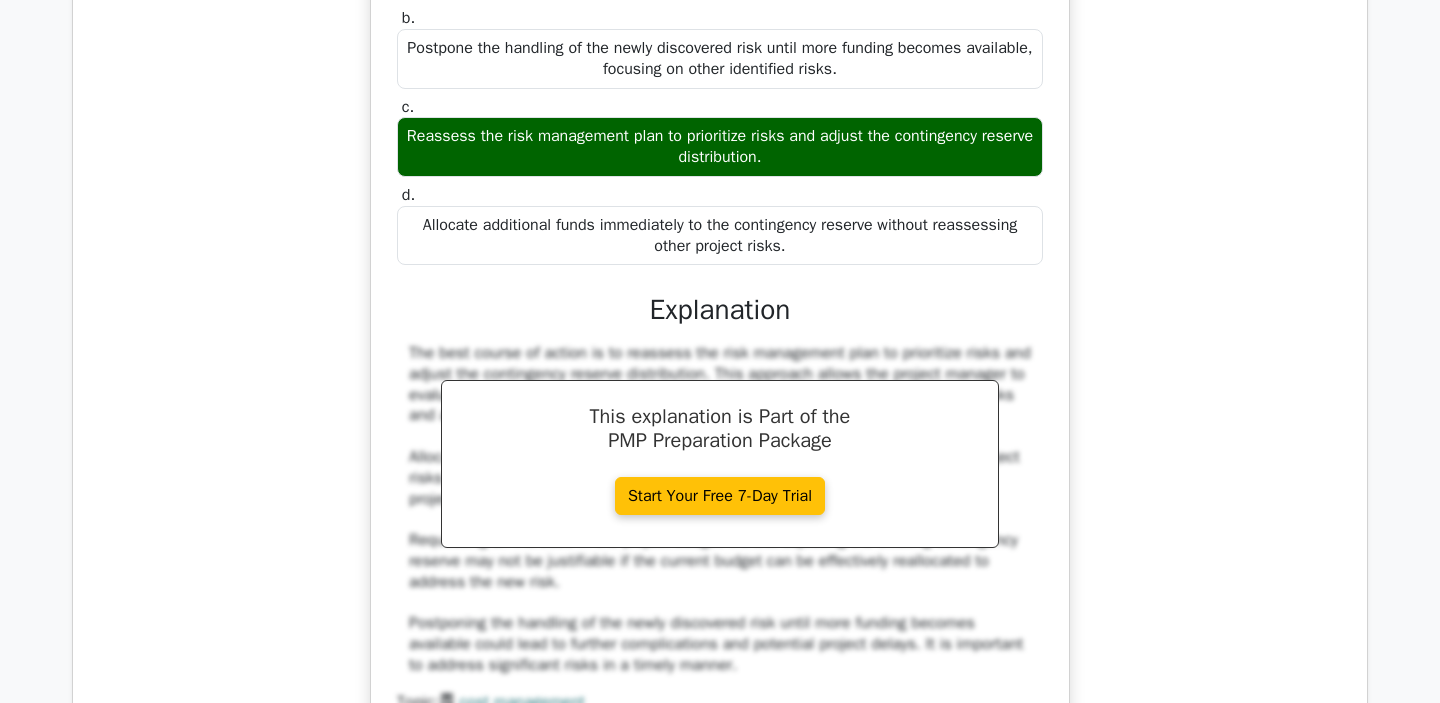 click on "a.
Request an increase in the project budget to cover the new risk without adjusting the existing contingency reserve.
b.
c.
d." at bounding box center [720, 93] 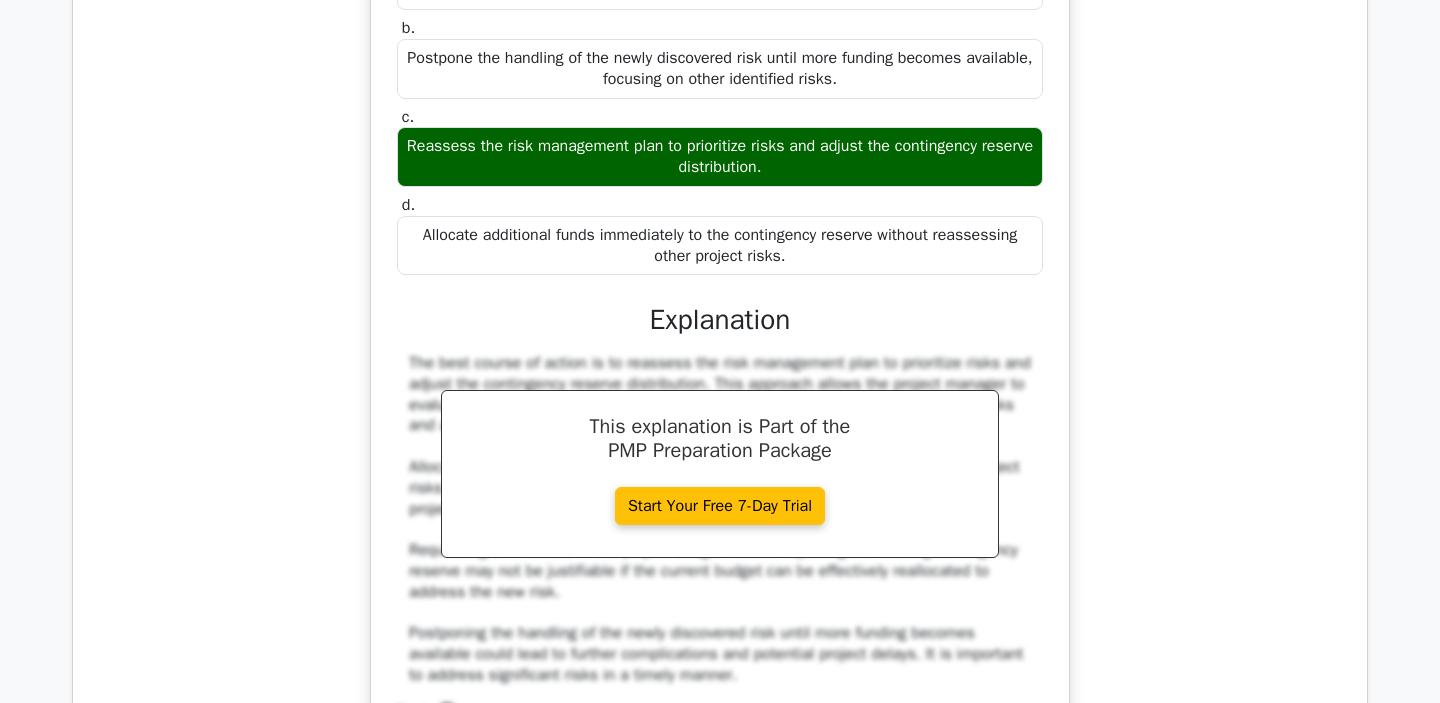 click at bounding box center [1007, 261] 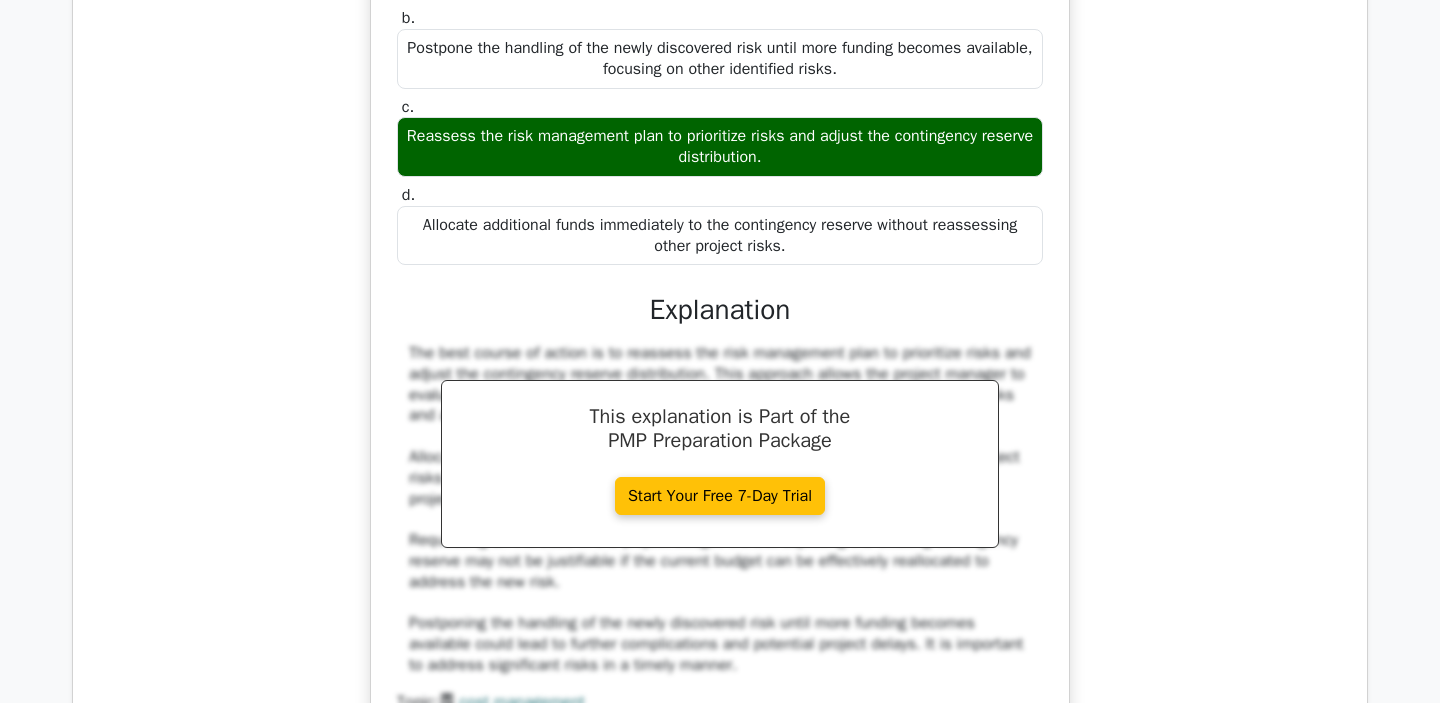 click on "Reassess the risk management plan to prioritize risks and adjust the contingency reserve distribution." at bounding box center (720, 147) 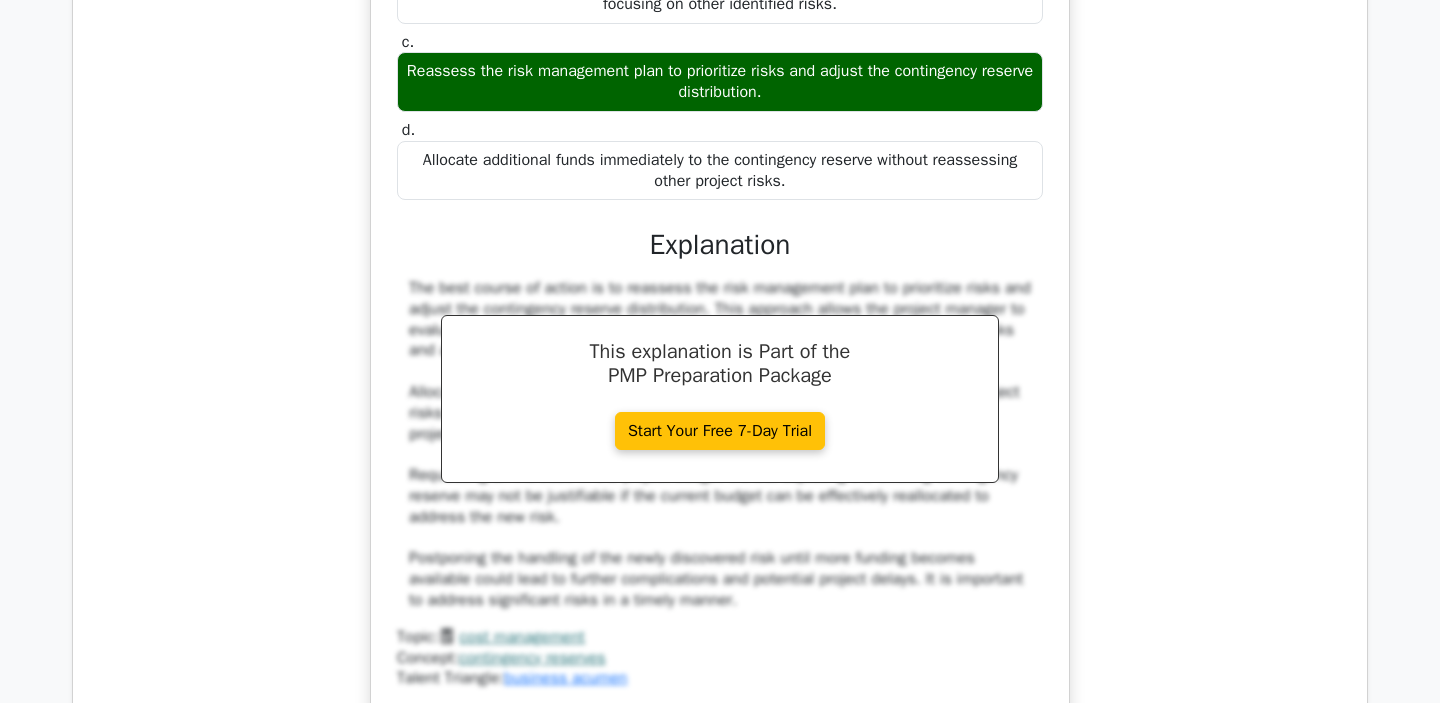scroll, scrollTop: 11146, scrollLeft: 0, axis: vertical 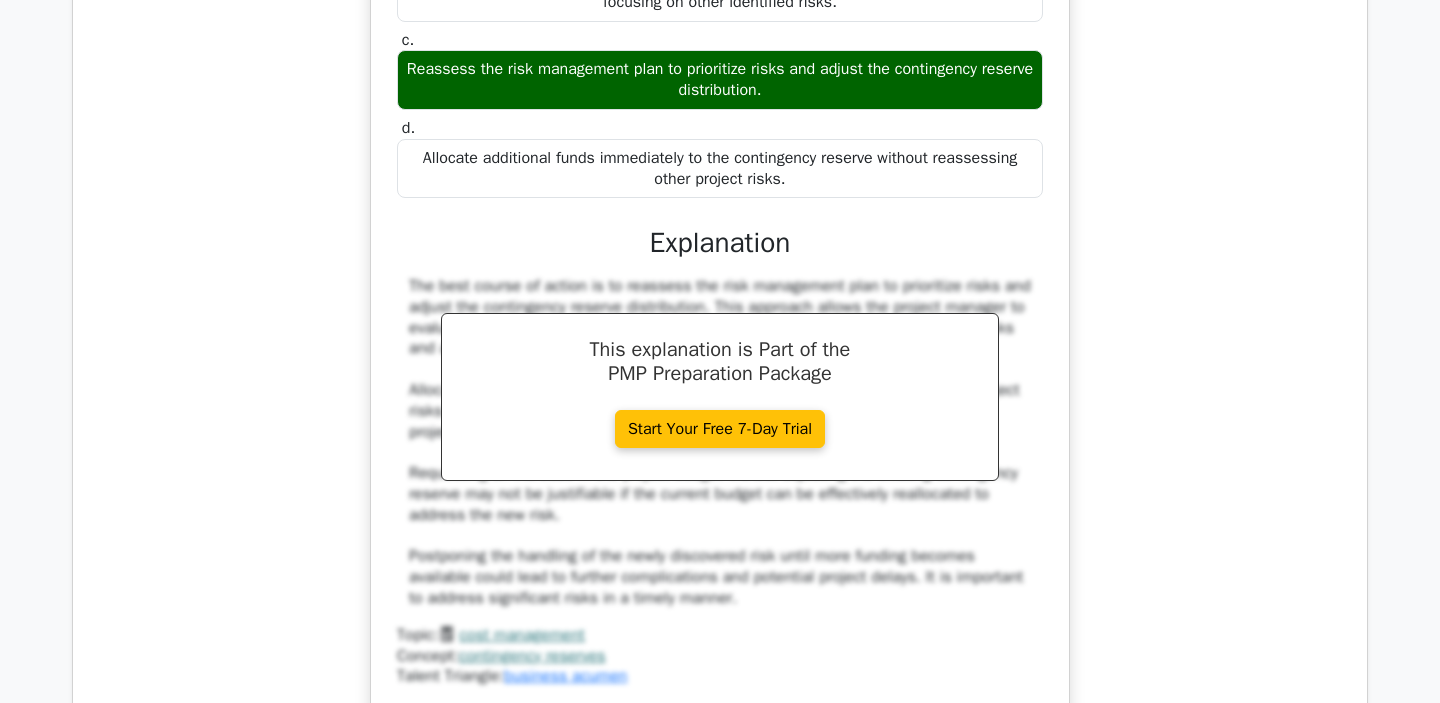 drag, startPoint x: 414, startPoint y: 271, endPoint x: 798, endPoint y: 289, distance: 384.42163 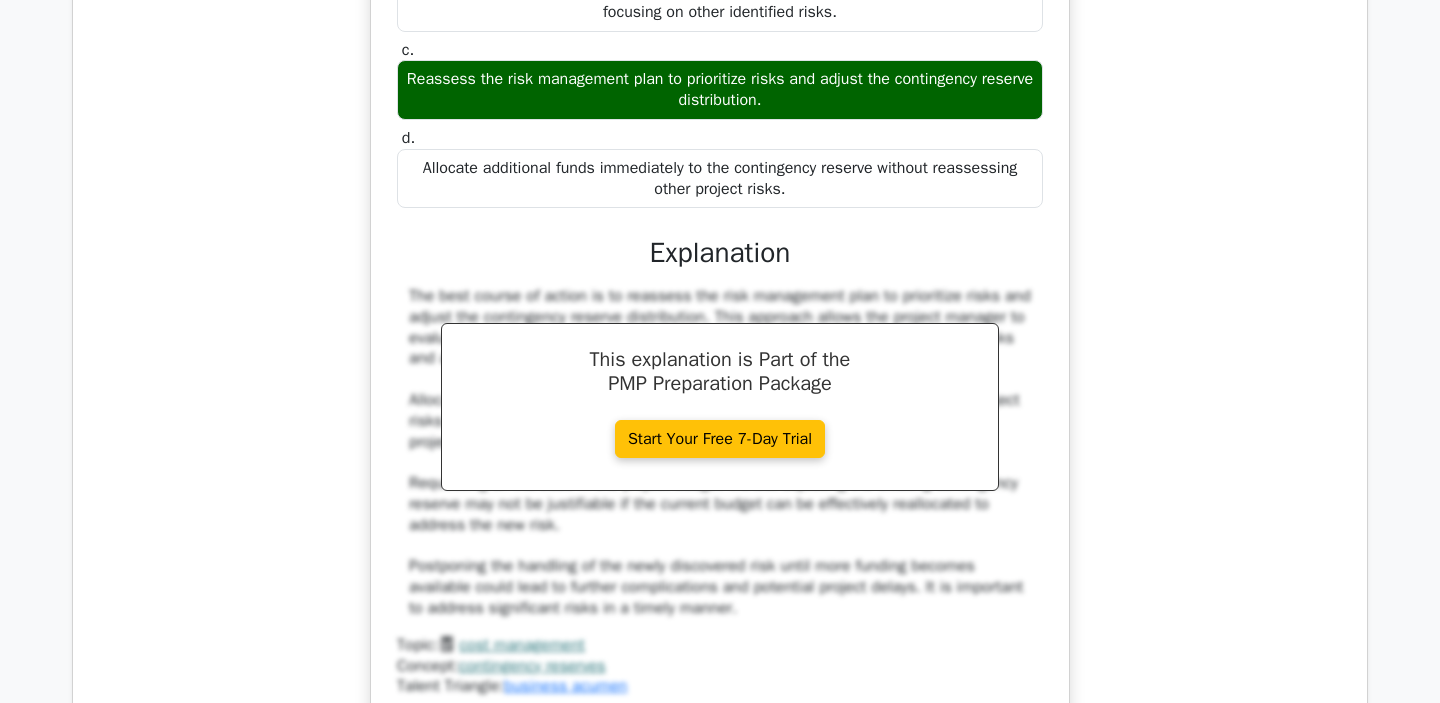 click at bounding box center [786, 303] 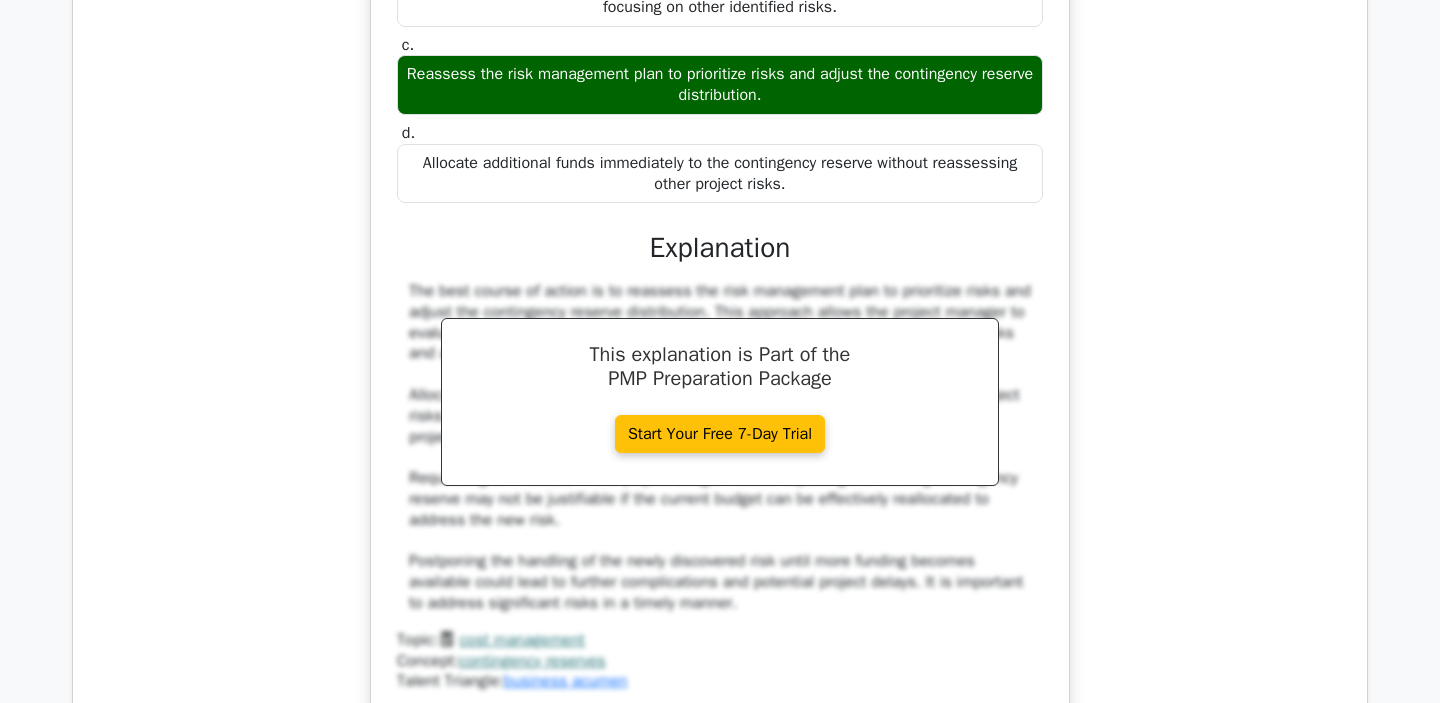 click on "In a major infrastructure development project, after conducting a thorough risk analysis session, the project manager and the team had identified several potential risks and accordingly assigned a substantial contingency reserve. However, unexpected geological findings have now presented a significant risk not previously identified, leading to additional engineering studies and specialized construction techniques. These unforeseen requirements are projected to consume a significant portion of the contingency reserve. Recognizing this, the project manager needs to determine the best course of action to ensure that the project remains within budget while still addressing this new risk adequately.
a.
b. c. d." at bounding box center [720, 157] 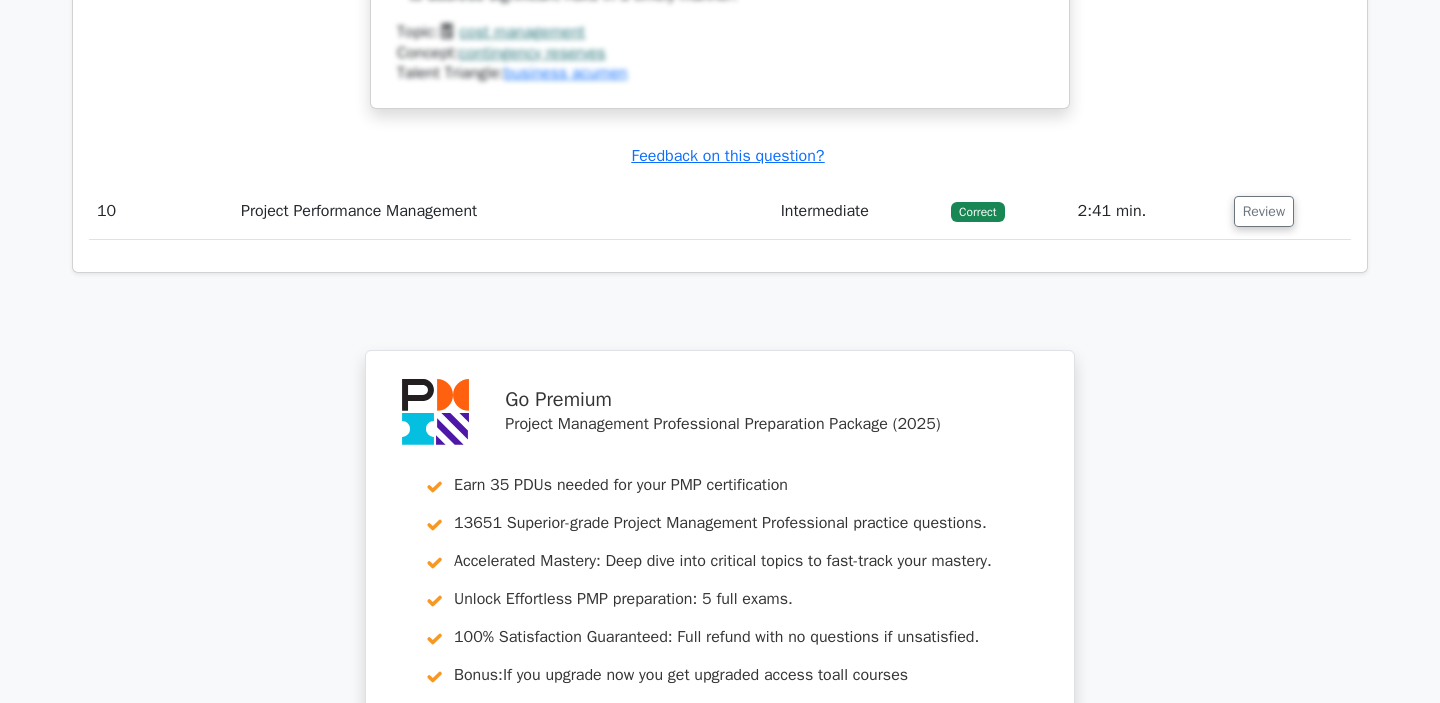 scroll, scrollTop: 11860, scrollLeft: 0, axis: vertical 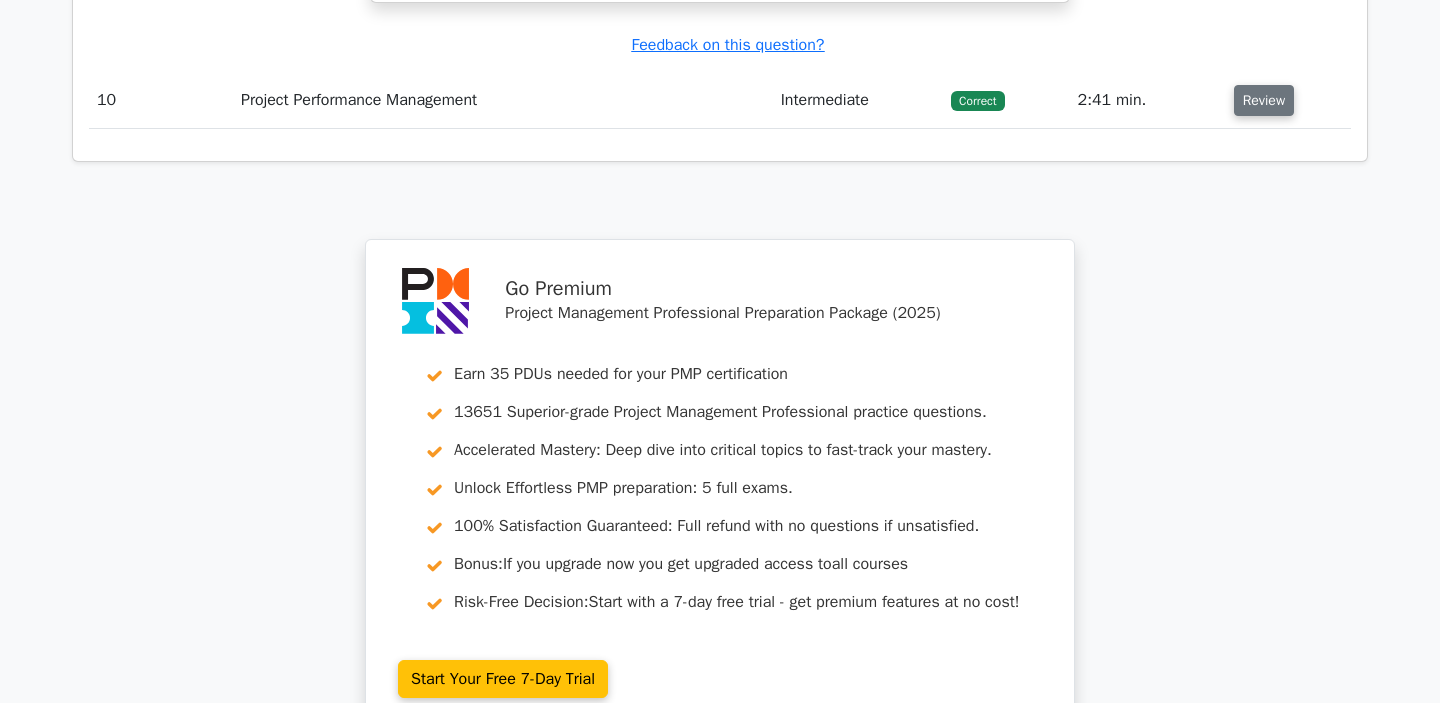 click on "Review" at bounding box center [1264, 100] 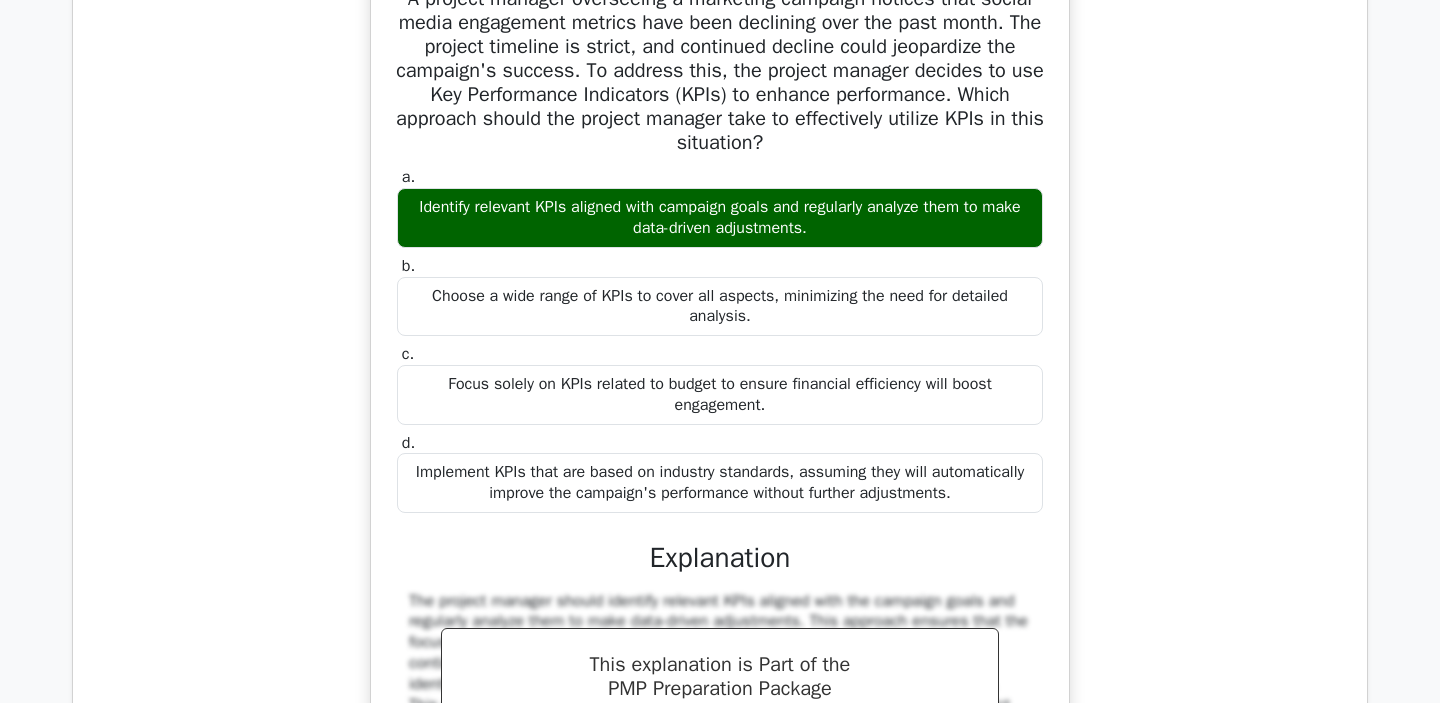 scroll, scrollTop: 12043, scrollLeft: 0, axis: vertical 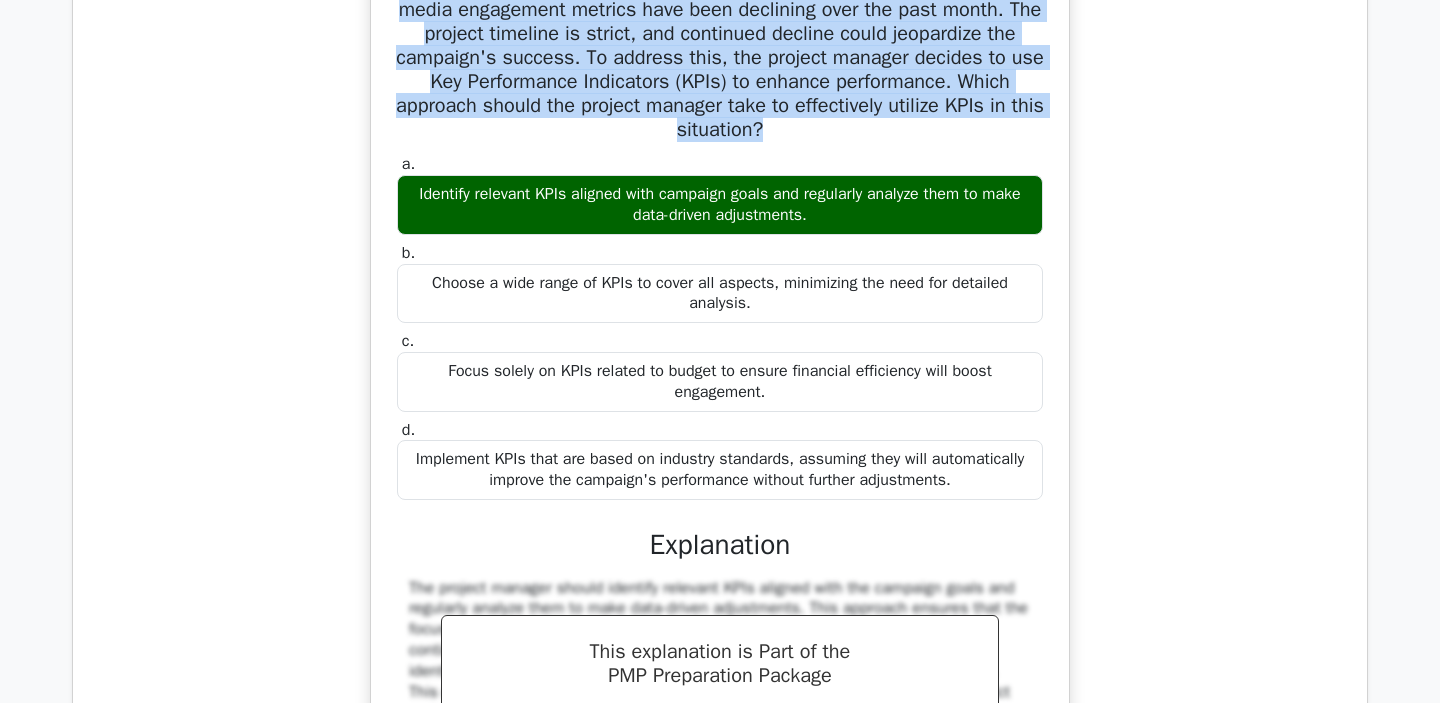 drag, startPoint x: 405, startPoint y: 101, endPoint x: 805, endPoint y: 250, distance: 426.8501 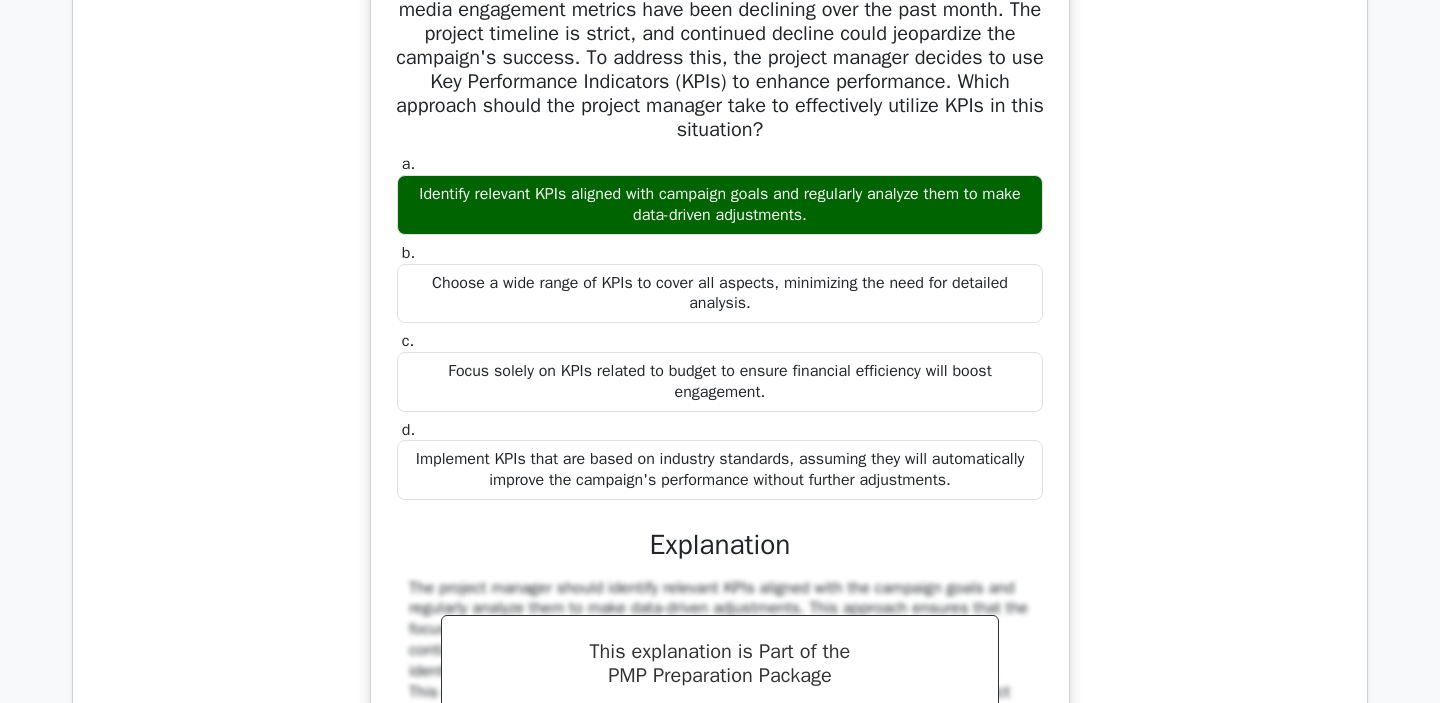 click on "A project manager overseeing a marketing campaign notices that social media engagement metrics have been declining over the past month. The project timeline is strict, and continued decline could jeopardize the campaign's success. To address this, the project manager decides to use Key Performance Indicators (KPIs) to enhance performance. Which approach should the project manager take to effectively utilize KPIs in this situation?" at bounding box center (720, 58) 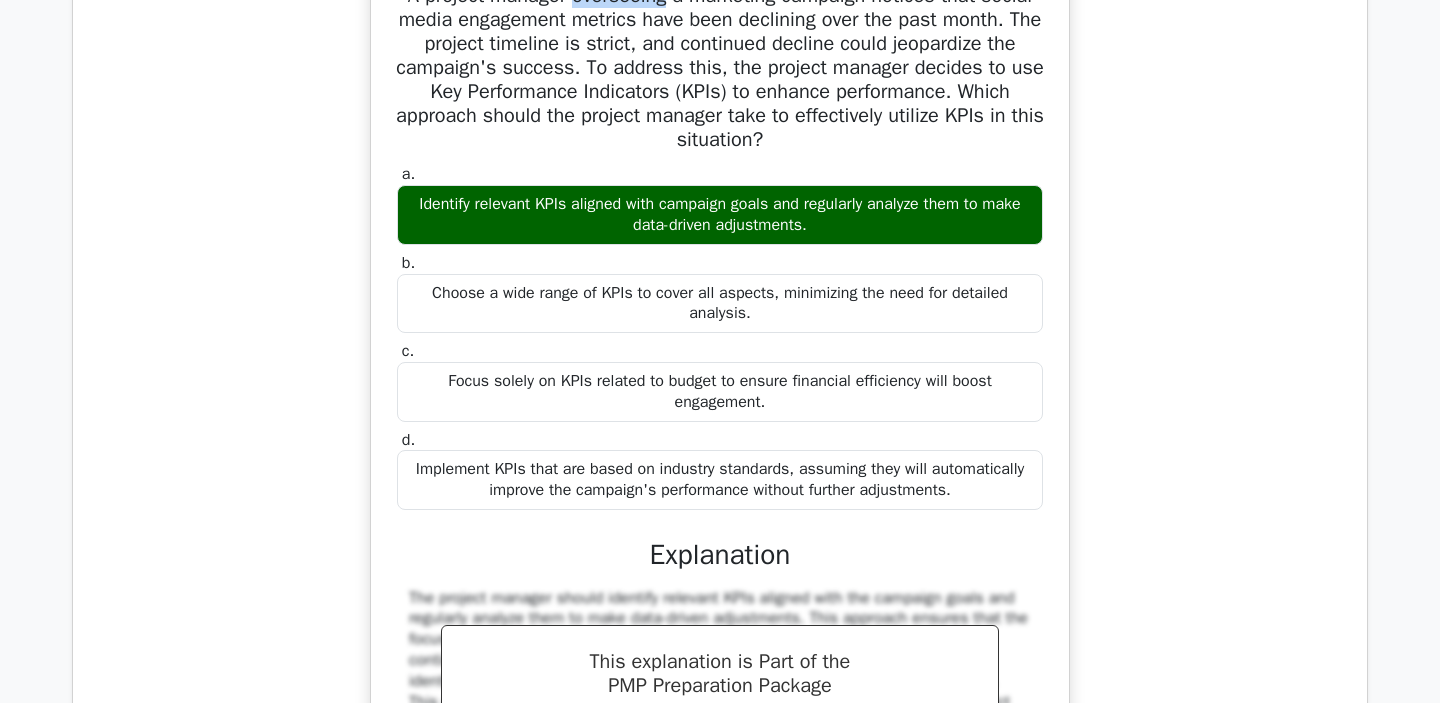 click at bounding box center [653, 113] 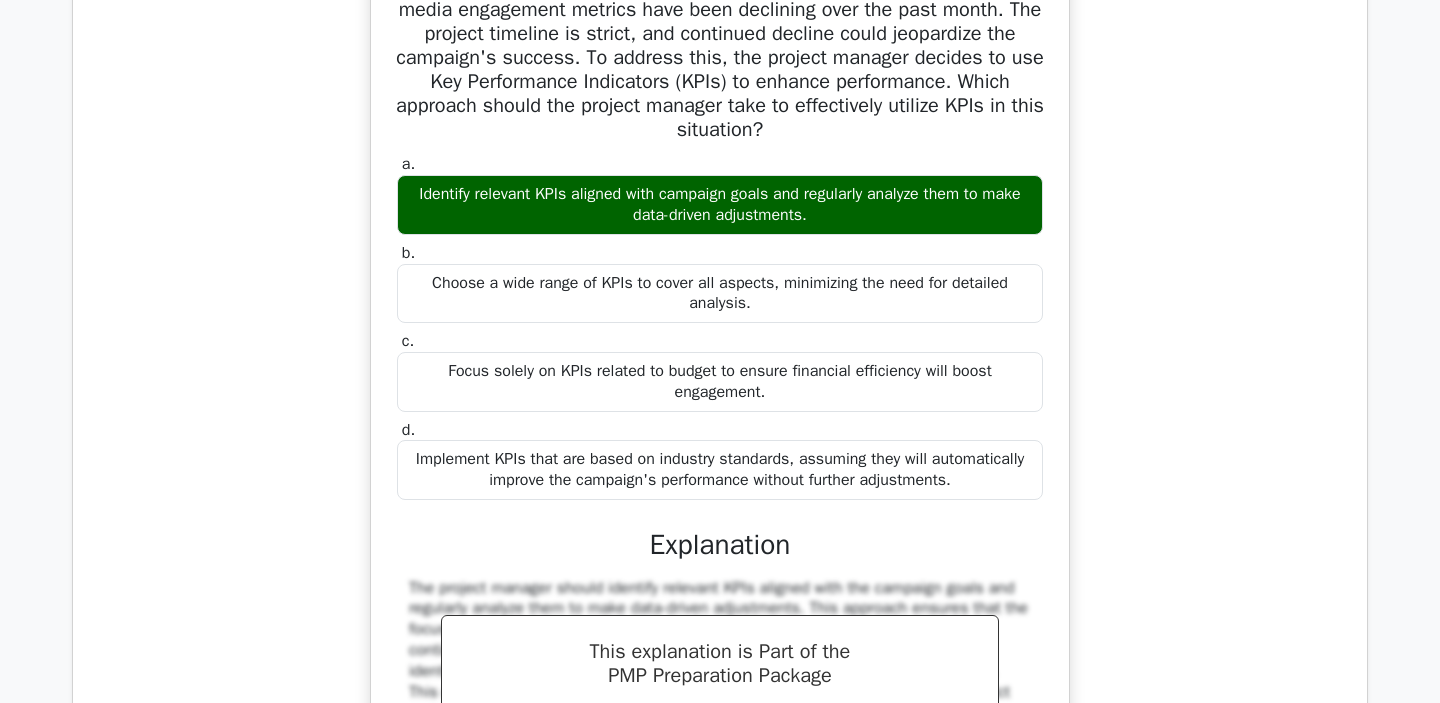 click on "A project manager overseeing a marketing campaign notices that social media engagement metrics have been declining over the past month. The project timeline is strict, and continued decline could jeopardize the campaign's success. To address this, the project manager decides to use Key Performance Indicators (KPIs) to enhance performance. Which approach should the project manager take to effectively utilize KPIs in this situation?" at bounding box center [720, 58] 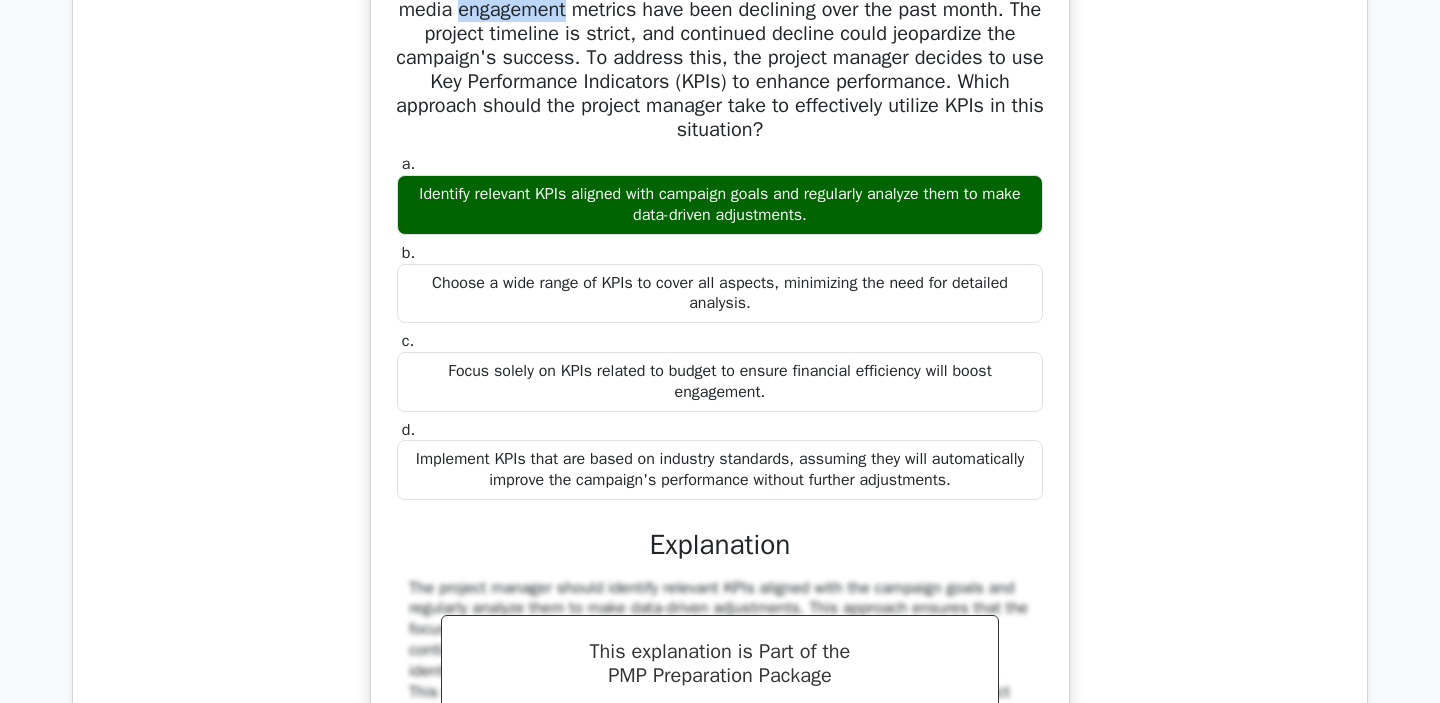 drag, startPoint x: 472, startPoint y: 128, endPoint x: 584, endPoint y: 127, distance: 112.00446 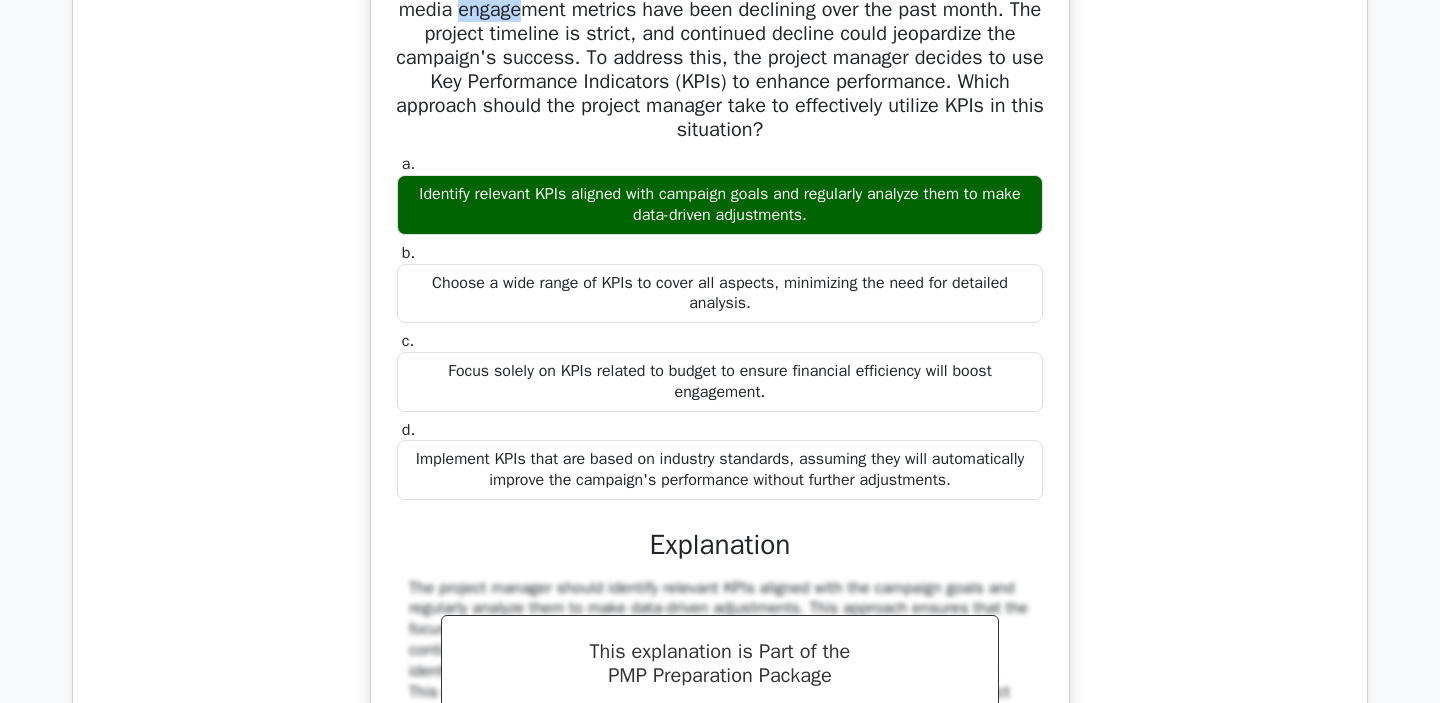 drag, startPoint x: 474, startPoint y: 125, endPoint x: 536, endPoint y: 125, distance: 62 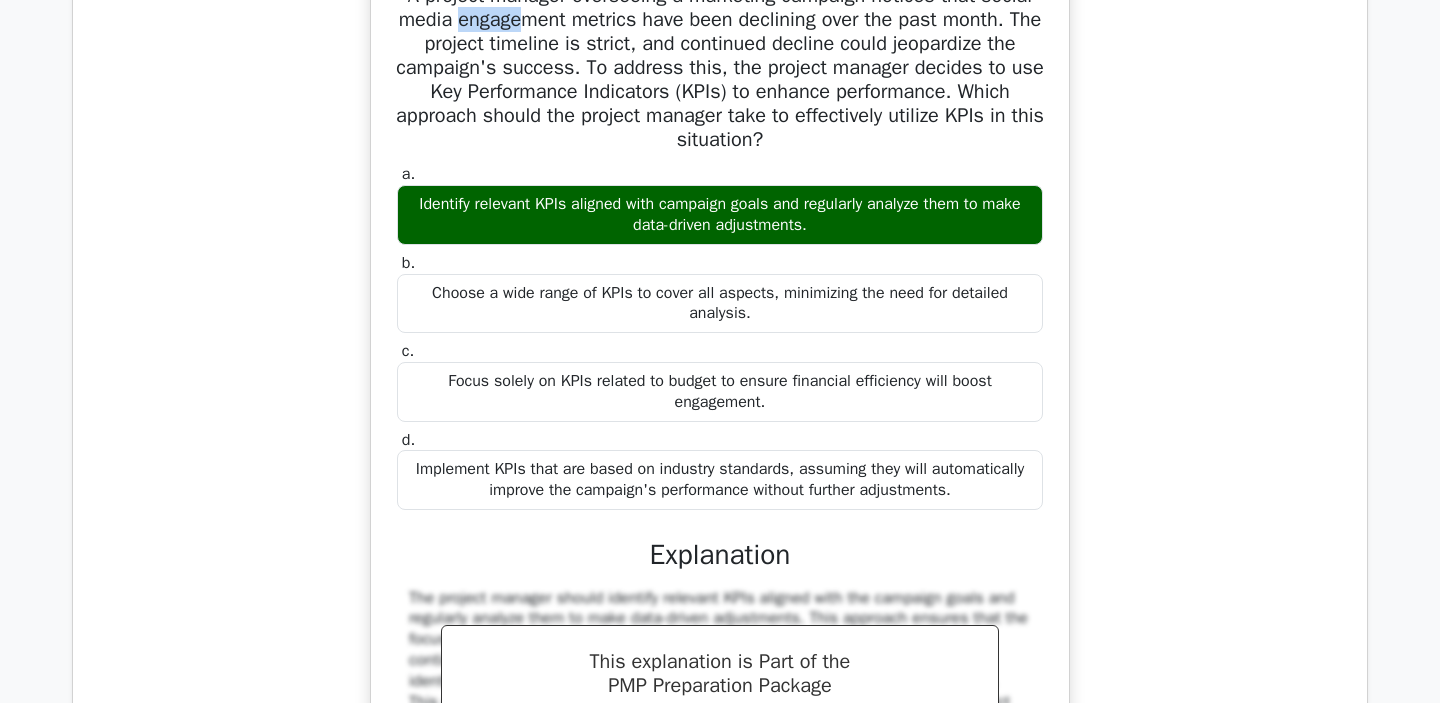 click at bounding box center [523, 137] 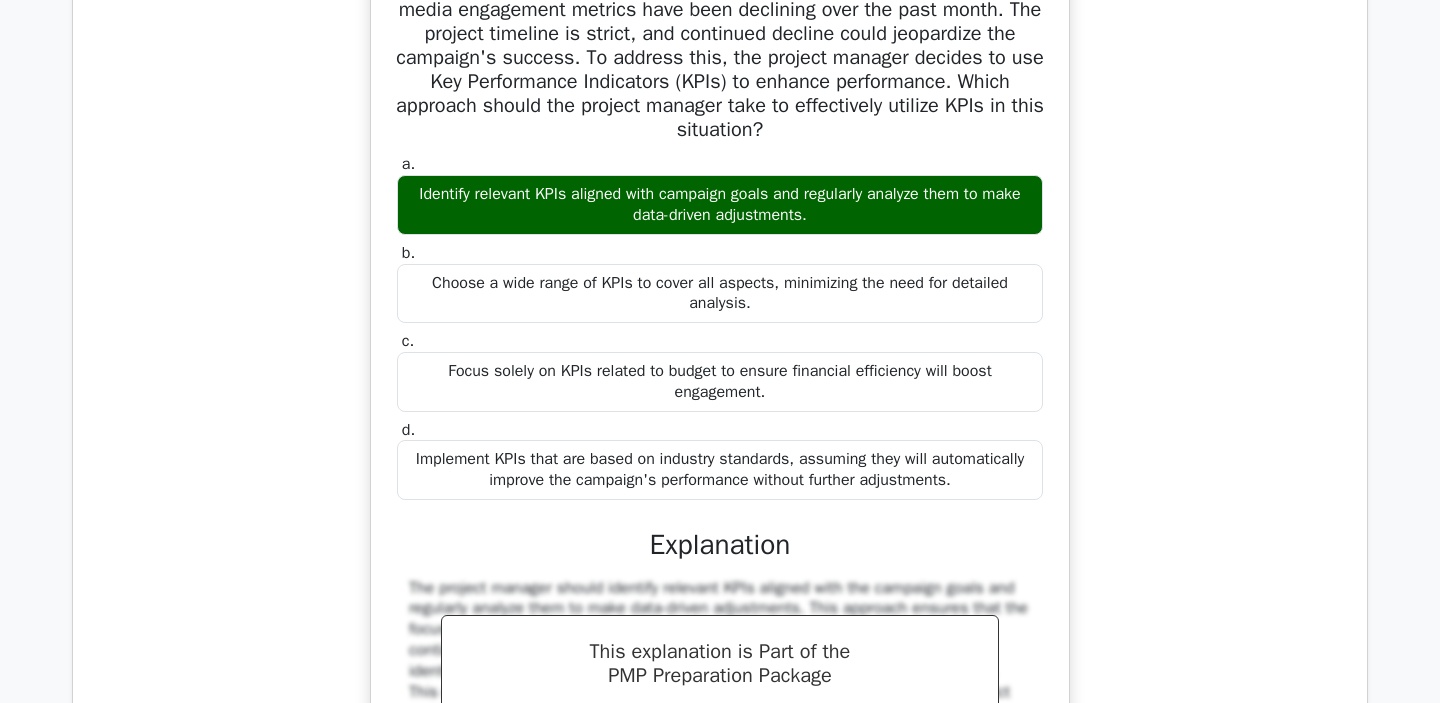 click on "A project manager overseeing a marketing campaign notices that social media engagement metrics have been declining over the past month. The project timeline is strict, and continued decline could jeopardize the campaign's success. To address this, the project manager decides to use Key Performance Indicators (KPIs) to enhance performance. Which approach should the project manager take to effectively utilize KPIs in this situation?" at bounding box center (720, 58) 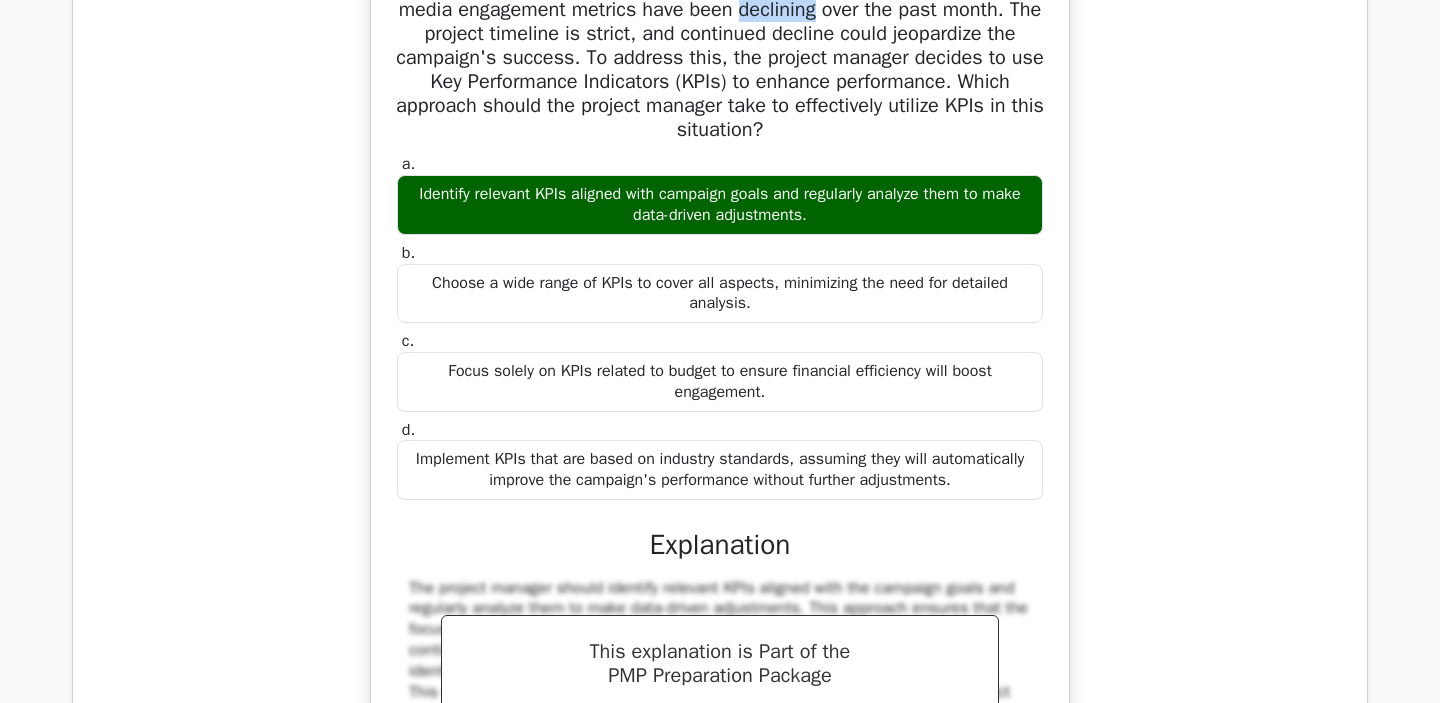drag, startPoint x: 762, startPoint y: 127, endPoint x: 835, endPoint y: 123, distance: 73.109505 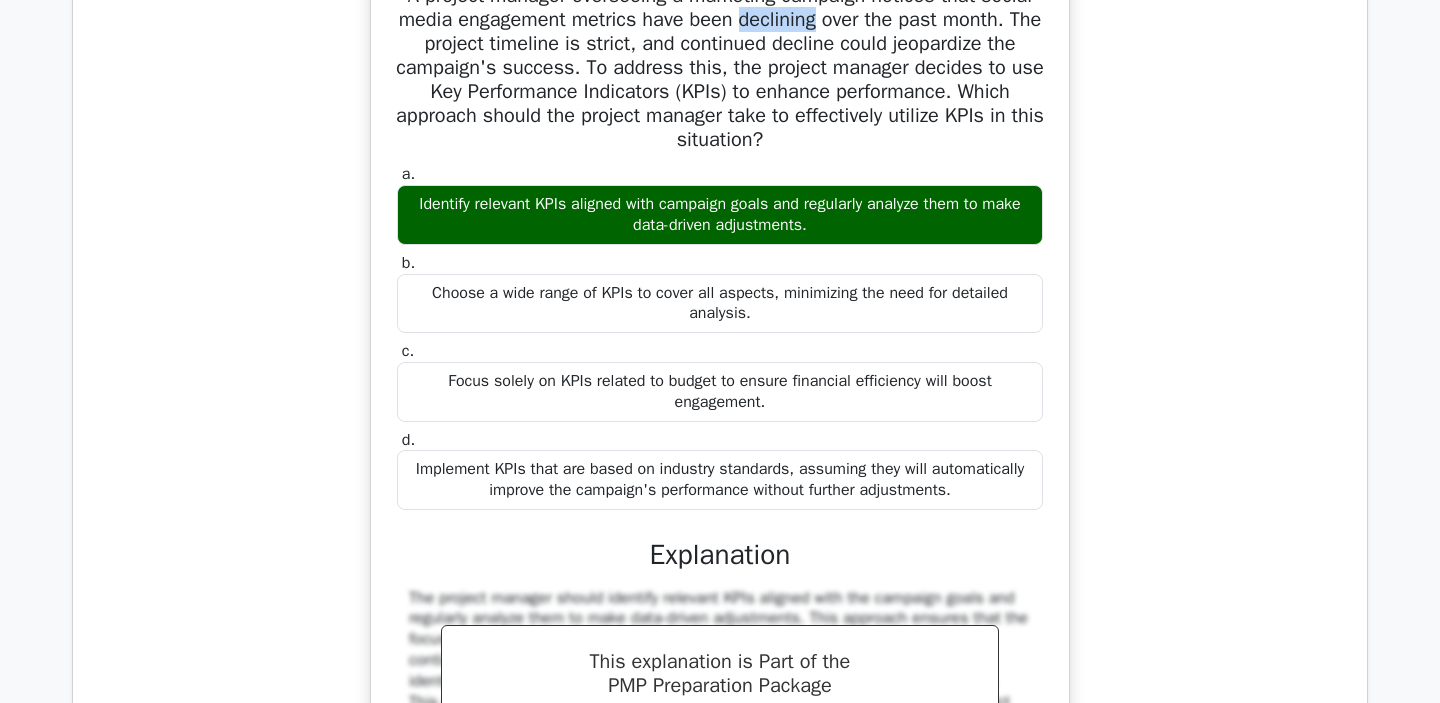 click at bounding box center [822, 137] 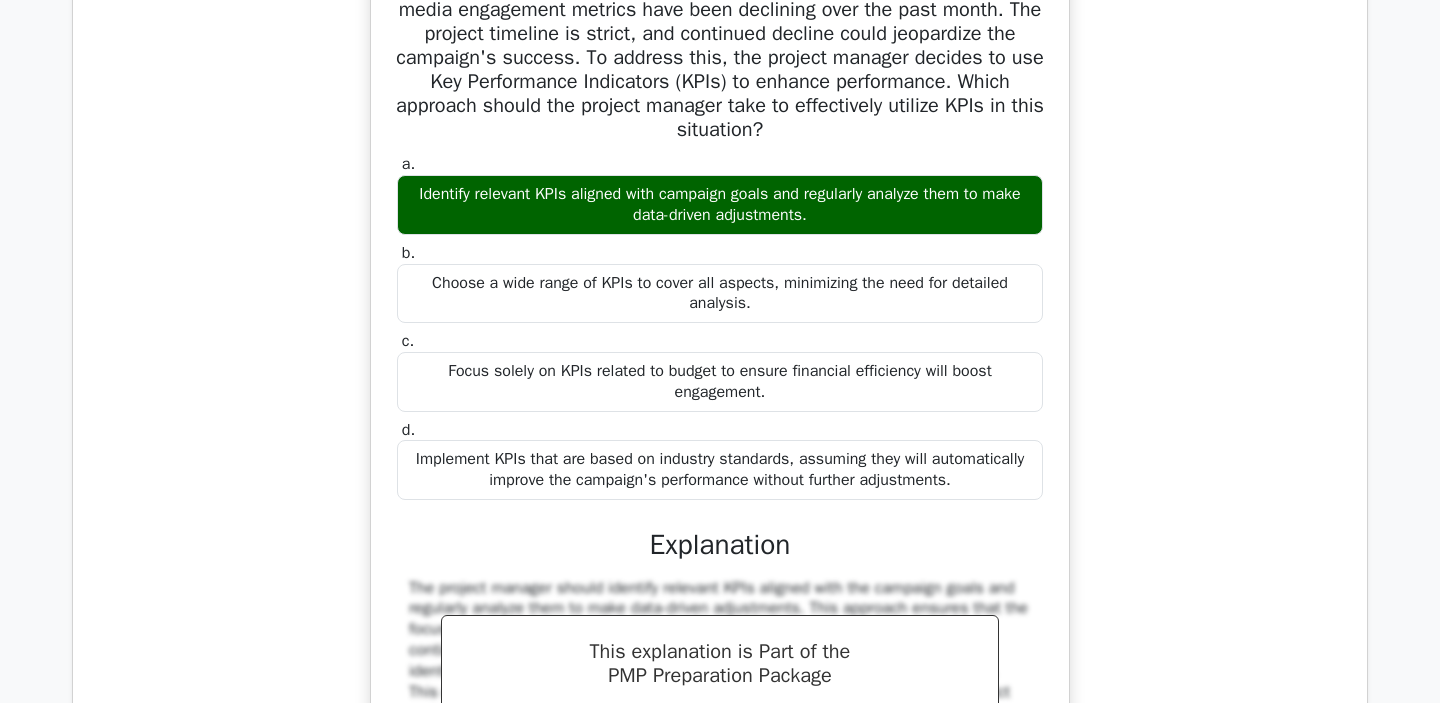 click on "A project manager overseeing a marketing campaign notices that social media engagement metrics have been declining over the past month. The project timeline is strict, and continued decline could jeopardize the campaign's success. To address this, the project manager decides to use Key Performance Indicators (KPIs) to enhance performance. Which approach should the project manager take to effectively utilize KPIs in this situation?" at bounding box center (720, 58) 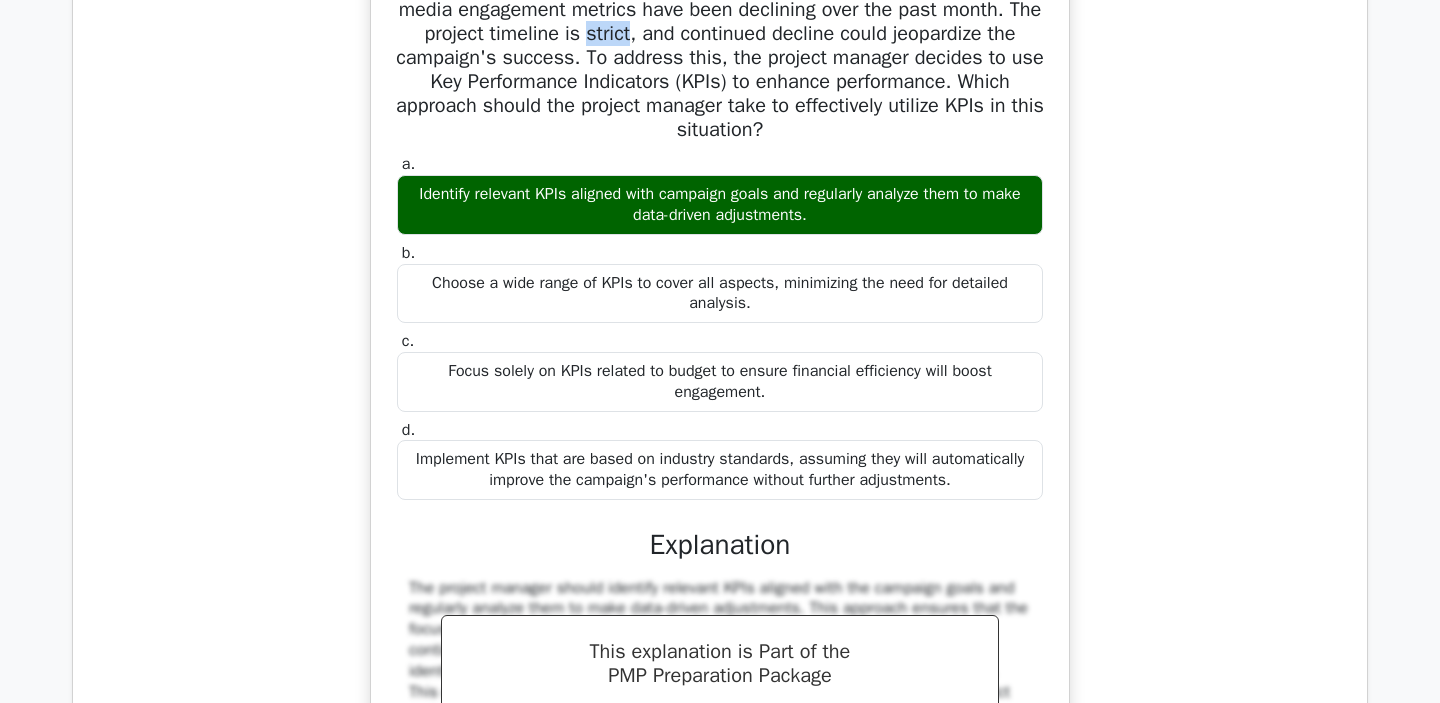 drag, startPoint x: 600, startPoint y: 150, endPoint x: 649, endPoint y: 152, distance: 49.0408 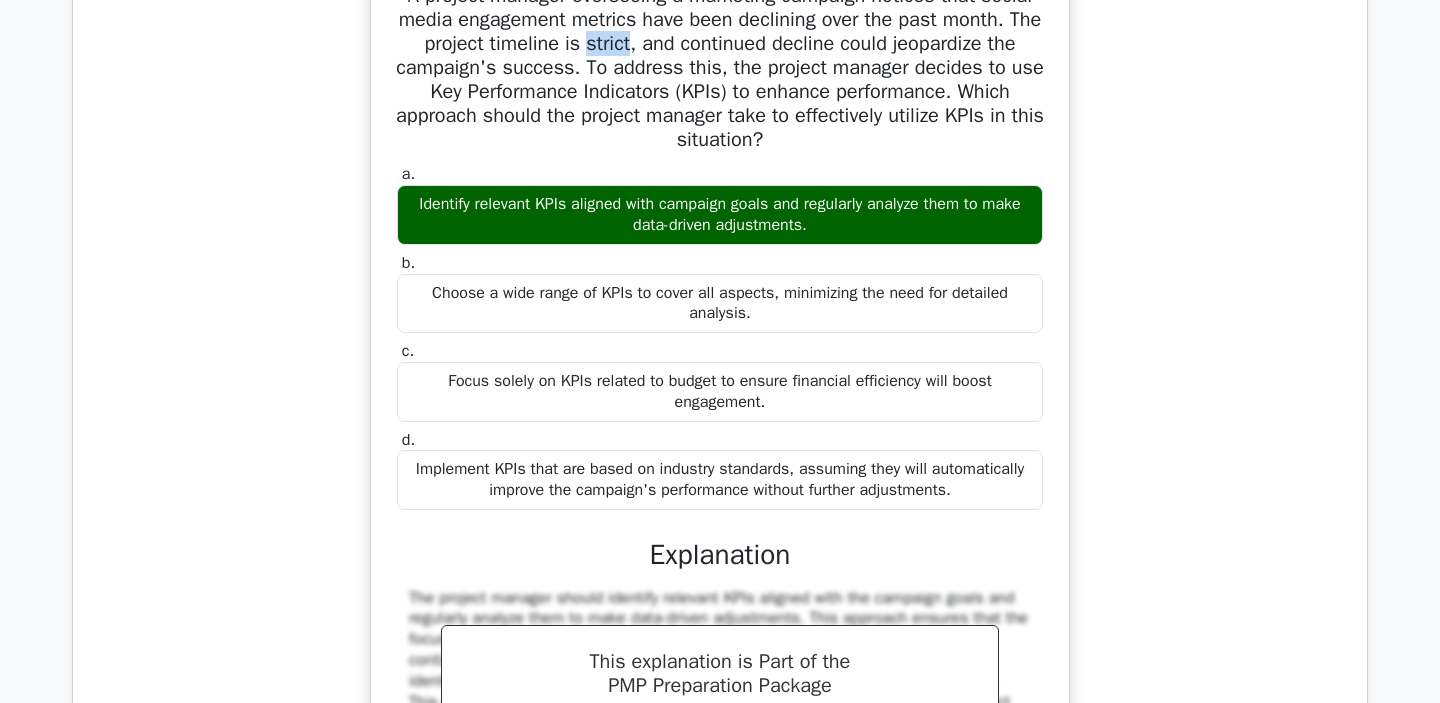 click at bounding box center [636, 161] 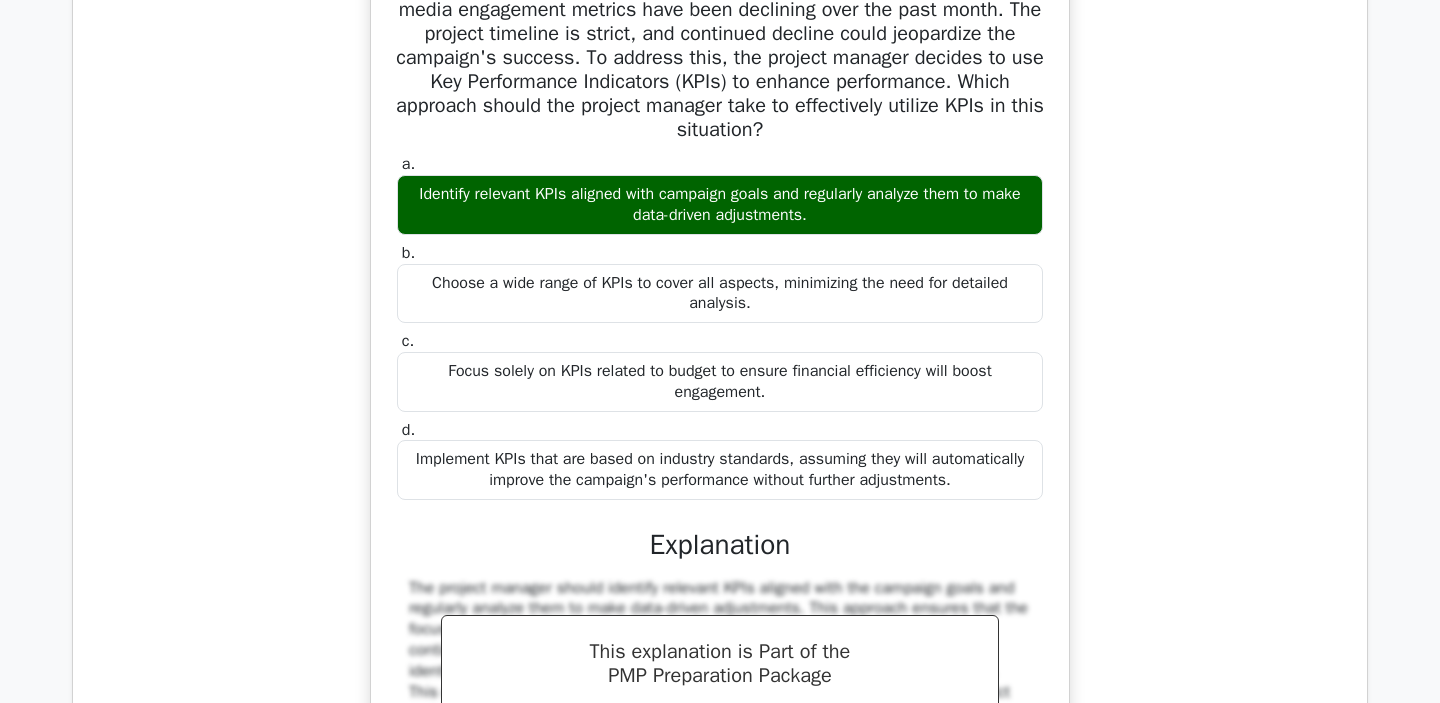 click on "A project manager overseeing a marketing campaign notices that social media engagement metrics have been declining over the past month. The project timeline is strict, and continued decline could jeopardize the campaign's success. To address this, the project manager decides to use Key Performance Indicators (KPIs) to enhance performance. Which approach should the project manager take to effectively utilize KPIs in this situation?" at bounding box center (720, 58) 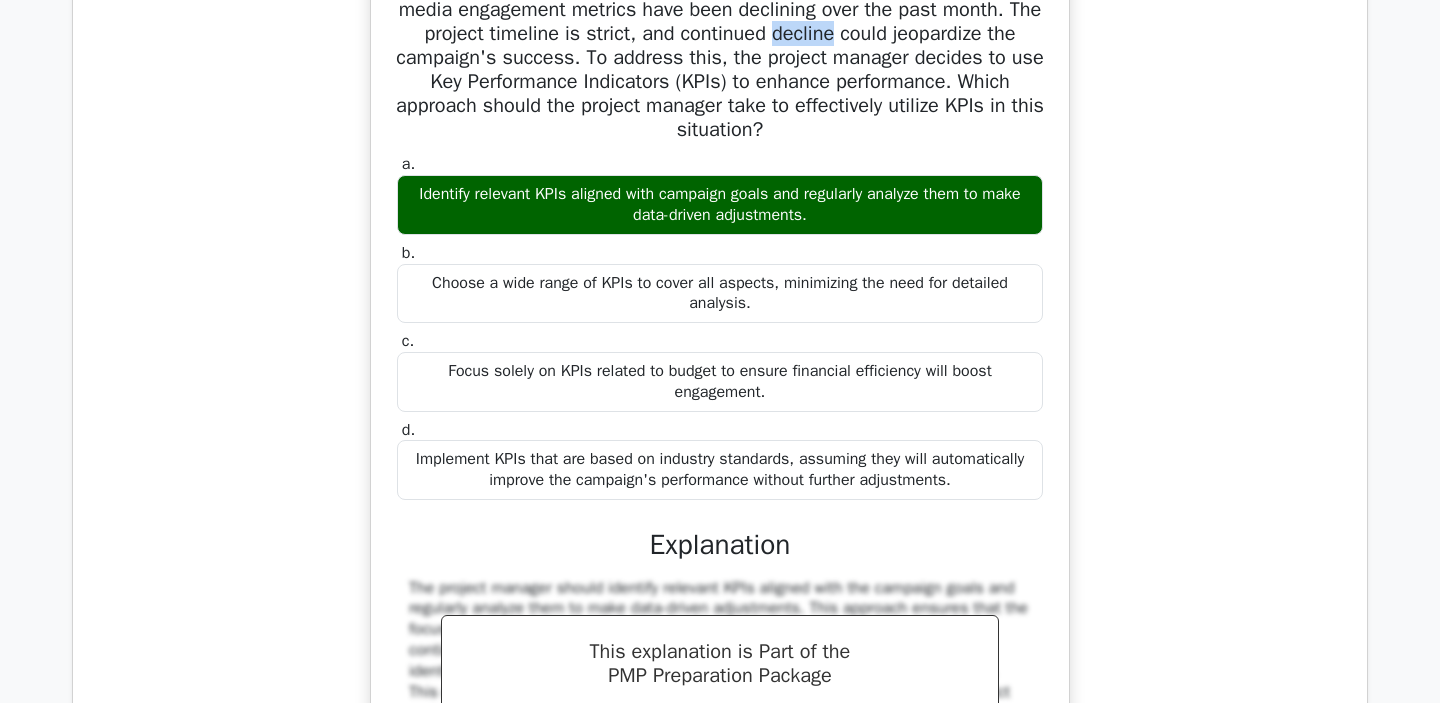 drag, startPoint x: 793, startPoint y: 150, endPoint x: 853, endPoint y: 151, distance: 60.00833 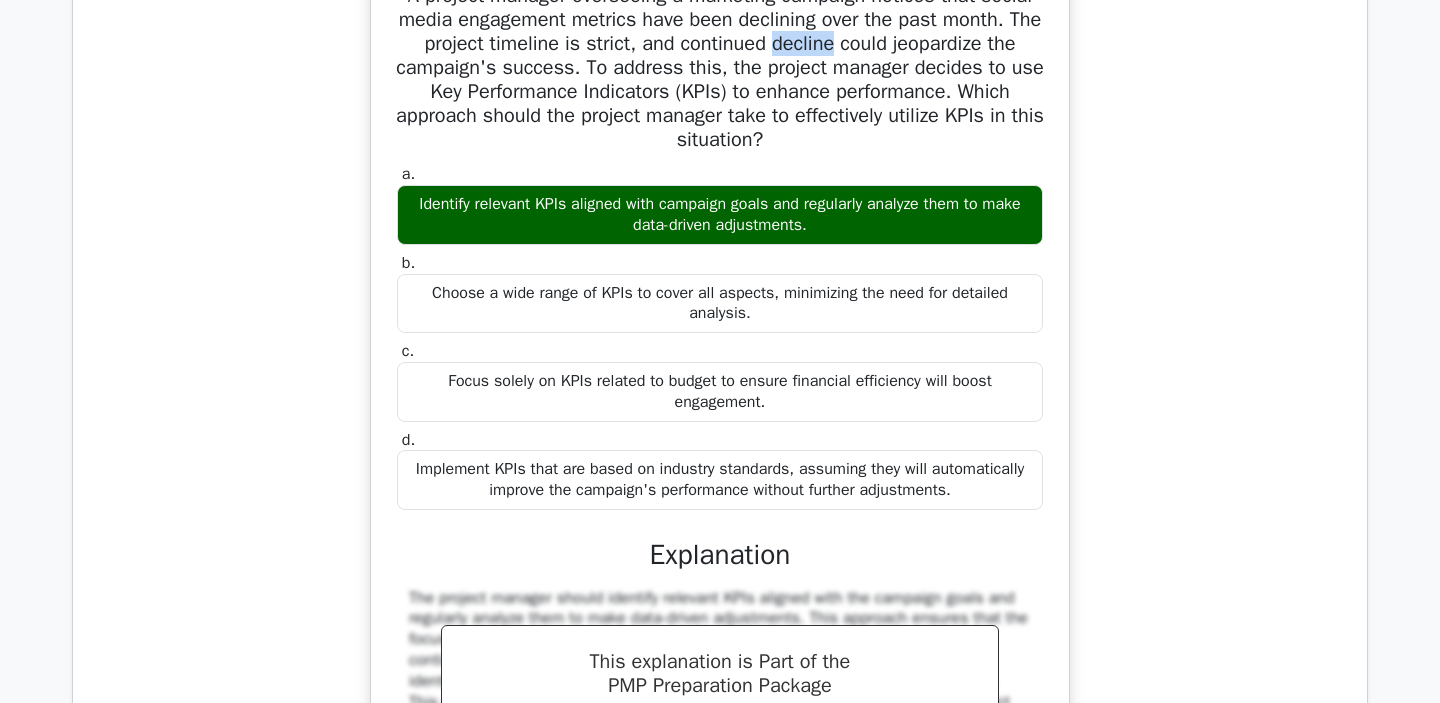 click at bounding box center [840, 161] 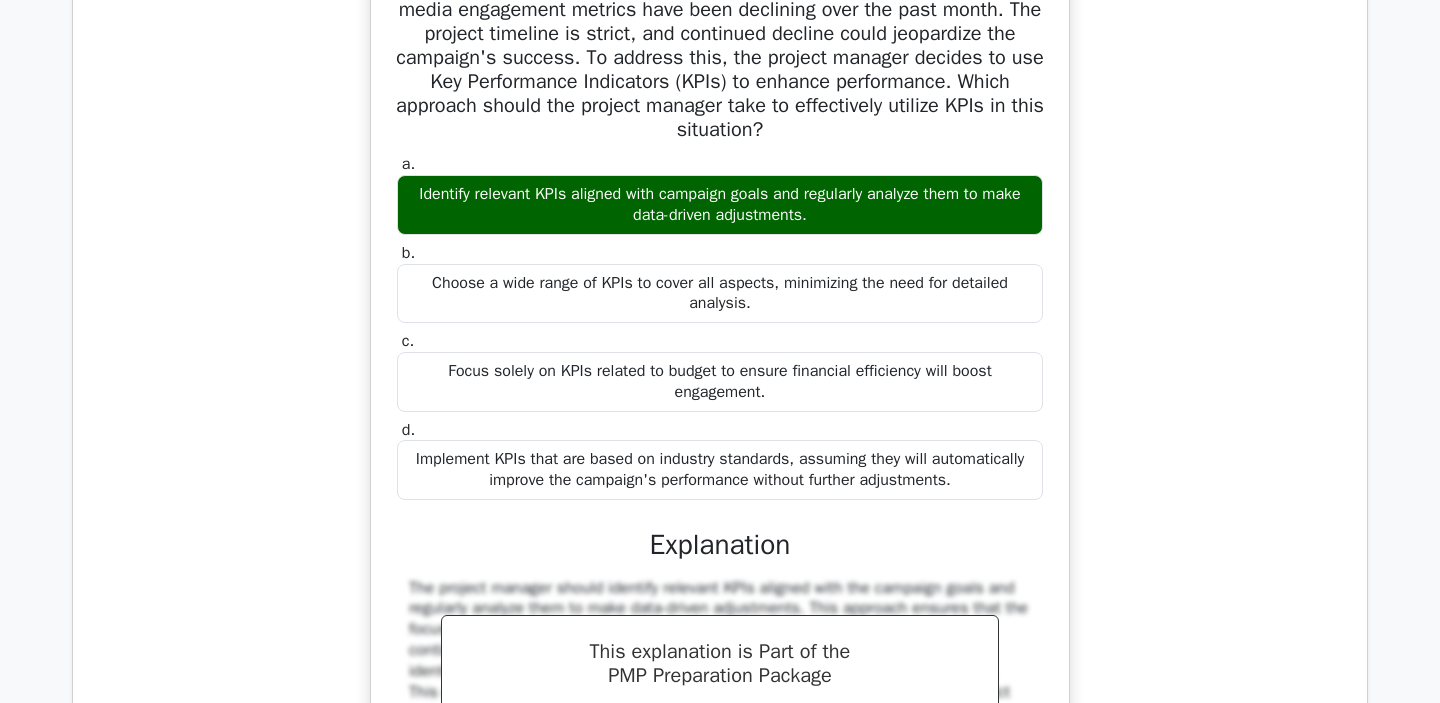 click on "b.
Choose a wide range of KPIs to cover all aspects, minimizing the need for detailed analysis." at bounding box center (720, 283) 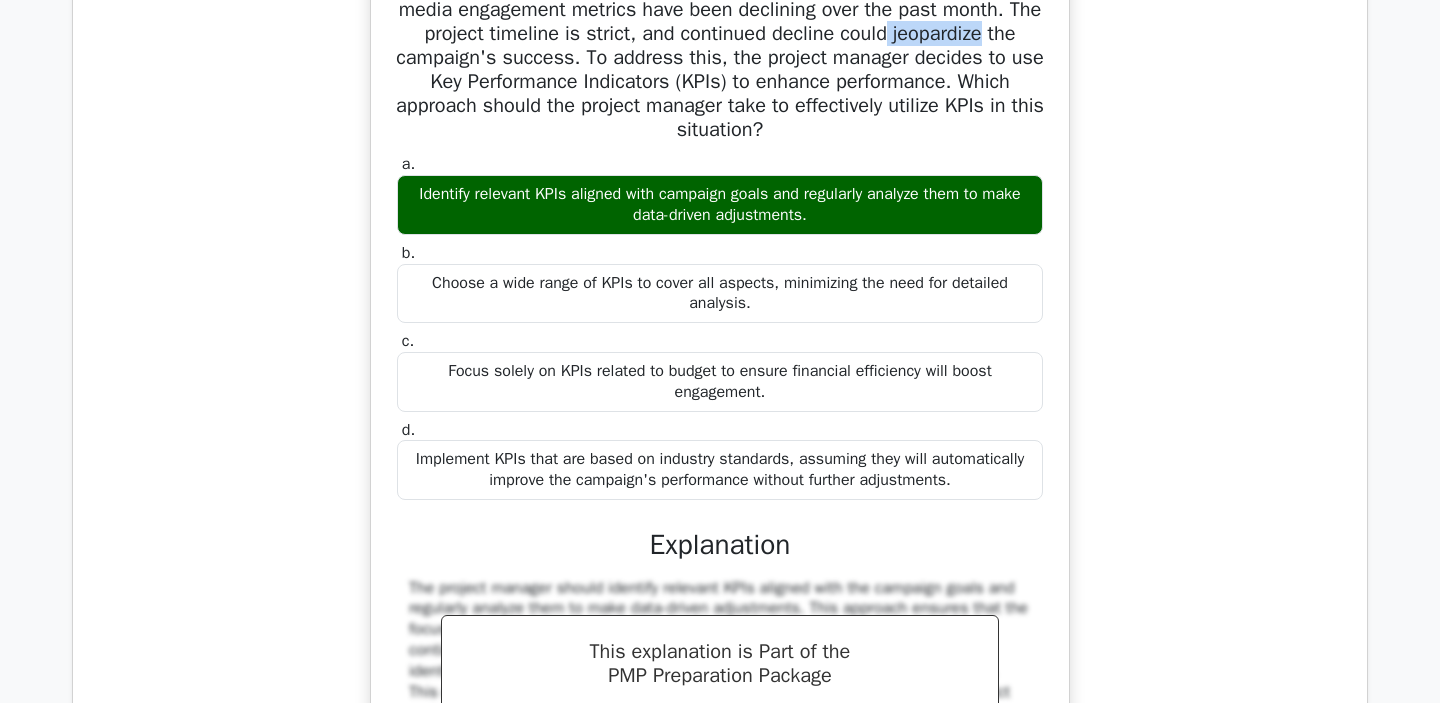 drag, startPoint x: 910, startPoint y: 150, endPoint x: 1001, endPoint y: 152, distance: 91.02197 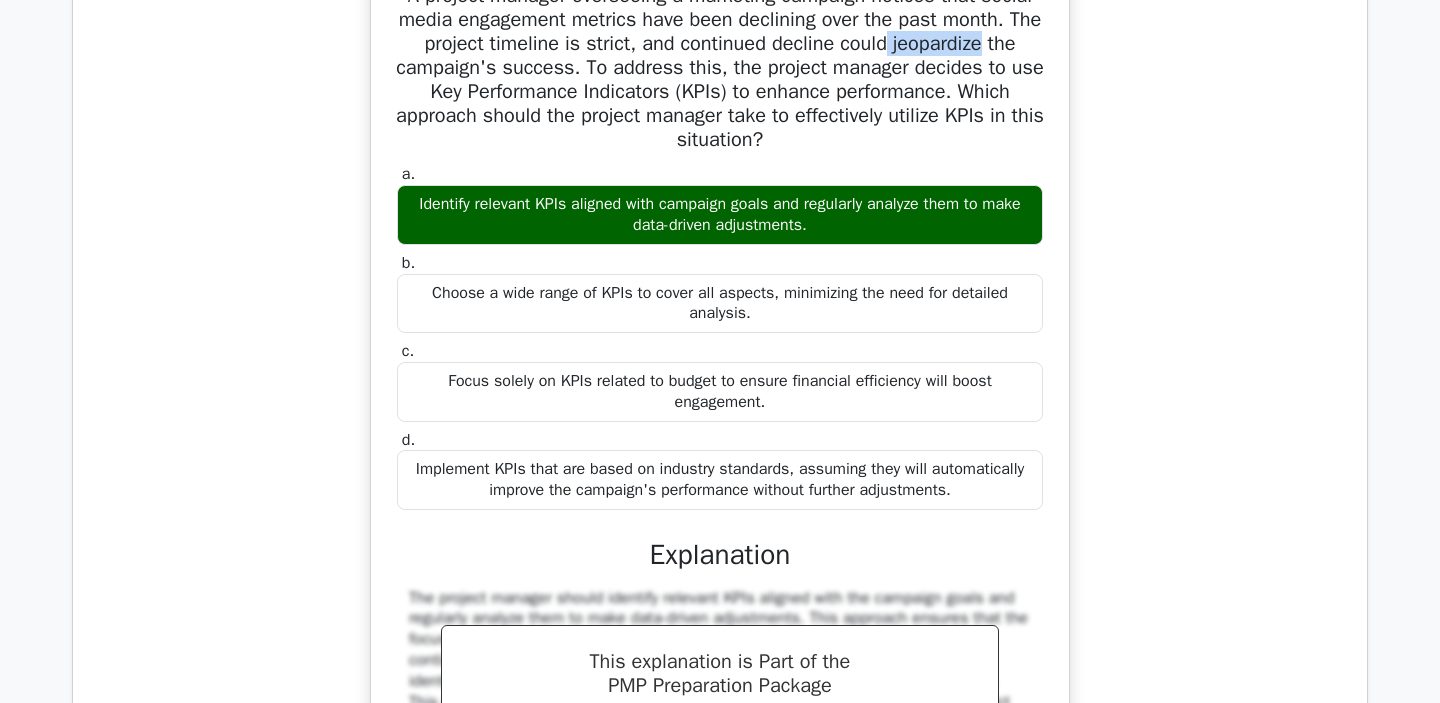click at bounding box center (988, 161) 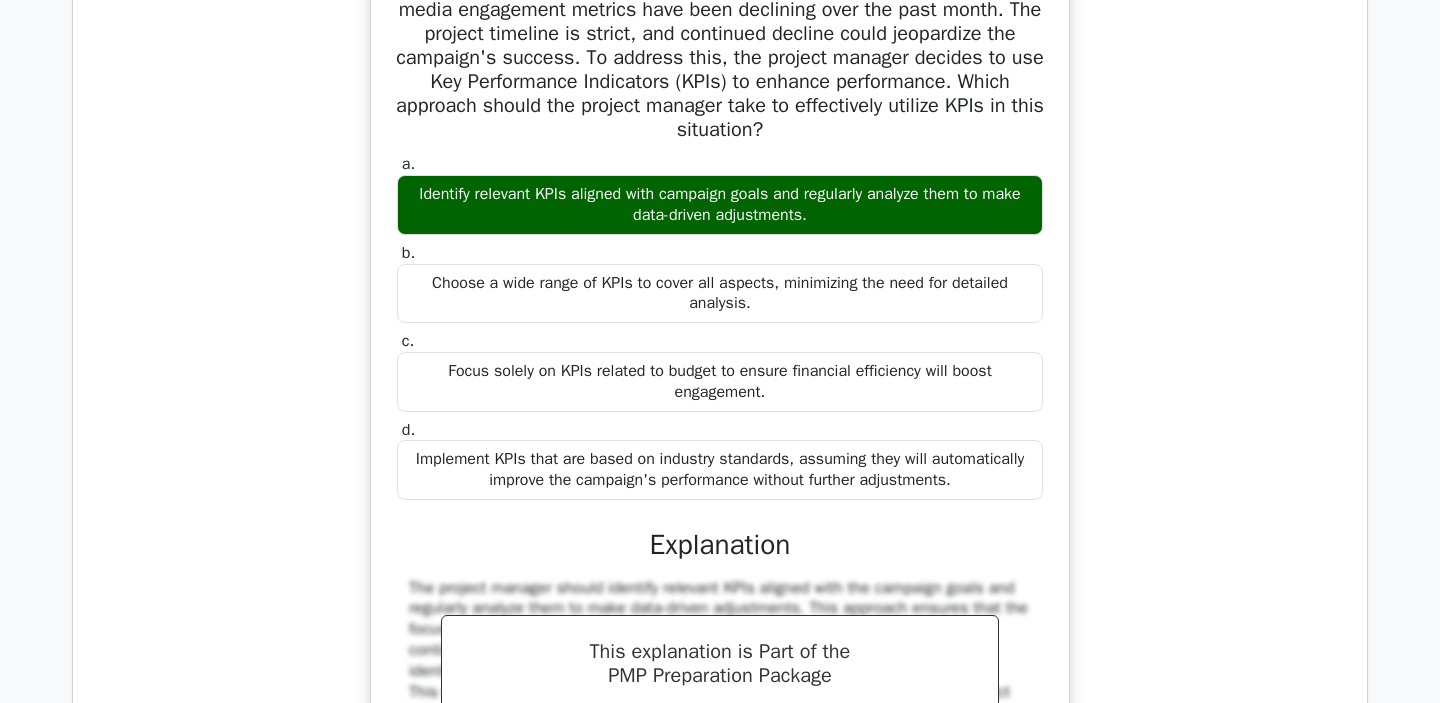 click on "a.
Identify relevant KPIs aligned with campaign goals and regularly analyze them to make data-driven adjustments." at bounding box center (720, 194) 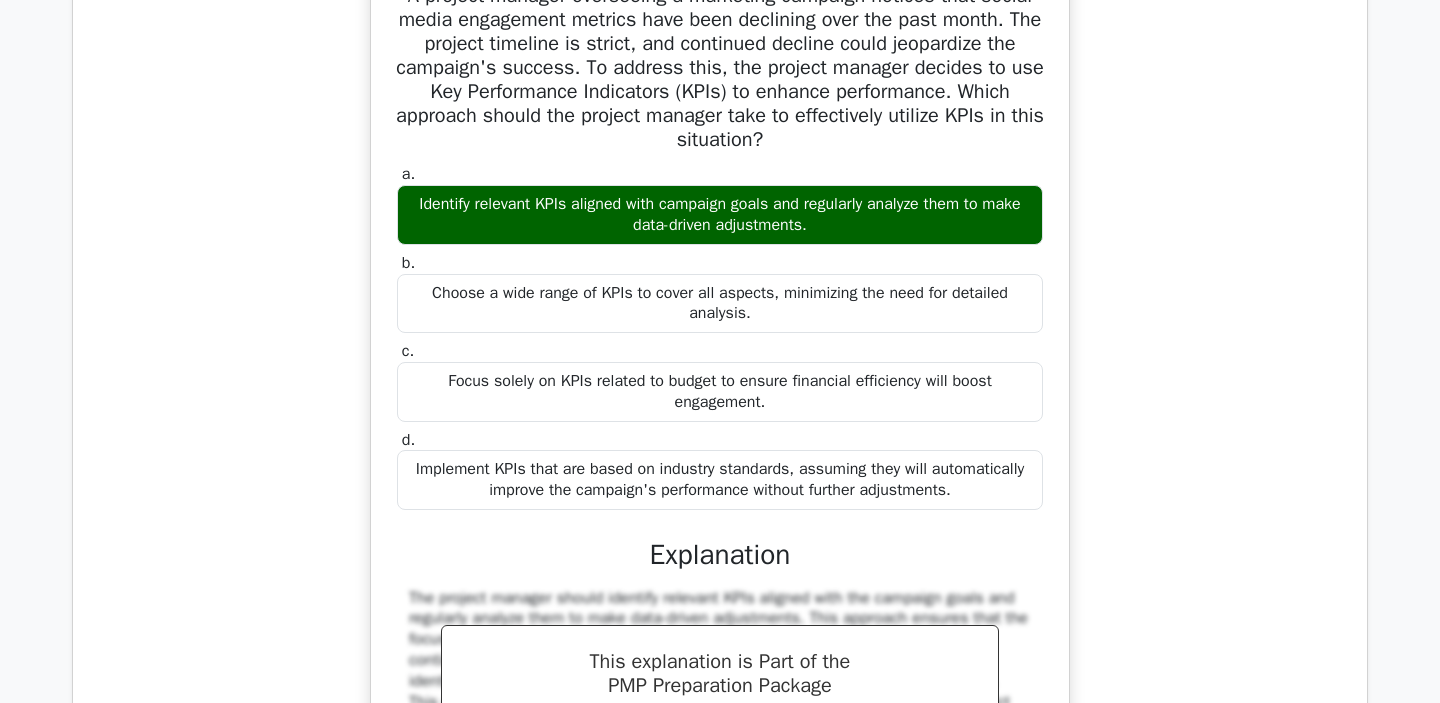 click at bounding box center (846, 339) 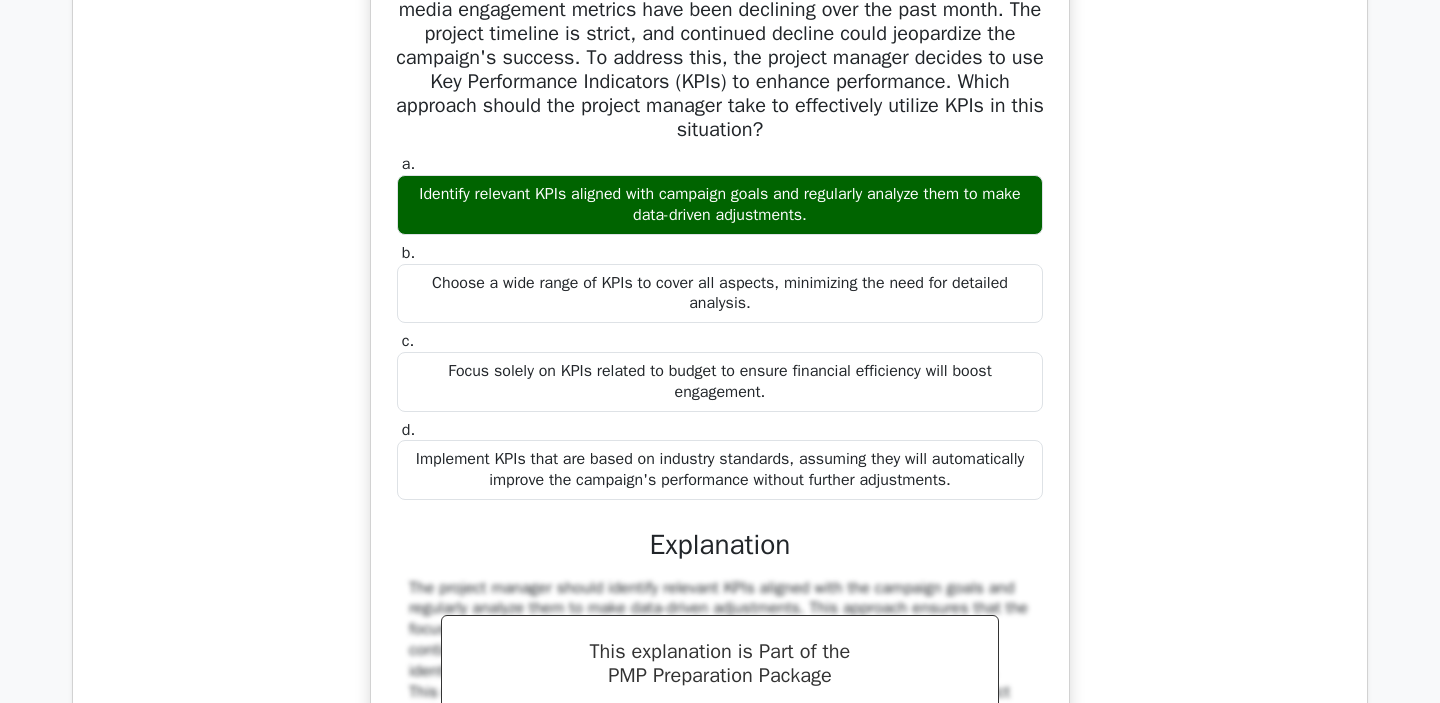 click on "a.
Identify relevant KPIs aligned with campaign goals and regularly analyze them to make data-driven adjustments.
b.
c.
d." at bounding box center [720, 327] 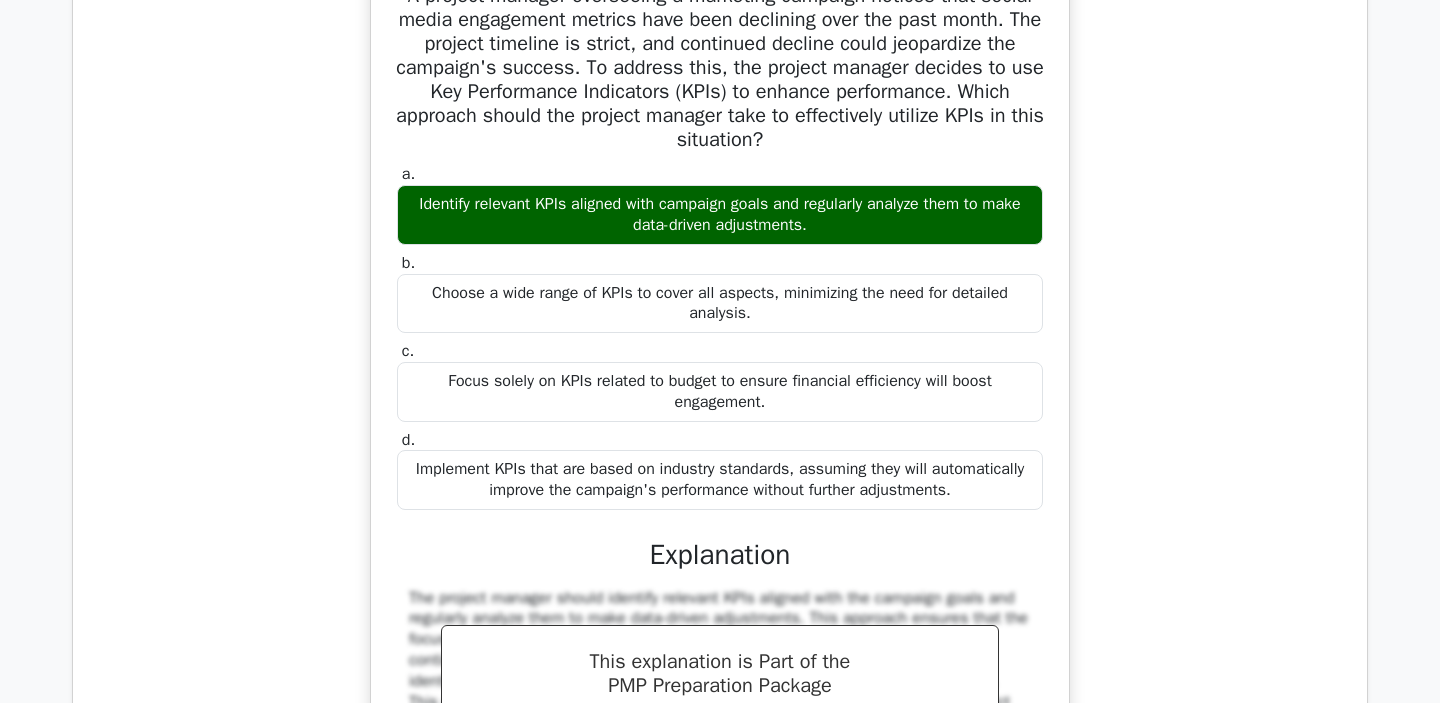 click at bounding box center [528, 318] 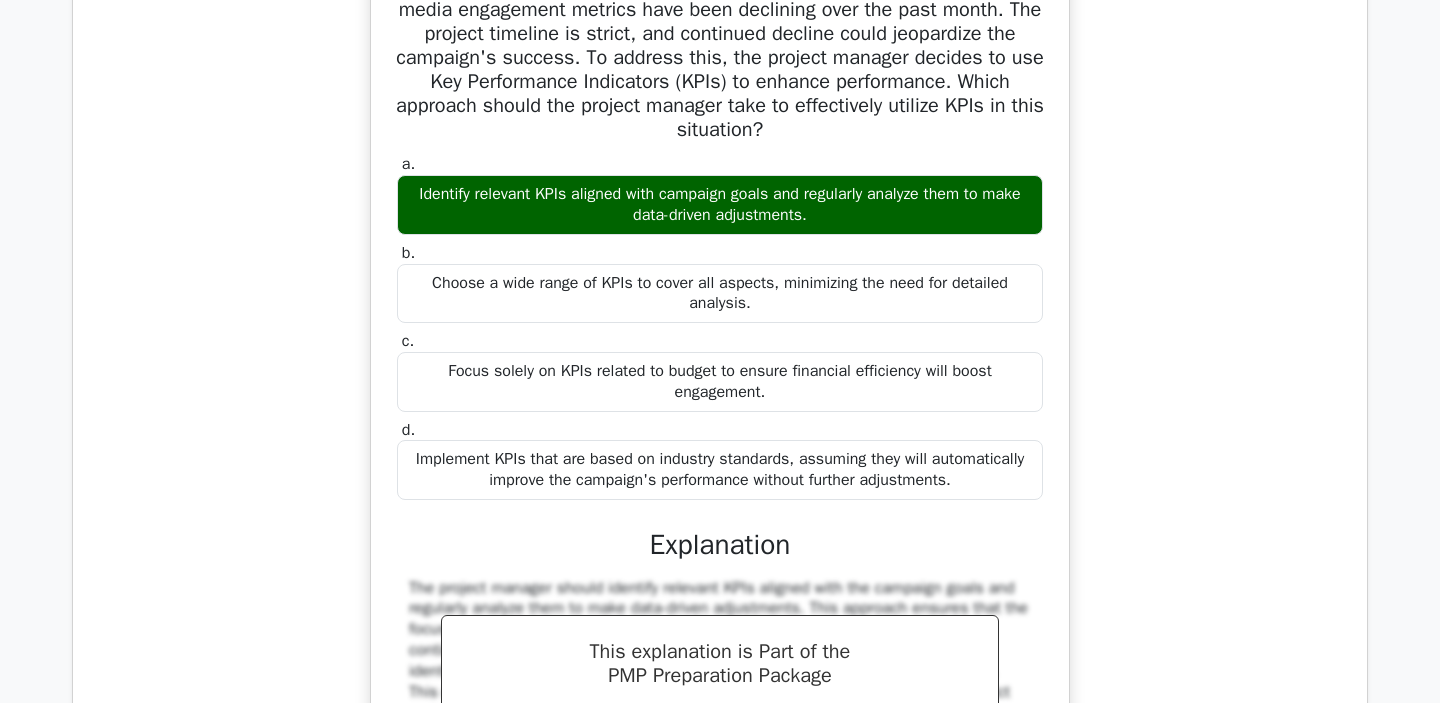 drag, startPoint x: 583, startPoint y: 310, endPoint x: 671, endPoint y: 307, distance: 88.051125 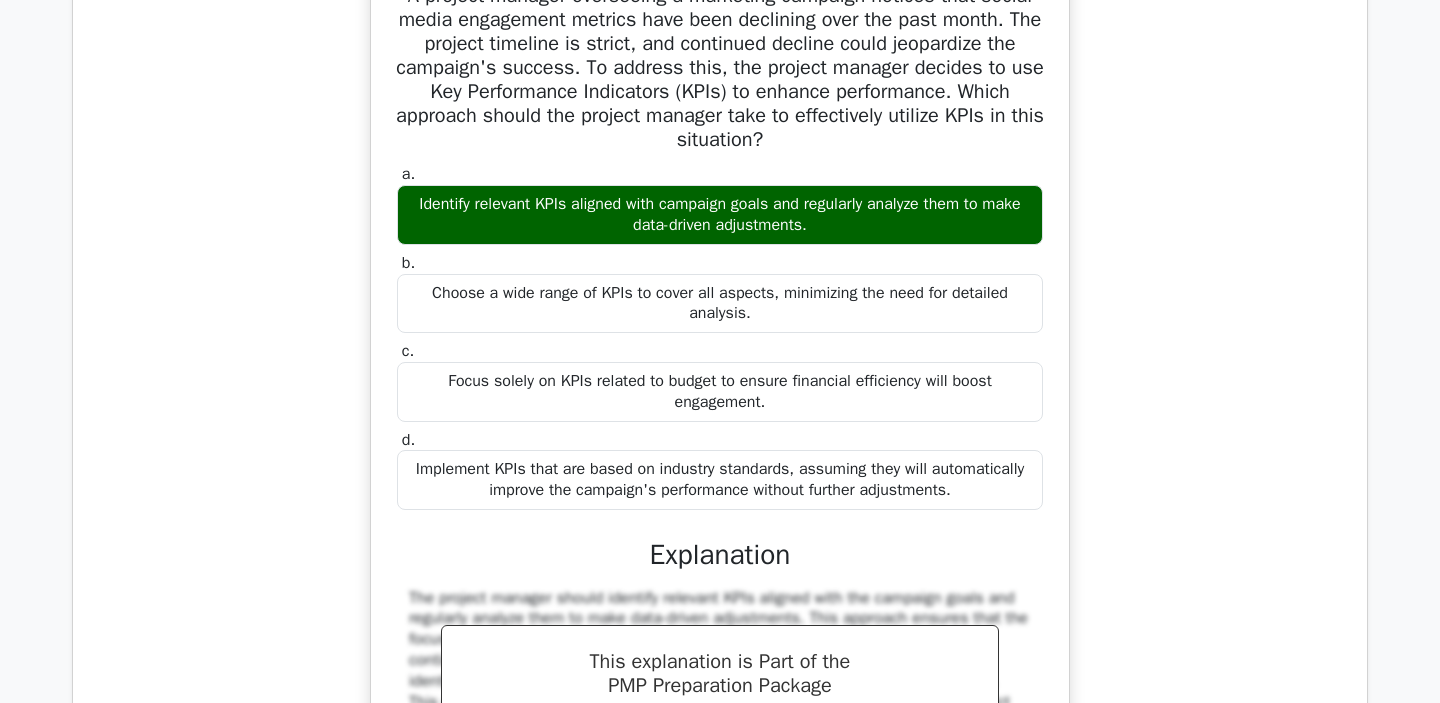 click at bounding box center [658, 270] 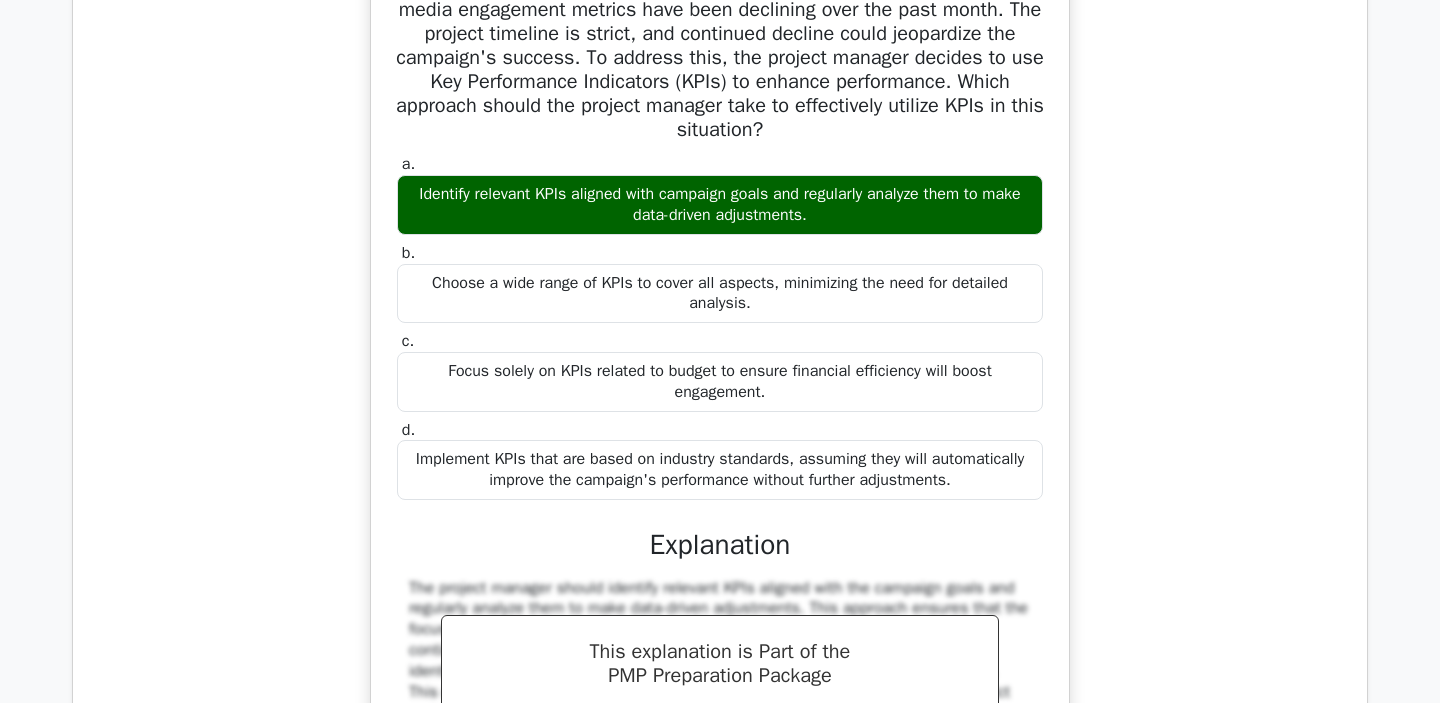 click on "Identify relevant KPIs aligned with campaign goals and regularly analyze them to make data-driven adjustments." at bounding box center (720, 205) 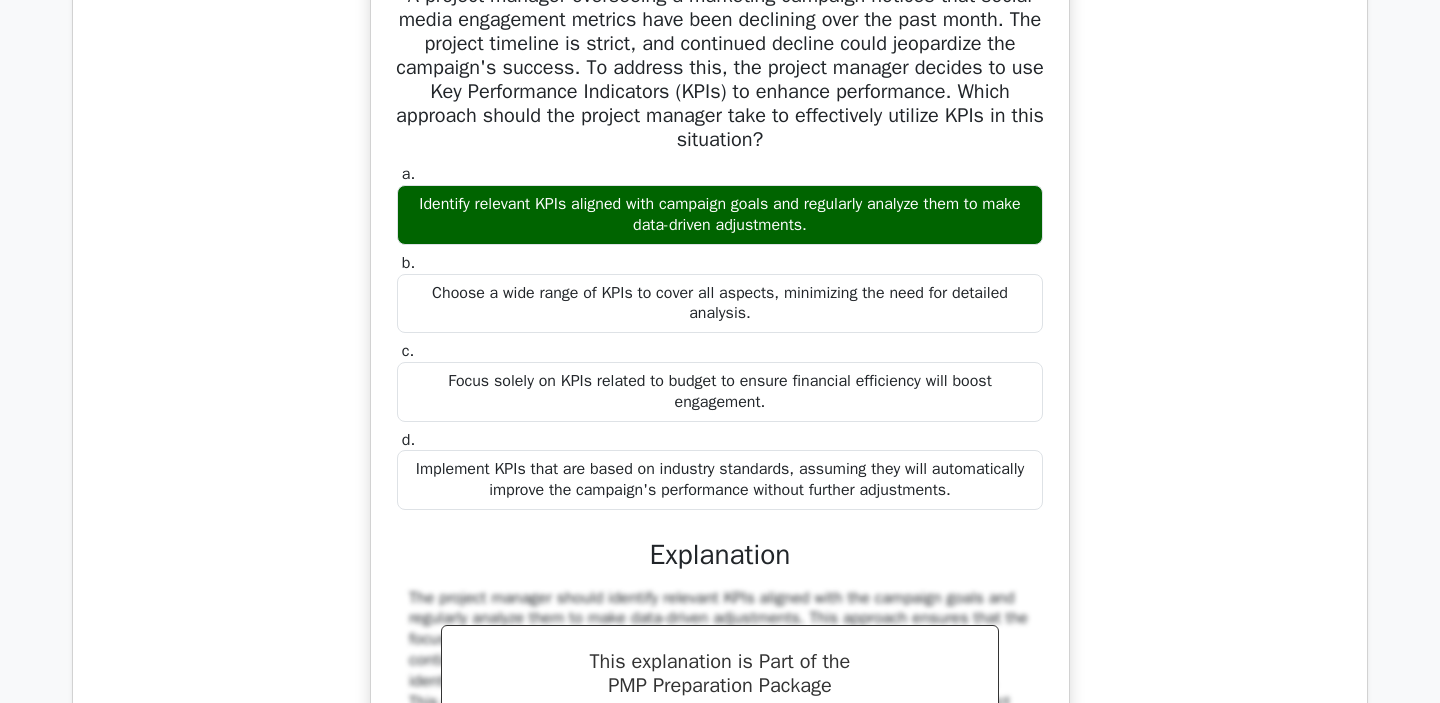 click at bounding box center (623, 318) 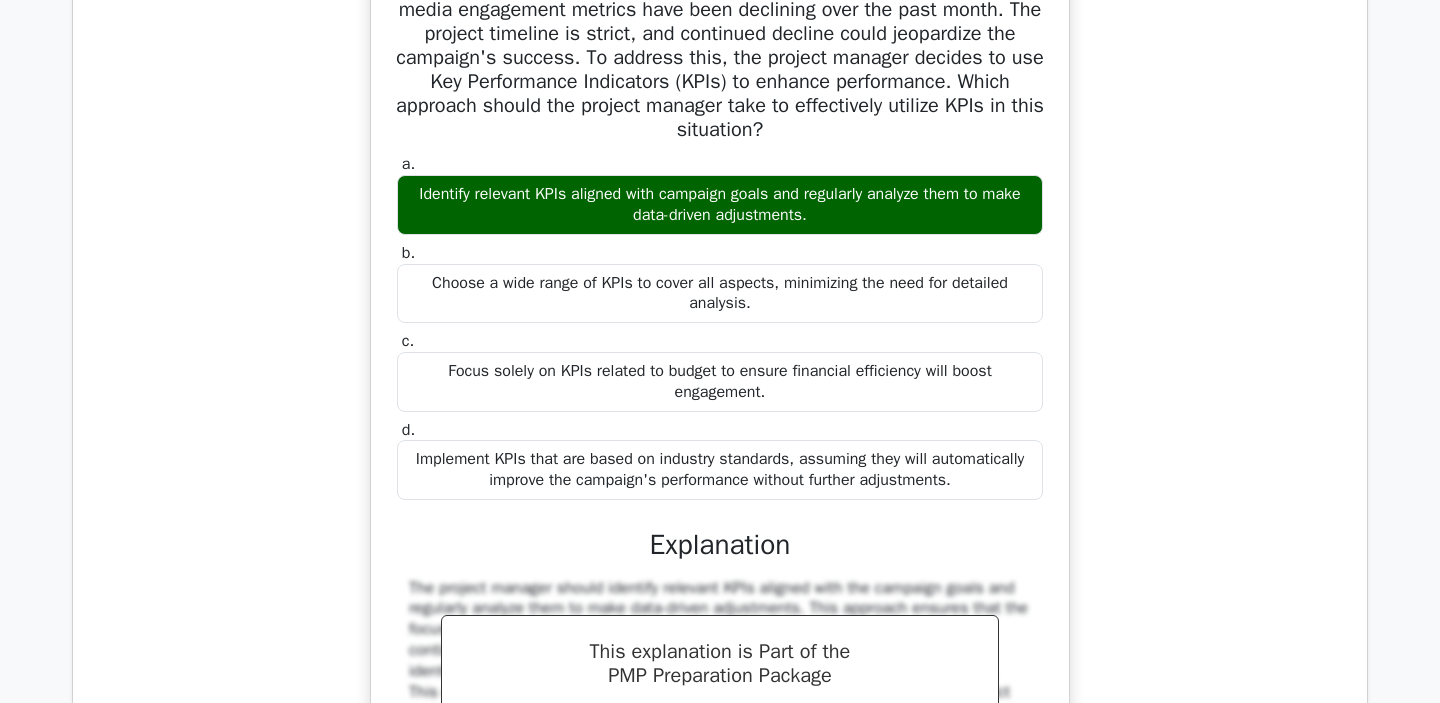 click on "Identify relevant KPIs aligned with campaign goals and regularly analyze them to make data-driven adjustments." at bounding box center [720, 205] 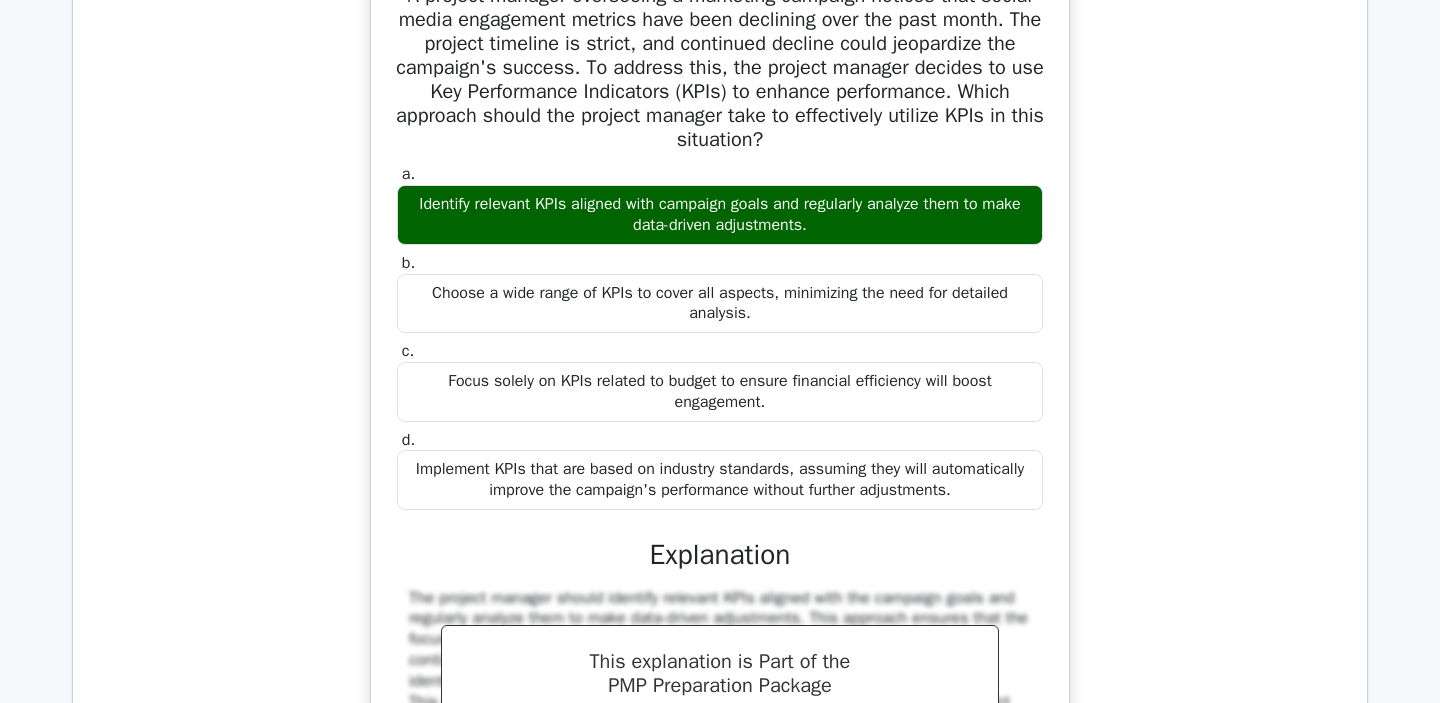 click at bounding box center [659, 318] 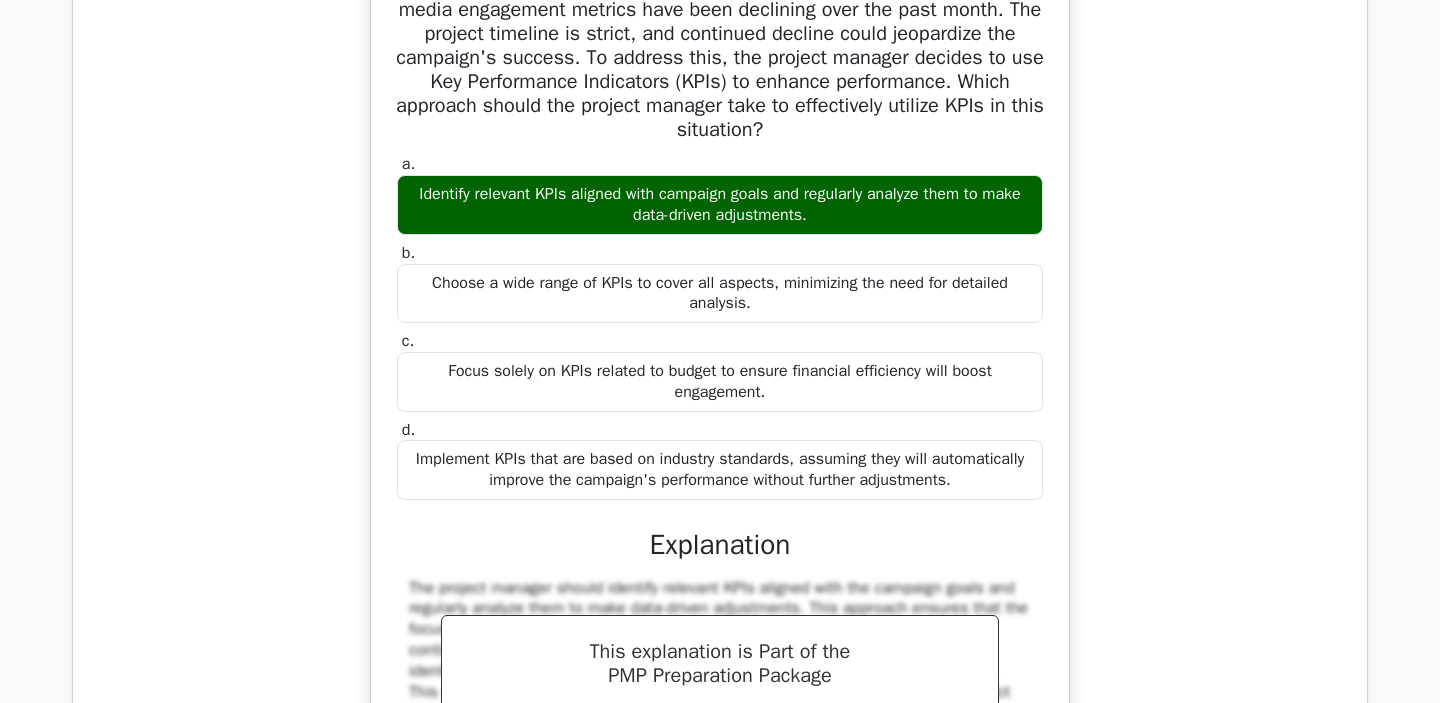 click on "Identify relevant KPIs aligned with campaign goals and regularly analyze them to make data-driven adjustments." at bounding box center (720, 205) 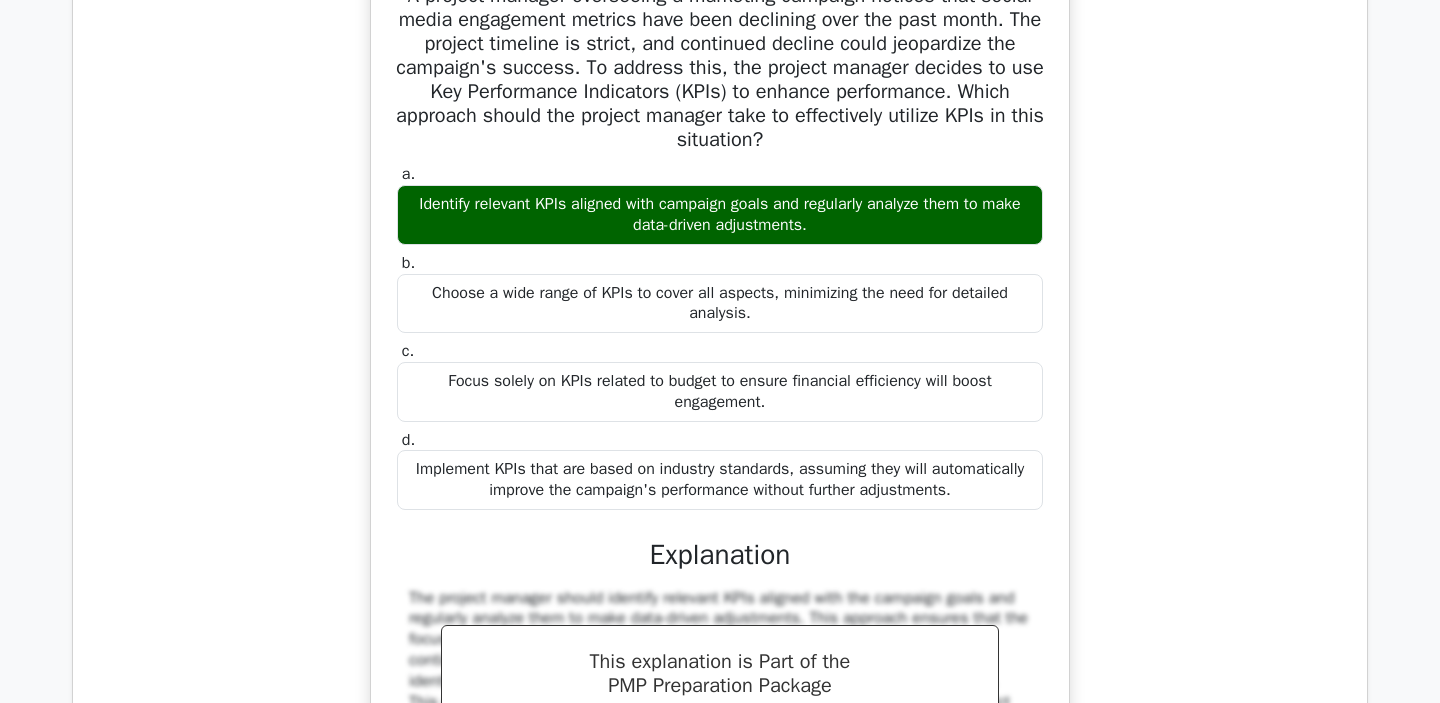 click at bounding box center [721, 339] 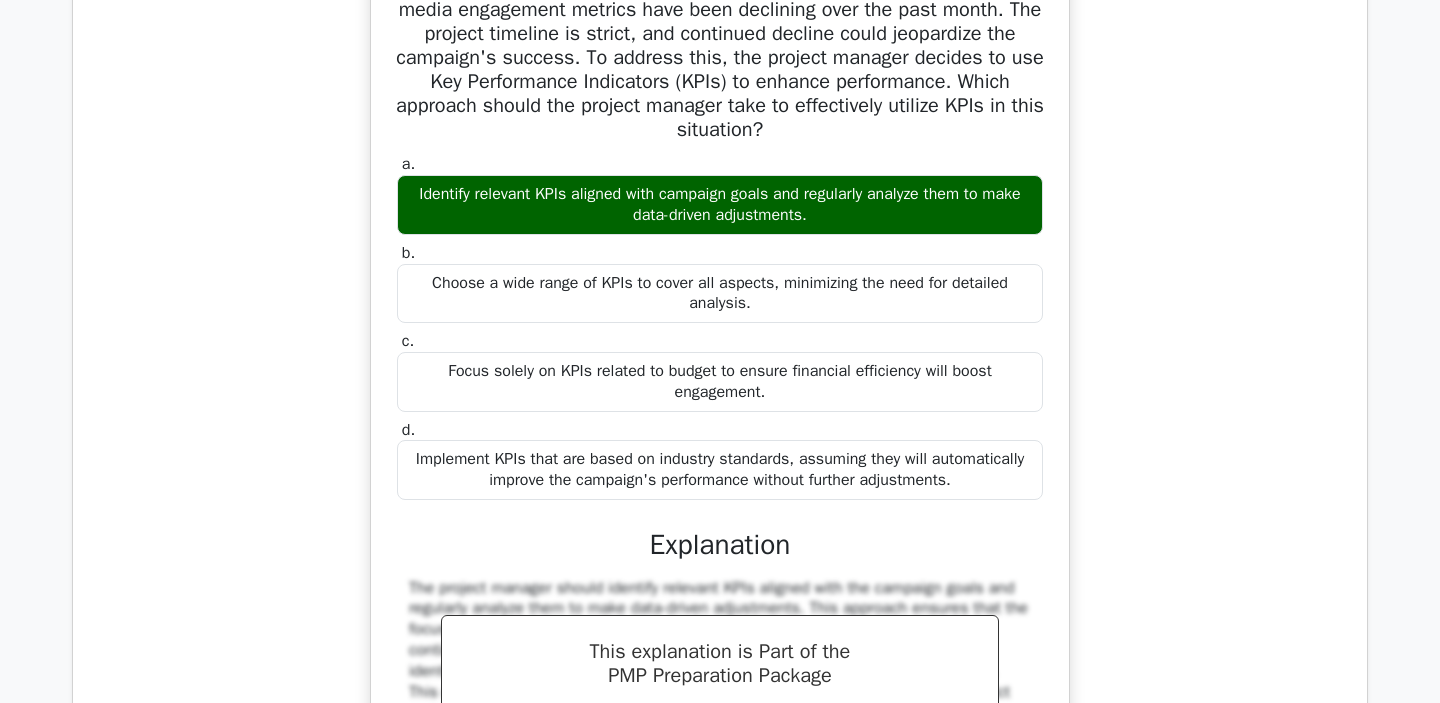 click on "Identify relevant KPIs aligned with campaign goals and regularly analyze them to make data-driven adjustments." at bounding box center (720, 205) 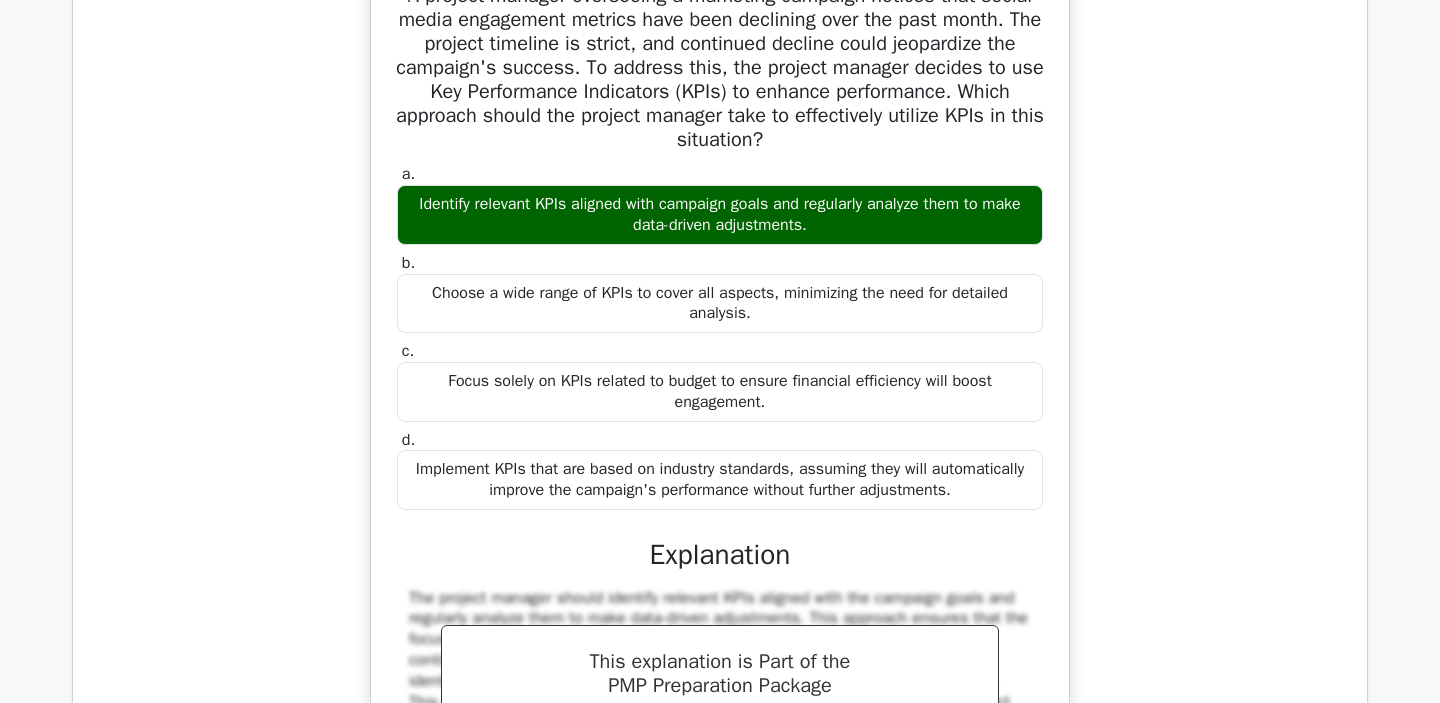 click at bounding box center (813, 339) 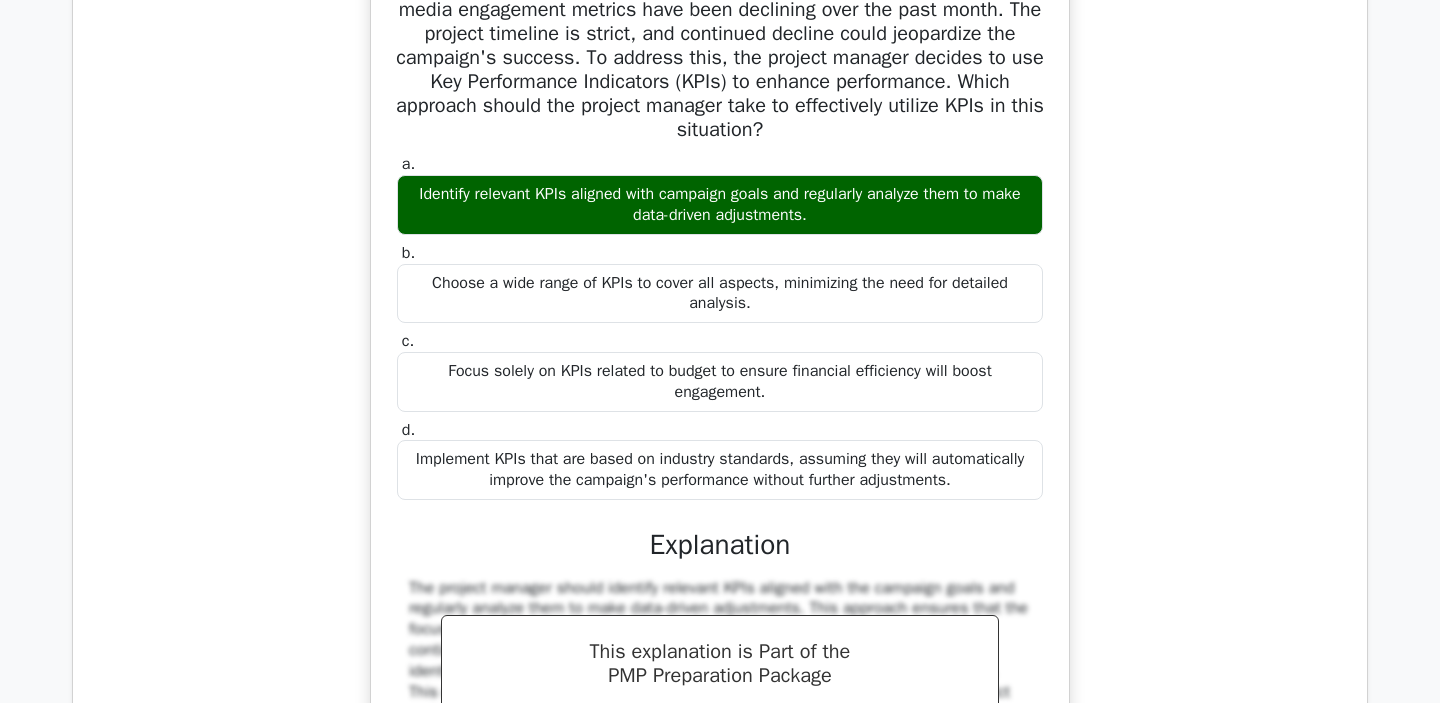 click on "Identify relevant KPIs aligned with campaign goals and regularly analyze them to make data-driven adjustments." at bounding box center (720, 205) 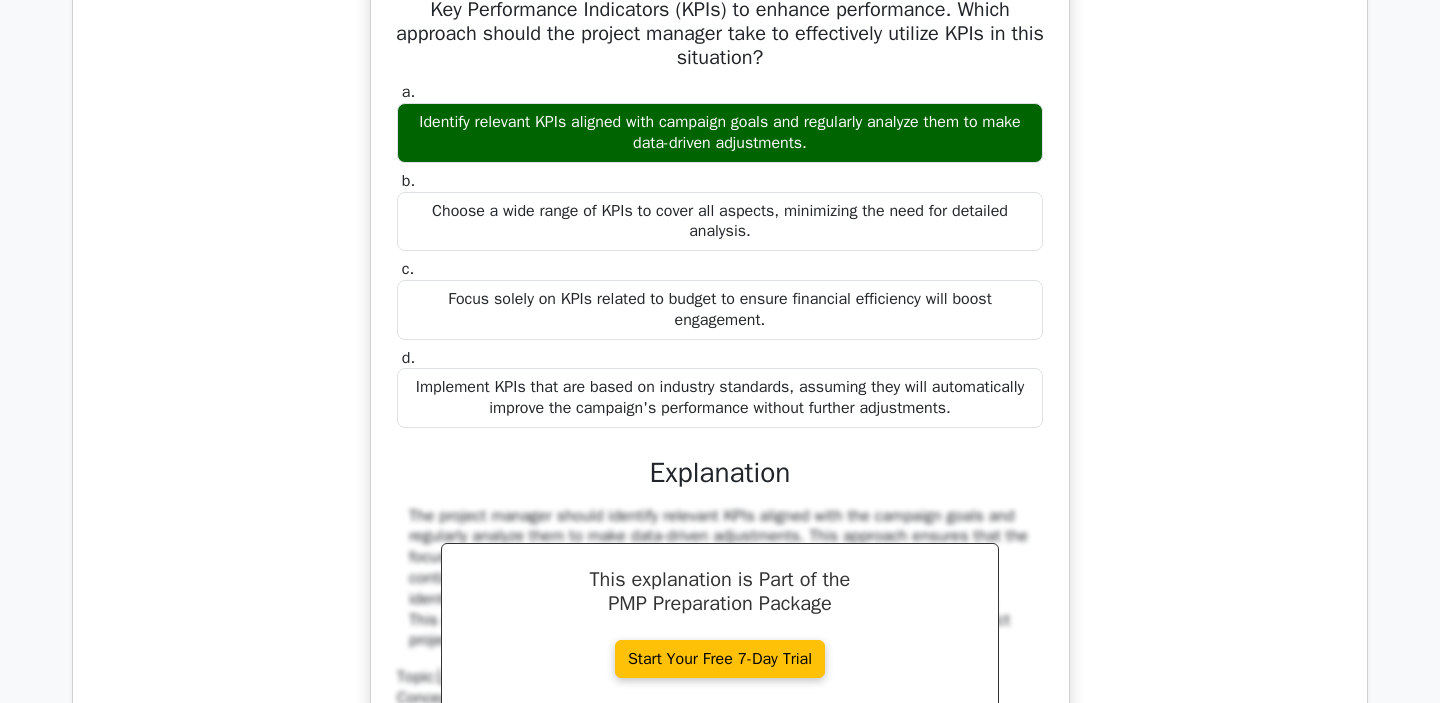 scroll, scrollTop: 12121, scrollLeft: 0, axis: vertical 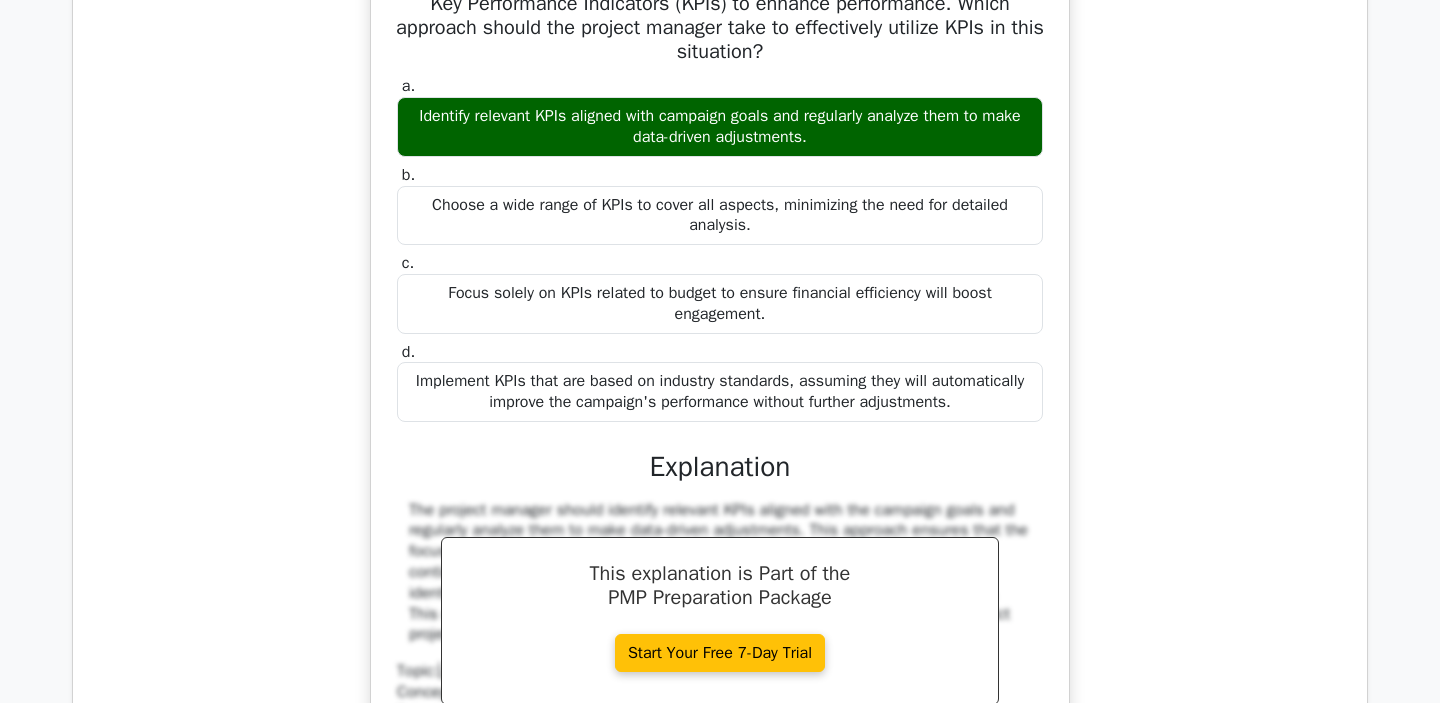 drag, startPoint x: 423, startPoint y: 321, endPoint x: 783, endPoint y: 332, distance: 360.16803 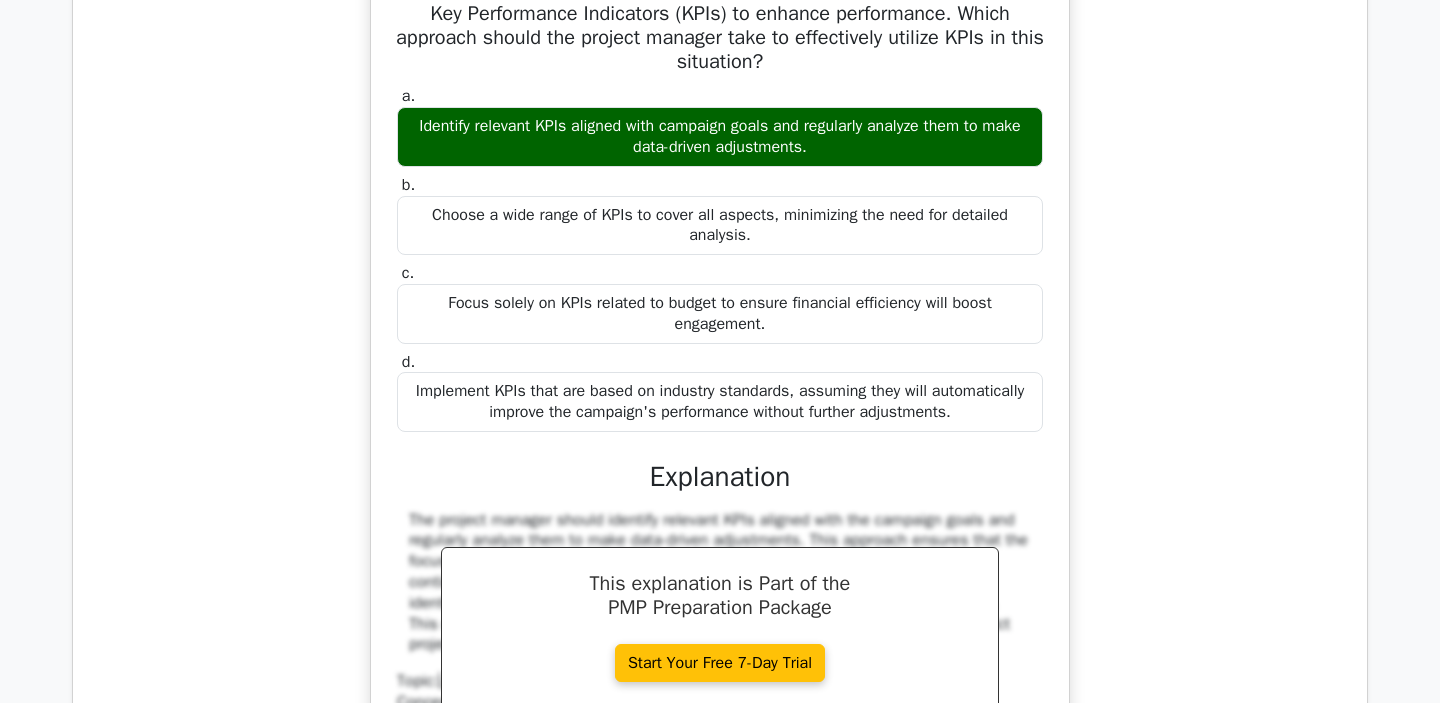 click at bounding box center (770, 350) 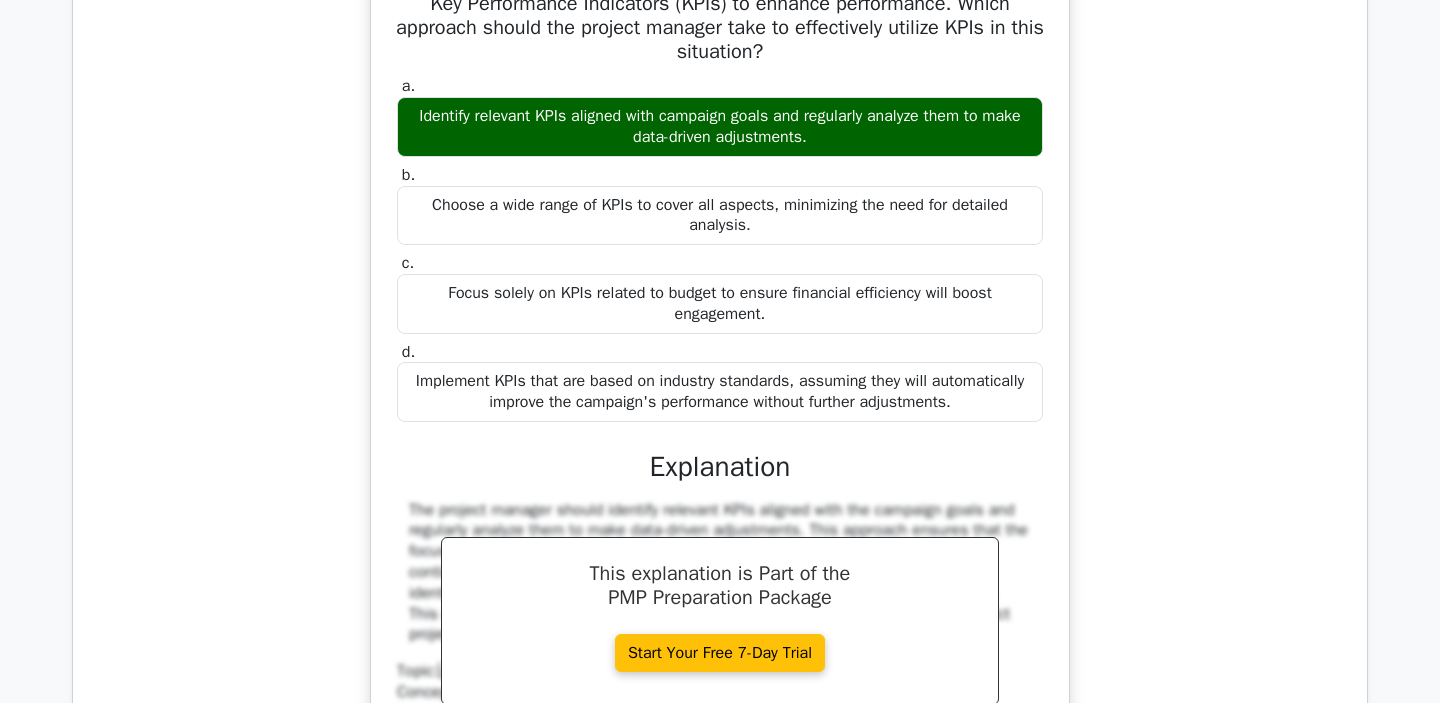 click on "Choose a wide range of KPIs to cover all aspects, minimizing the need for detailed analysis." at bounding box center [720, 216] 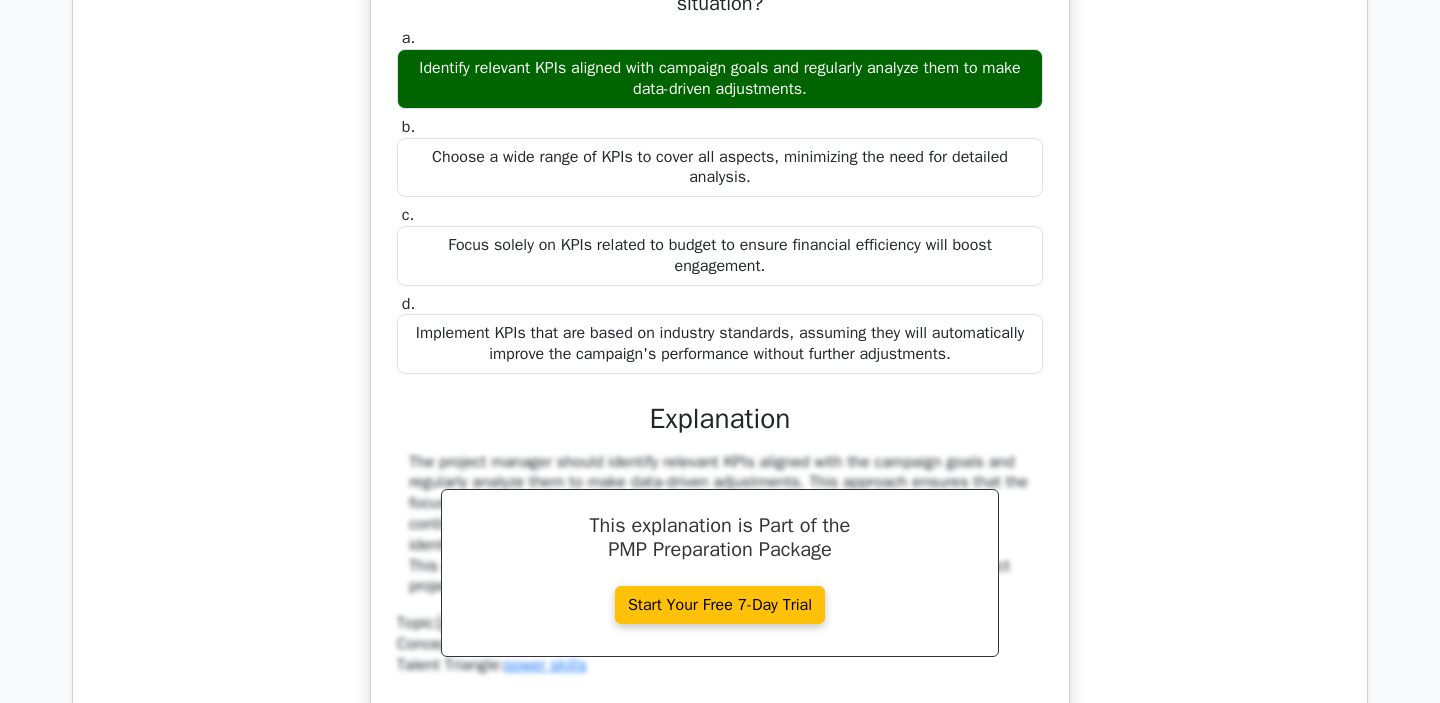 scroll, scrollTop: 12172, scrollLeft: 0, axis: vertical 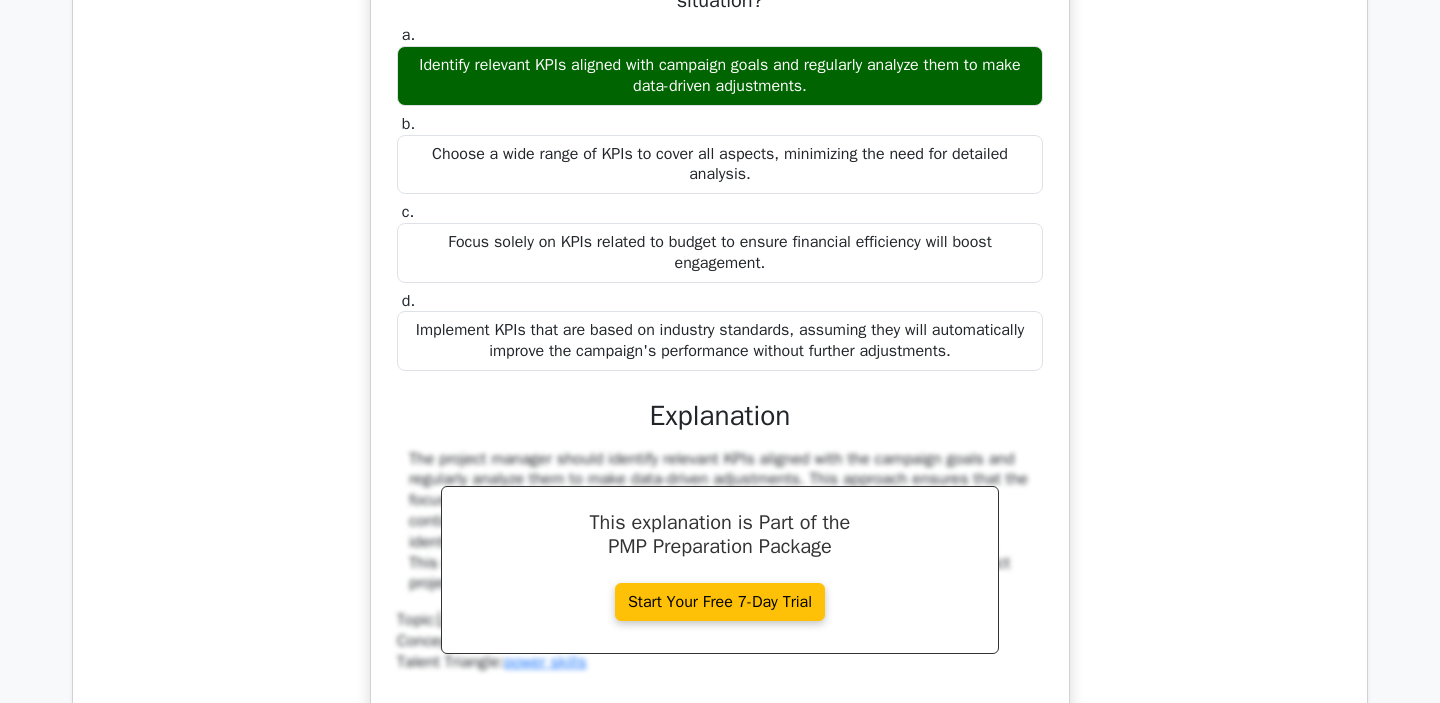 drag, startPoint x: 429, startPoint y: 363, endPoint x: 803, endPoint y: 370, distance: 374.0655 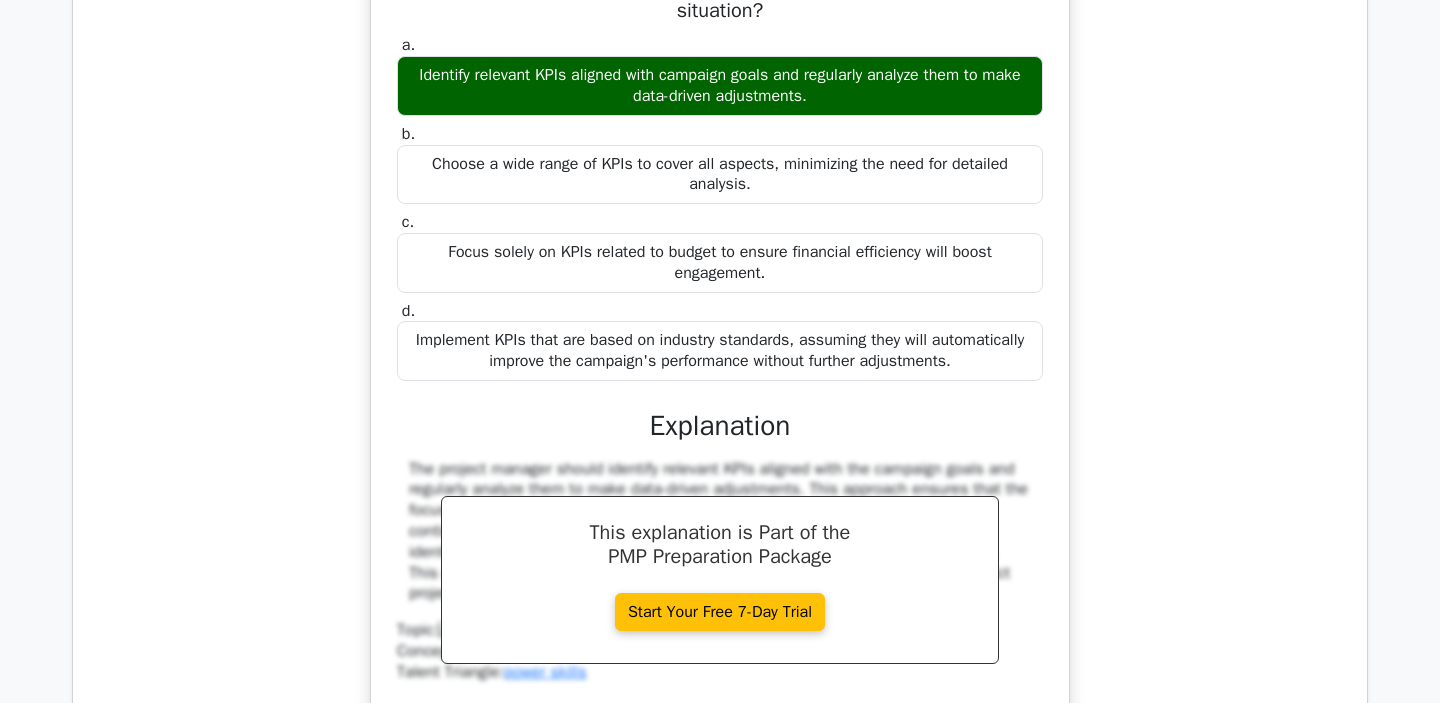 click at bounding box center [790, 387] 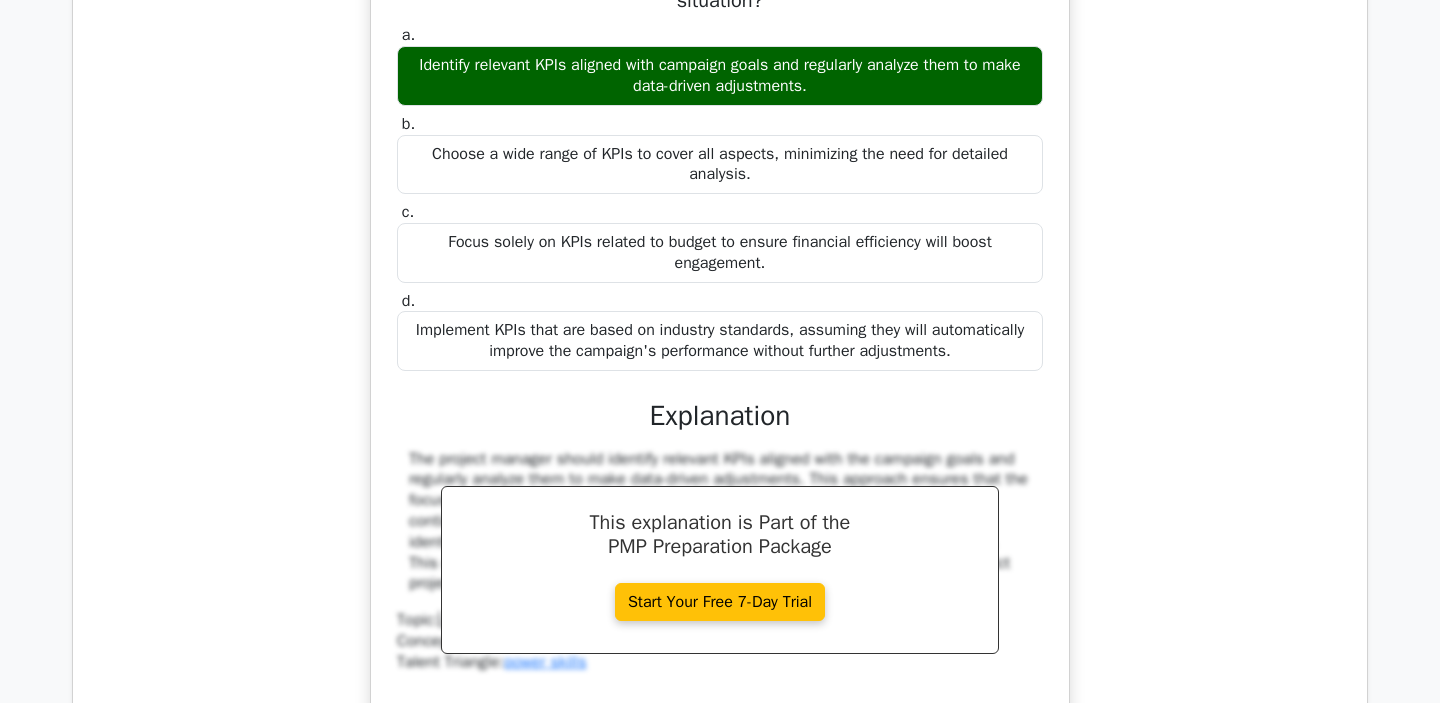 drag, startPoint x: 433, startPoint y: 355, endPoint x: 801, endPoint y: 388, distance: 369.47665 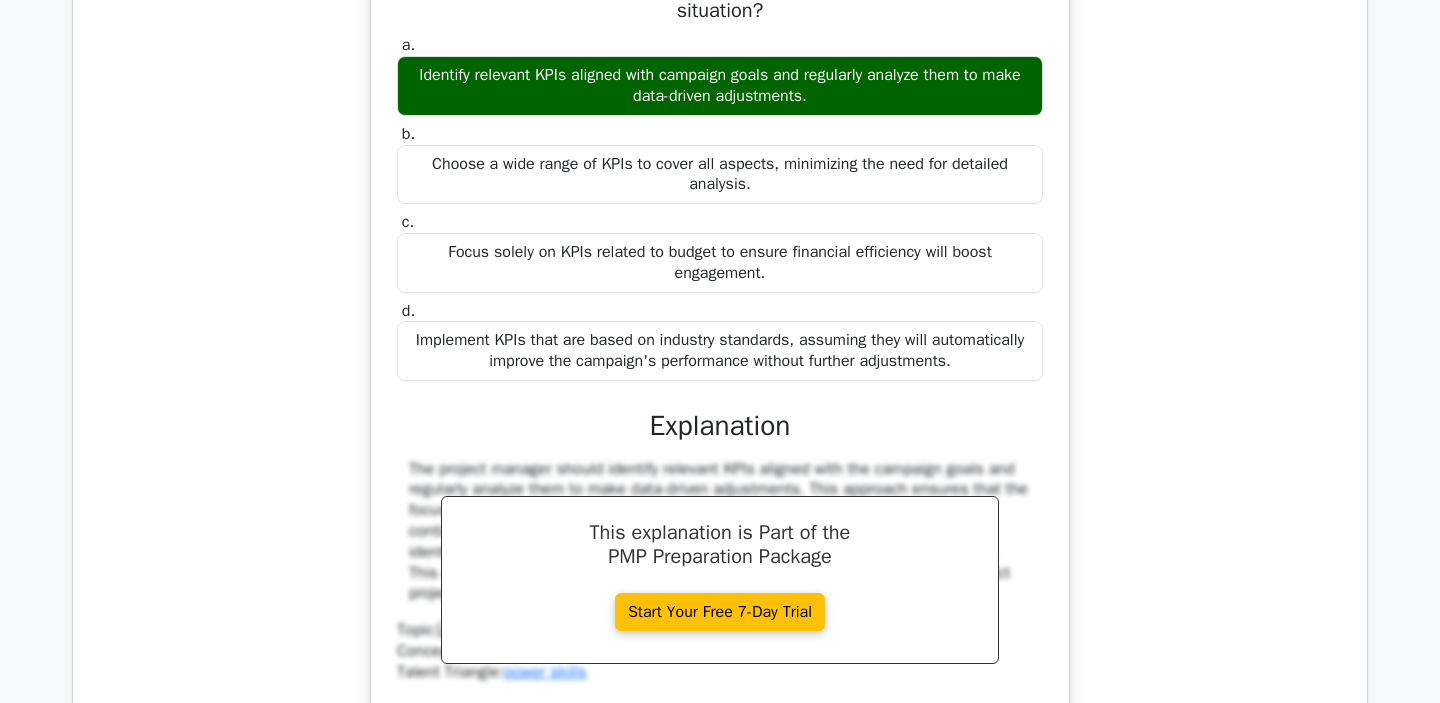 click at bounding box center [788, 387] 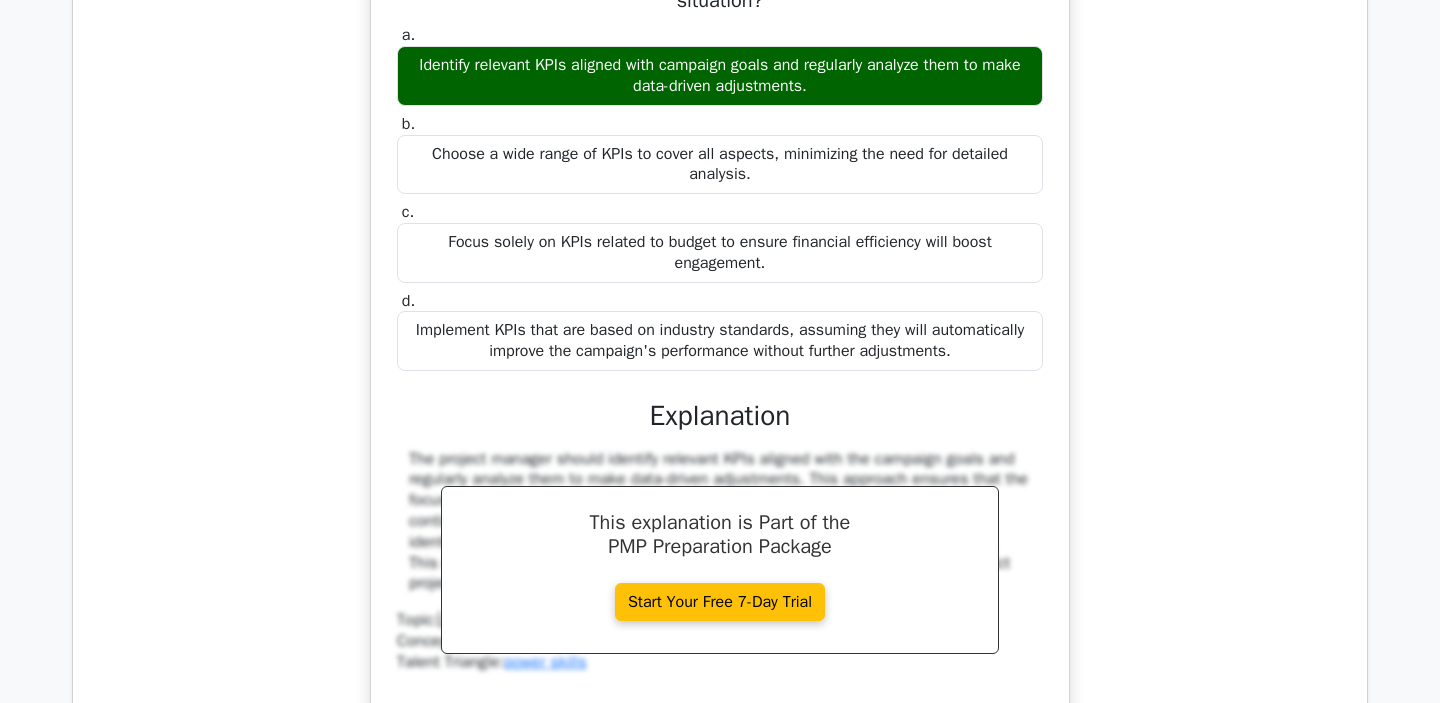 click on "Focus solely on KPIs related to budget to ensure financial efficiency will boost engagement." at bounding box center [720, 253] 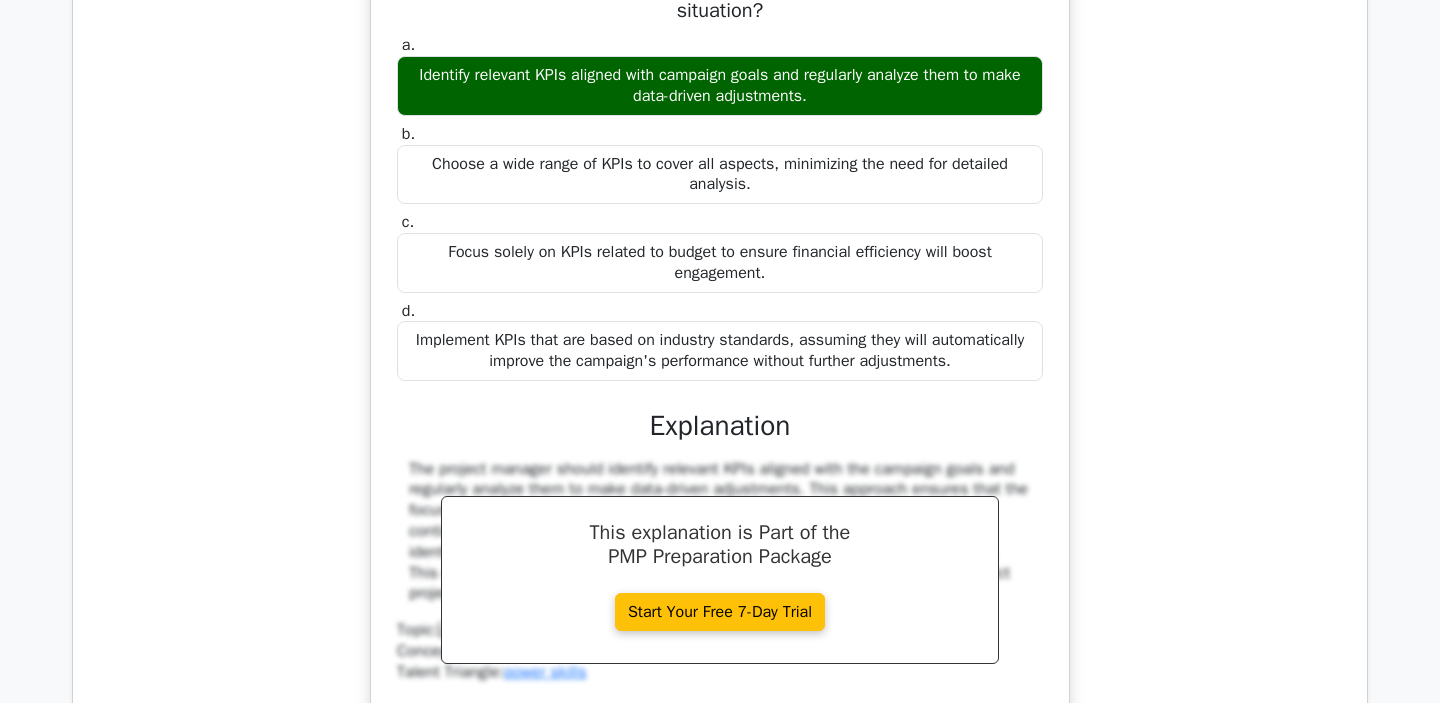 click at bounding box center (749, 339) 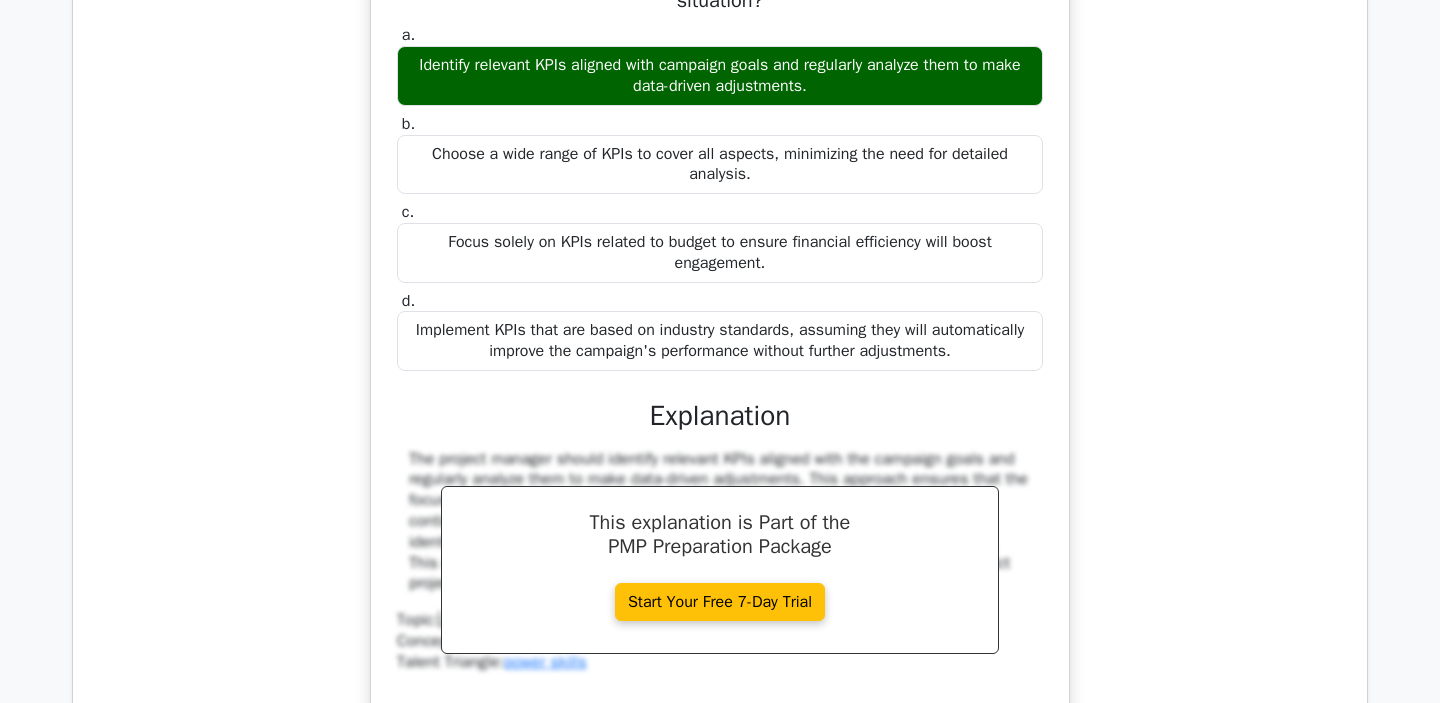 click on "Focus solely on KPIs related to budget to ensure financial efficiency will boost engagement." at bounding box center (720, 253) 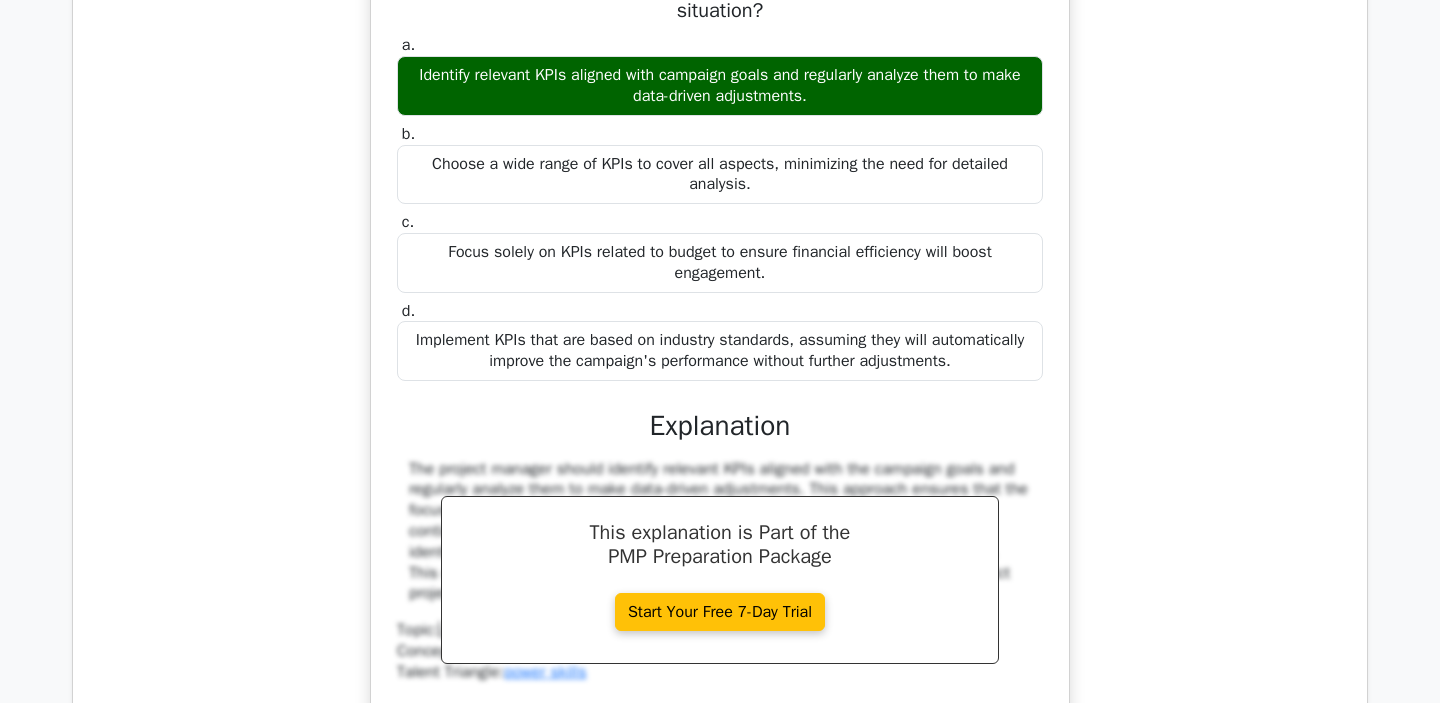 click at bounding box center [973, 475] 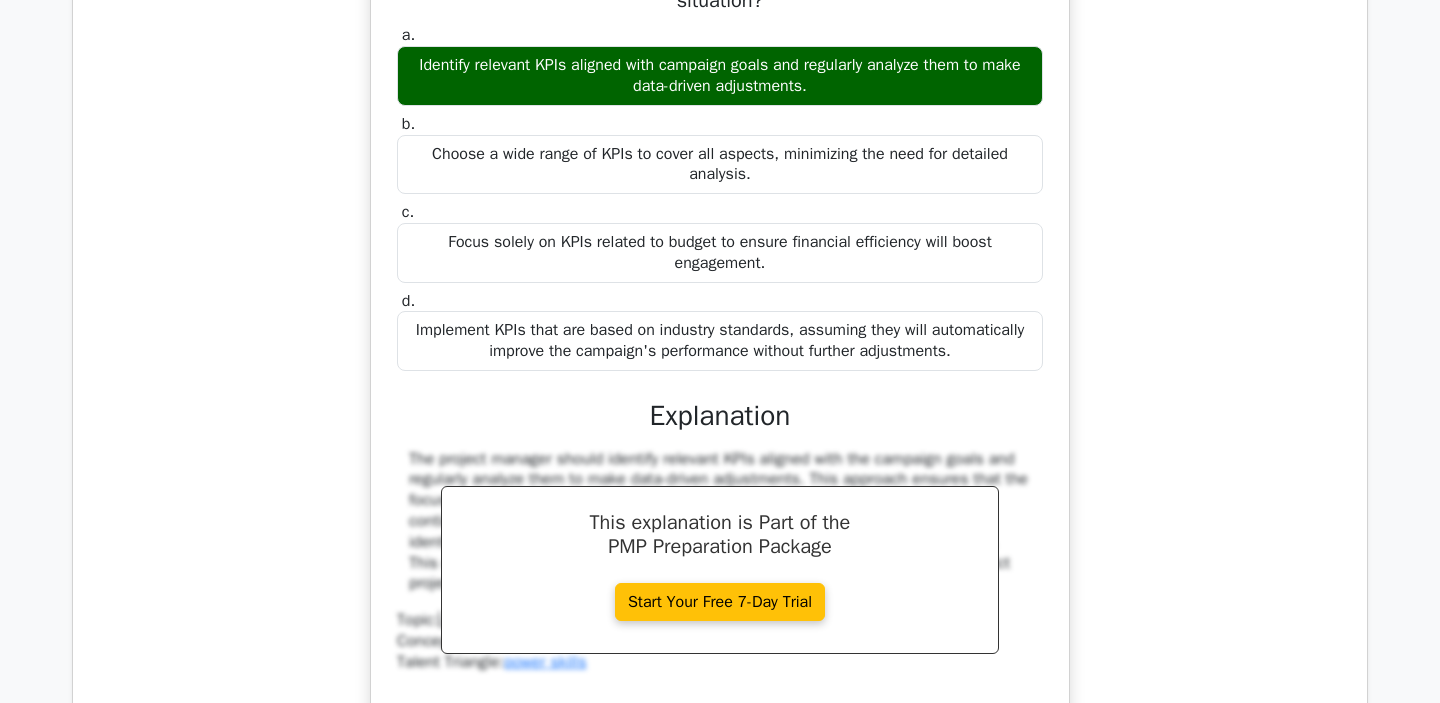 click on "Implement KPIs that are based on industry standards, assuming they will automatically improve the campaign's performance without further adjustments." at bounding box center [720, 341] 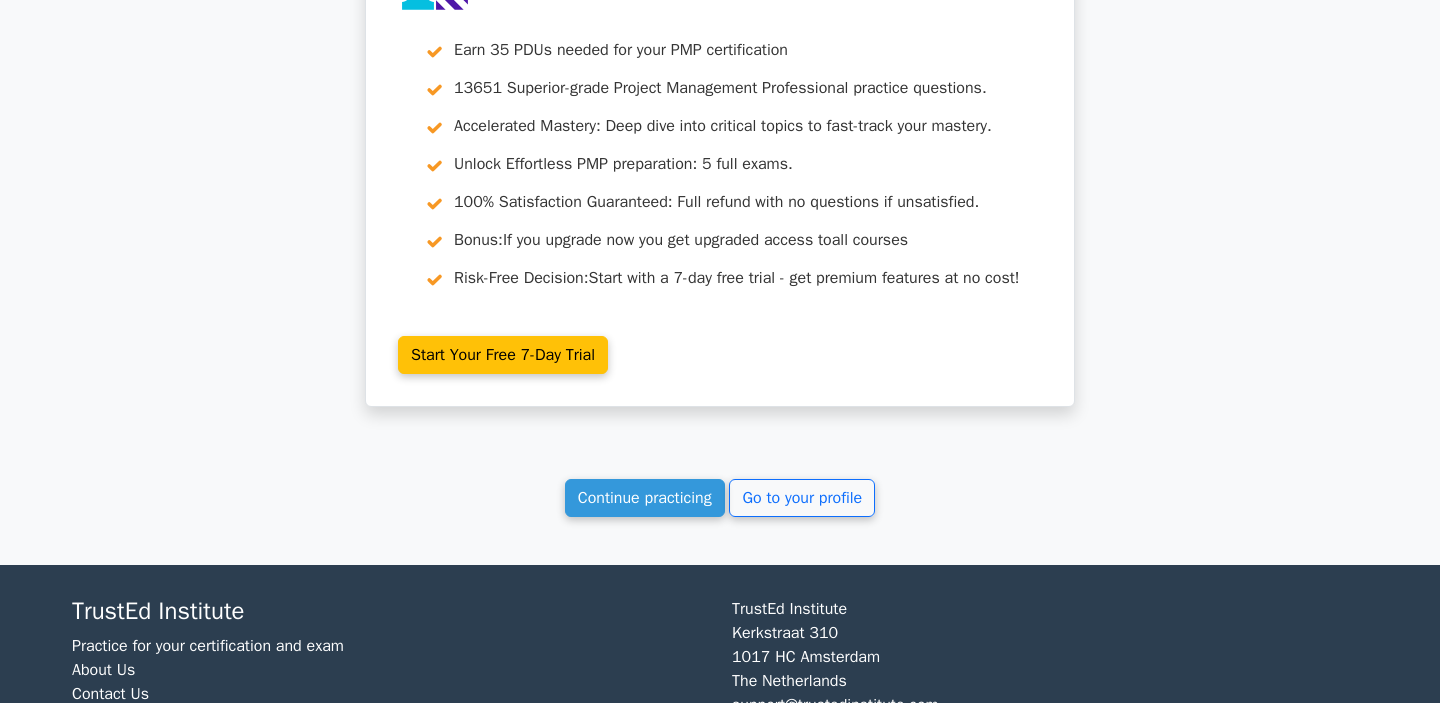 scroll, scrollTop: 13430, scrollLeft: 0, axis: vertical 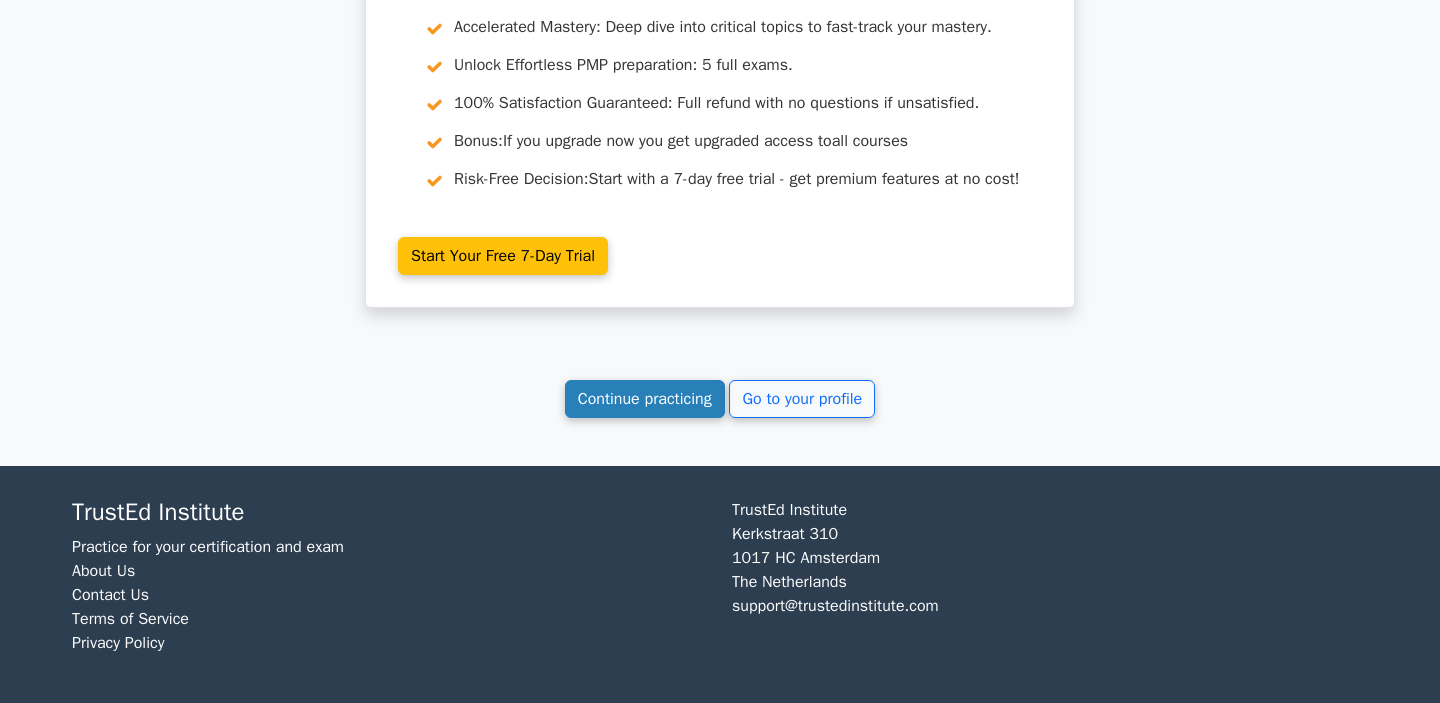click on "Continue practicing" at bounding box center [645, 399] 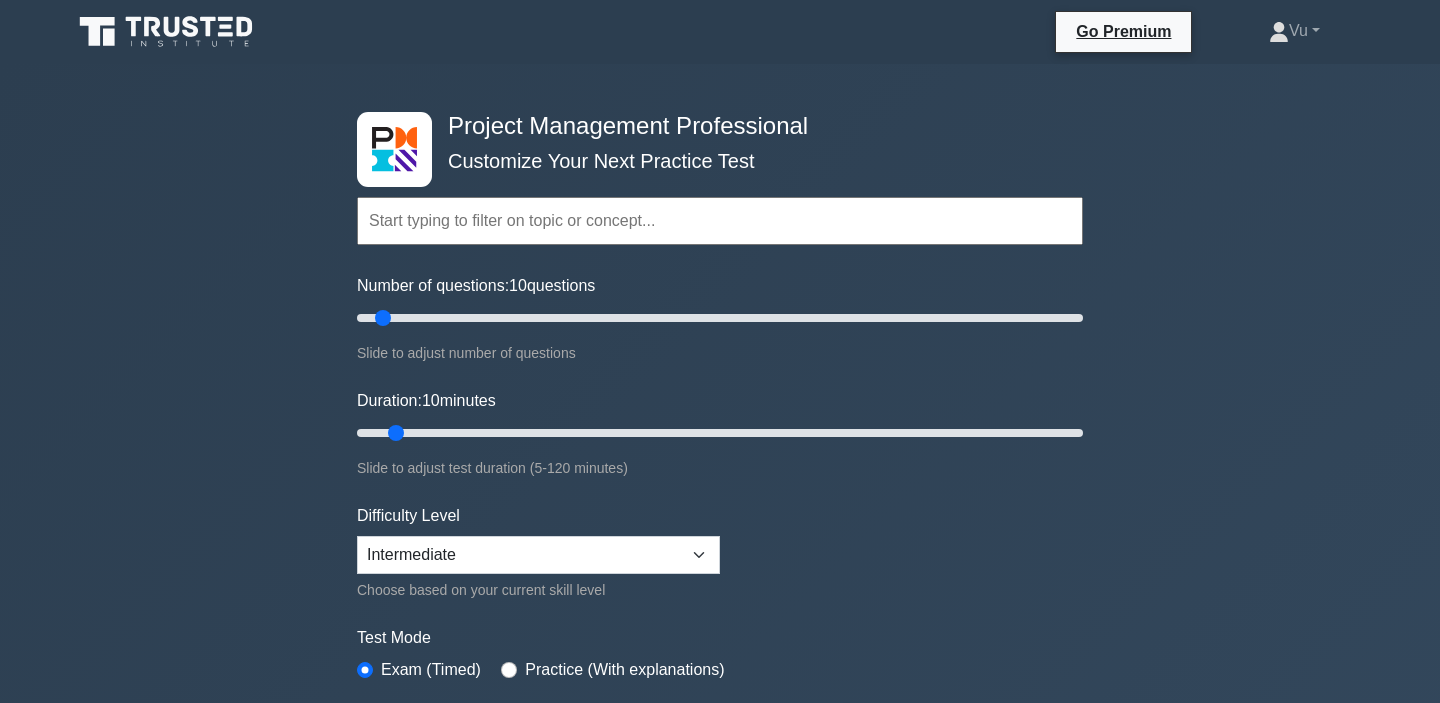 scroll, scrollTop: 0, scrollLeft: 0, axis: both 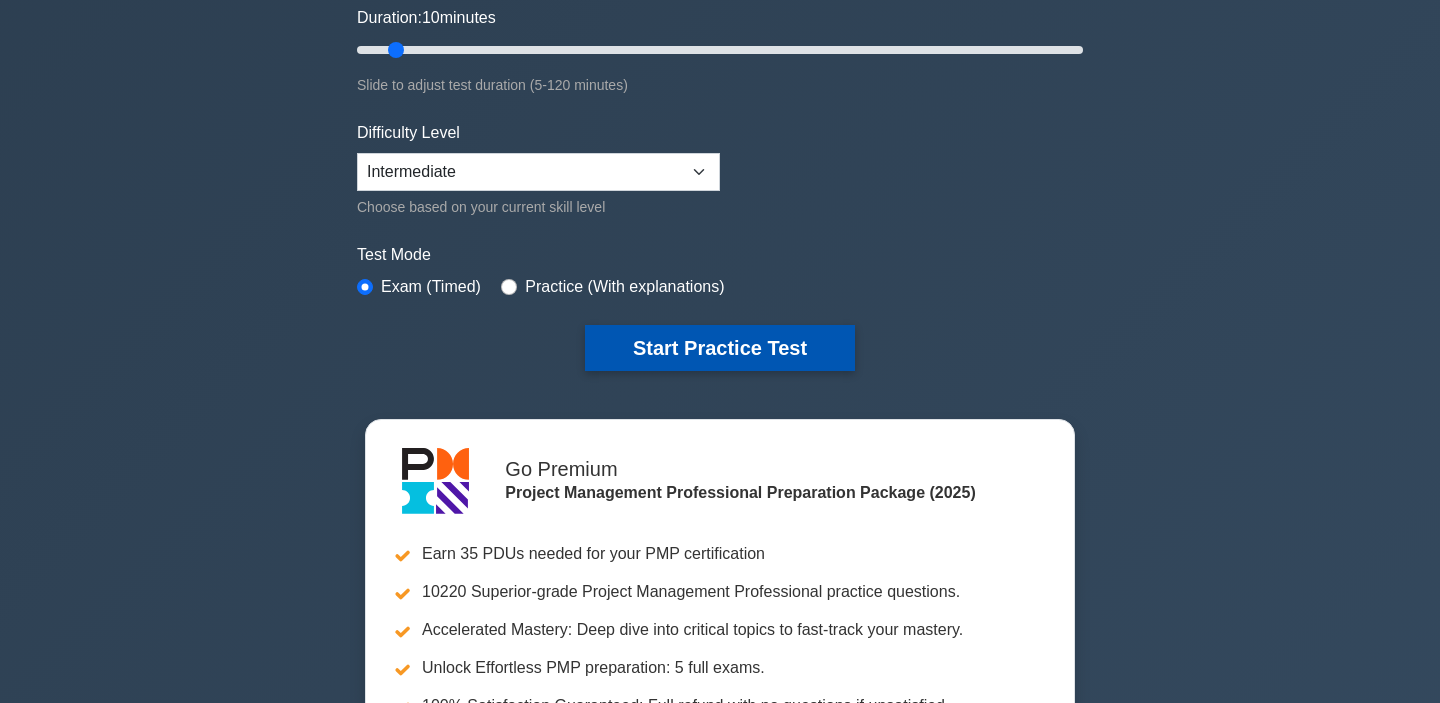 click on "Start Practice Test" at bounding box center (720, 348) 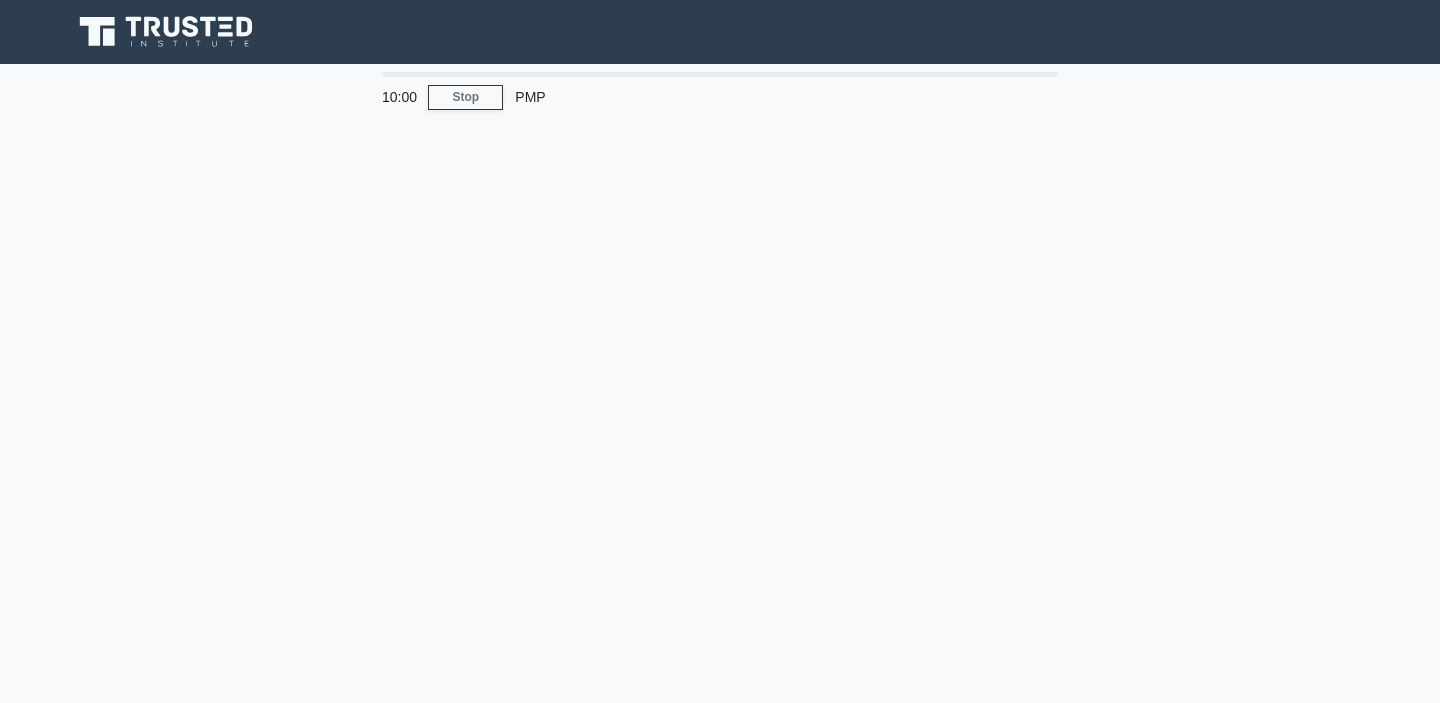 scroll, scrollTop: 0, scrollLeft: 0, axis: both 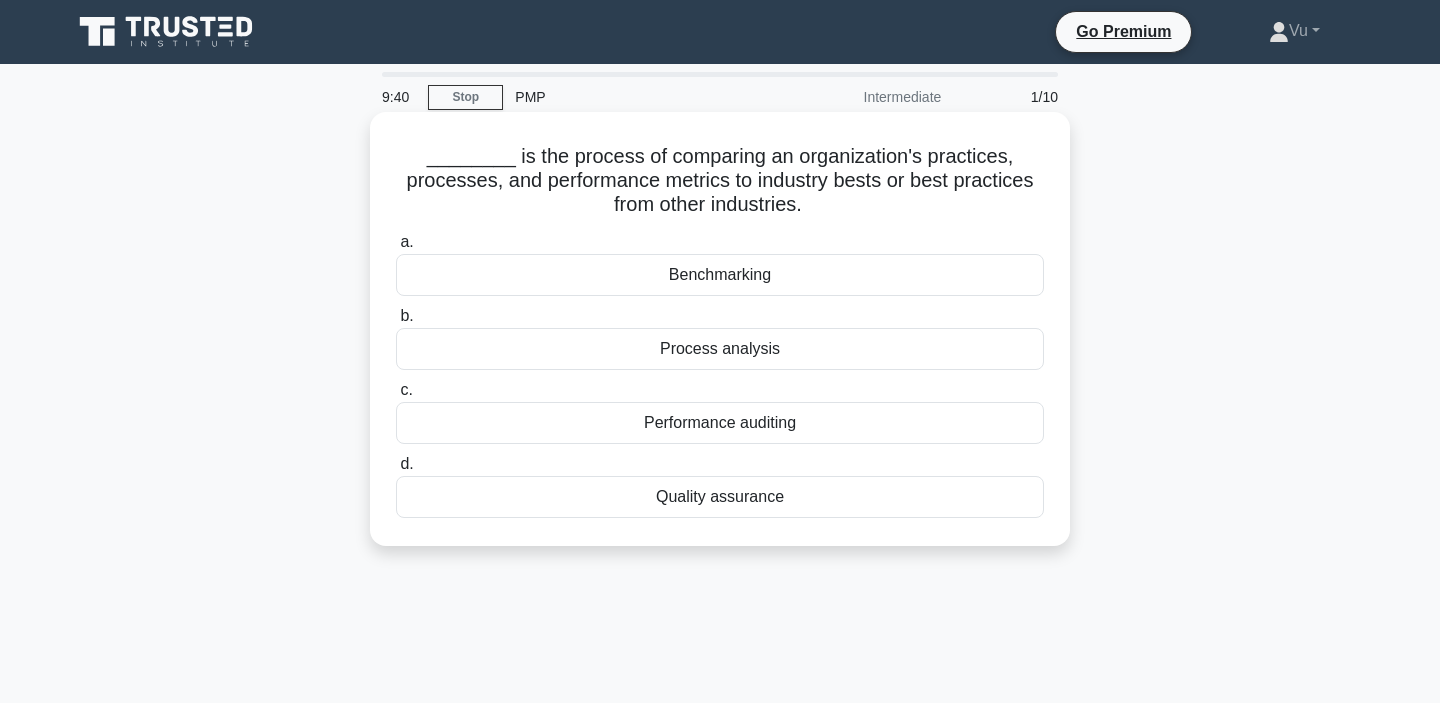 click on "Benchmarking" at bounding box center (720, 275) 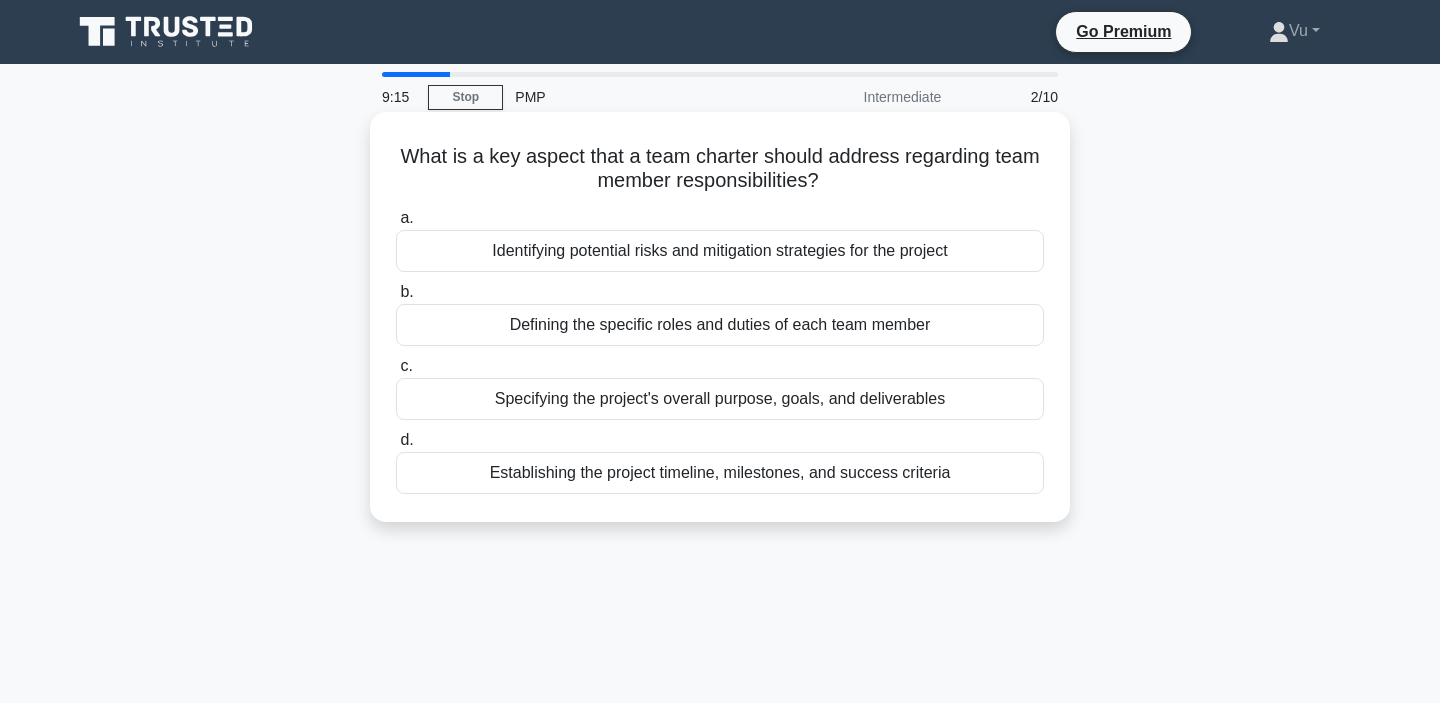 click on "Defining the specific roles and duties of each team member" at bounding box center (720, 325) 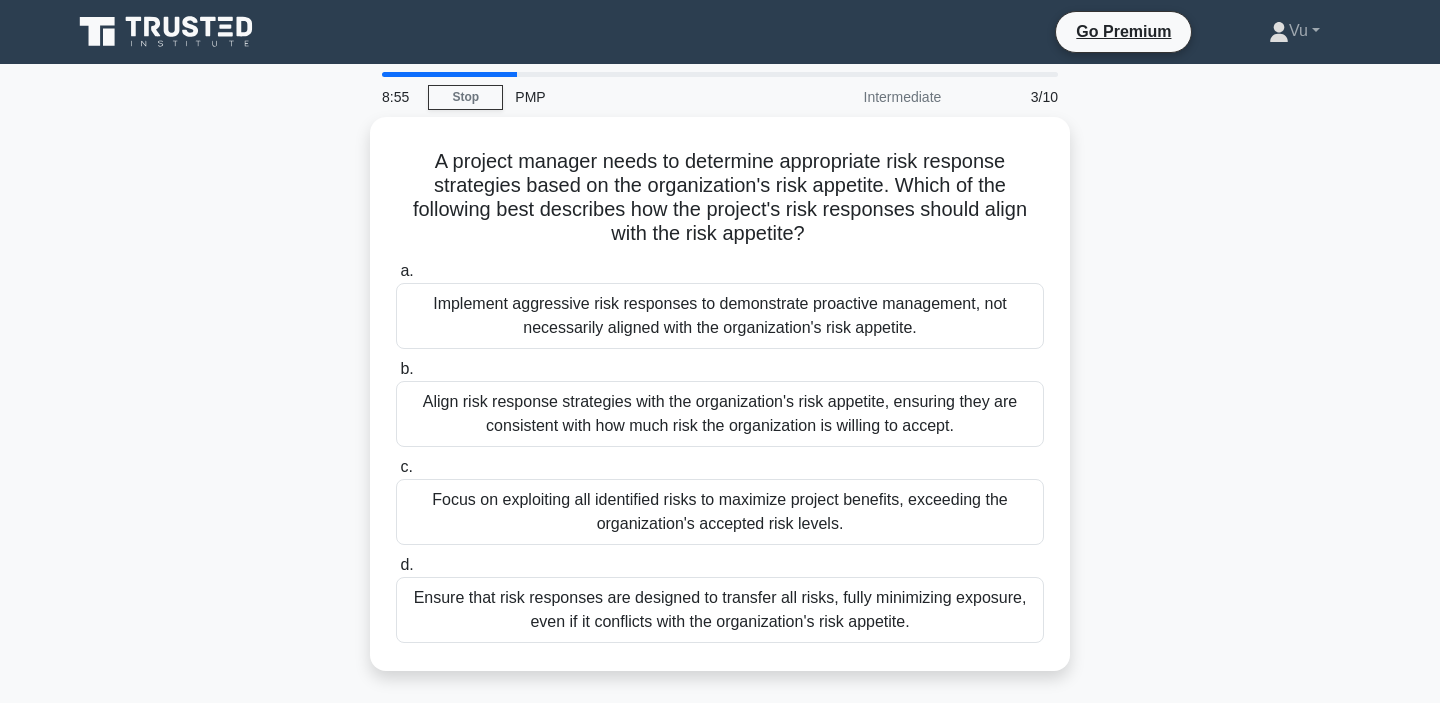 click on "Implement aggressive risk responses to demonstrate proactive management, not necessarily aligned with the organization's risk appetite." at bounding box center (720, 316) 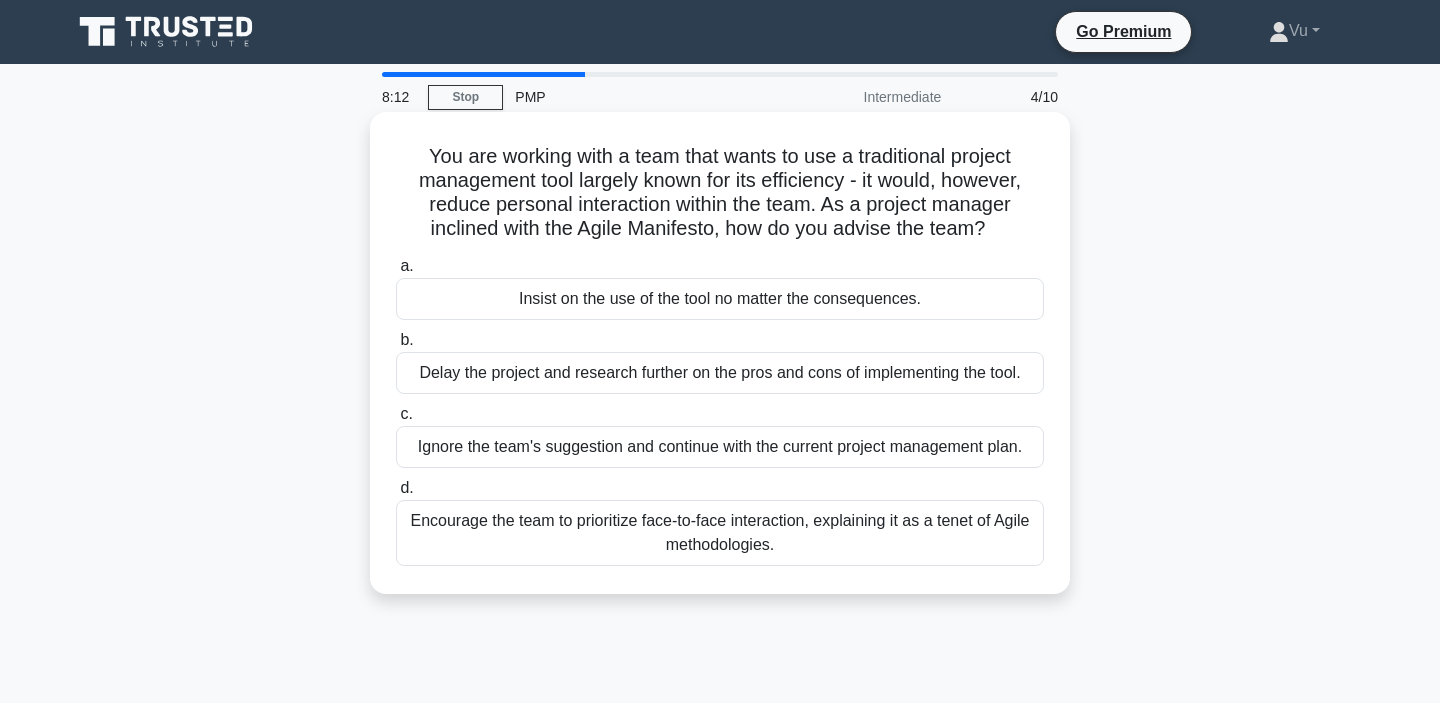 click on "Encourage the team to prioritize face-to-face interaction, explaining it as a tenet of Agile methodologies." at bounding box center (720, 533) 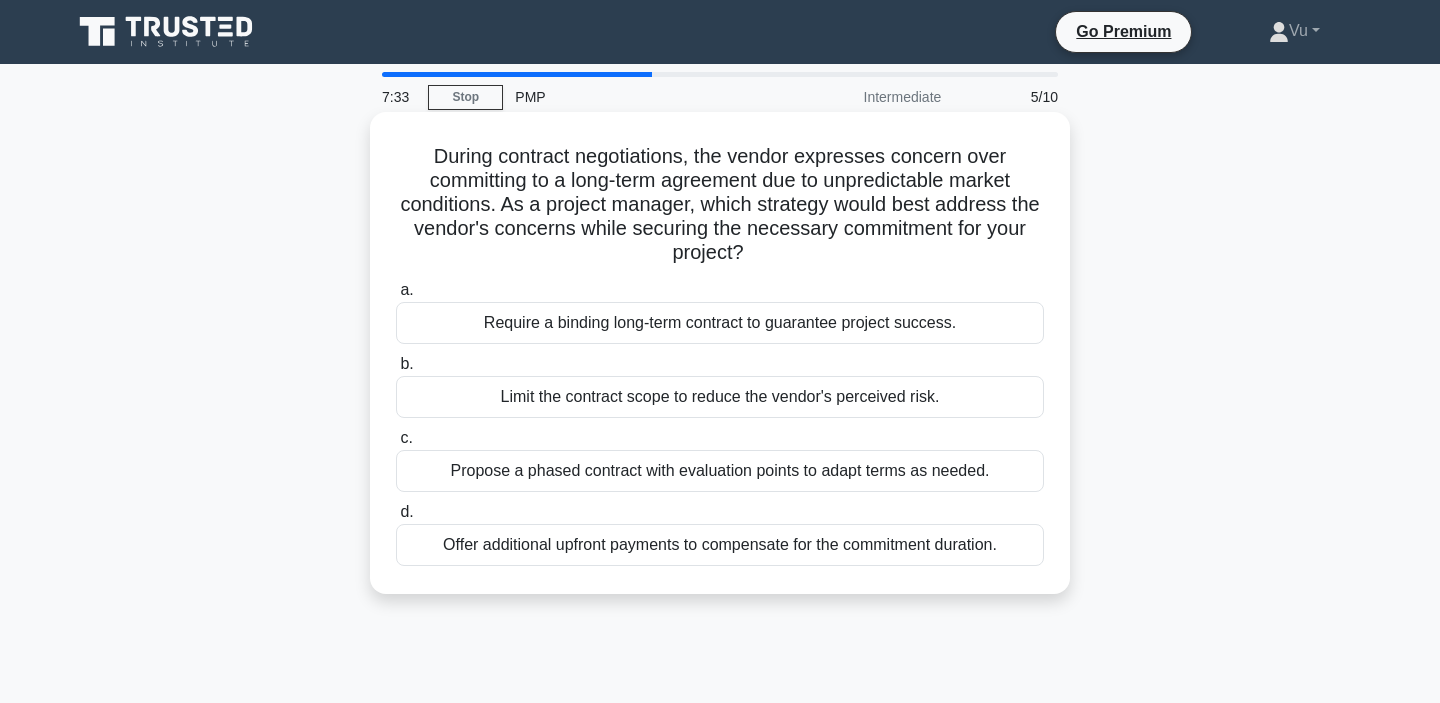click on "Propose a phased contract with evaluation points to adapt terms as needed." at bounding box center [720, 471] 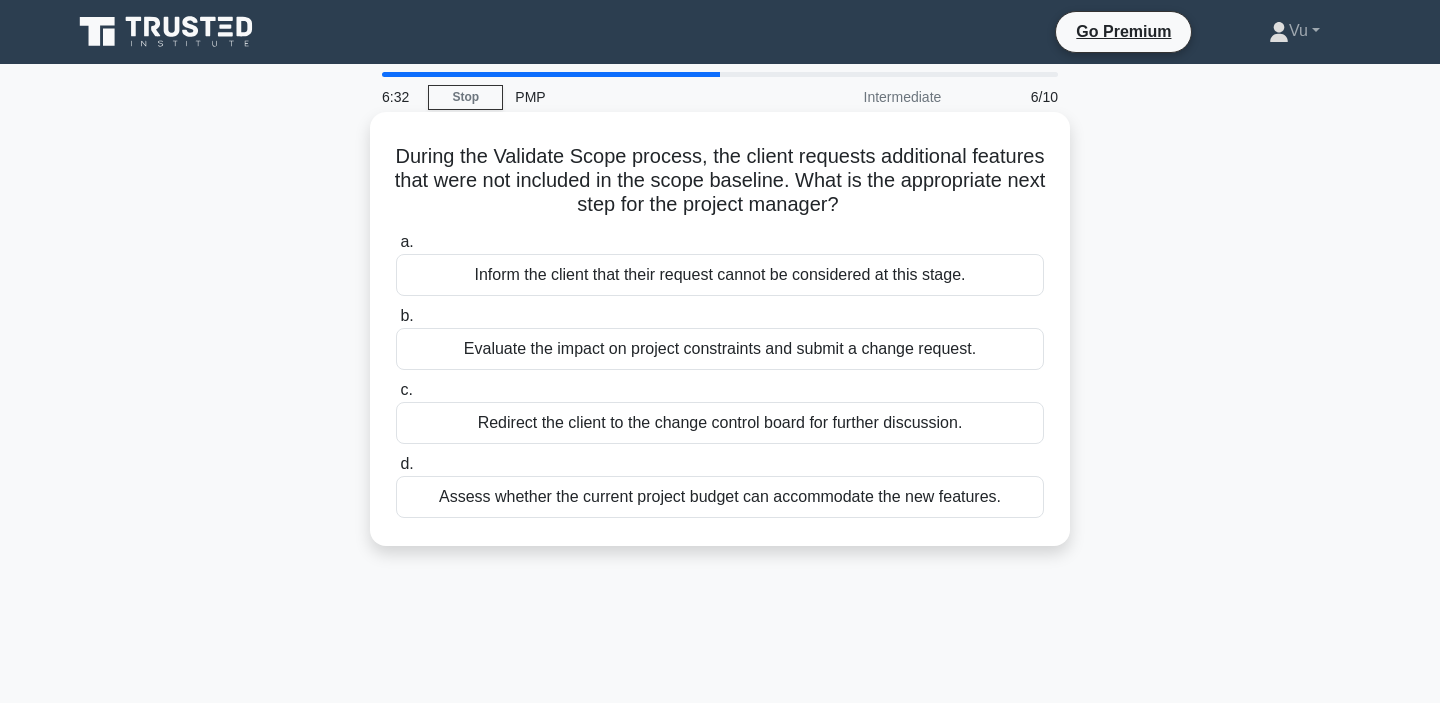 click on "Redirect the client to the change control board for further discussion." at bounding box center (720, 423) 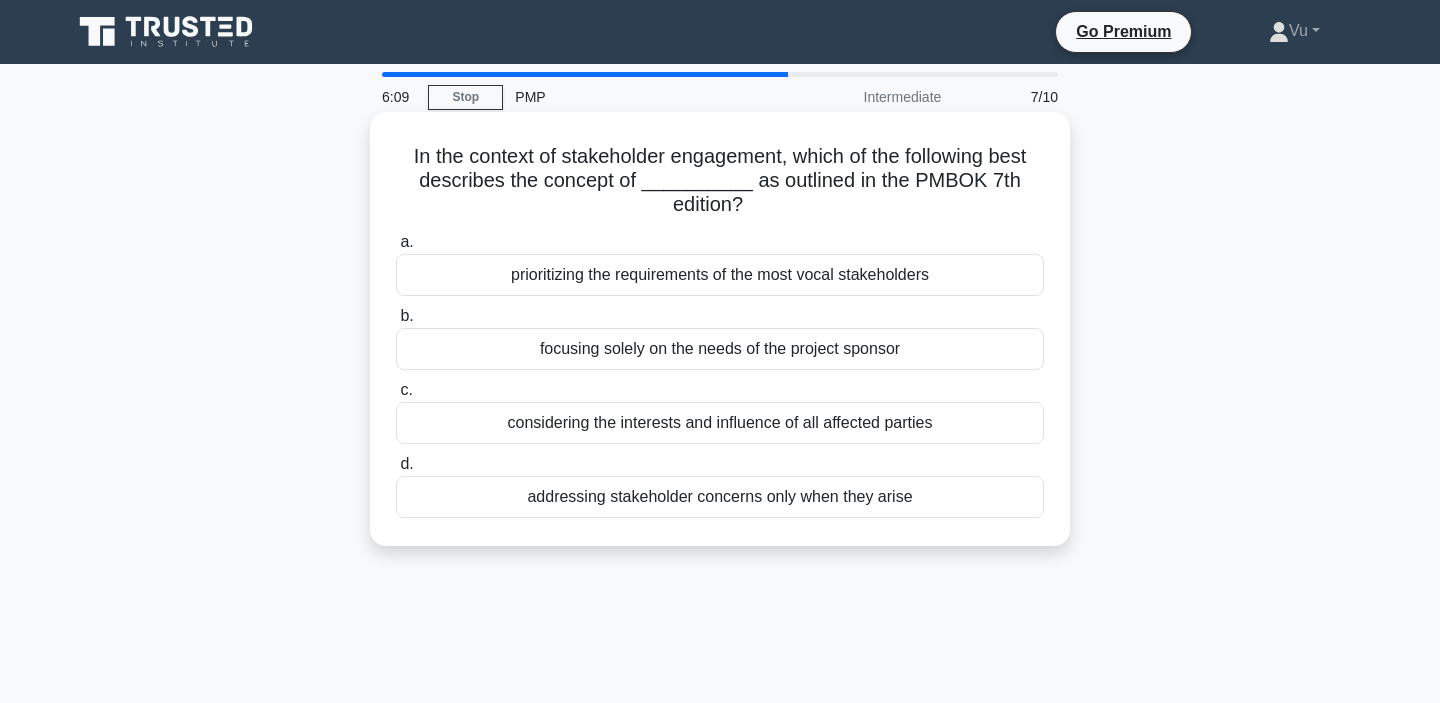 click on "considering the interests and influence of all affected parties" at bounding box center (720, 423) 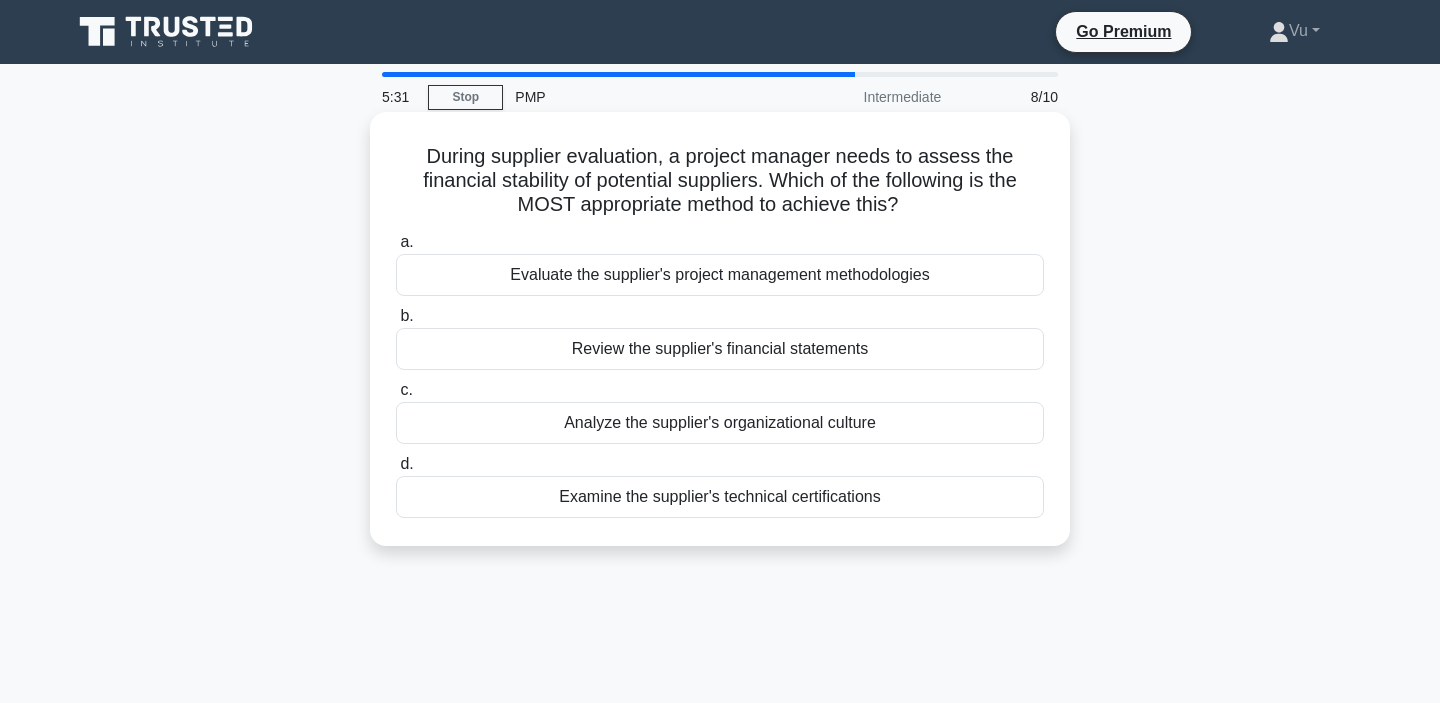 click on "Evaluate the supplier's project management methodologies" at bounding box center [720, 275] 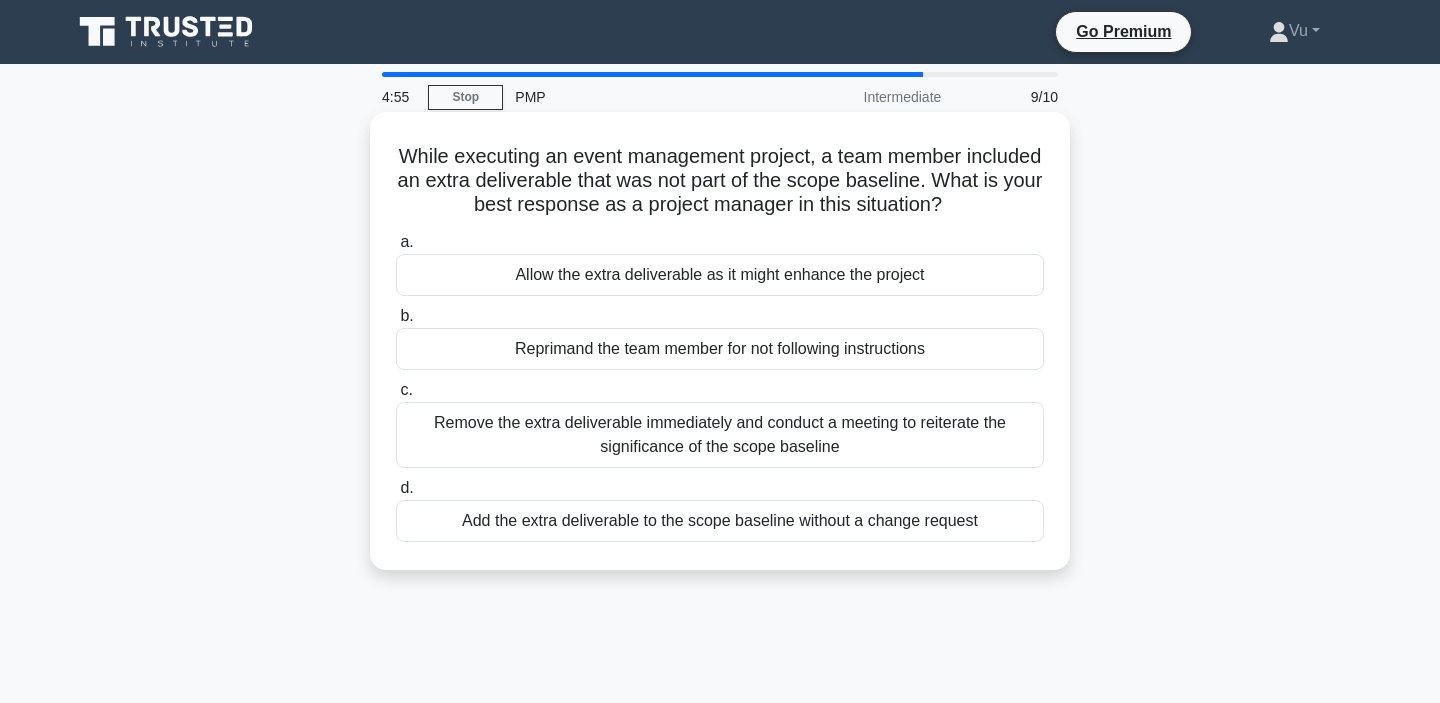 click on "Remove the extra deliverable immediately and conduct a meeting to reiterate the significance of the scope baseline" at bounding box center [720, 435] 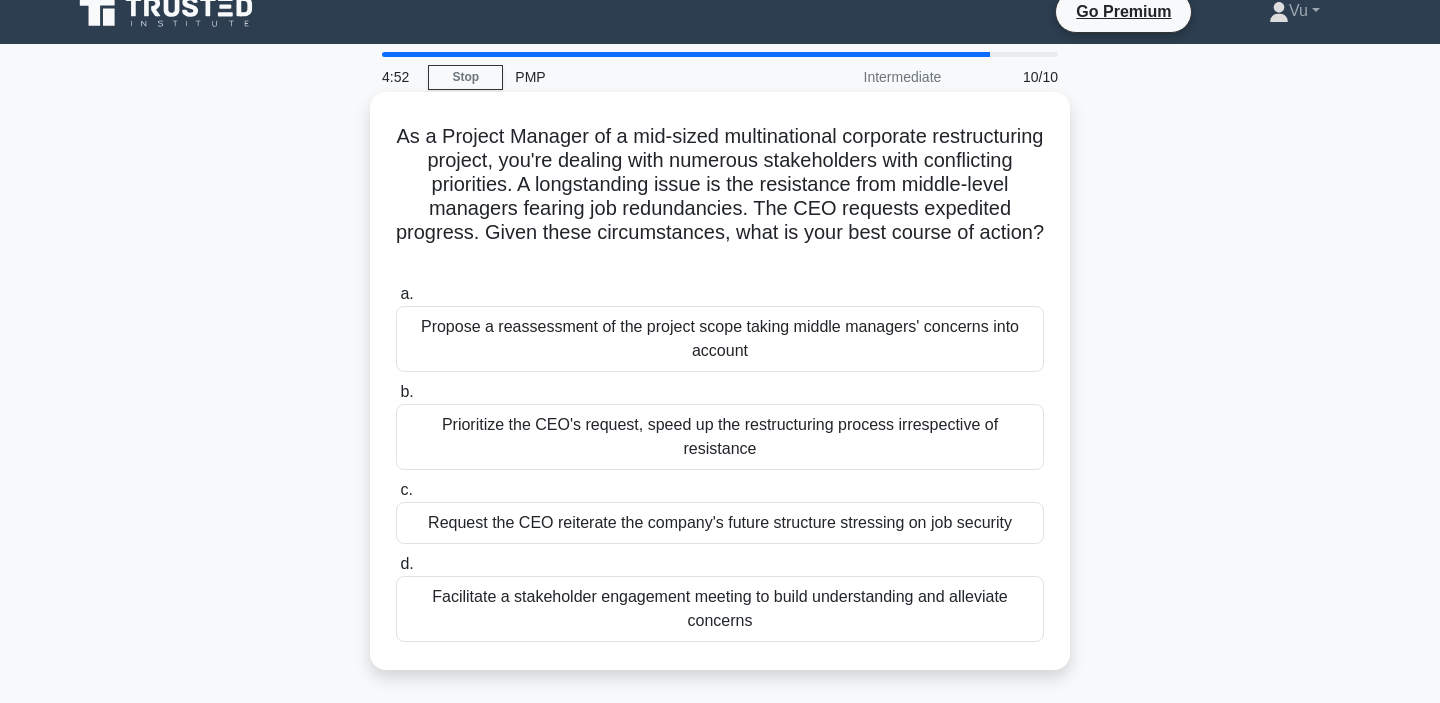 scroll, scrollTop: 23, scrollLeft: 0, axis: vertical 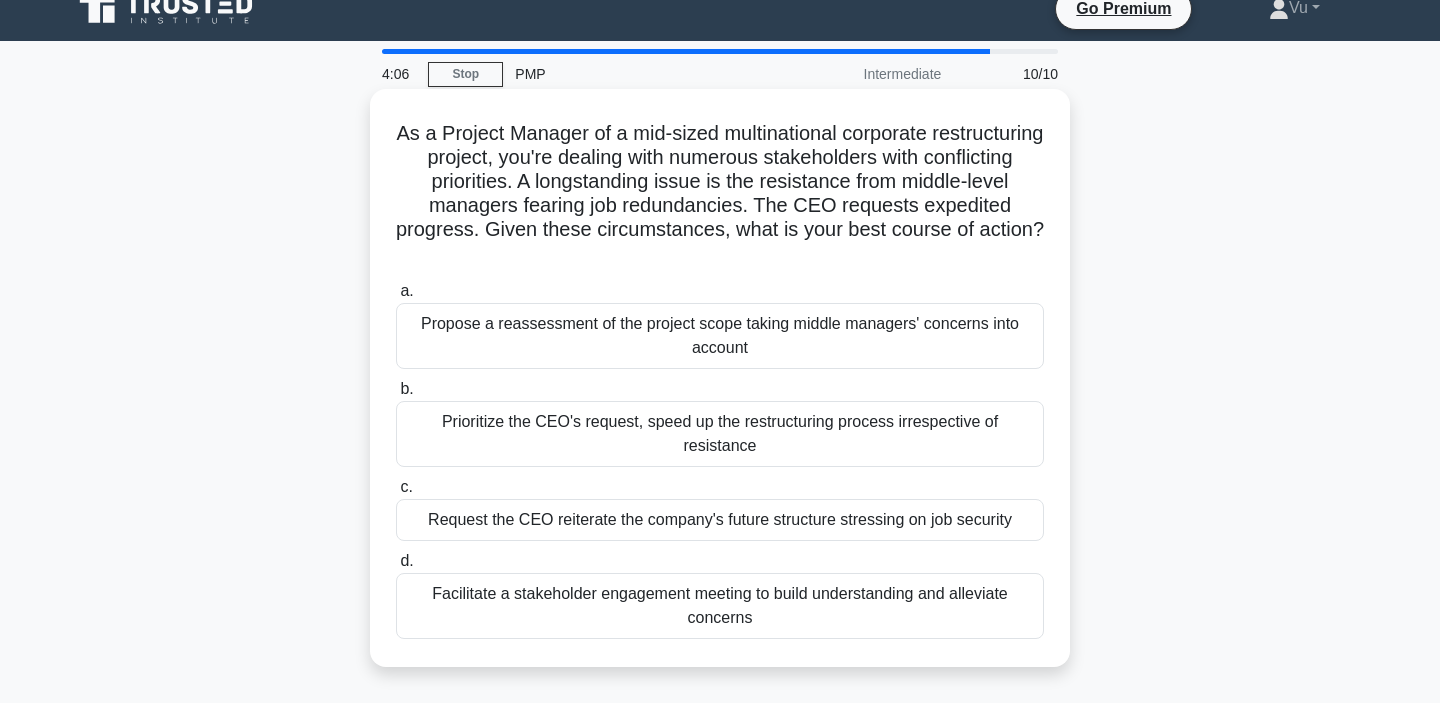 click on "Propose a reassessment of the project scope taking middle managers' concerns into account" at bounding box center (720, 336) 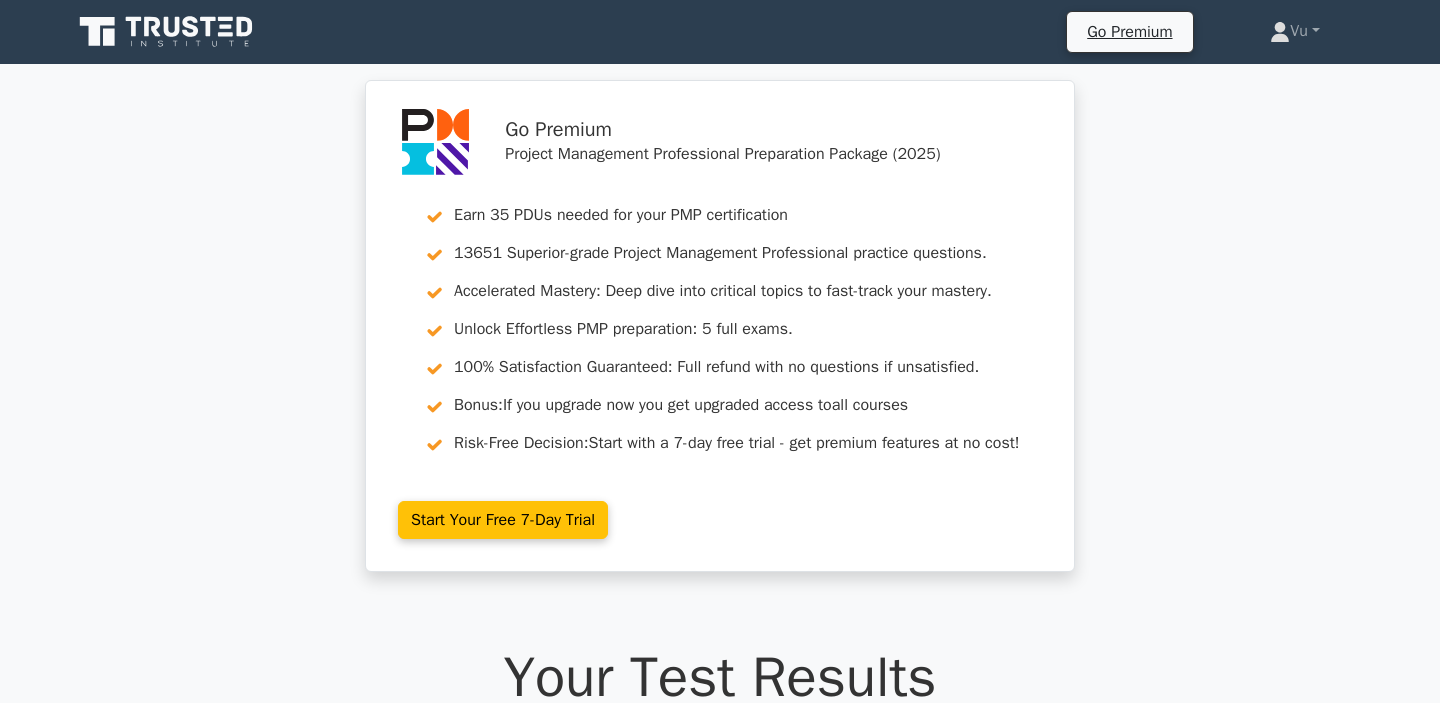 scroll, scrollTop: 0, scrollLeft: 0, axis: both 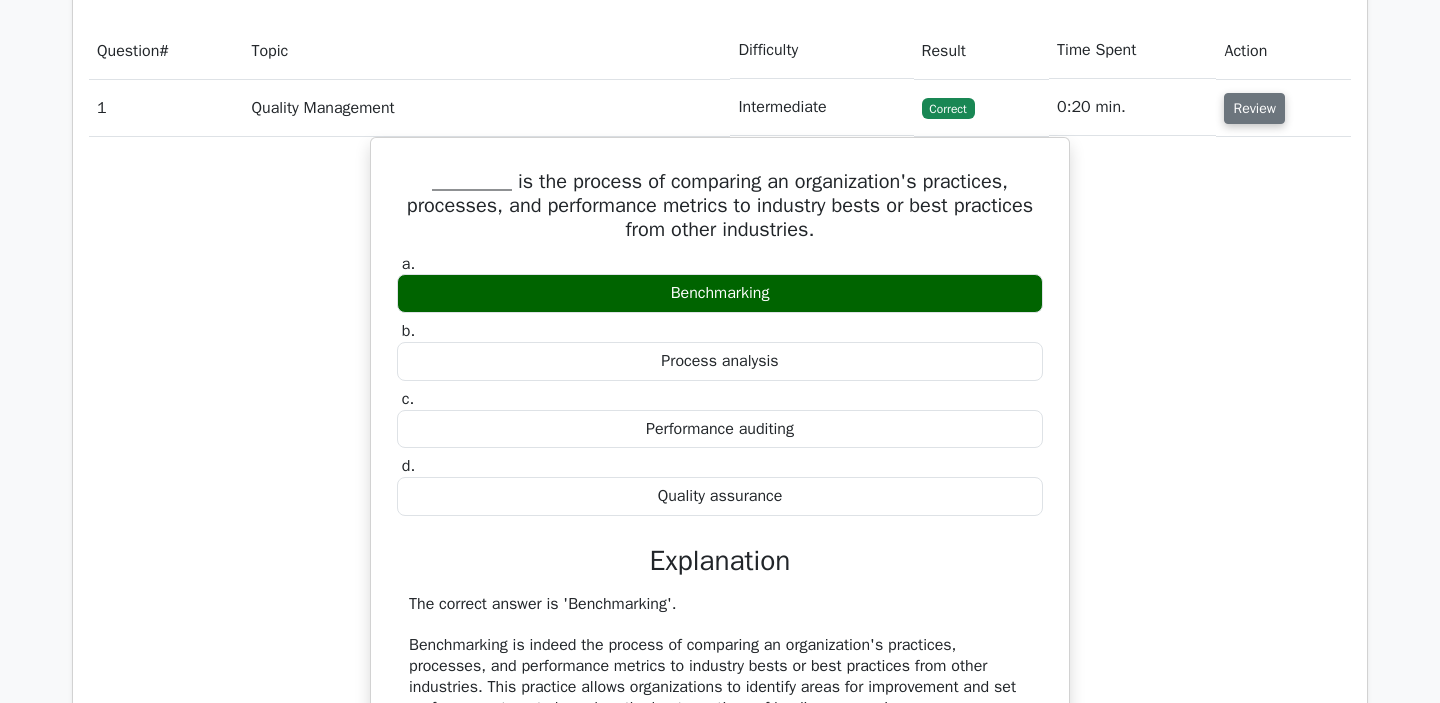 click on "Review" at bounding box center (1254, 108) 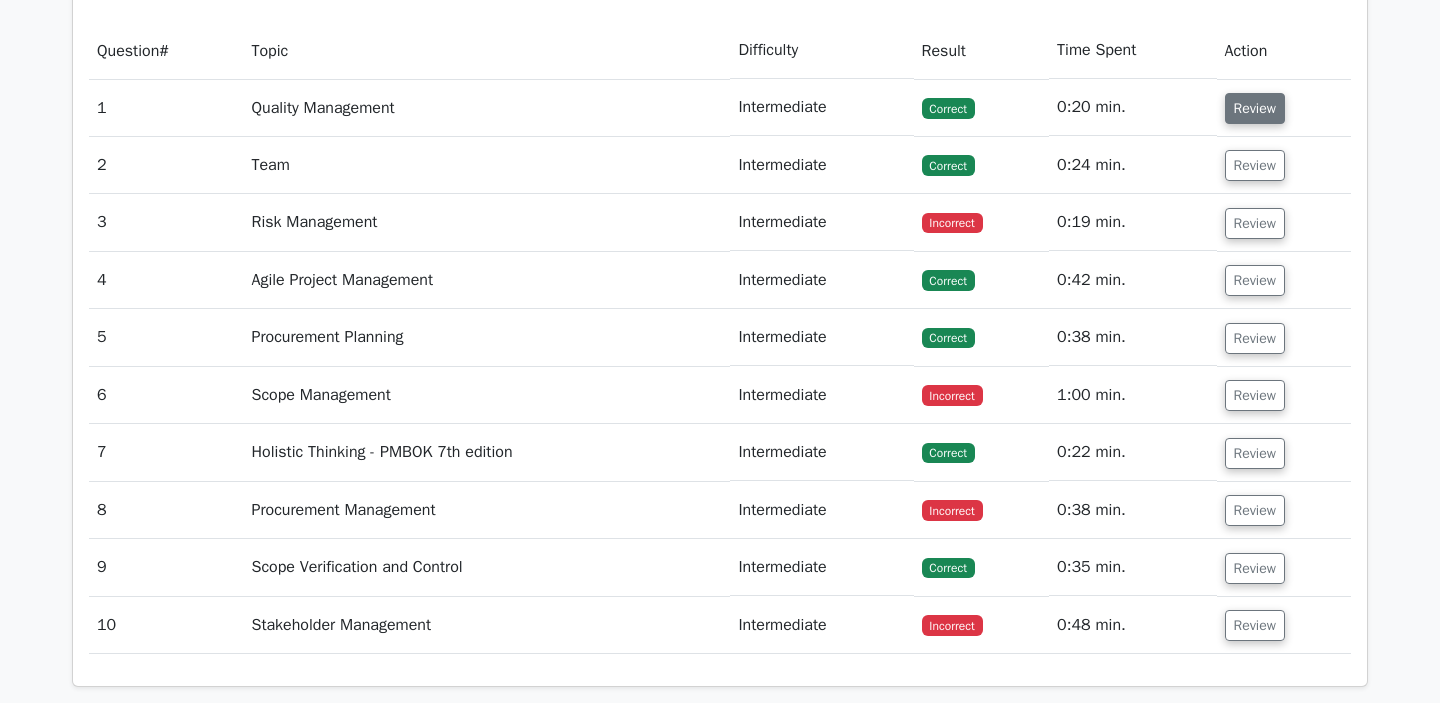 click on "Review" at bounding box center [1255, 108] 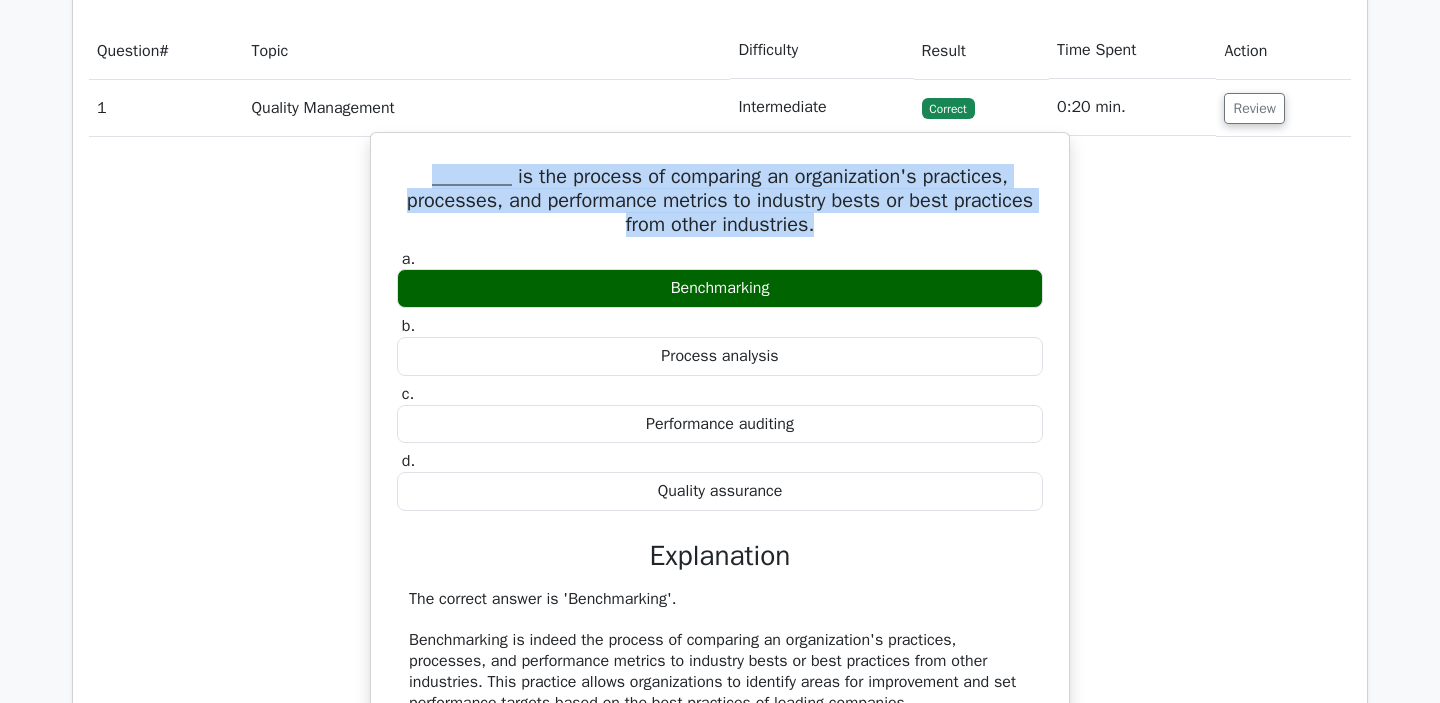 drag, startPoint x: 407, startPoint y: 203, endPoint x: 849, endPoint y: 244, distance: 443.89752 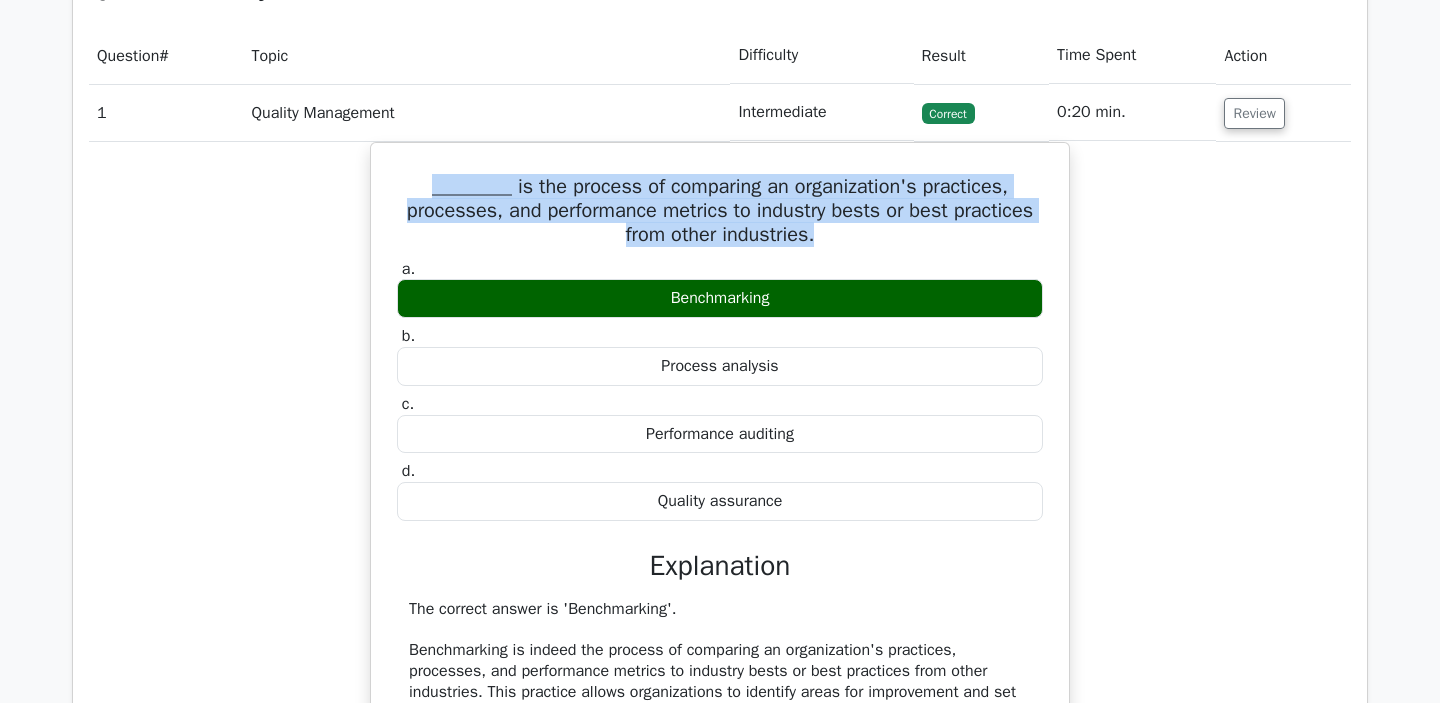 click at bounding box center [836, 261] 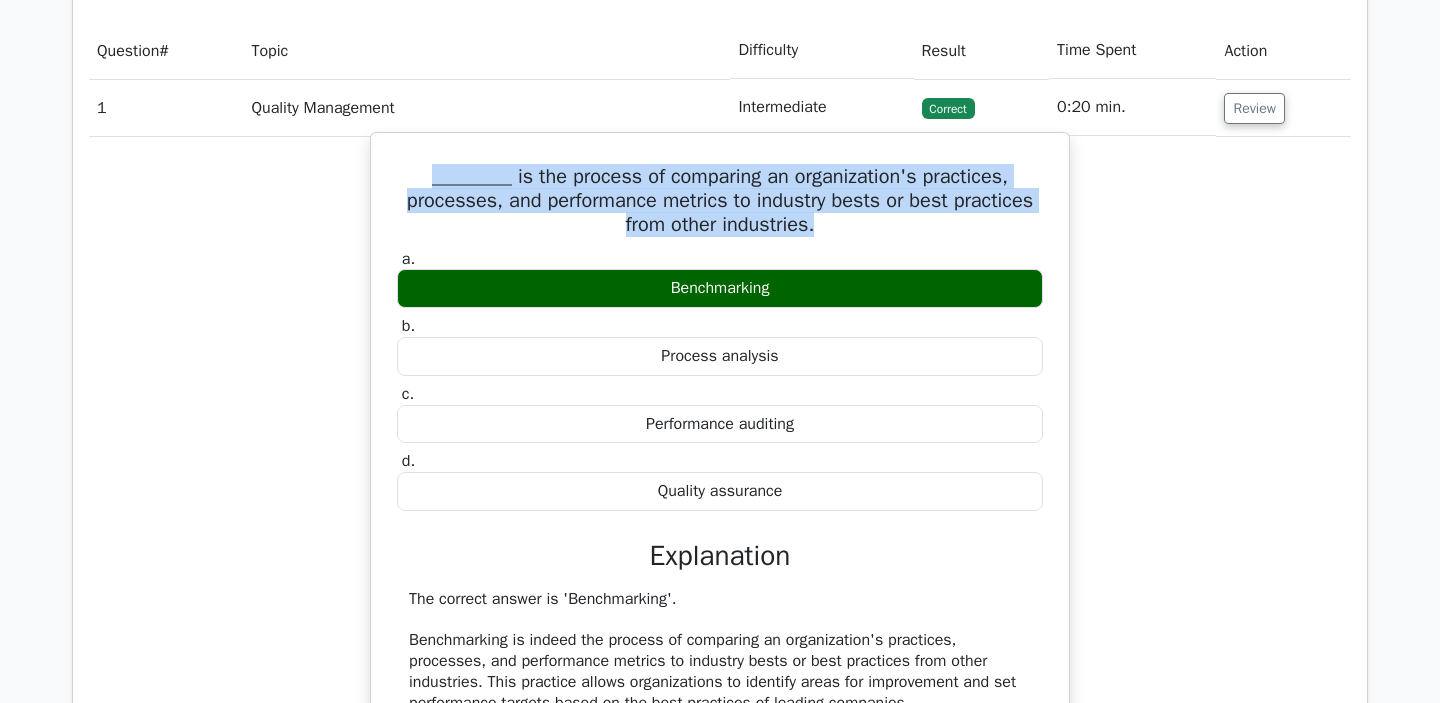click on "________ is the process of comparing an organization's practices, processes, and performance metrics to industry bests or best practices from other industries." at bounding box center (720, 201) 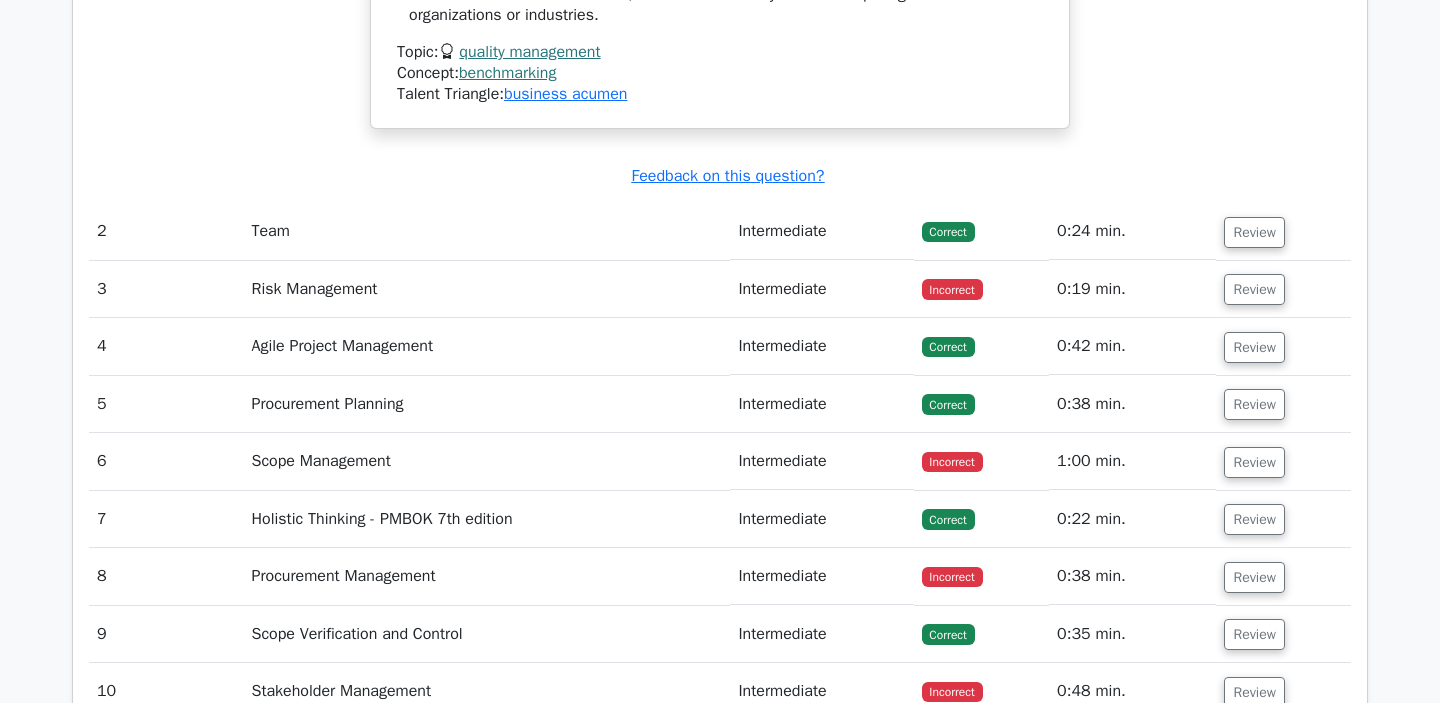 scroll, scrollTop: 2818, scrollLeft: 0, axis: vertical 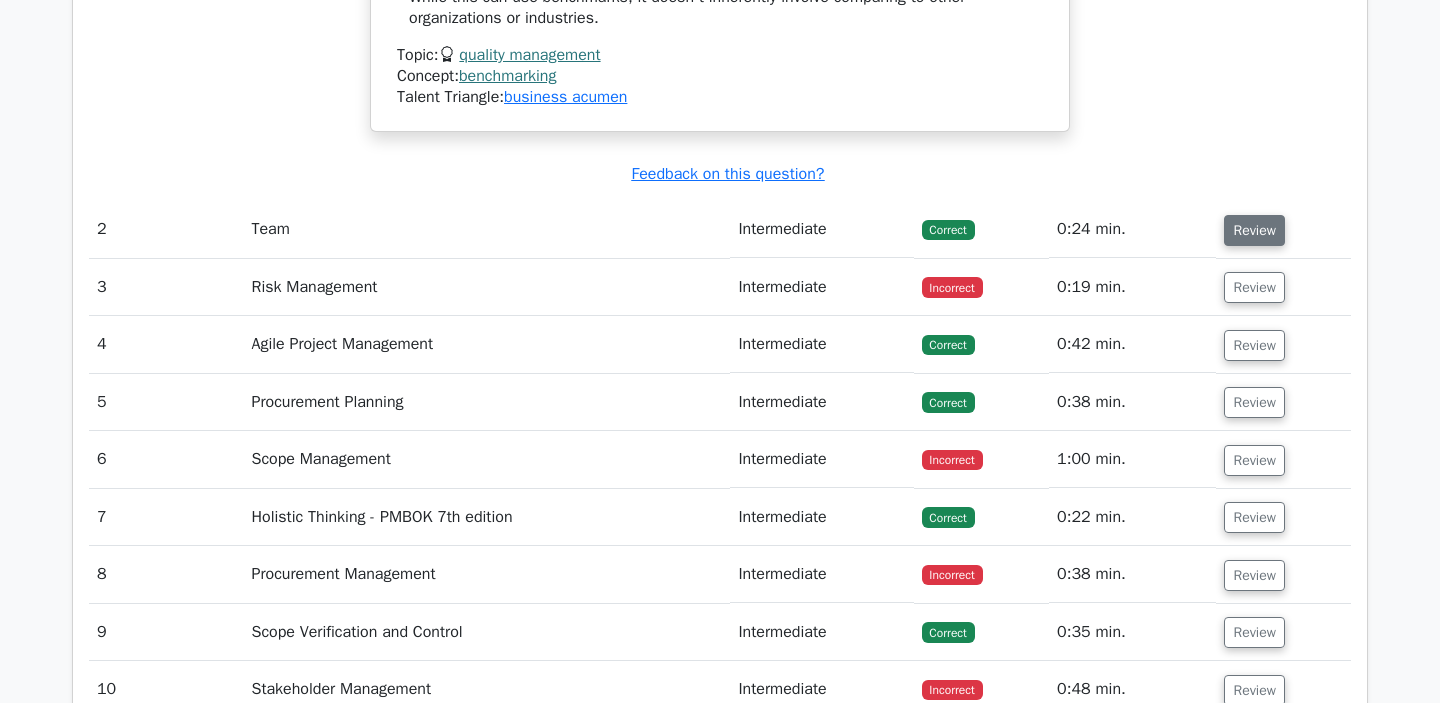 click on "Review" at bounding box center [1254, 230] 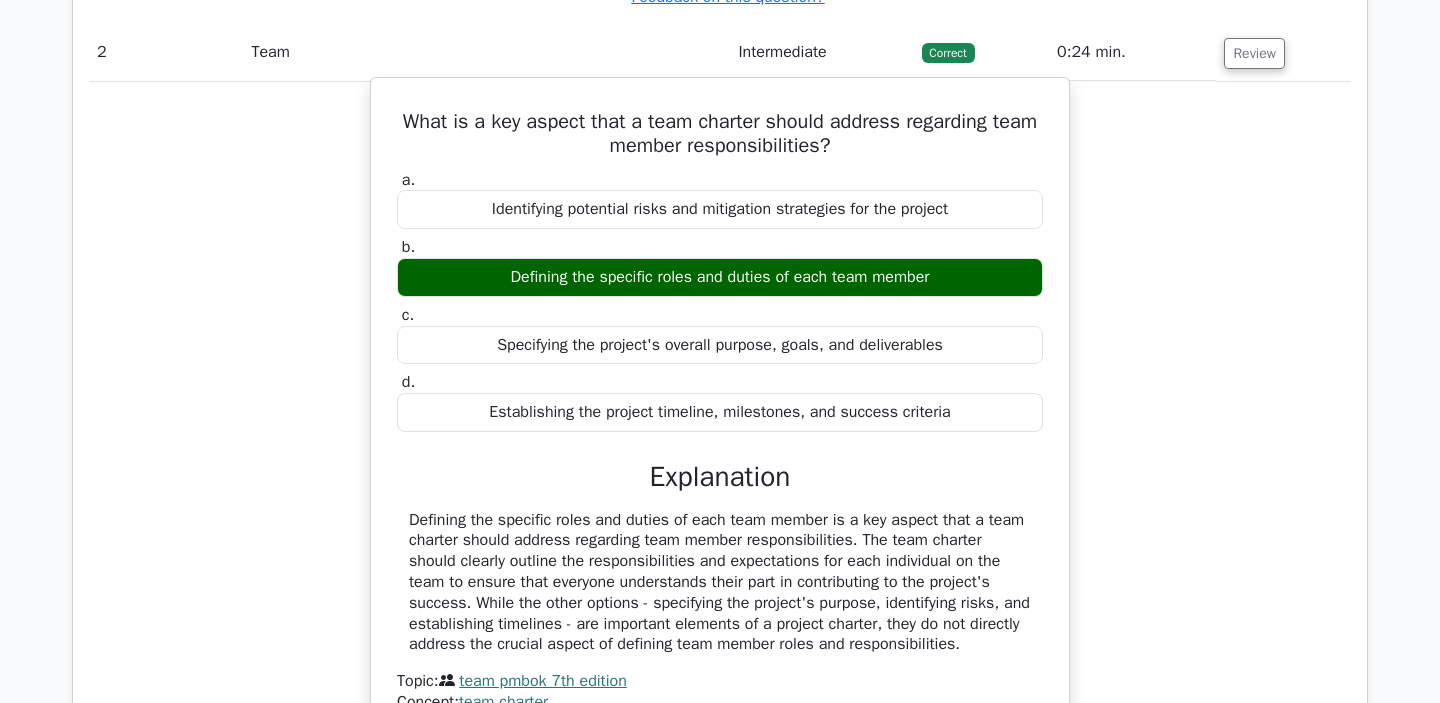 scroll, scrollTop: 2997, scrollLeft: 0, axis: vertical 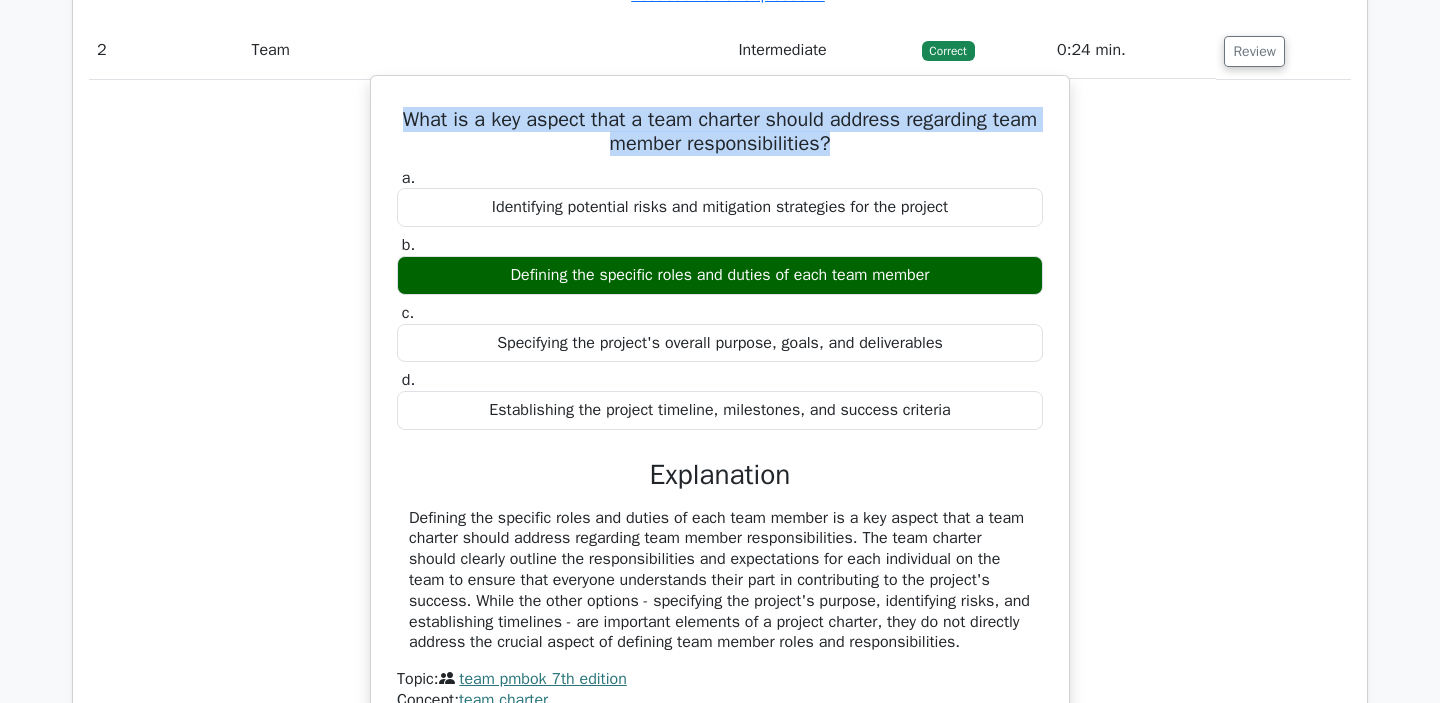 drag, startPoint x: 395, startPoint y: 136, endPoint x: 844, endPoint y: 173, distance: 450.5219 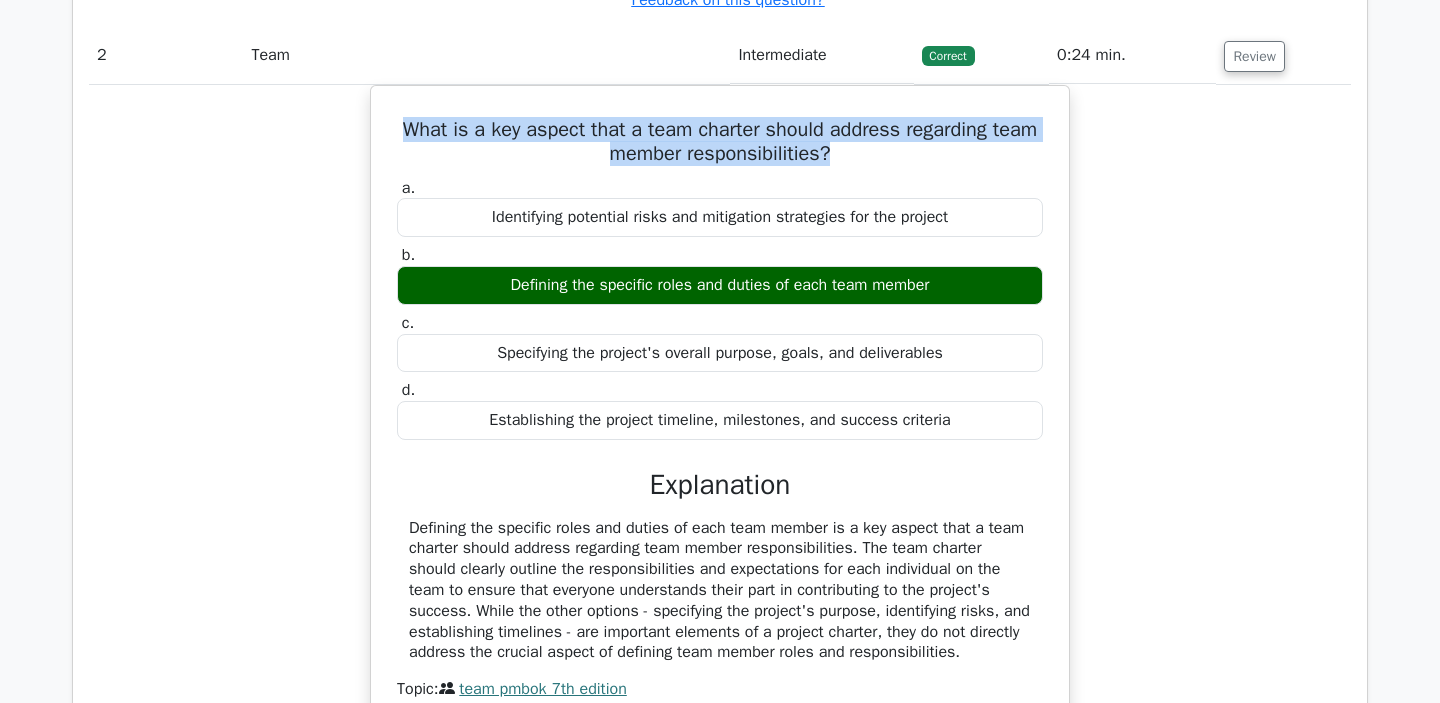 click at bounding box center [831, 180] 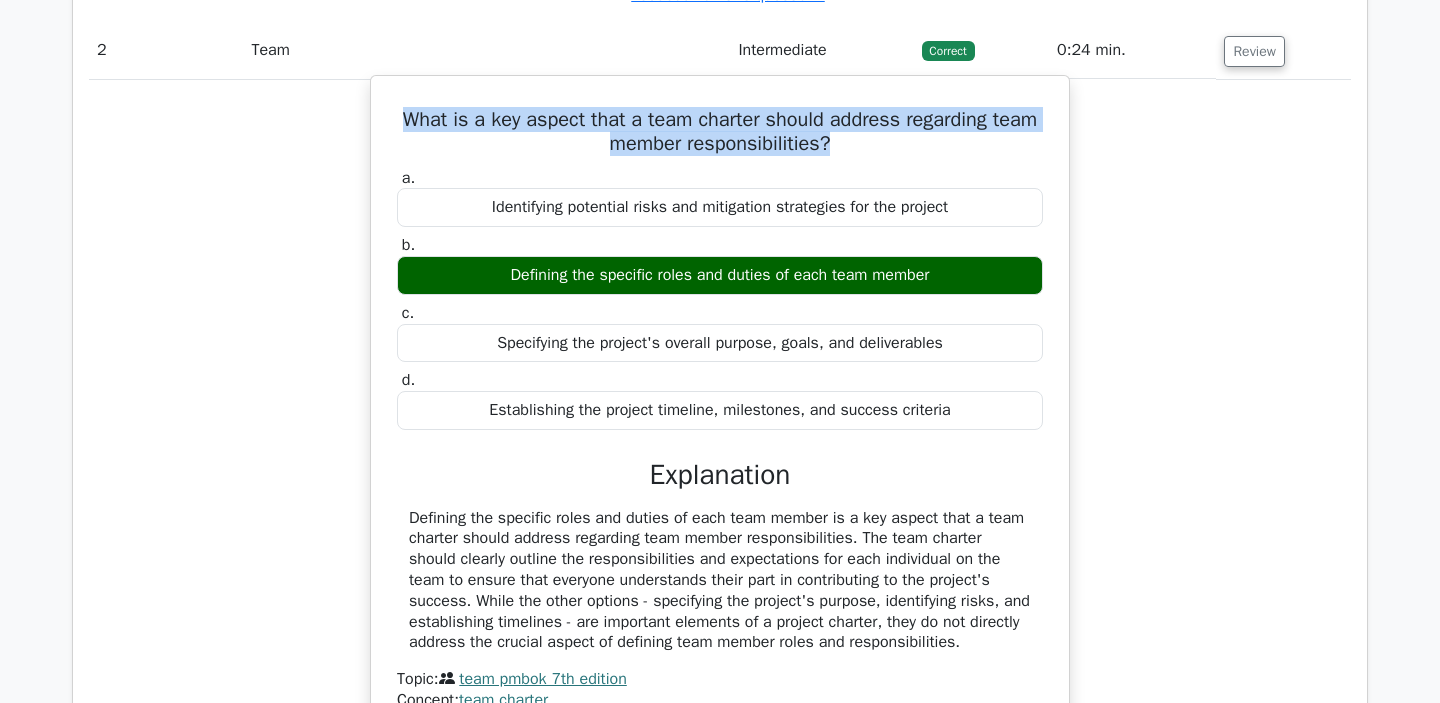 click on "What is a key aspect that a team charter should address regarding team member responsibilities?" at bounding box center [720, 132] 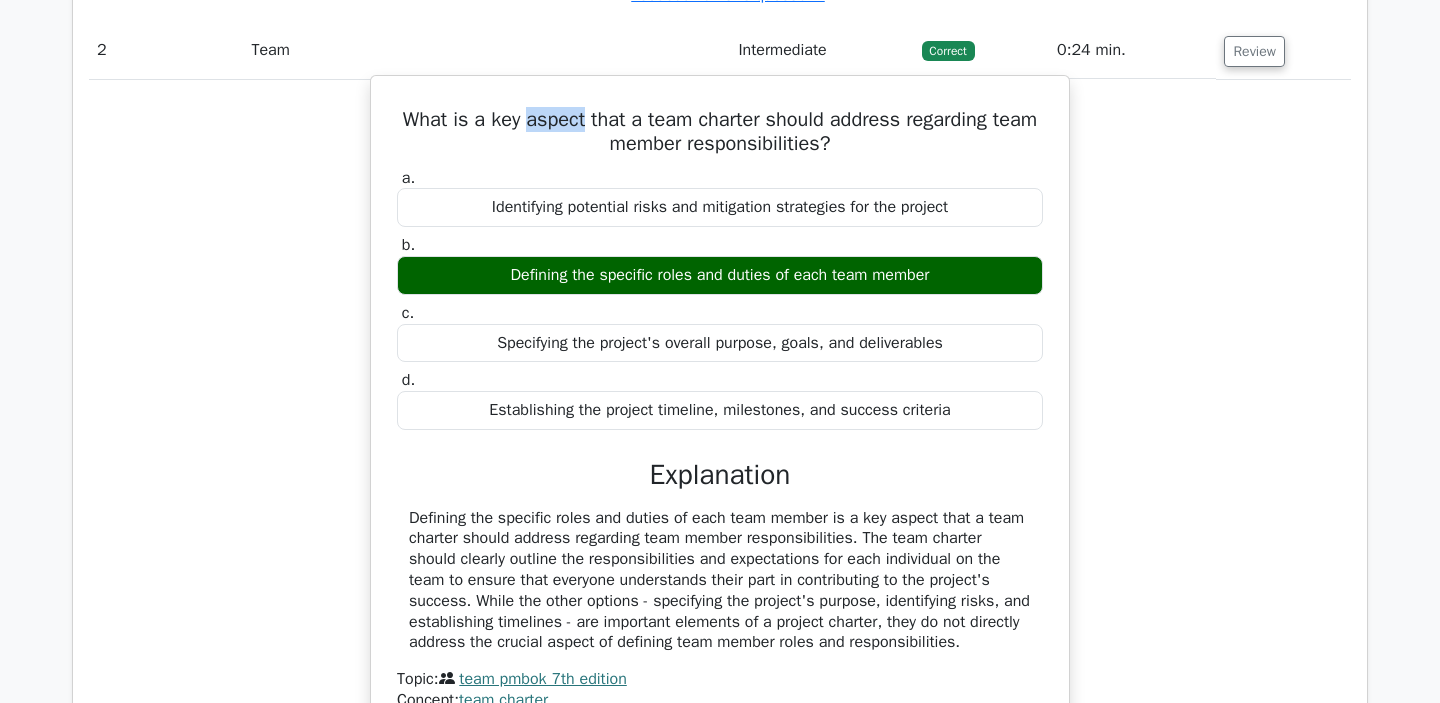drag, startPoint x: 521, startPoint y: 146, endPoint x: 581, endPoint y: 150, distance: 60.133186 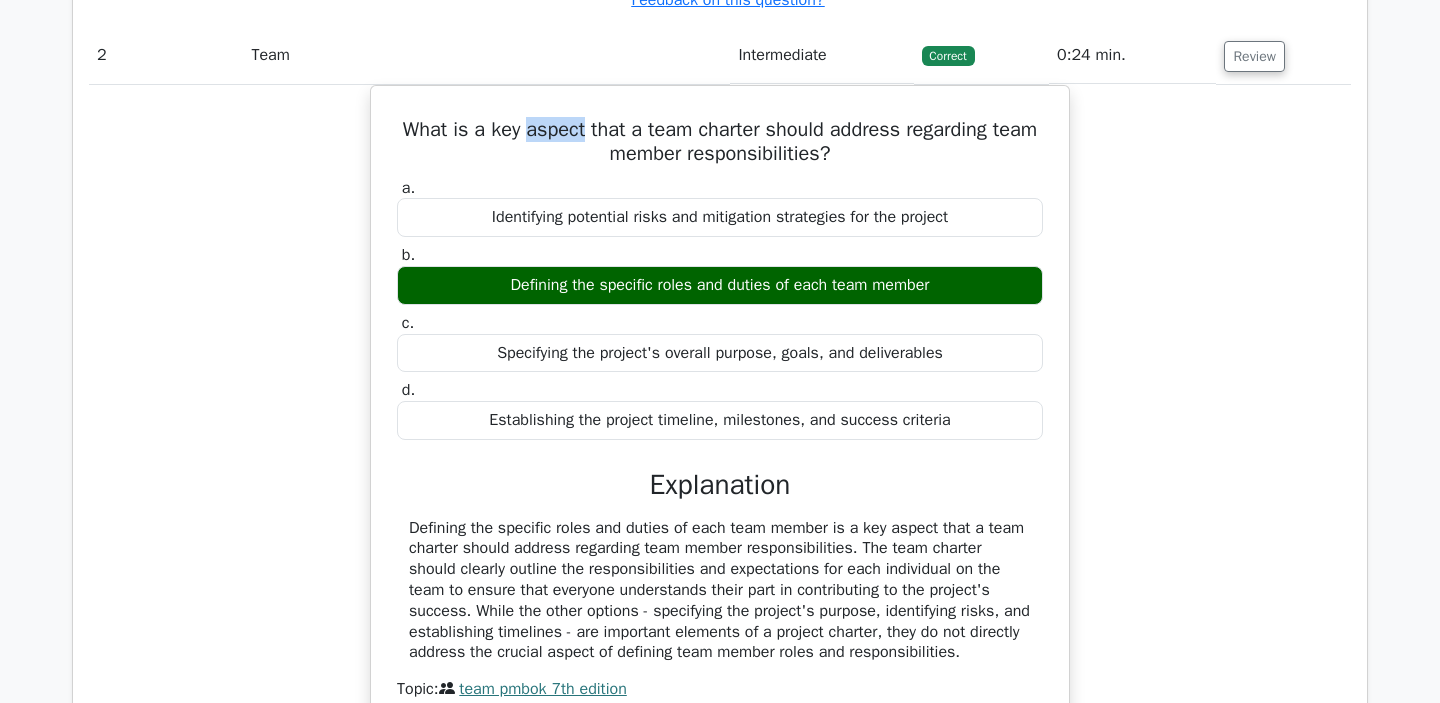 click at bounding box center (568, 156) 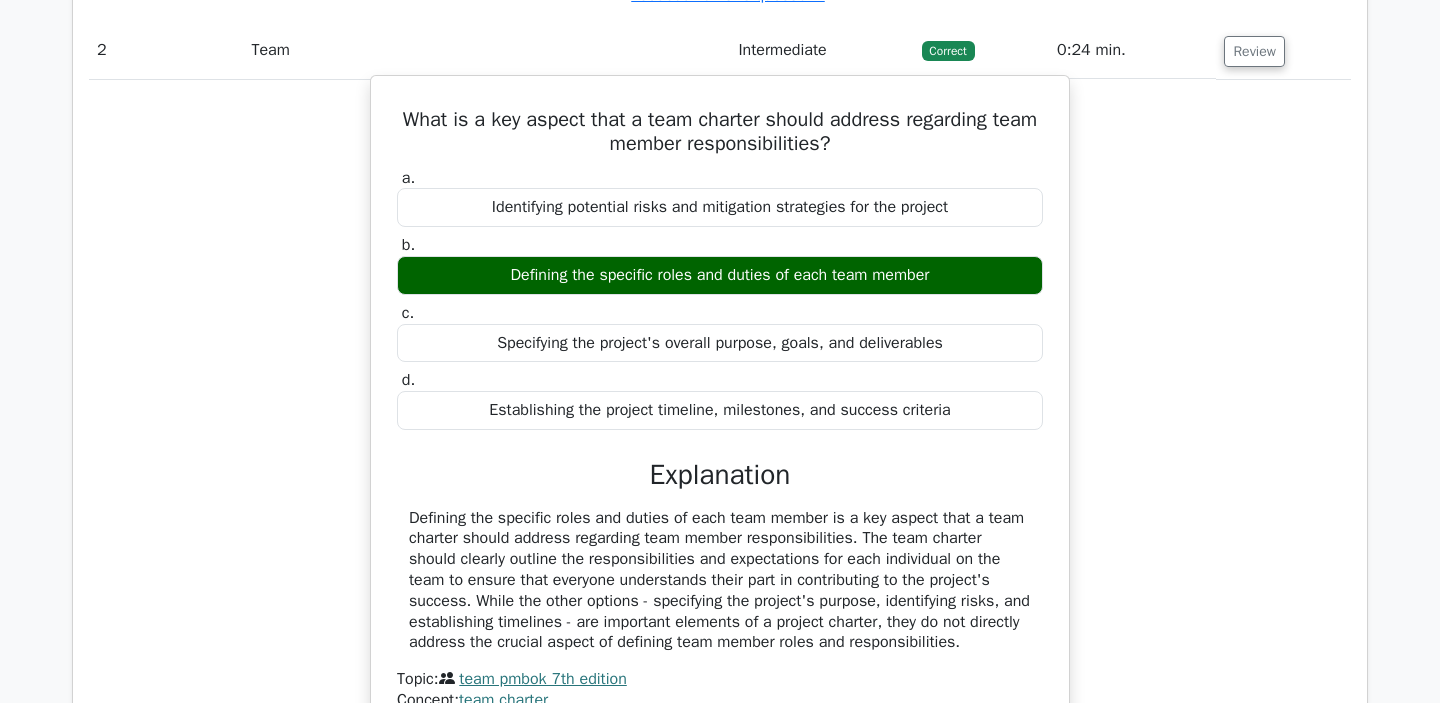 click on "What is a key aspect that a team charter should address regarding team member responsibilities?" at bounding box center [720, 132] 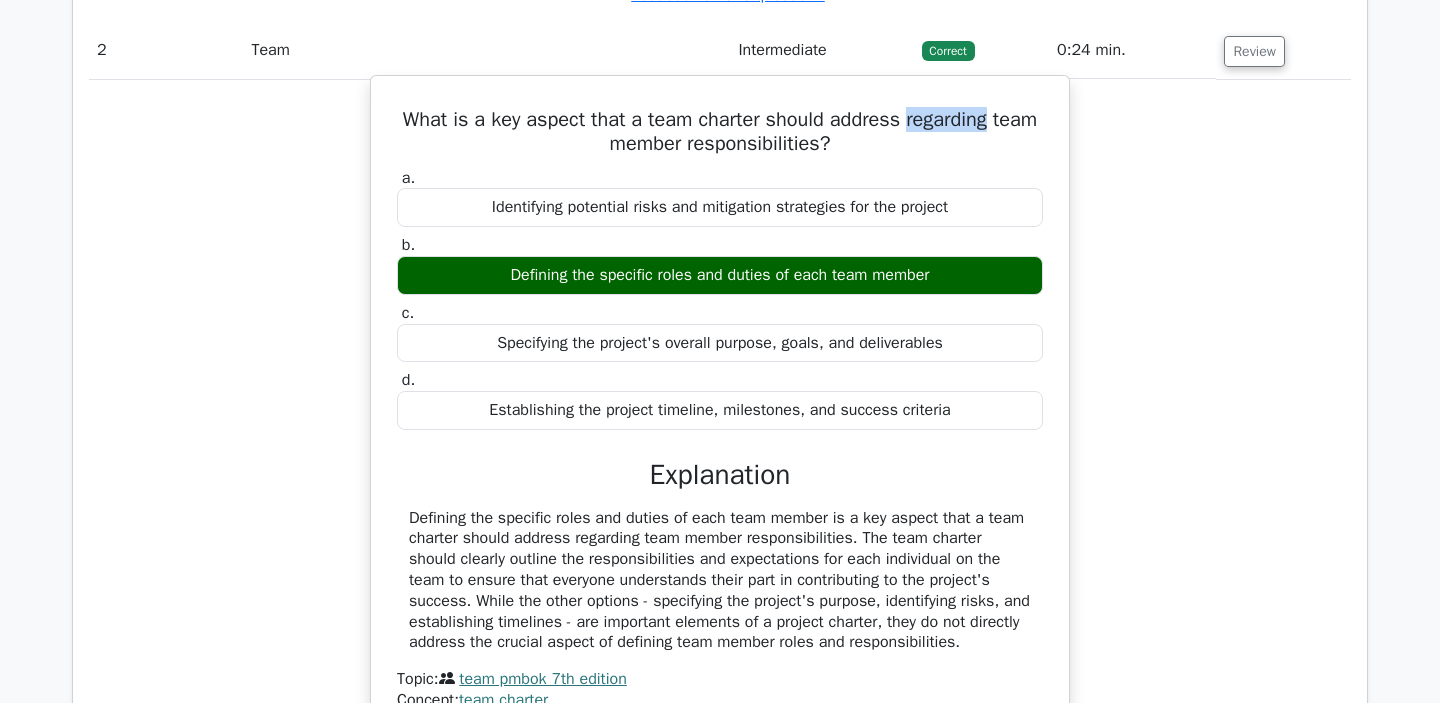 drag, startPoint x: 904, startPoint y: 143, endPoint x: 986, endPoint y: 142, distance: 82.006096 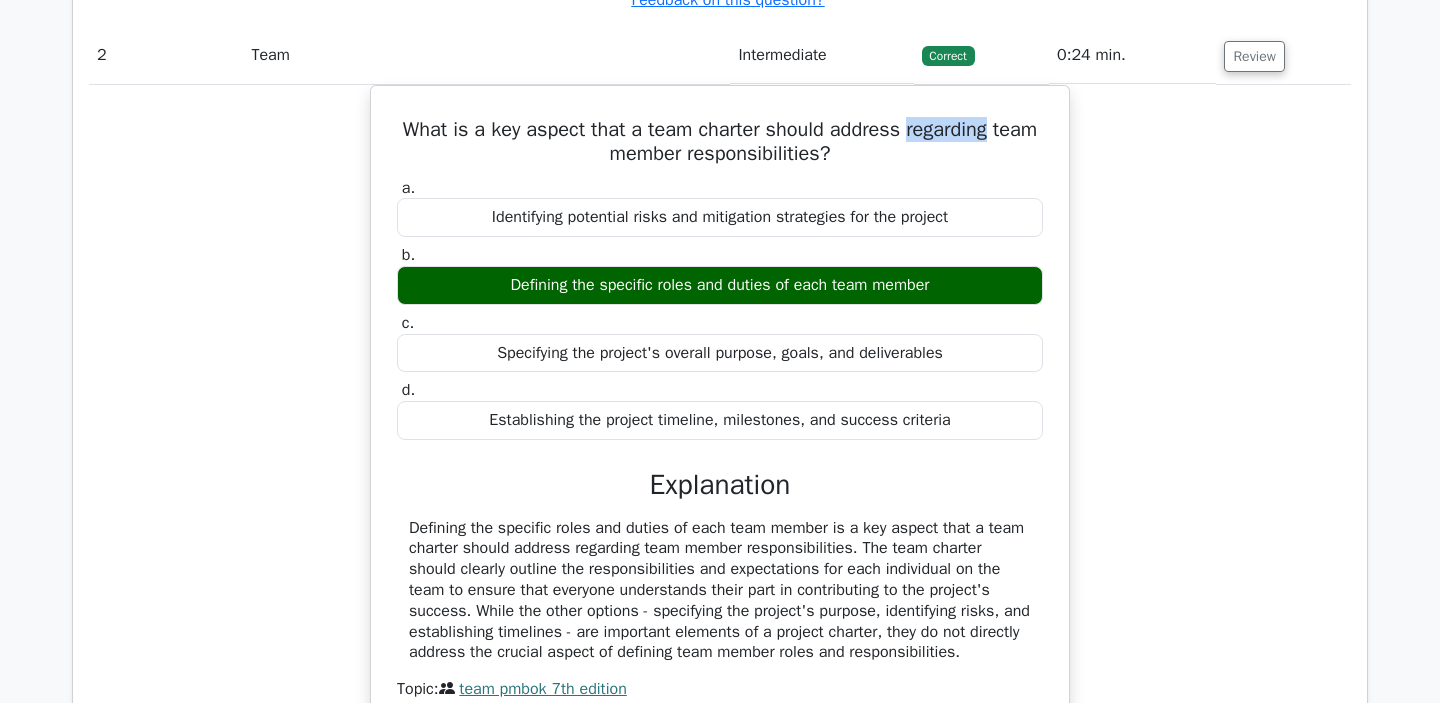 click at bounding box center (973, 104) 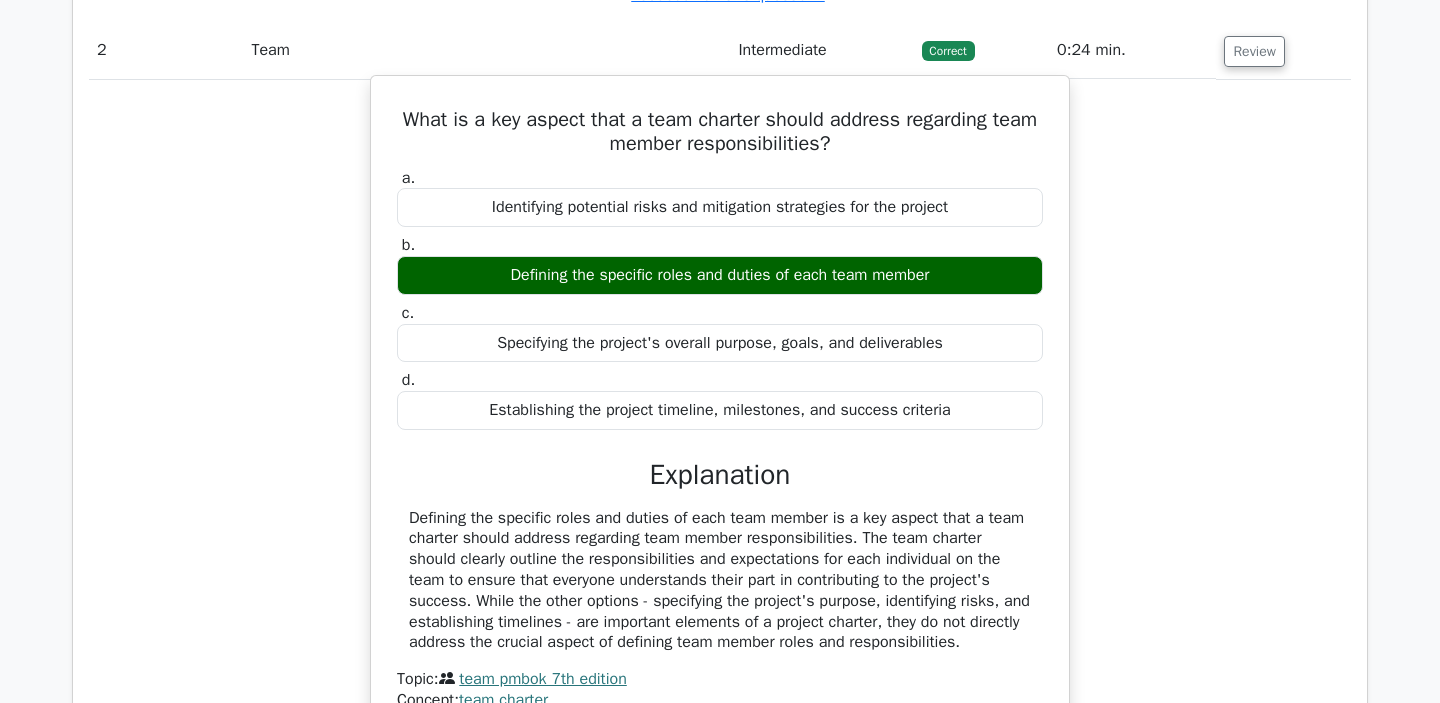 click on "What is a key aspect that a team charter should address regarding team member responsibilities?" at bounding box center (720, 132) 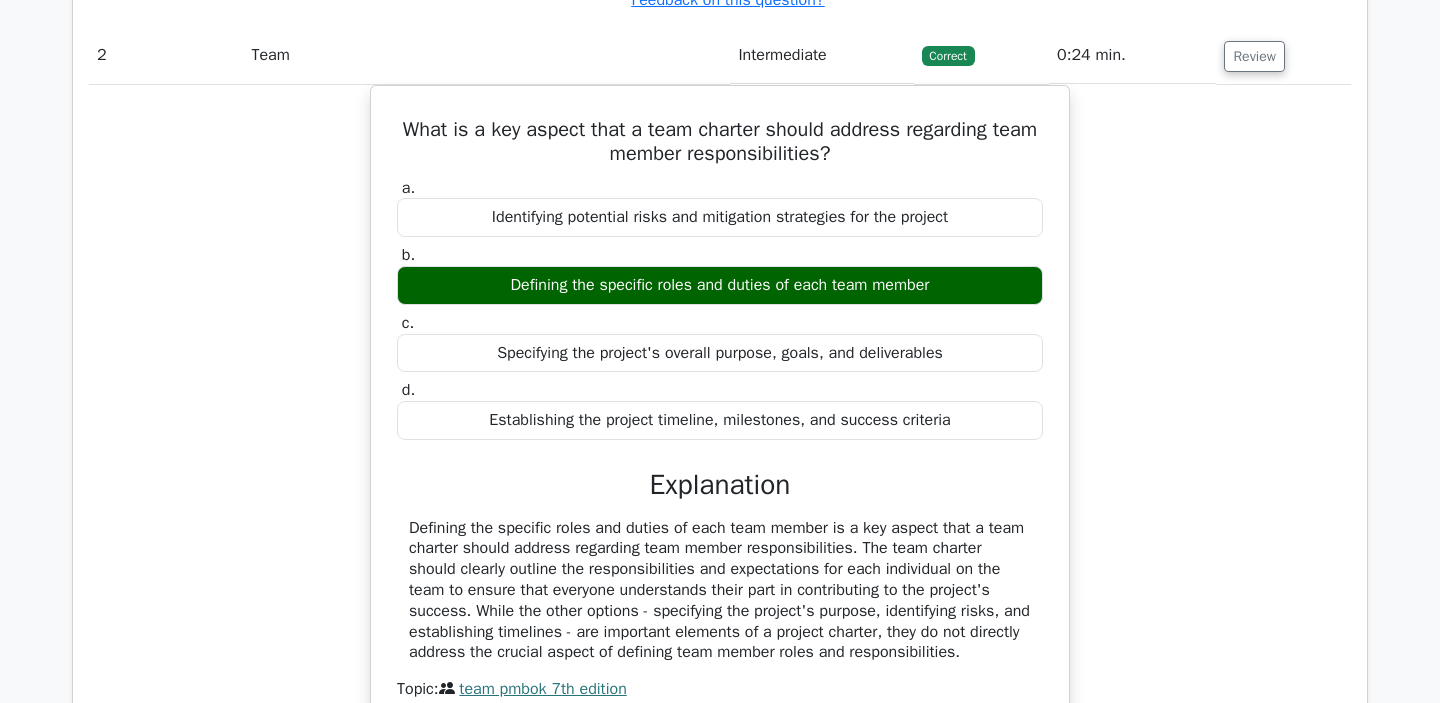 click at bounding box center (969, 194) 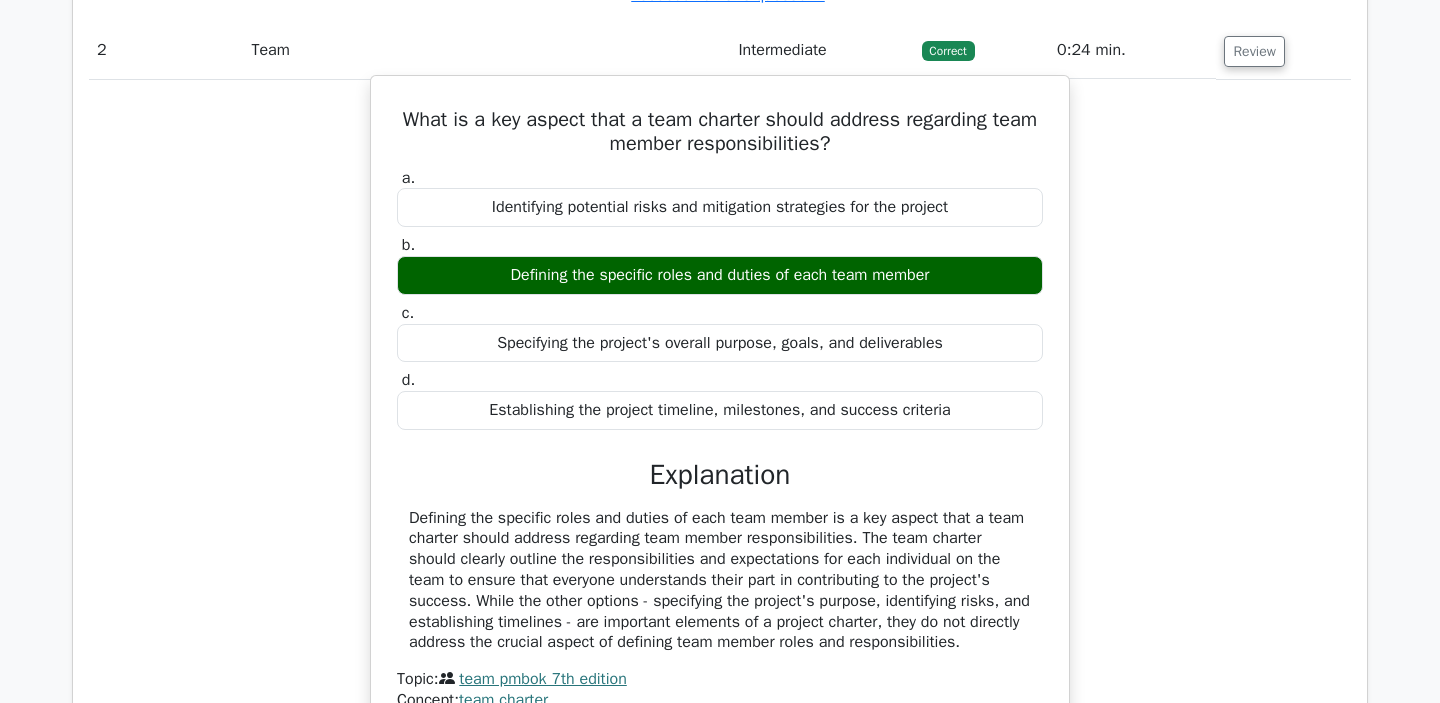 click on "Identifying potential risks and mitigation strategies for the project" at bounding box center (720, 207) 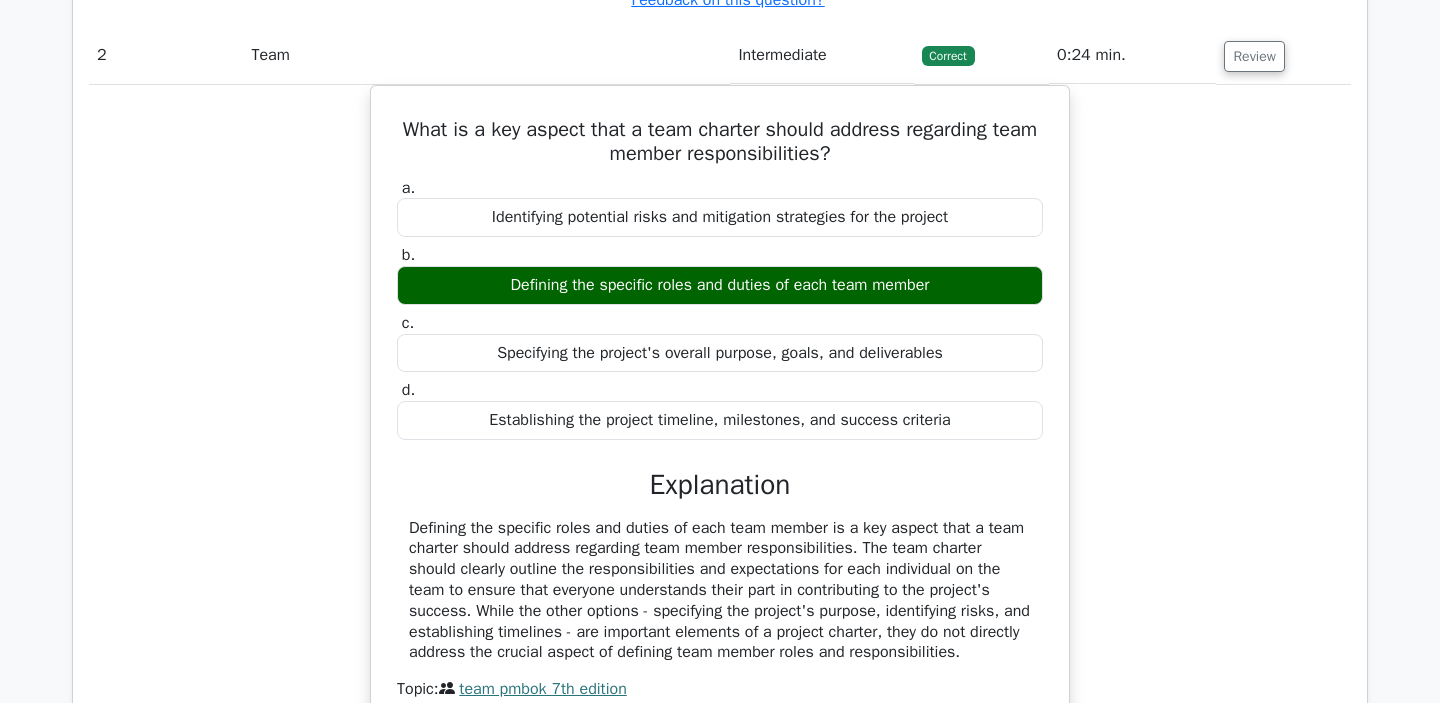 click at bounding box center [755, 242] 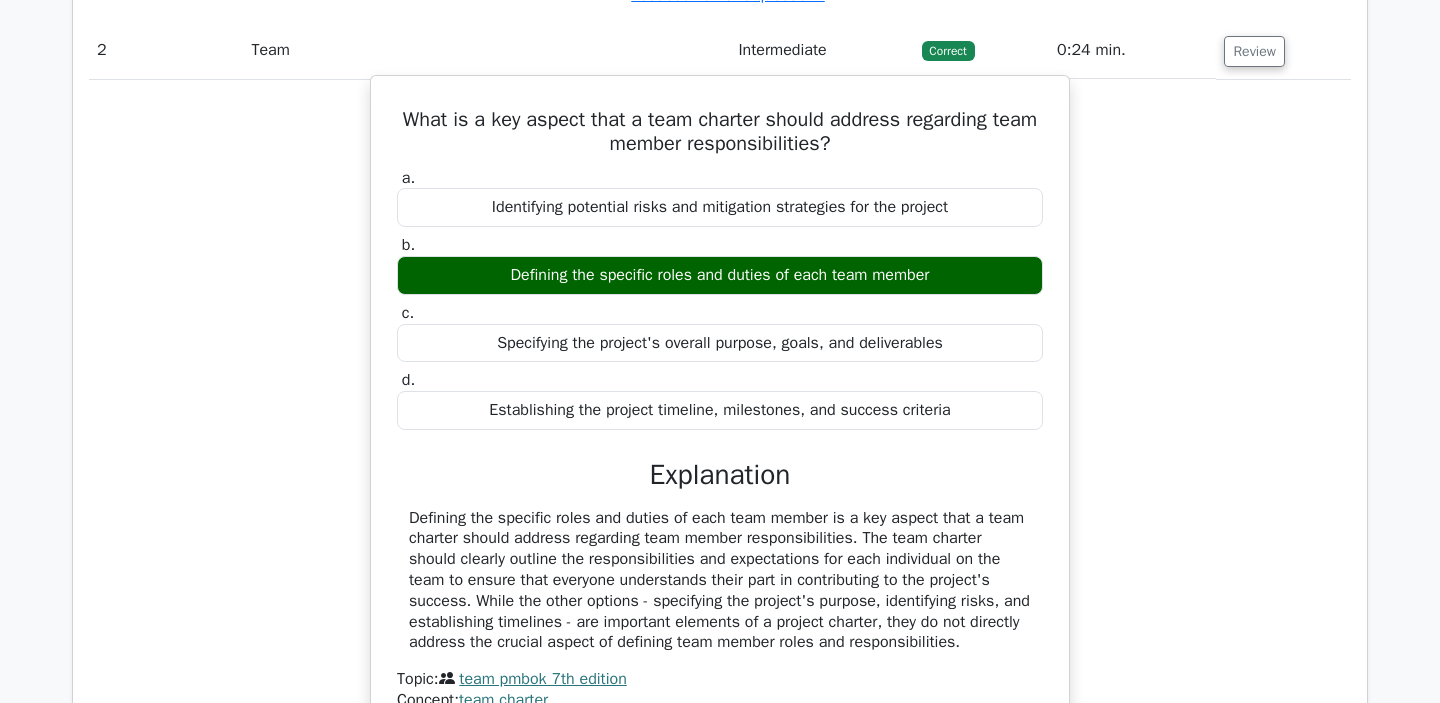 click on "Identifying potential risks and mitigation strategies for the project" at bounding box center (720, 207) 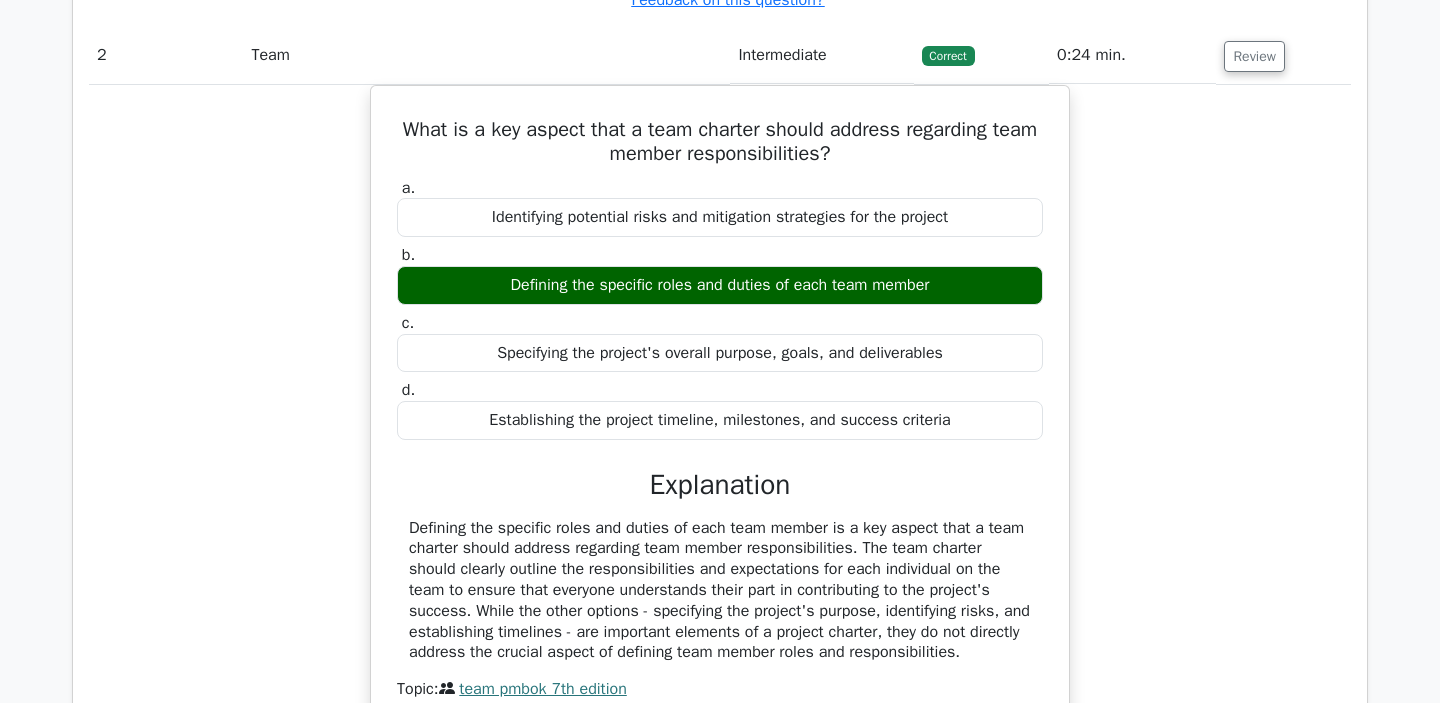 click at bounding box center (940, 310) 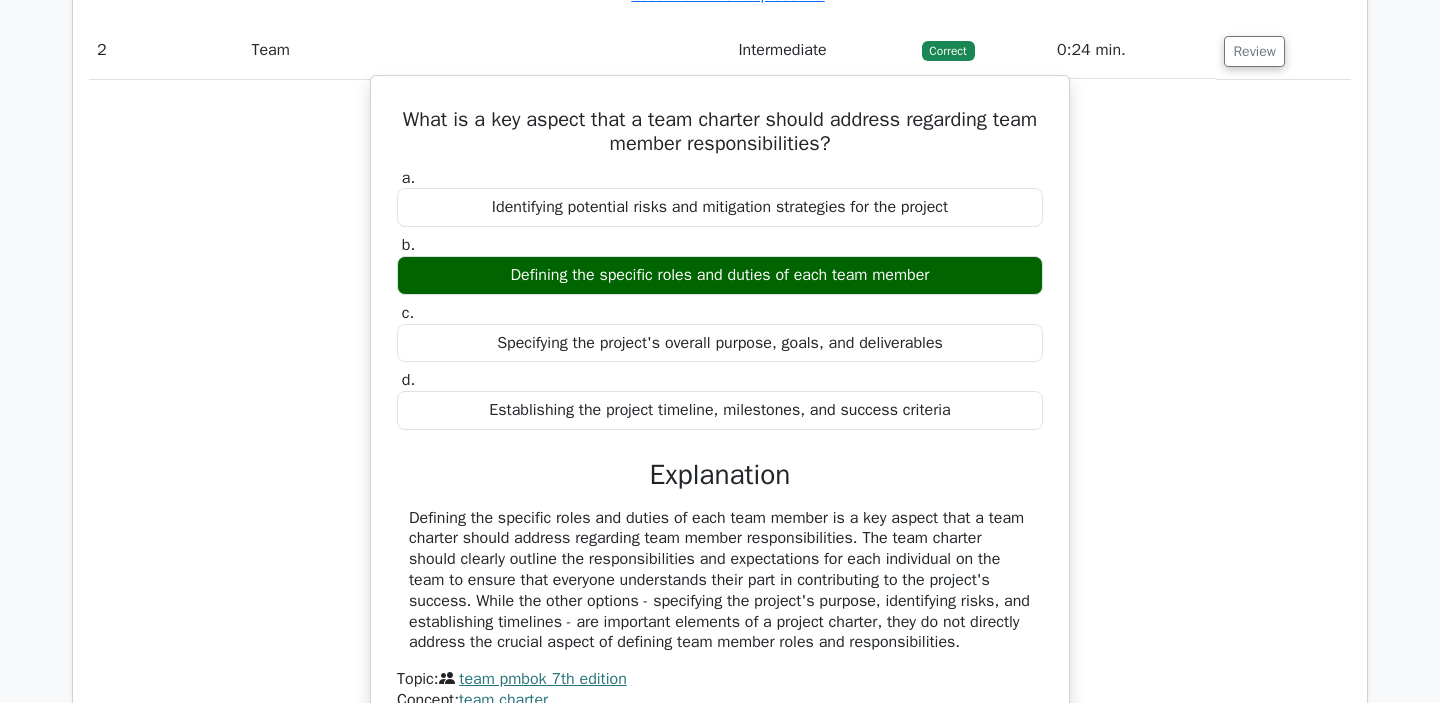 click on "Defining the specific roles and duties of each team member" at bounding box center (720, 275) 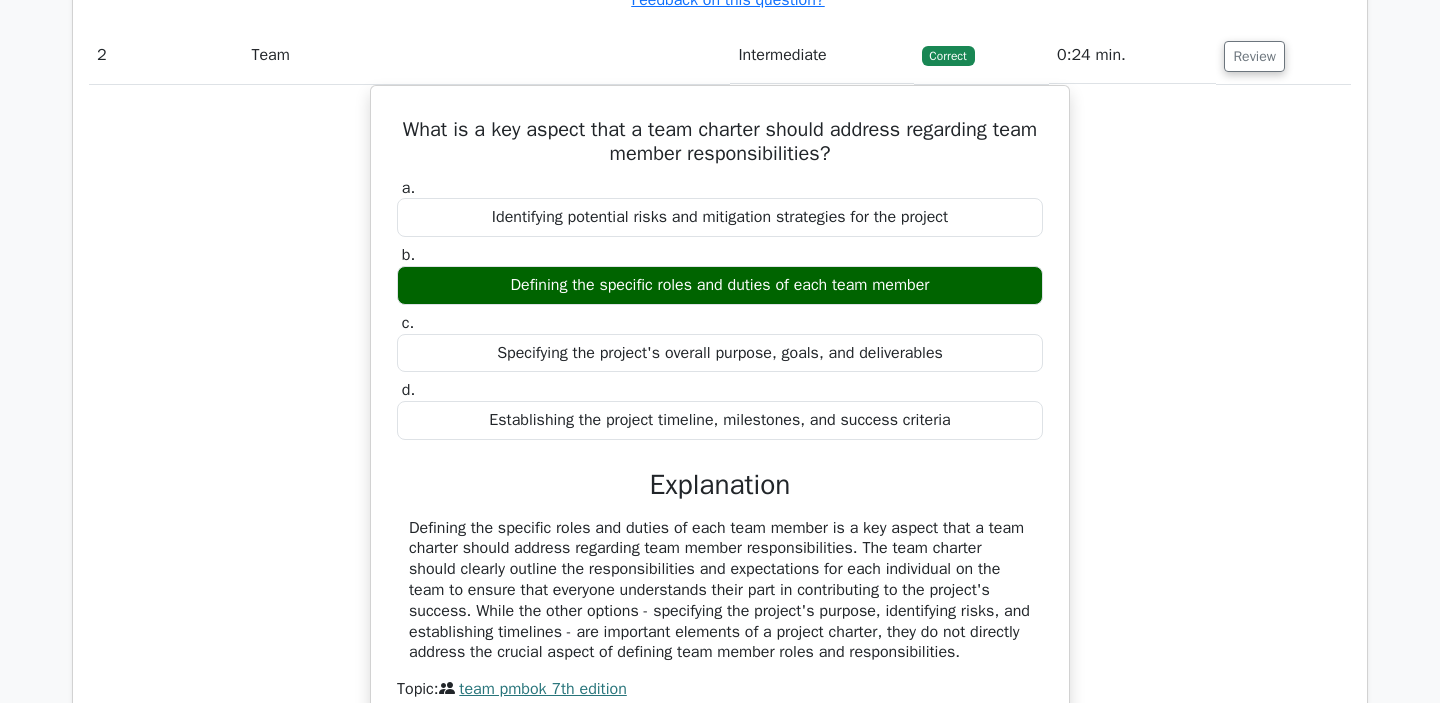 click at bounding box center (635, 310) 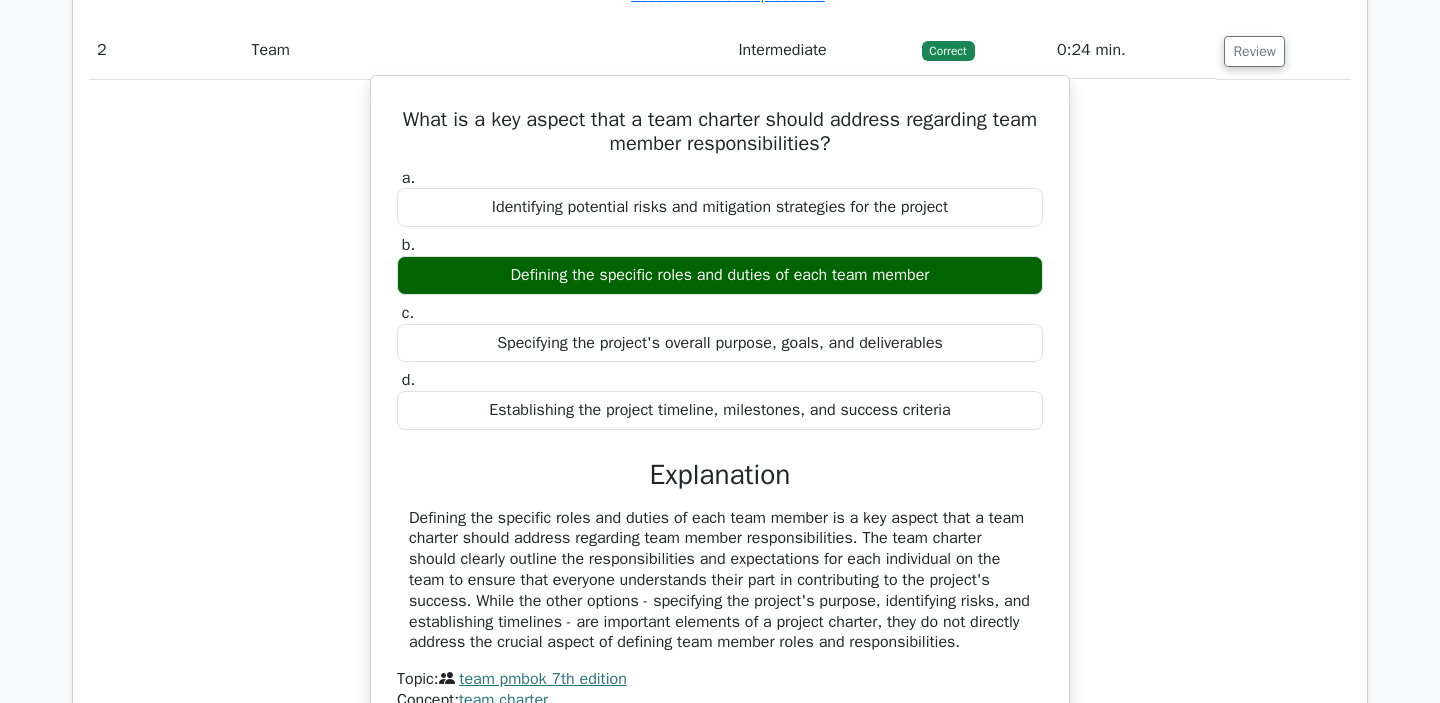 drag, startPoint x: 728, startPoint y: 302, endPoint x: 776, endPoint y: 301, distance: 48.010414 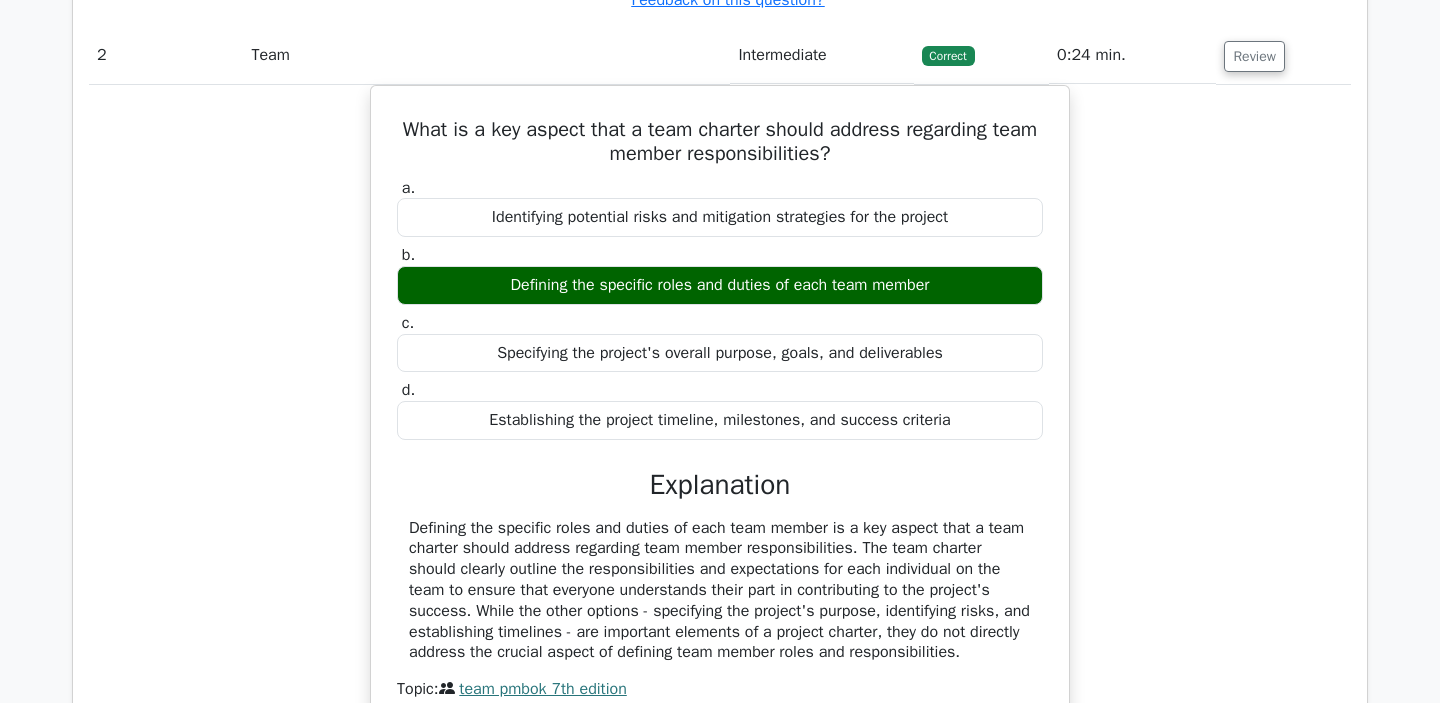click at bounding box center (763, 310) 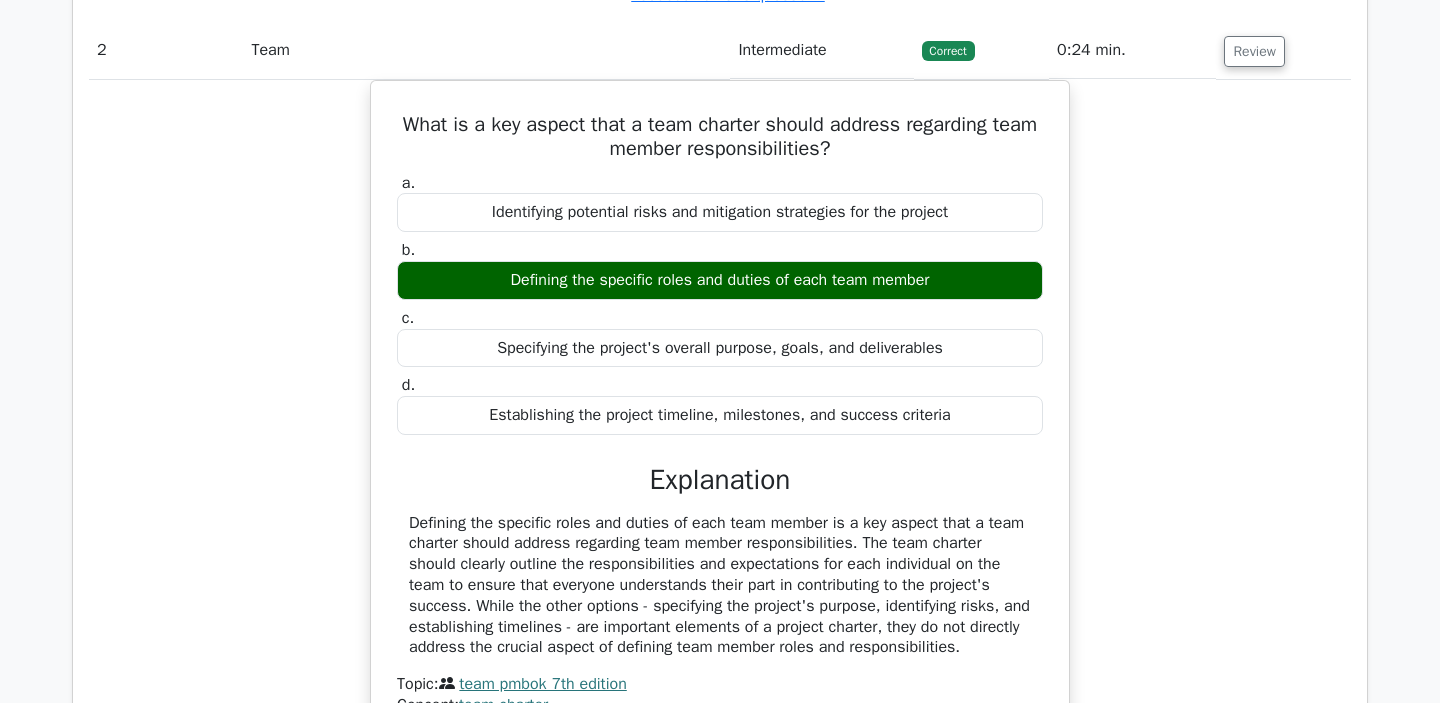 click on "What is a key aspect that a team charter should address regarding team member responsibilities?
a.
Identifying potential risks and mitigation strategies for the project
b.
c. d." at bounding box center [720, 433] 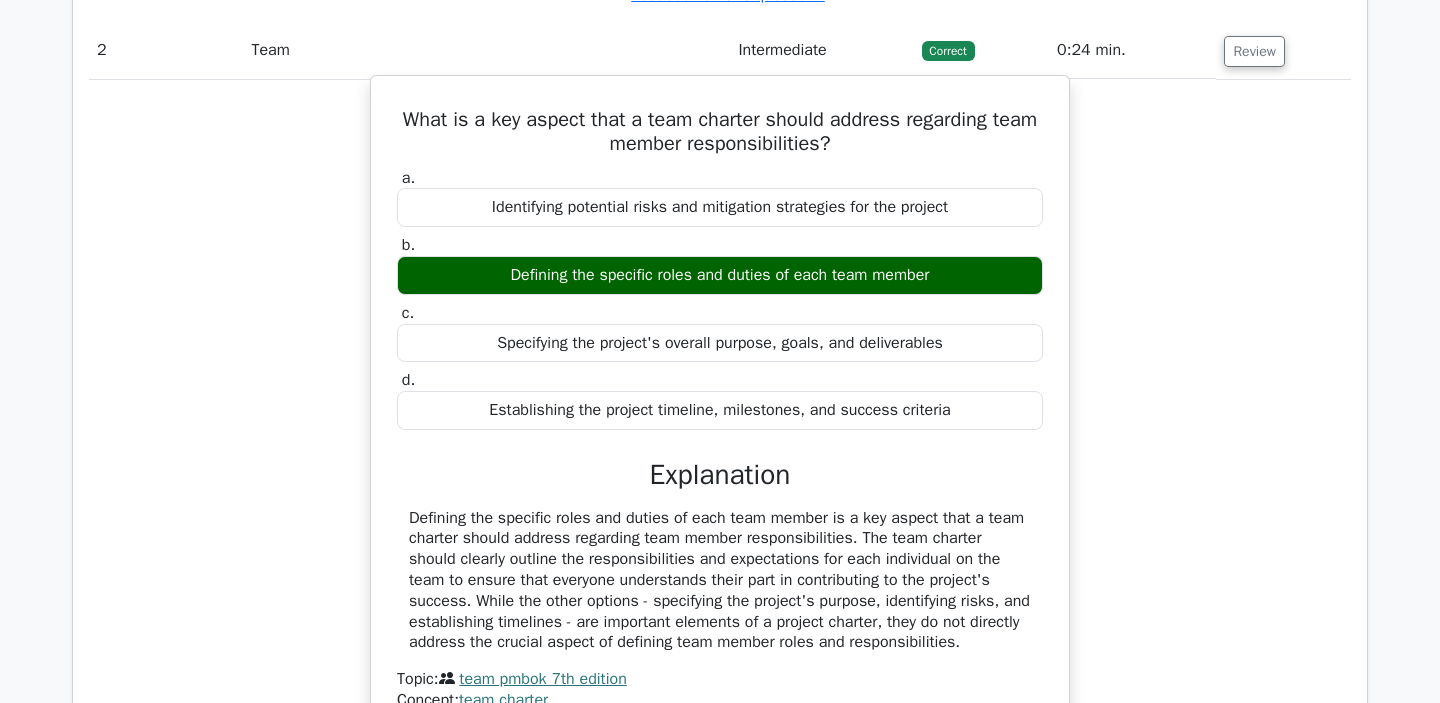 drag, startPoint x: 483, startPoint y: 366, endPoint x: 1061, endPoint y: 383, distance: 578.24994 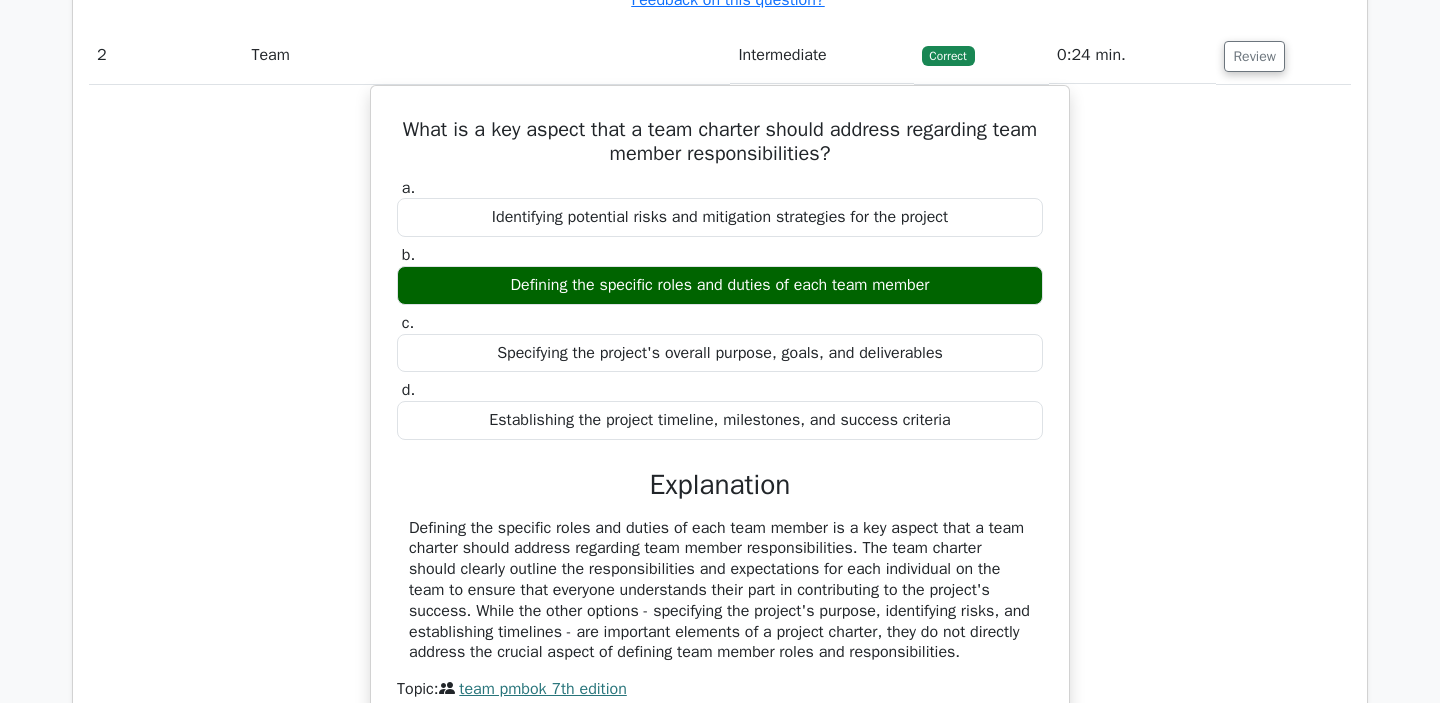 click at bounding box center [1048, 377] 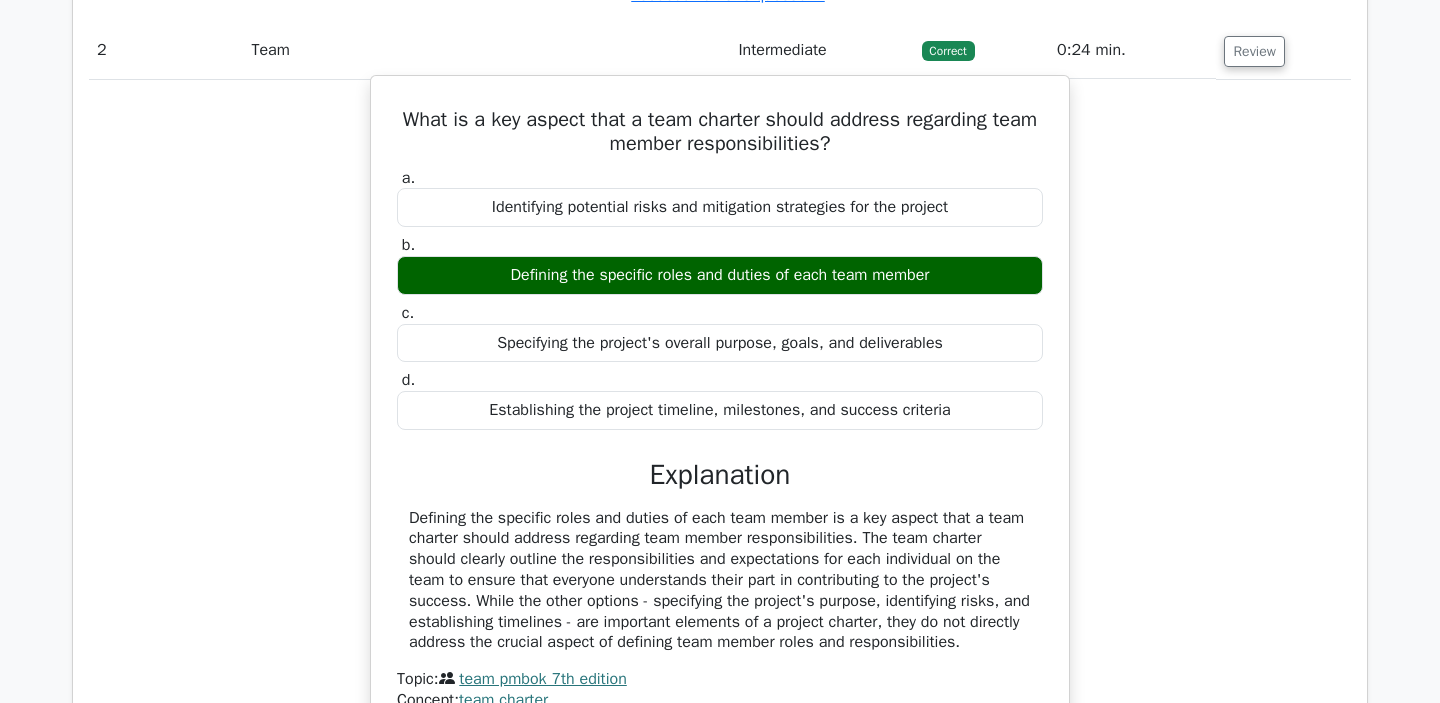 click on "Specifying the project's overall purpose, goals, and deliverables" at bounding box center (720, 343) 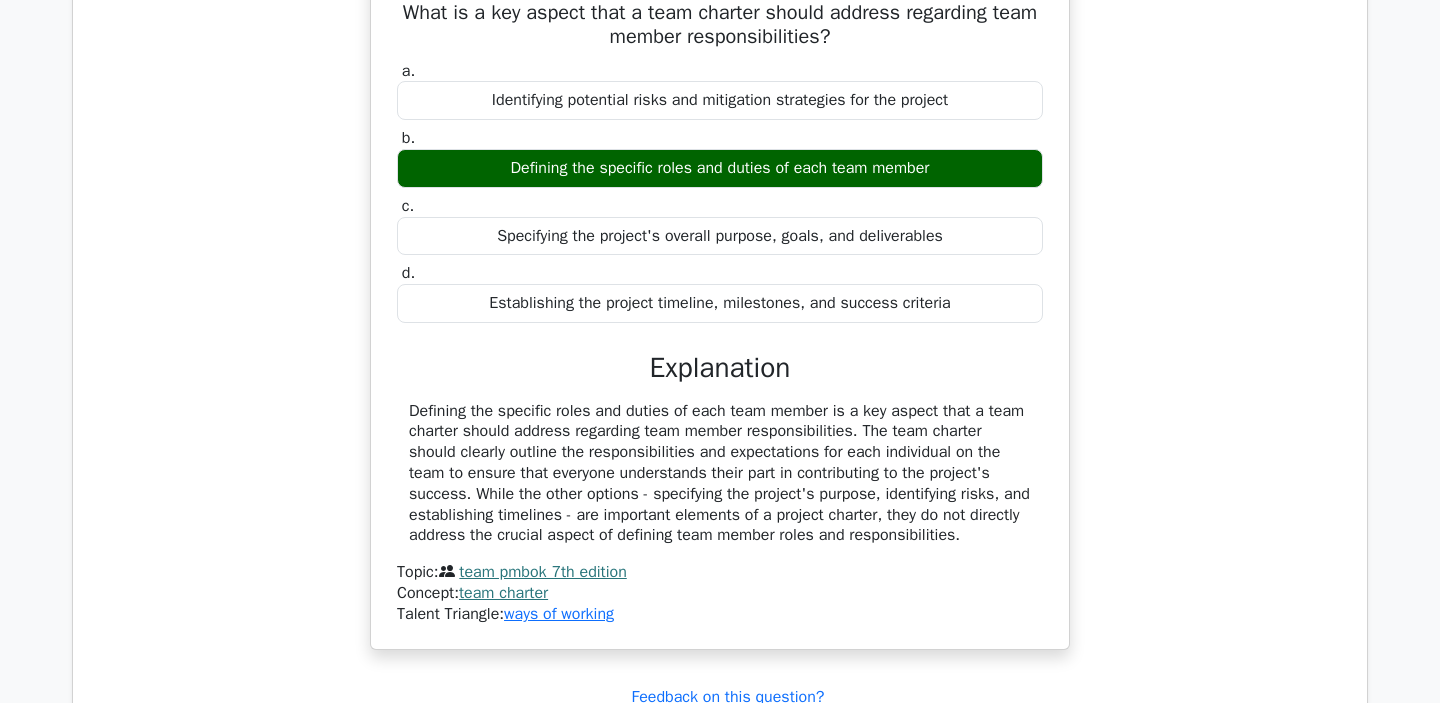 scroll, scrollTop: 3106, scrollLeft: 0, axis: vertical 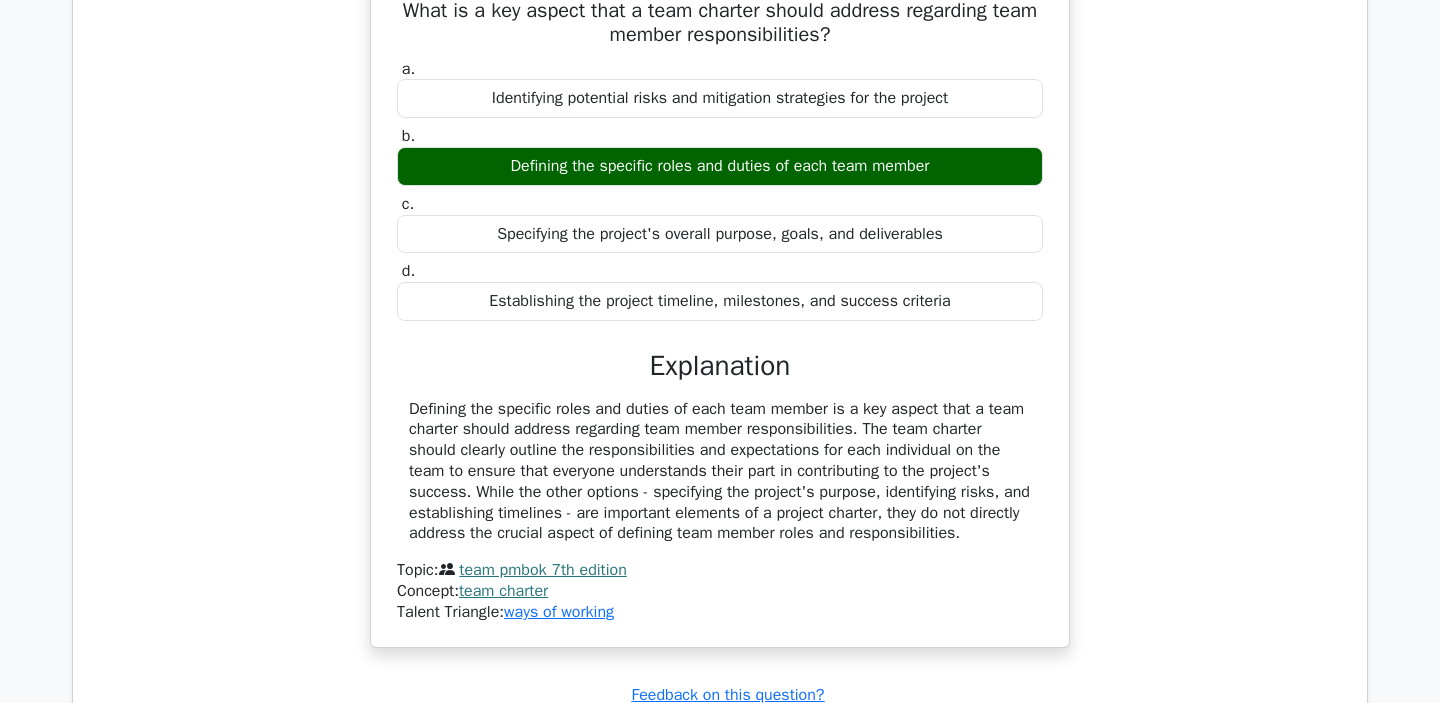 drag, startPoint x: 484, startPoint y: 324, endPoint x: 989, endPoint y: 319, distance: 505.02475 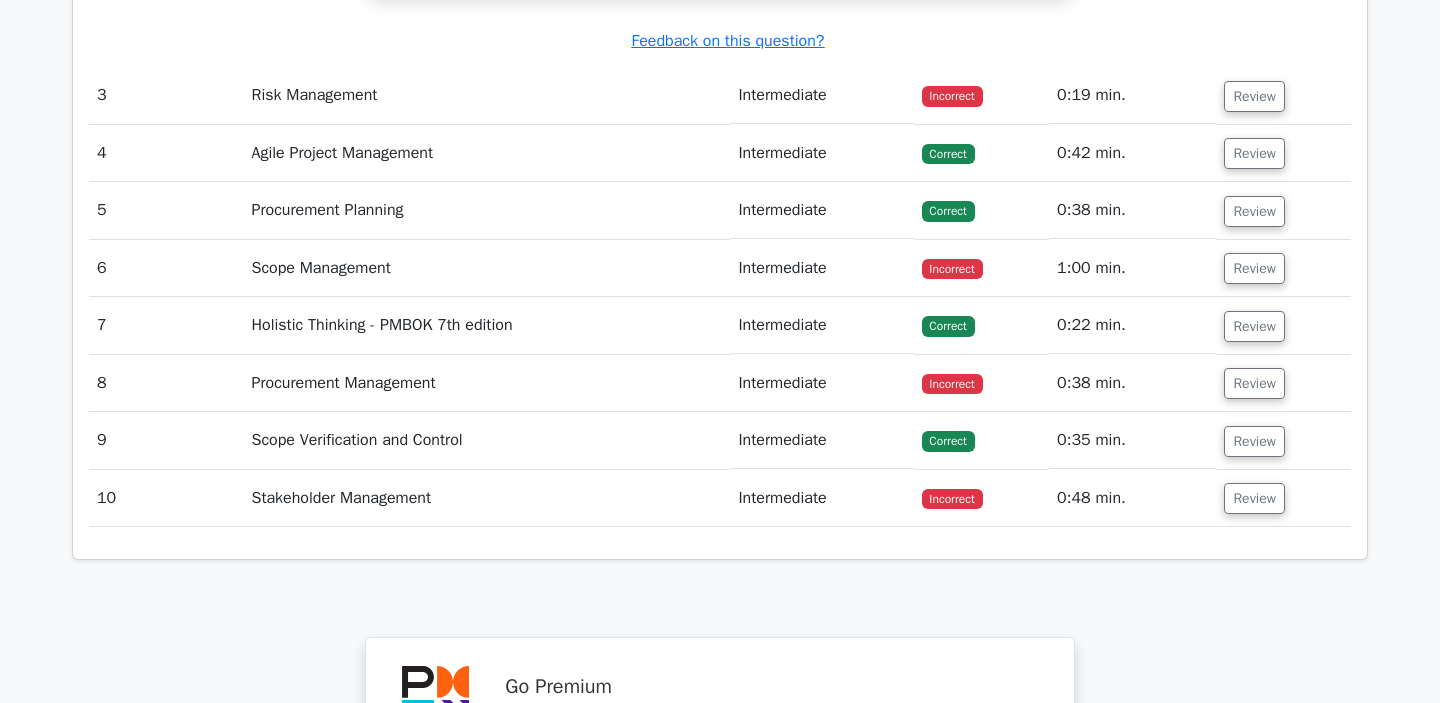 scroll, scrollTop: 3762, scrollLeft: 0, axis: vertical 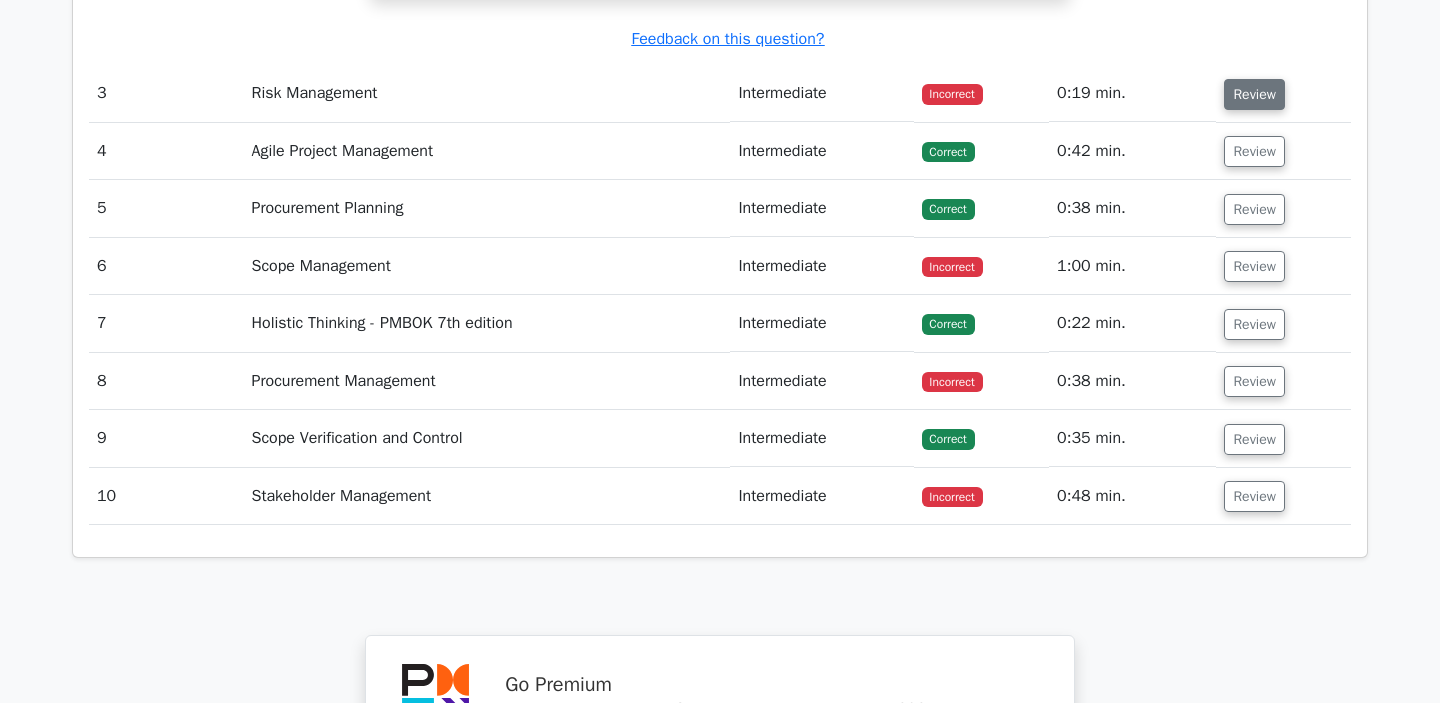 click on "Review" at bounding box center (1254, 94) 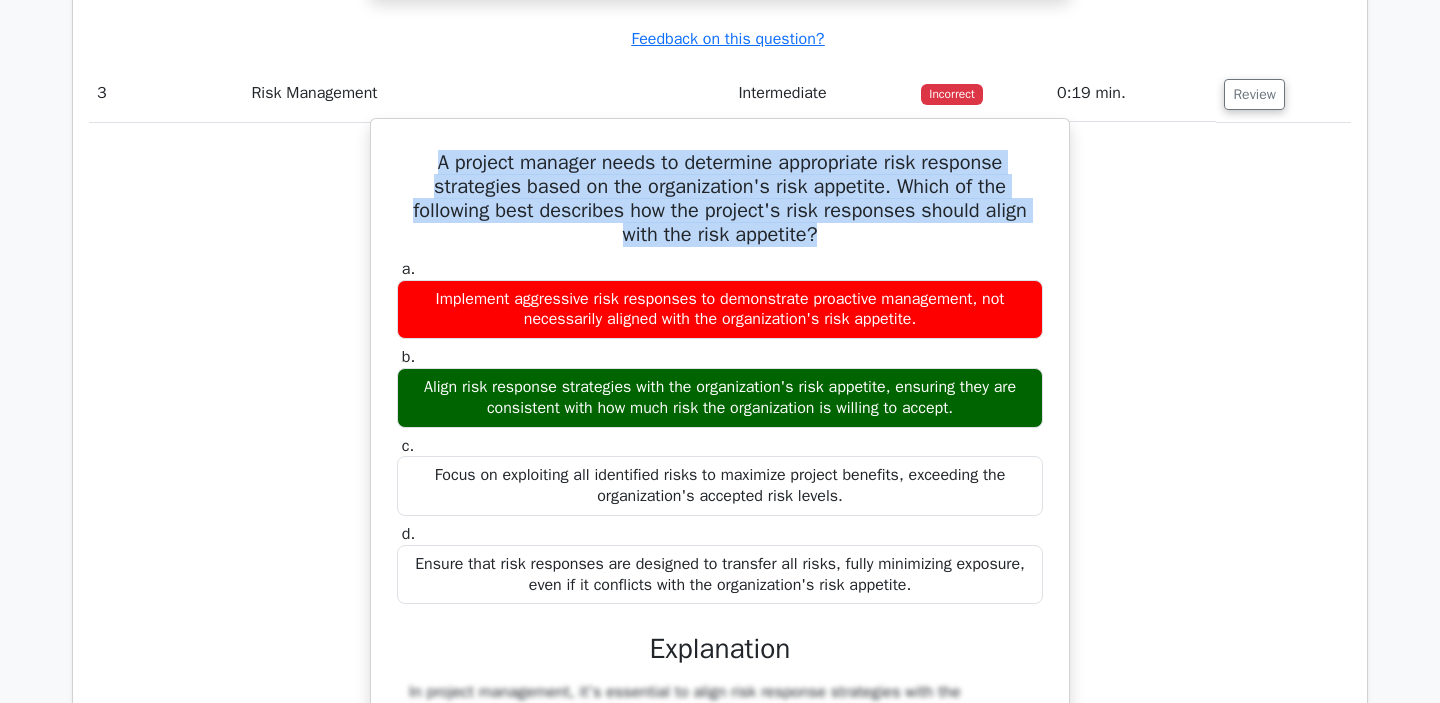 drag, startPoint x: 428, startPoint y: 209, endPoint x: 857, endPoint y: 284, distance: 435.5066 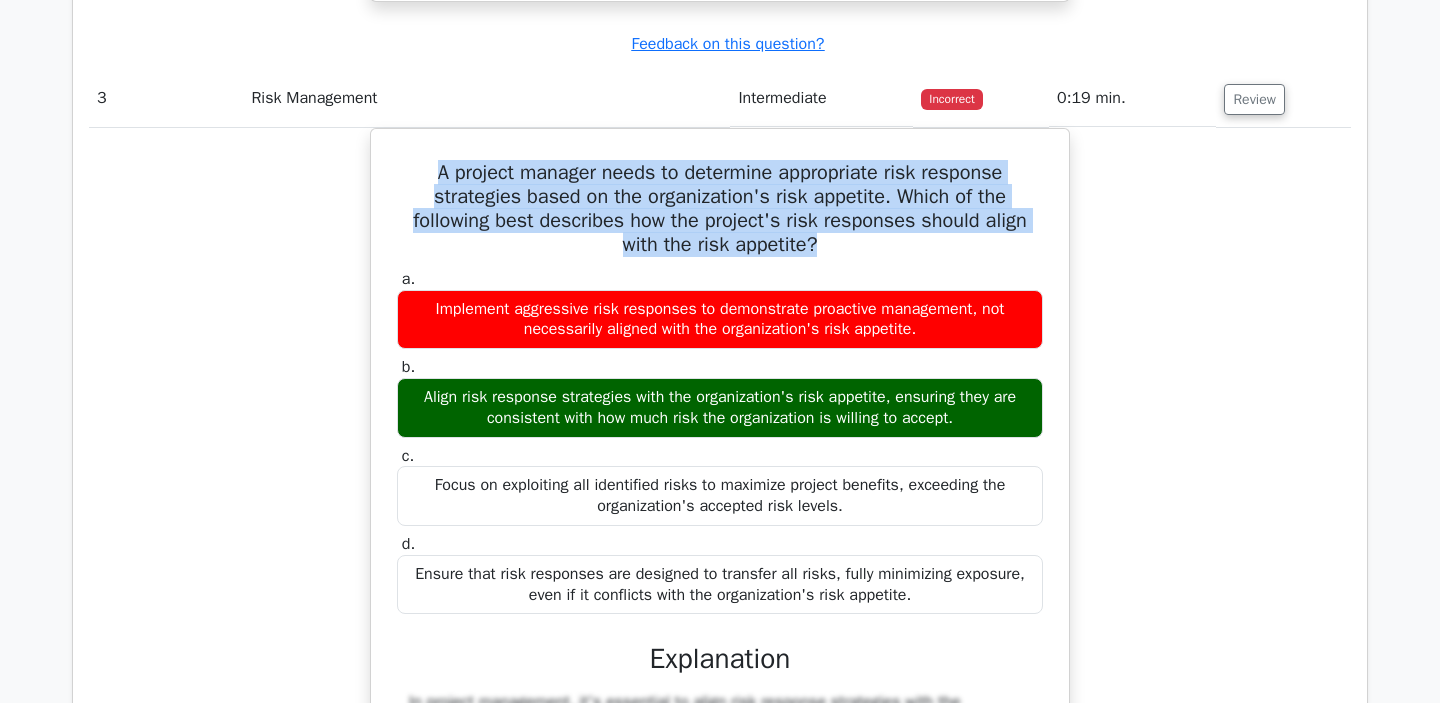 click at bounding box center (844, 292) 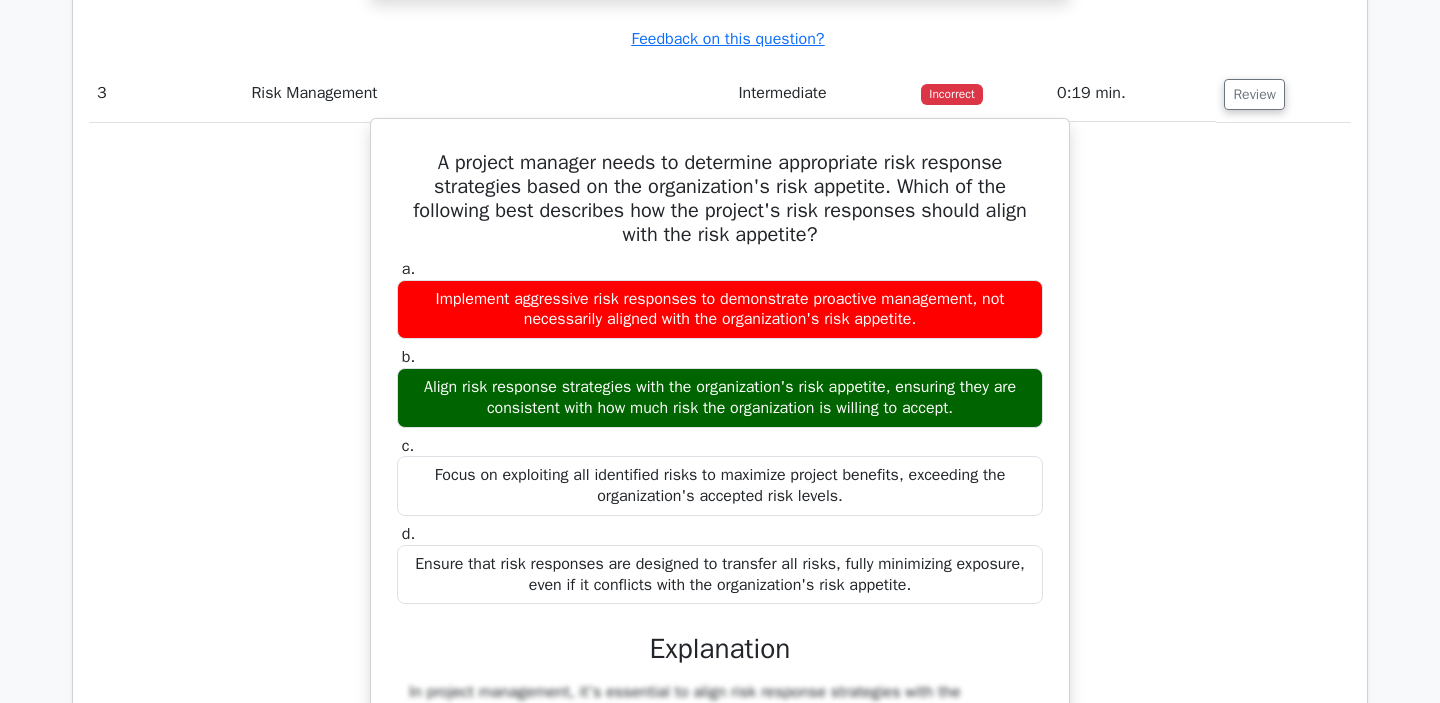 click on "A project manager needs to determine appropriate risk response strategies based on the organization's risk appetite. Which of the following best describes how the project's risk responses should align with the risk appetite?" at bounding box center [720, 199] 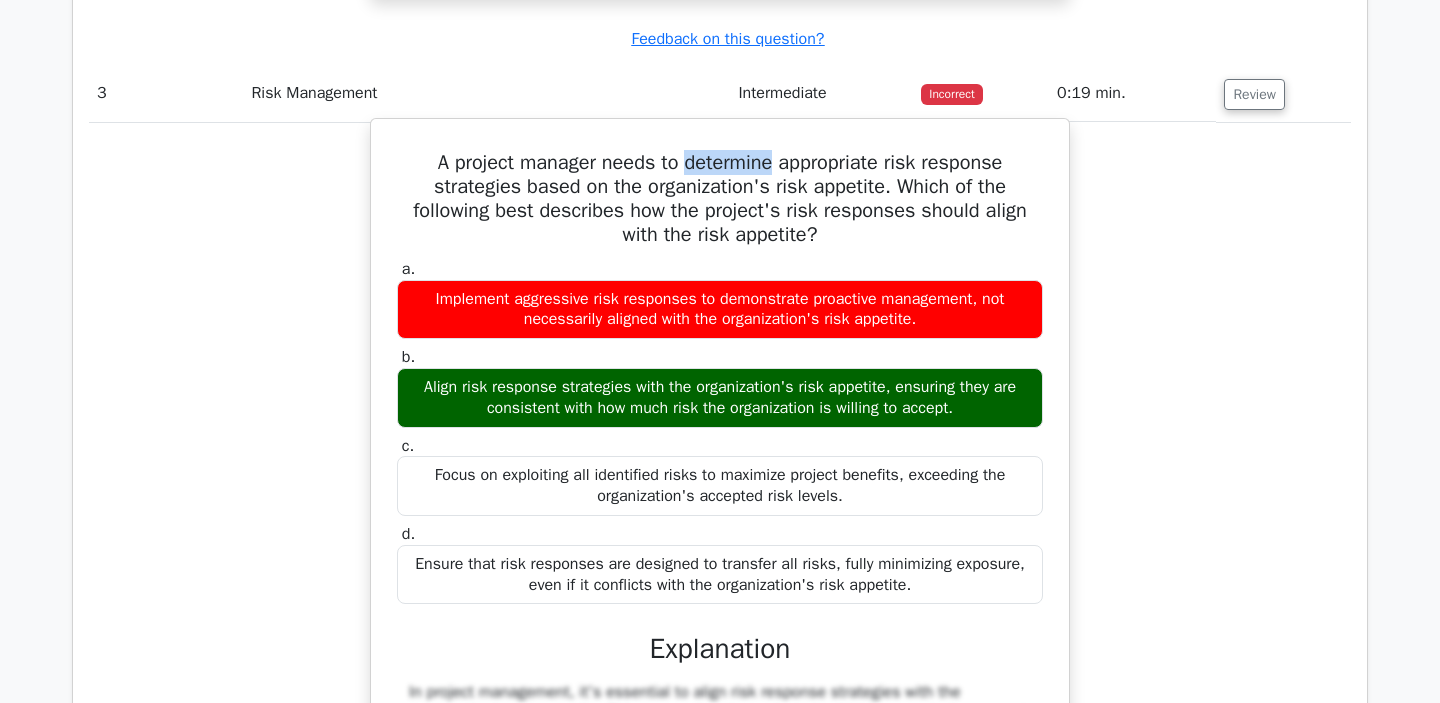 drag, startPoint x: 686, startPoint y: 207, endPoint x: 777, endPoint y: 207, distance: 91 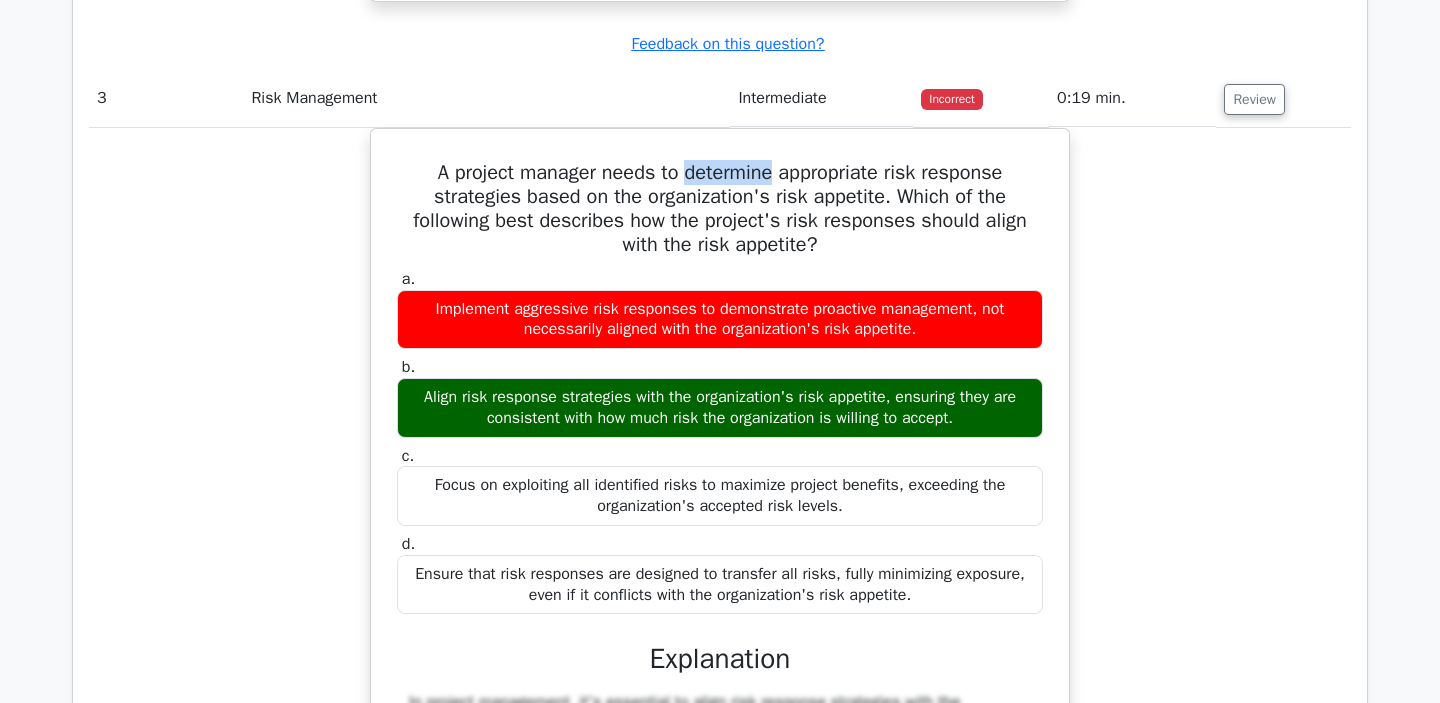 click at bounding box center (764, 168) 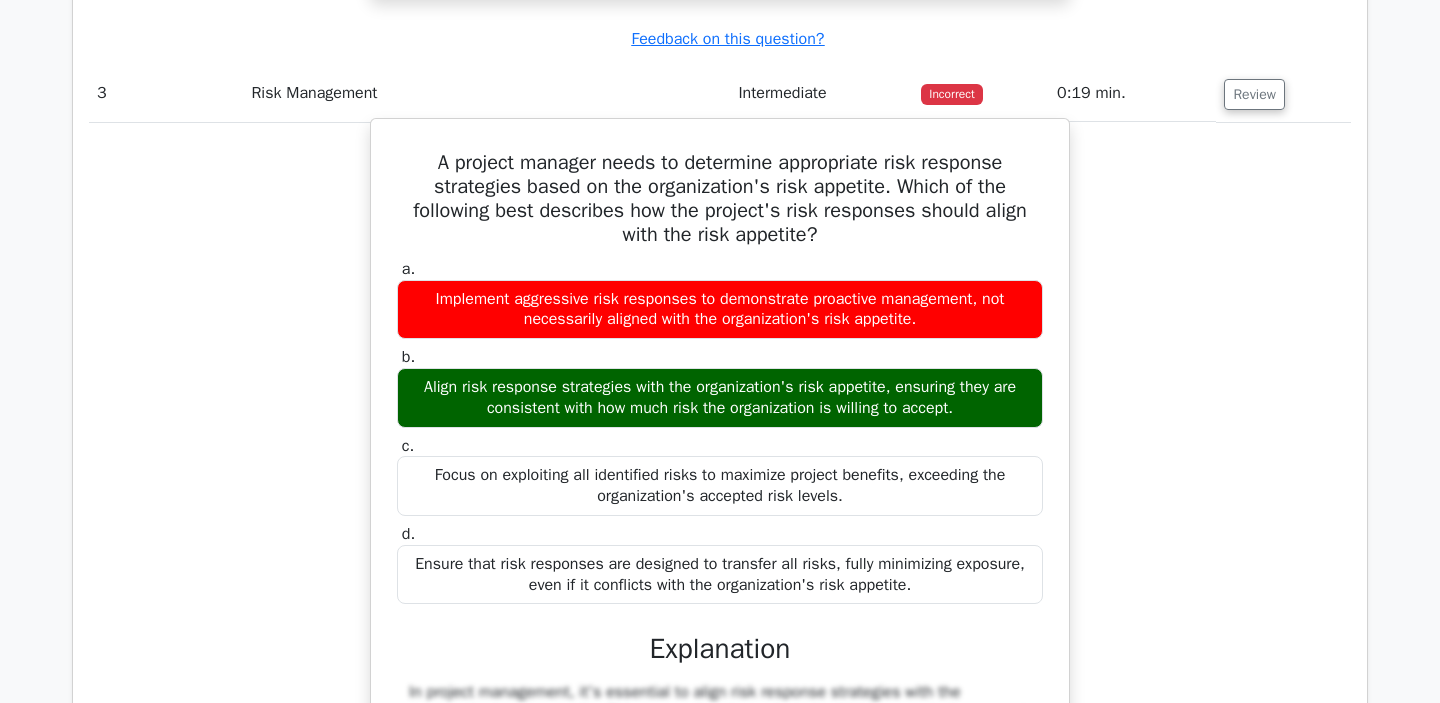 click on "A project manager needs to determine appropriate risk response strategies based on the organization's risk appetite. Which of the following best describes how the project's risk responses should align with the risk appetite?
a.
Implement aggressive risk responses to demonstrate proactive management, not necessarily aligned with the organization's risk appetite.
b. c. d." at bounding box center [720, 556] 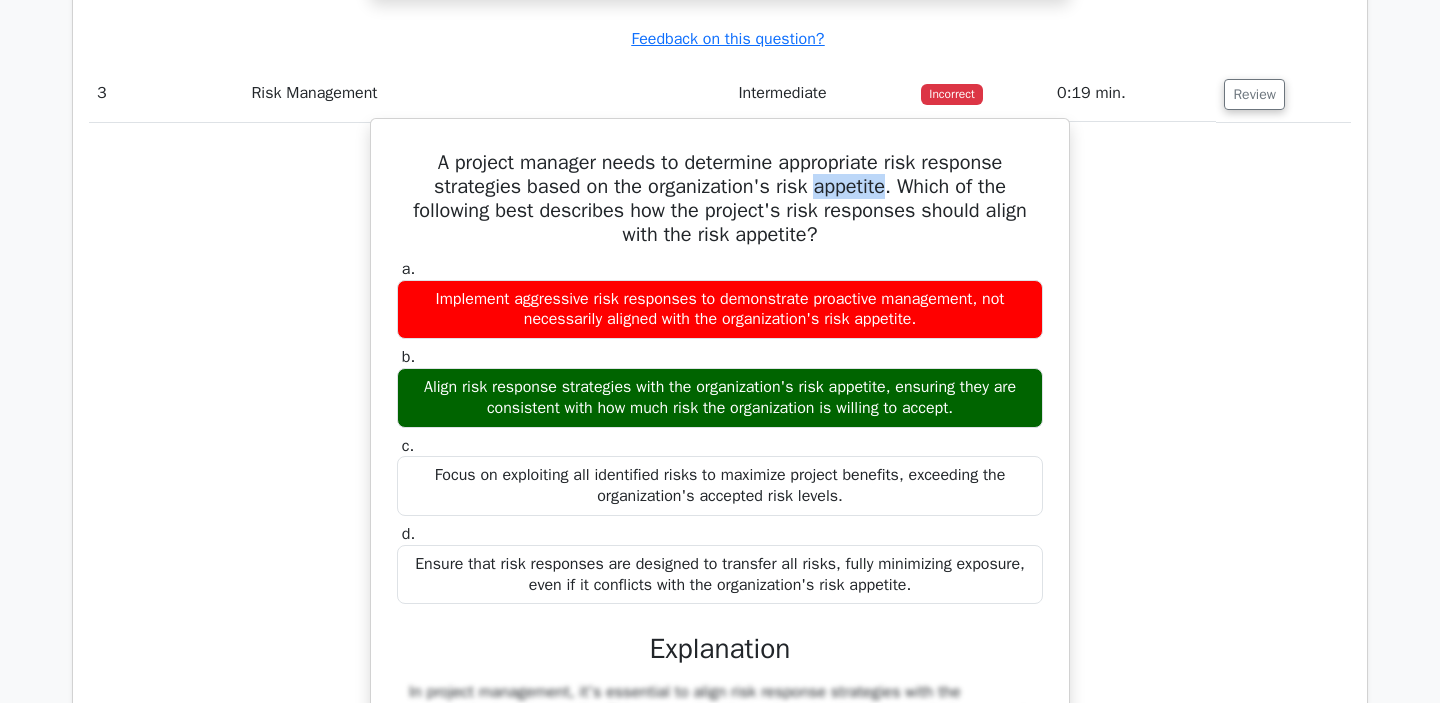 drag, startPoint x: 815, startPoint y: 231, endPoint x: 885, endPoint y: 231, distance: 70 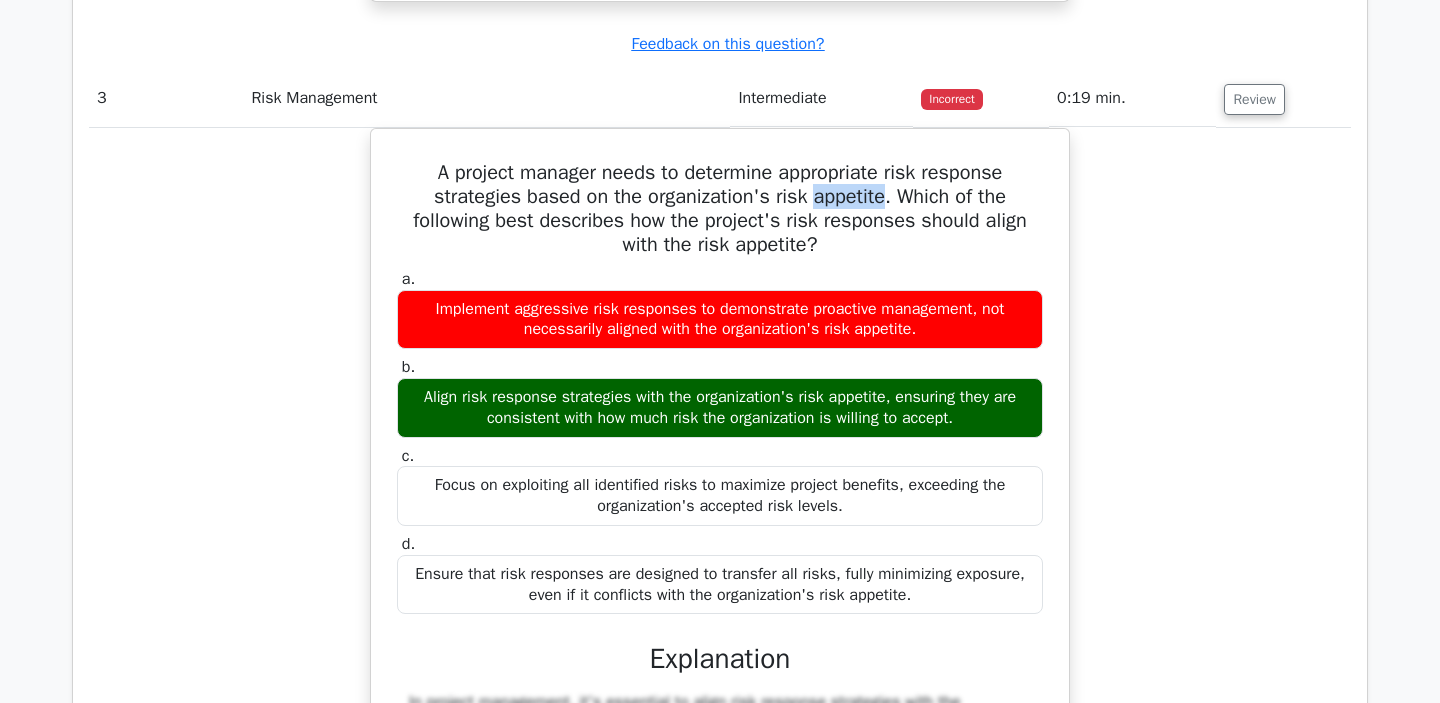 click at bounding box center [872, 192] 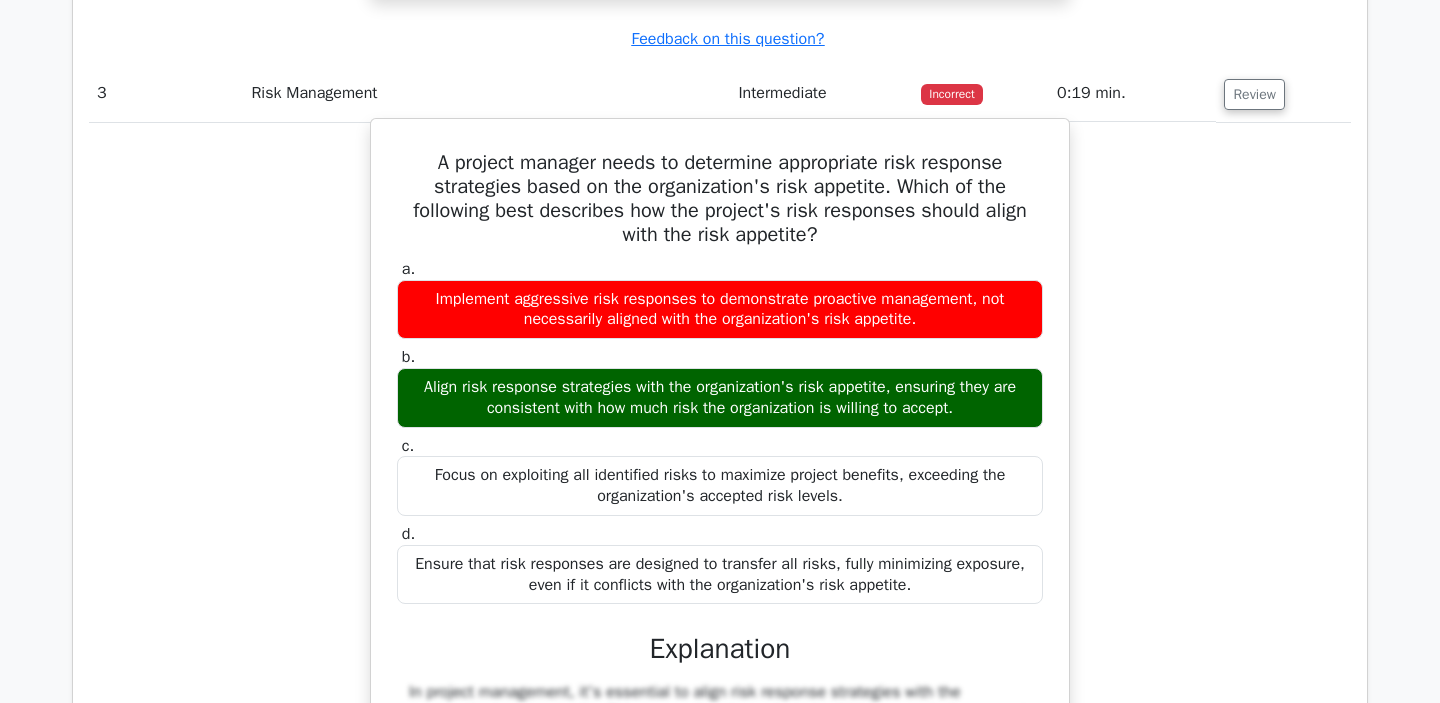 click on "A project manager needs to determine appropriate risk response strategies based on the organization's risk appetite. Which of the following best describes how the project's risk responses should align with the risk appetite?
a.
Implement aggressive risk responses to demonstrate proactive management, not necessarily aligned with the organization's risk appetite.
b. c. d." at bounding box center (720, 556) 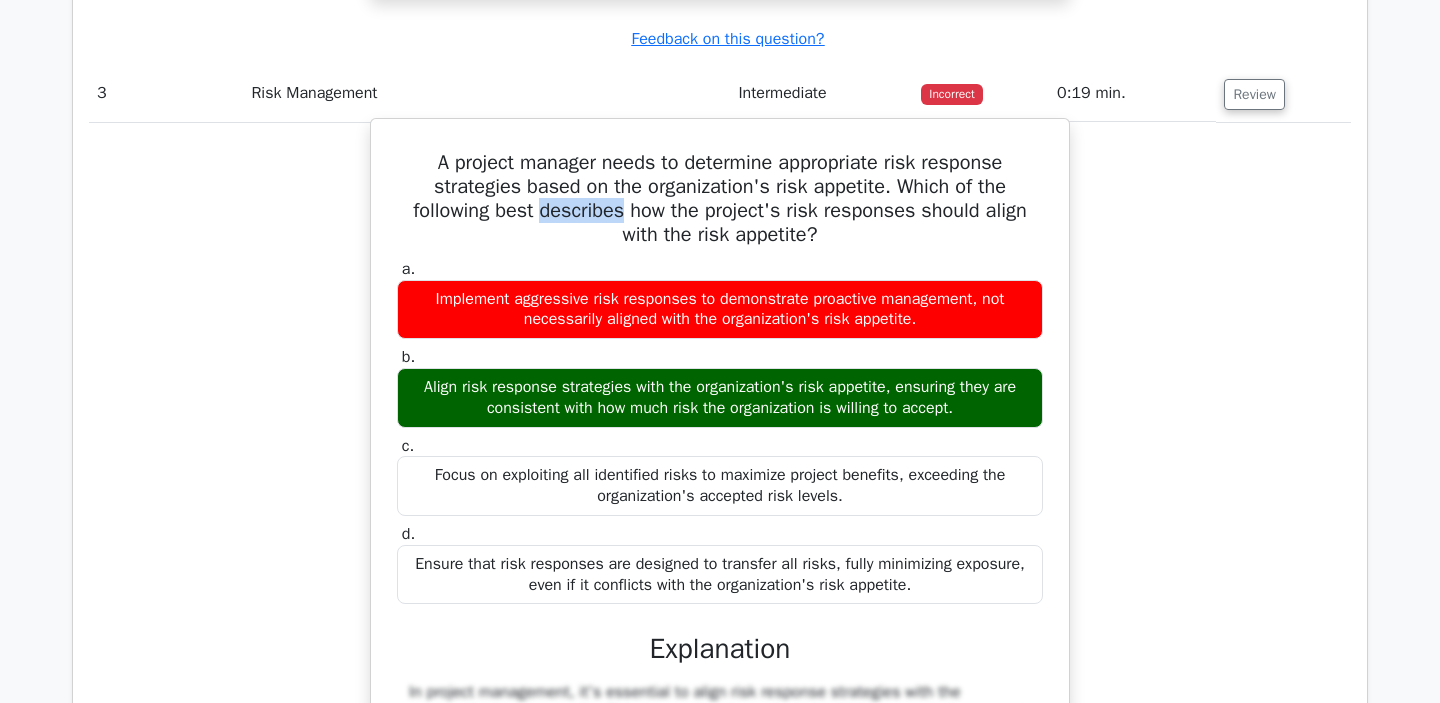 drag, startPoint x: 538, startPoint y: 259, endPoint x: 623, endPoint y: 258, distance: 85.00588 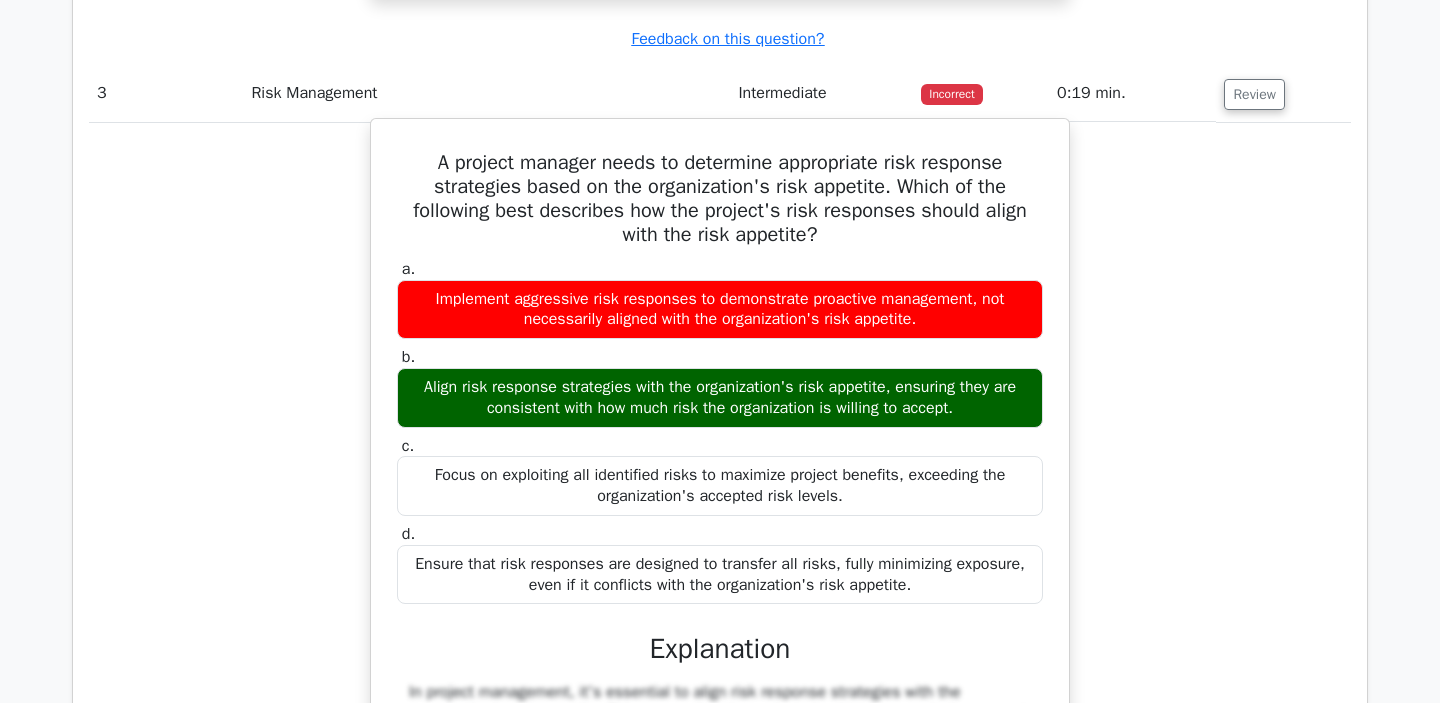 click on "A project manager needs to determine appropriate risk response strategies based on the organization's risk appetite. Which of the following best describes how the project's risk responses should align with the risk appetite?" at bounding box center [720, 199] 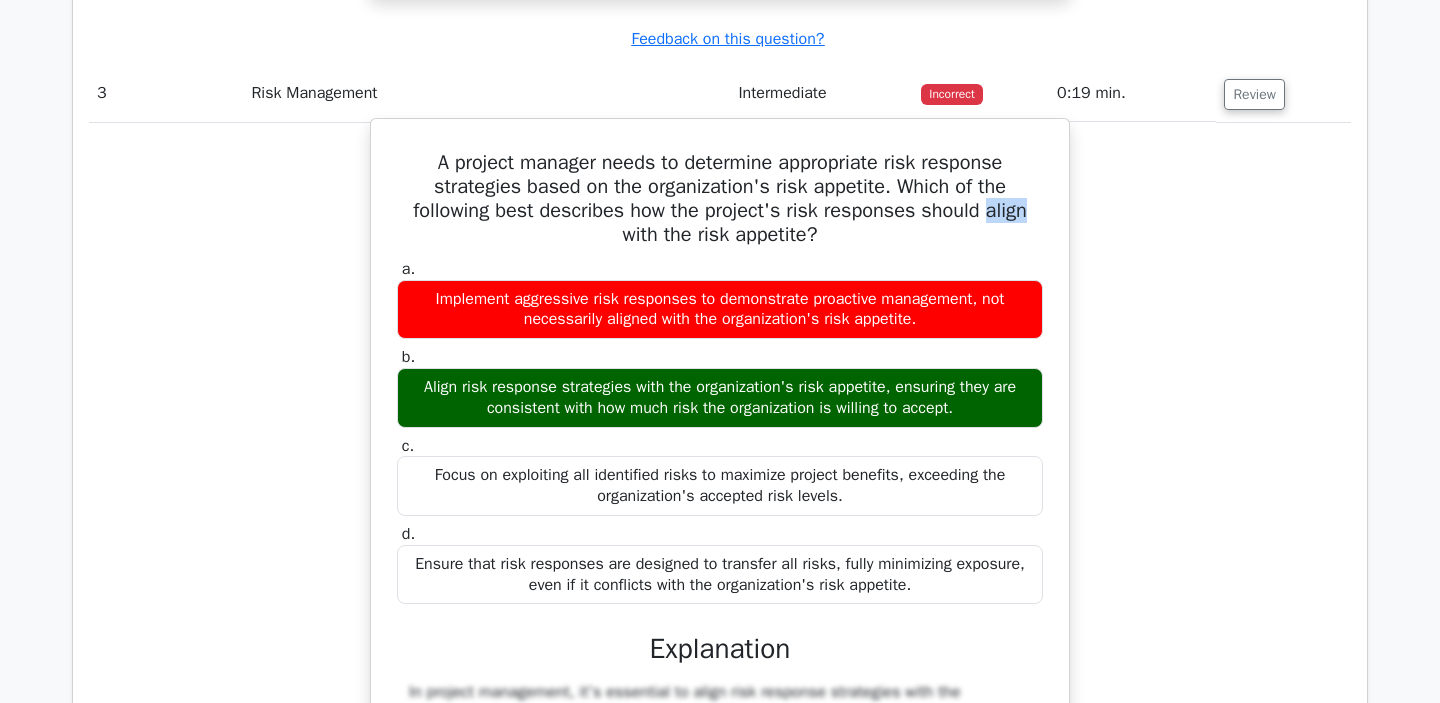 drag, startPoint x: 992, startPoint y: 253, endPoint x: 1035, endPoint y: 256, distance: 43.104523 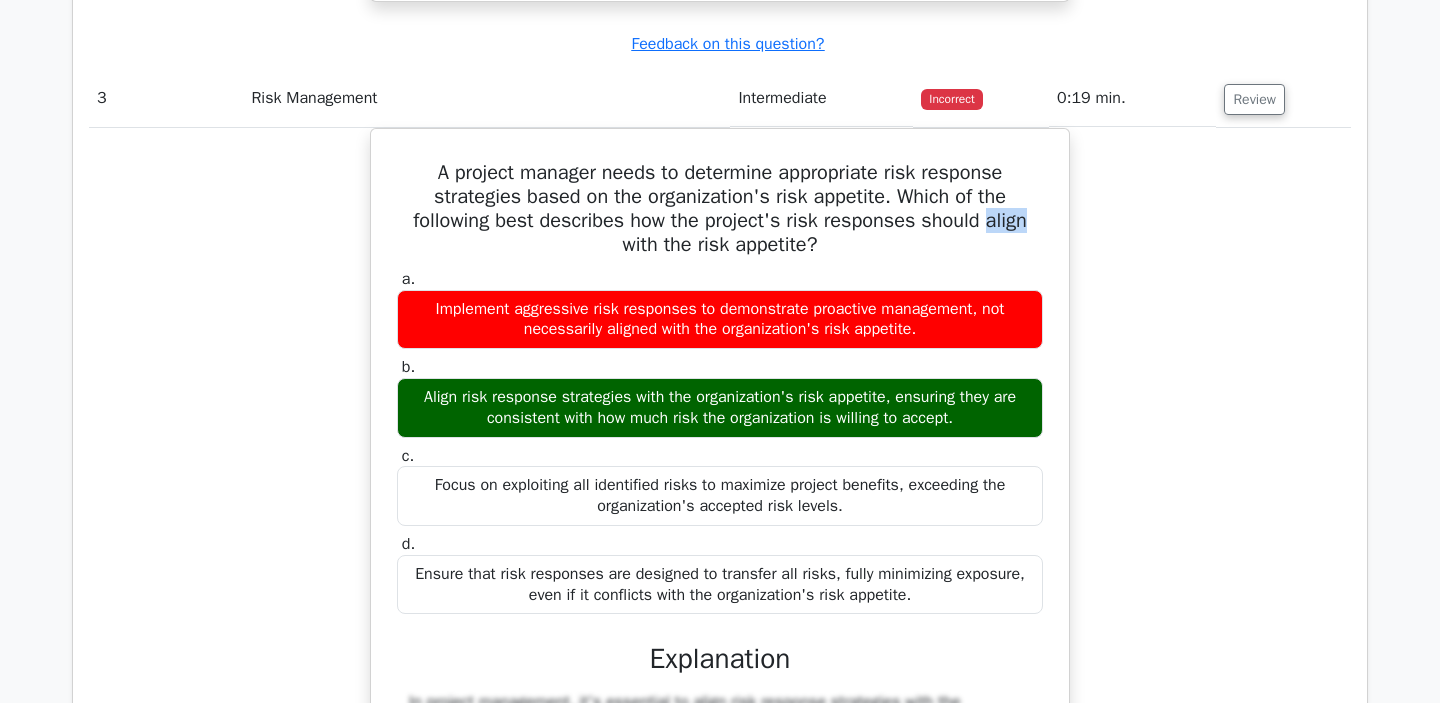 click at bounding box center [1022, 268] 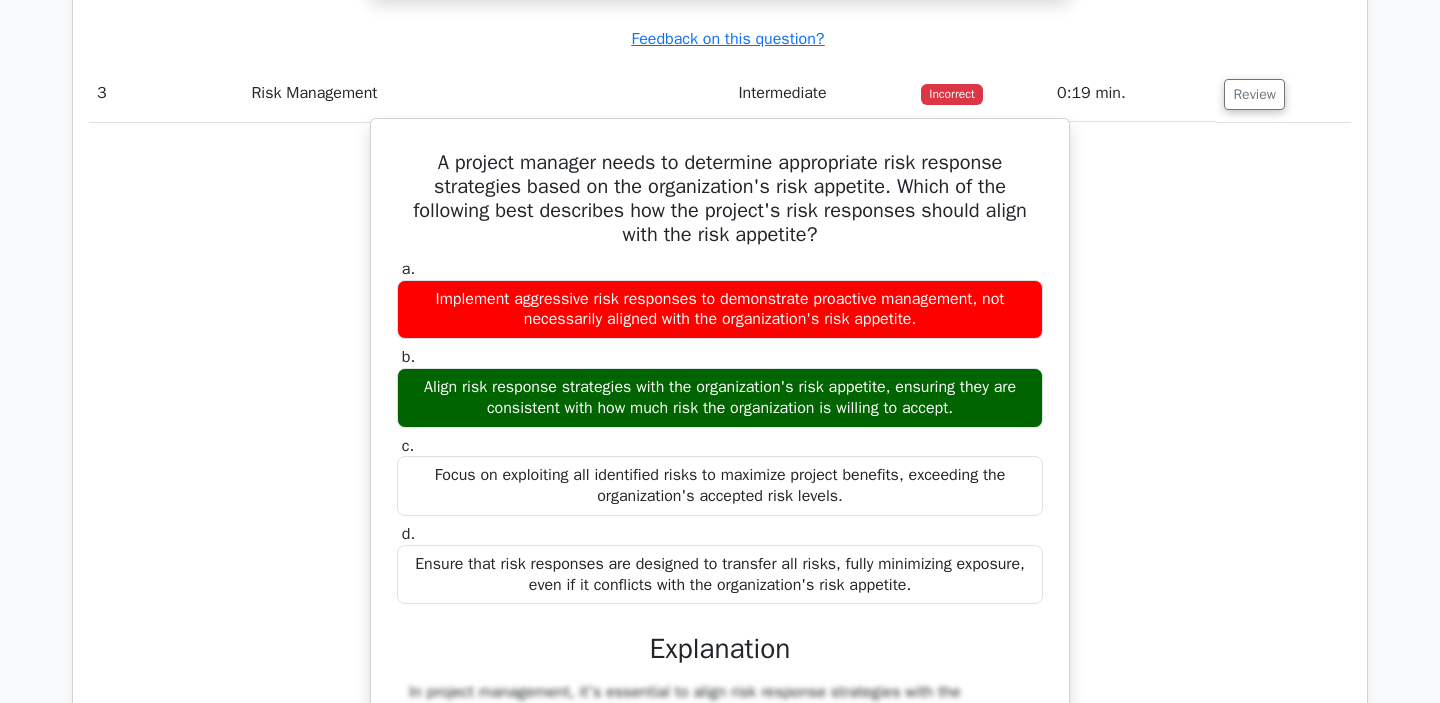 click on "A project manager needs to determine appropriate risk response strategies based on the organization's risk appetite. Which of the following best describes how the project's risk responses should align with the risk appetite?" at bounding box center [720, 199] 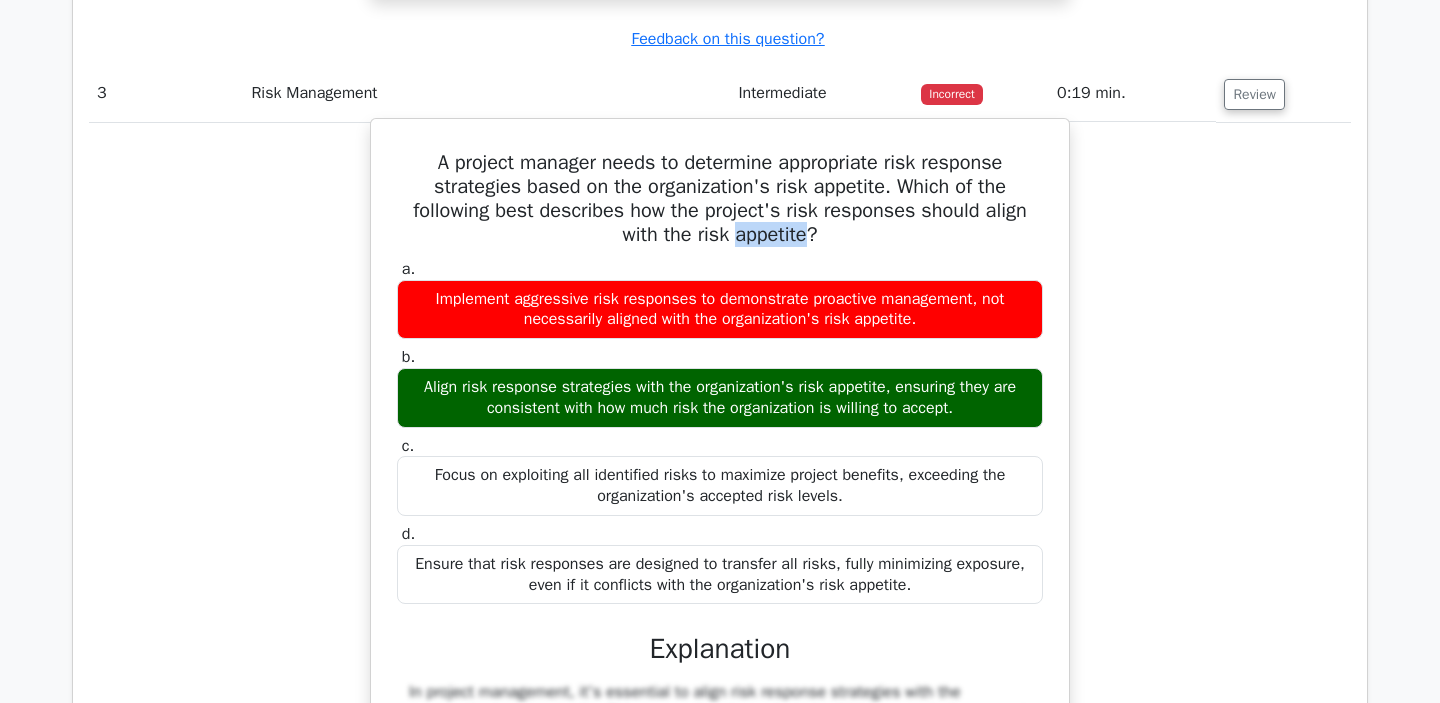 drag, startPoint x: 737, startPoint y: 278, endPoint x: 808, endPoint y: 279, distance: 71.00704 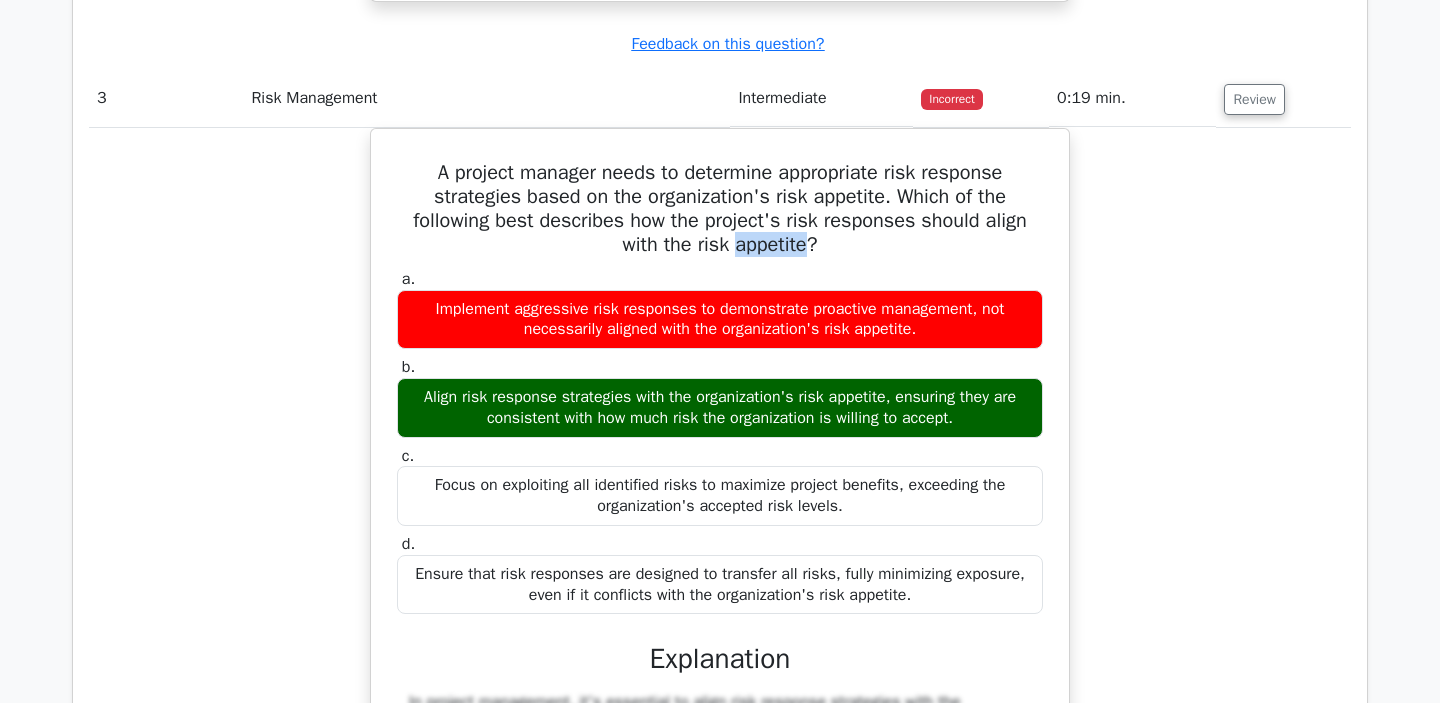 click at bounding box center [795, 240] 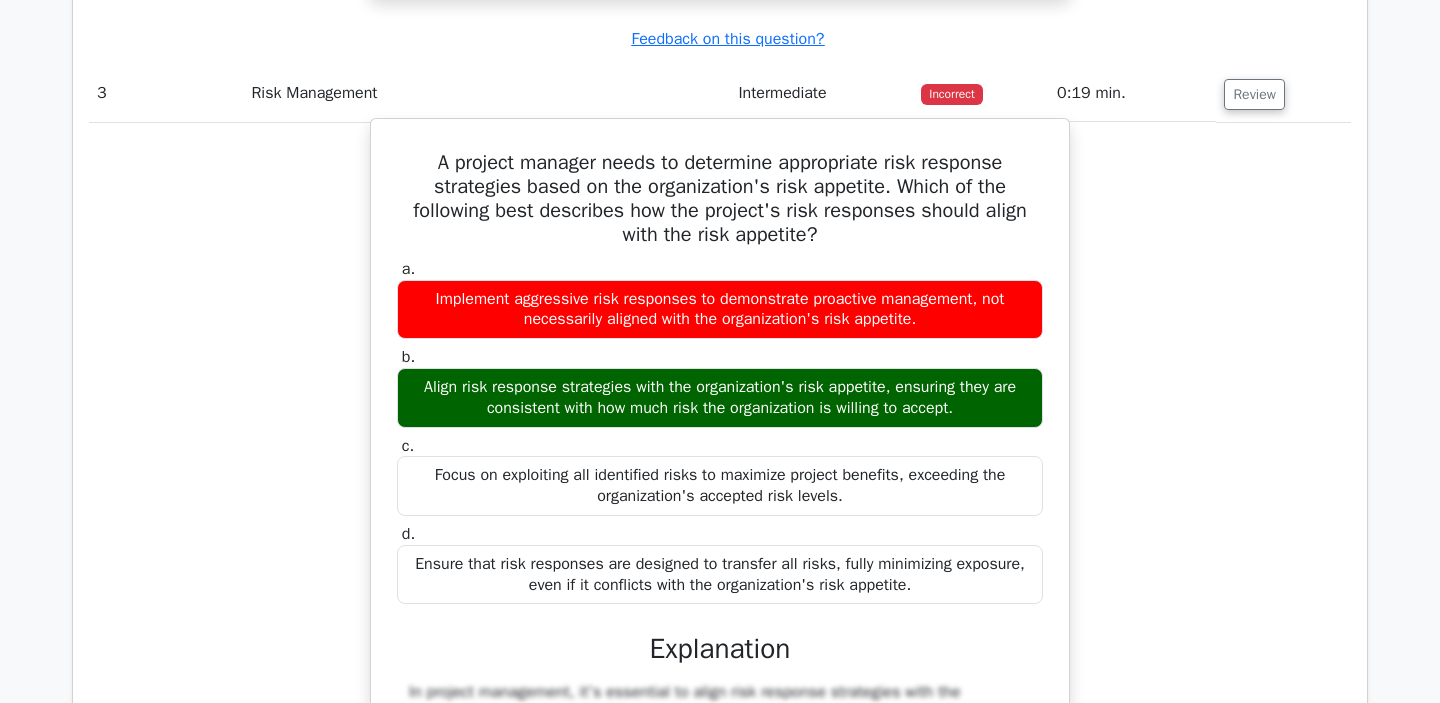 click on "a.
Implement aggressive risk responses to demonstrate proactive management, not necessarily aligned with the organization's risk appetite." at bounding box center (720, 299) 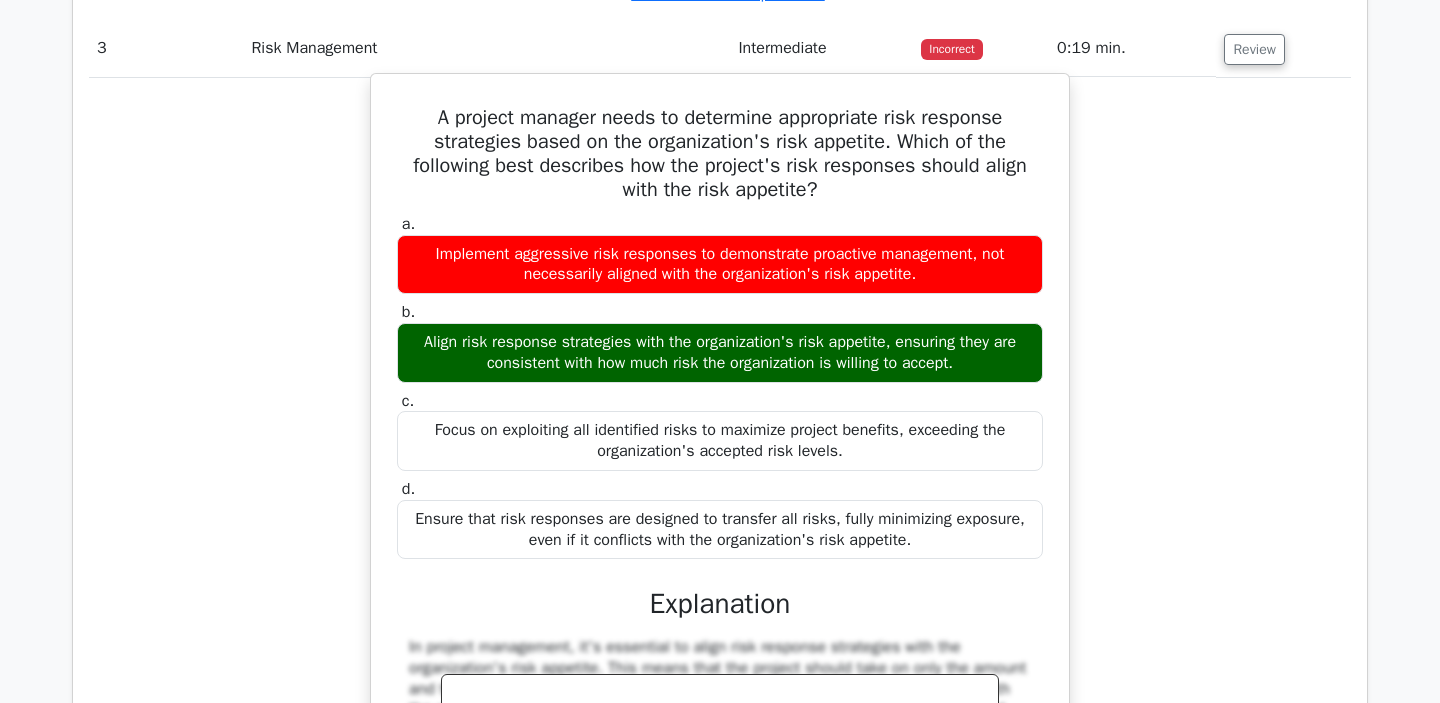 scroll, scrollTop: 3823, scrollLeft: 0, axis: vertical 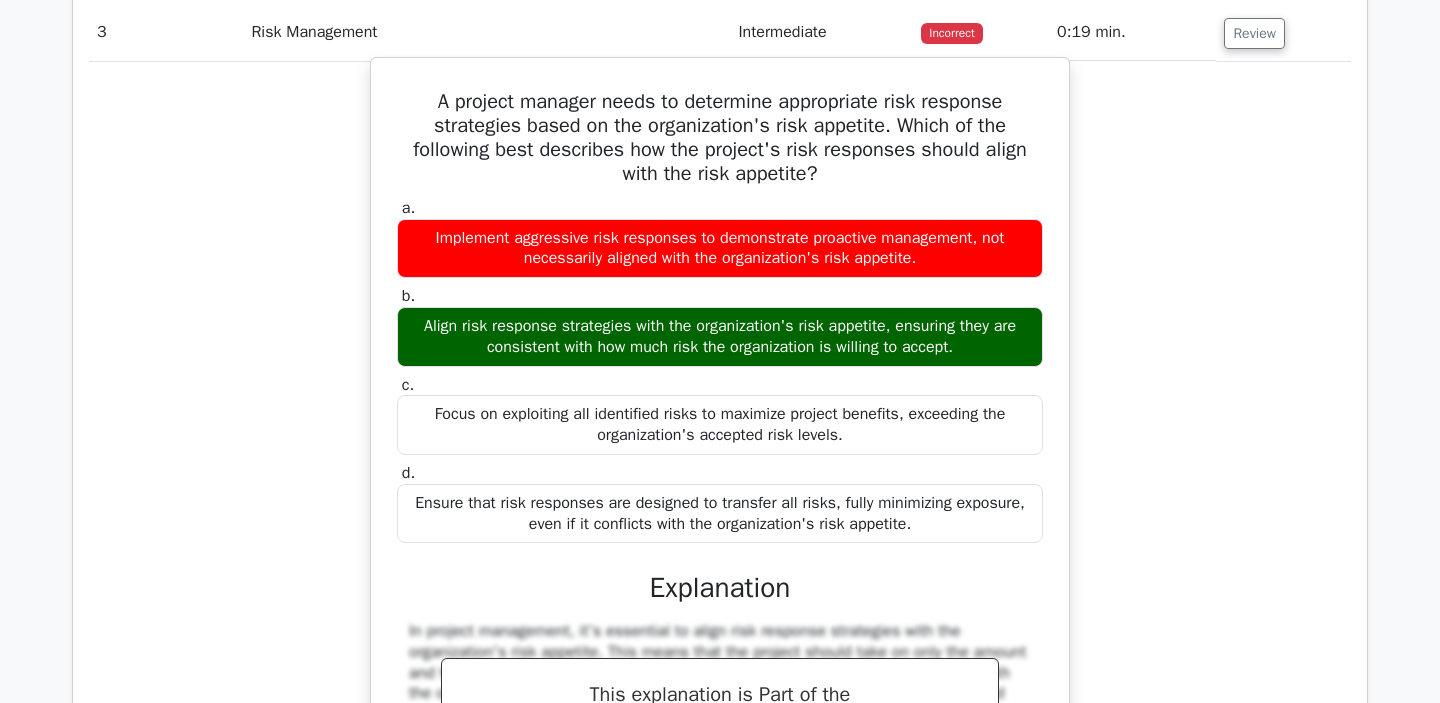drag, startPoint x: 418, startPoint y: 281, endPoint x: 939, endPoint y: 317, distance: 522.2423 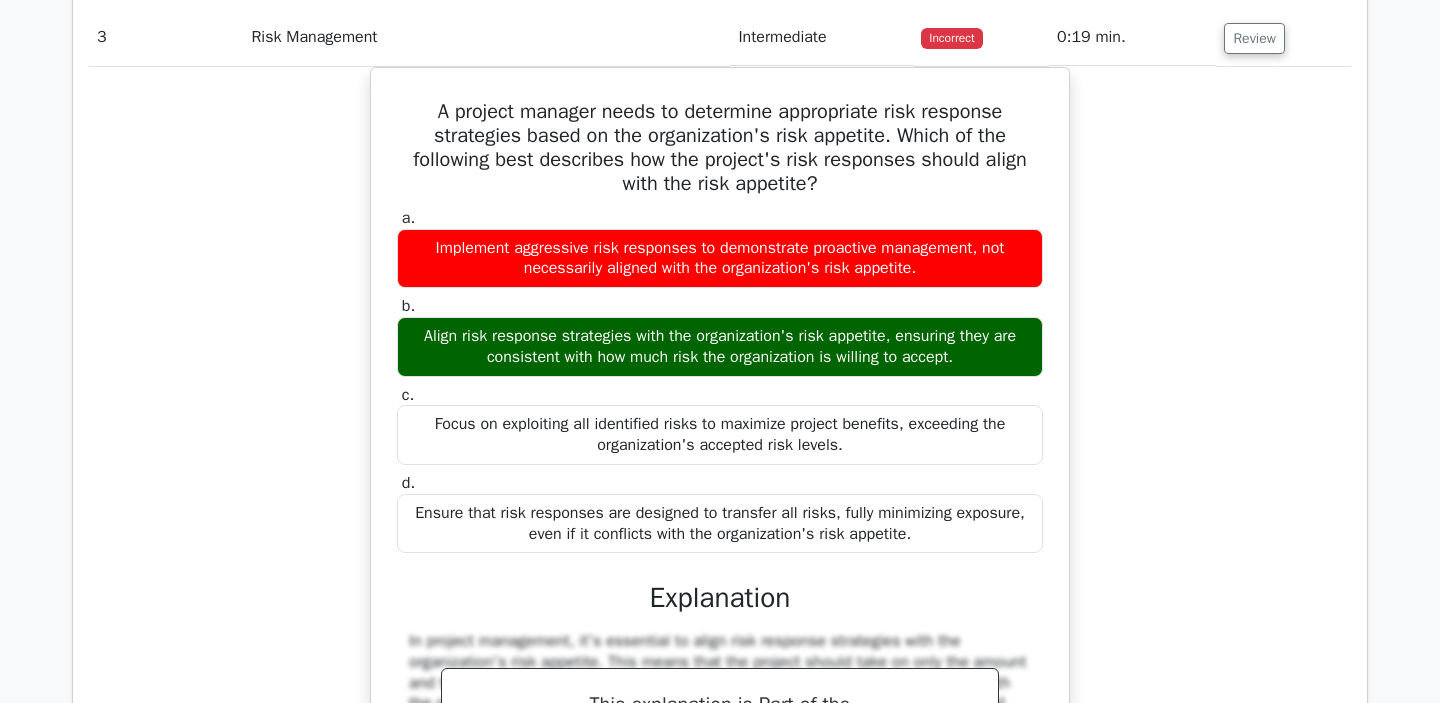 click at bounding box center [926, 314] 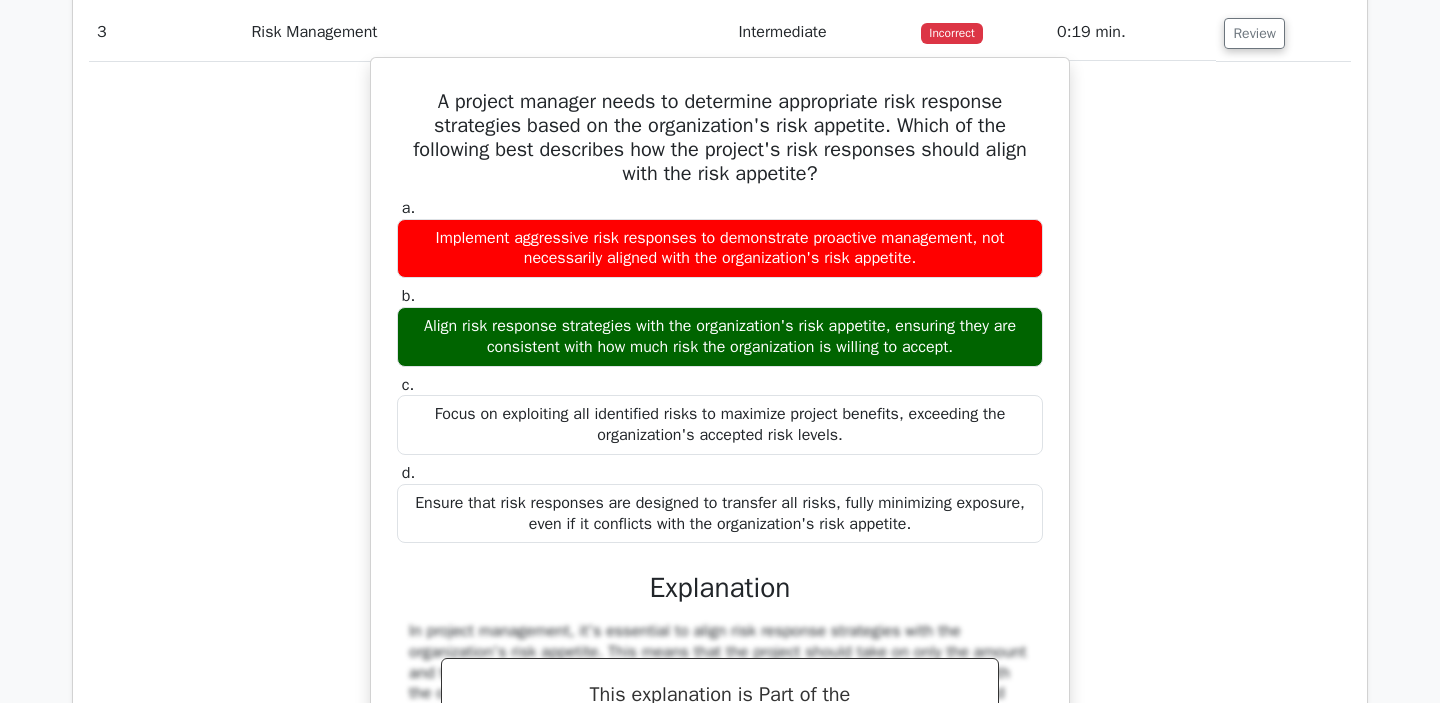 click on "Implement aggressive risk responses to demonstrate proactive management, not necessarily aligned with the organization's risk appetite." at bounding box center (720, 249) 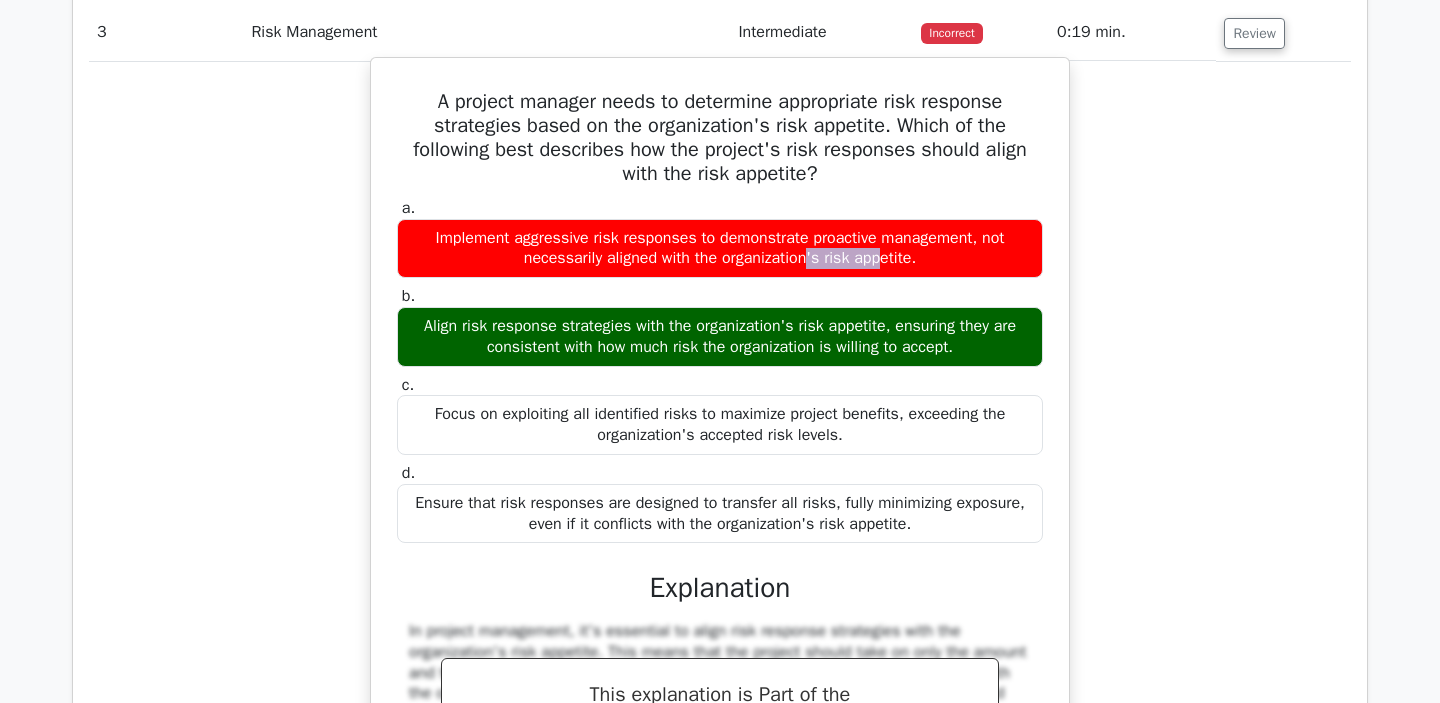 drag, startPoint x: 499, startPoint y: 282, endPoint x: 580, endPoint y: 285, distance: 81.055534 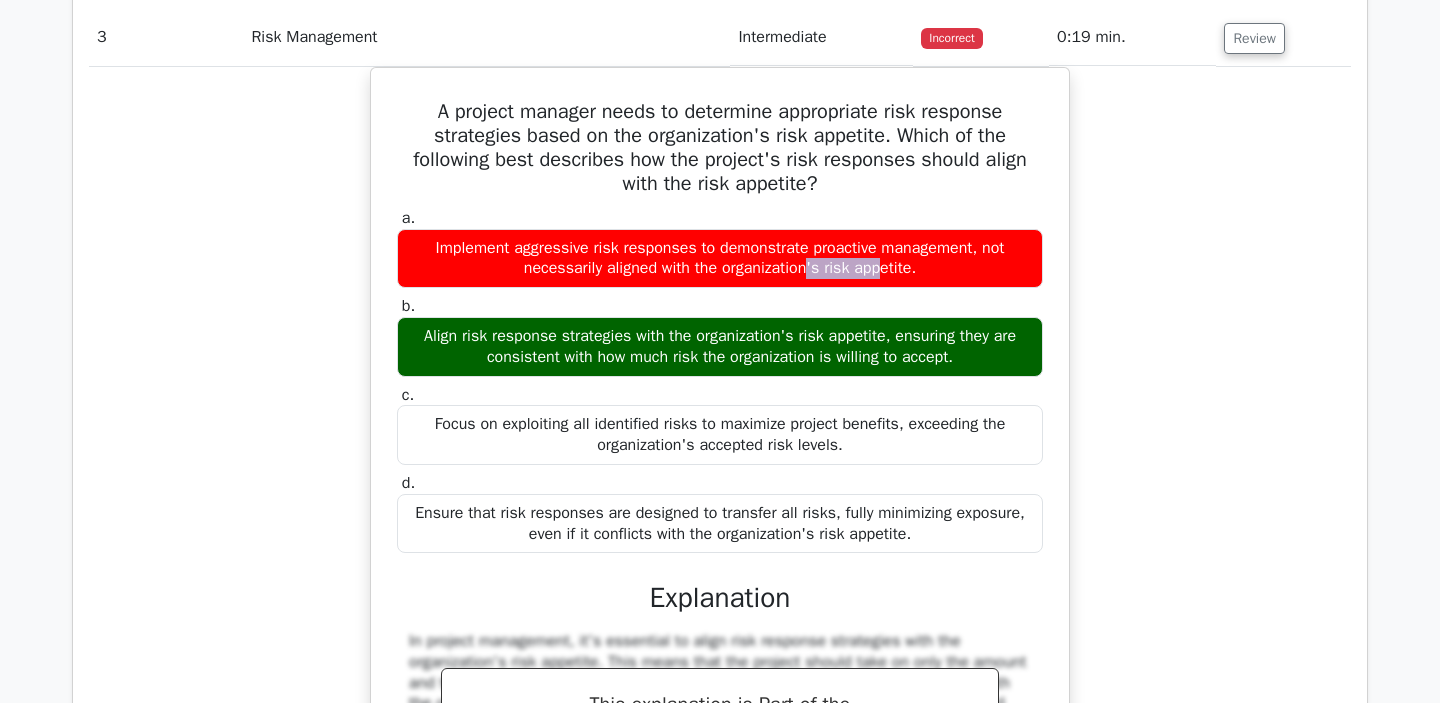 click at bounding box center (567, 293) 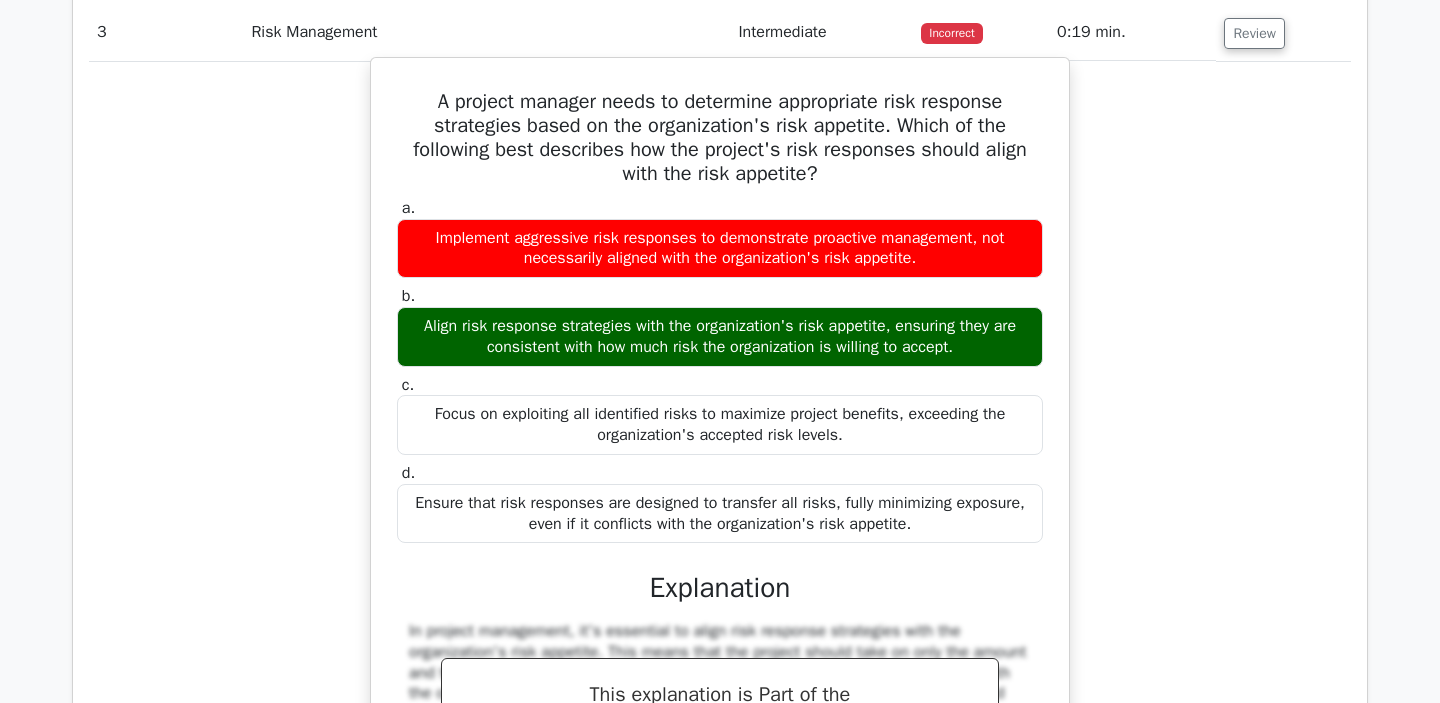 click on "Implement aggressive risk responses to demonstrate proactive management, not necessarily aligned with the organization's risk appetite." at bounding box center [720, 249] 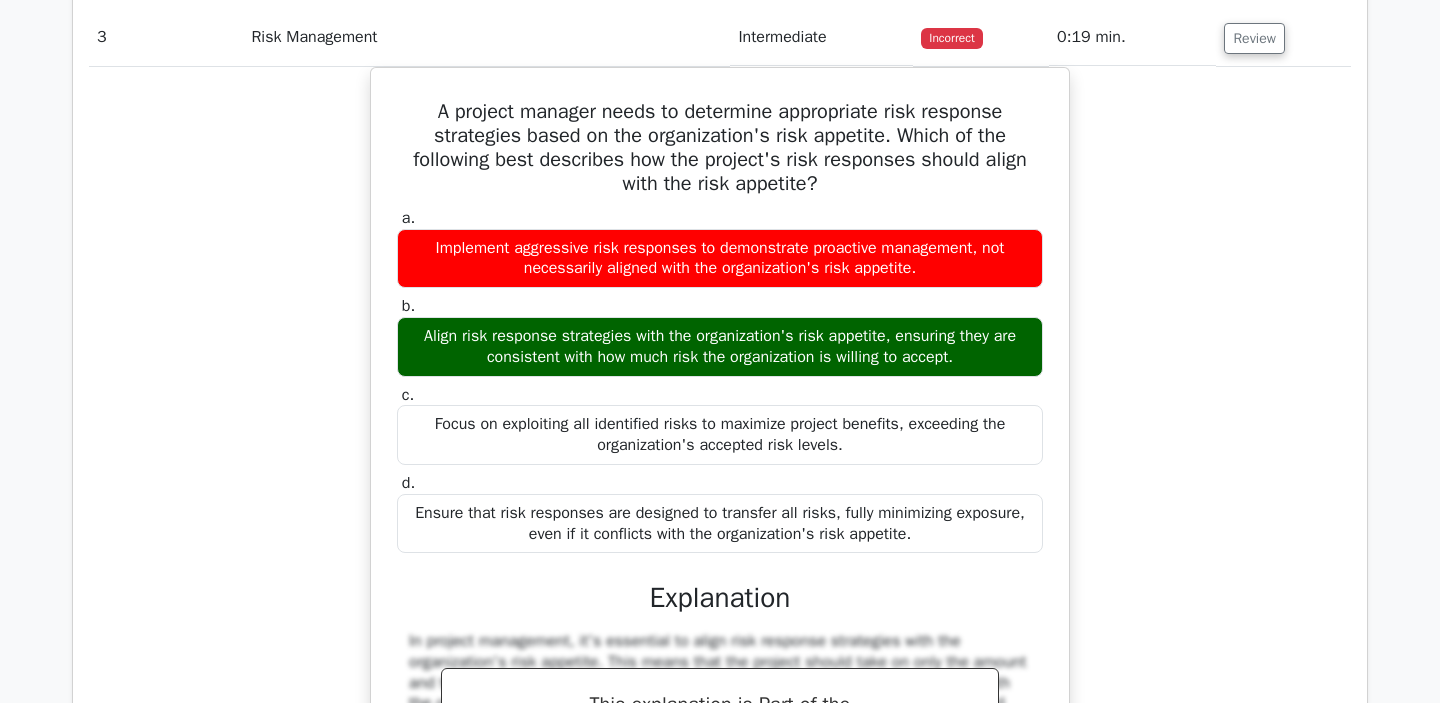click at bounding box center (800, 293) 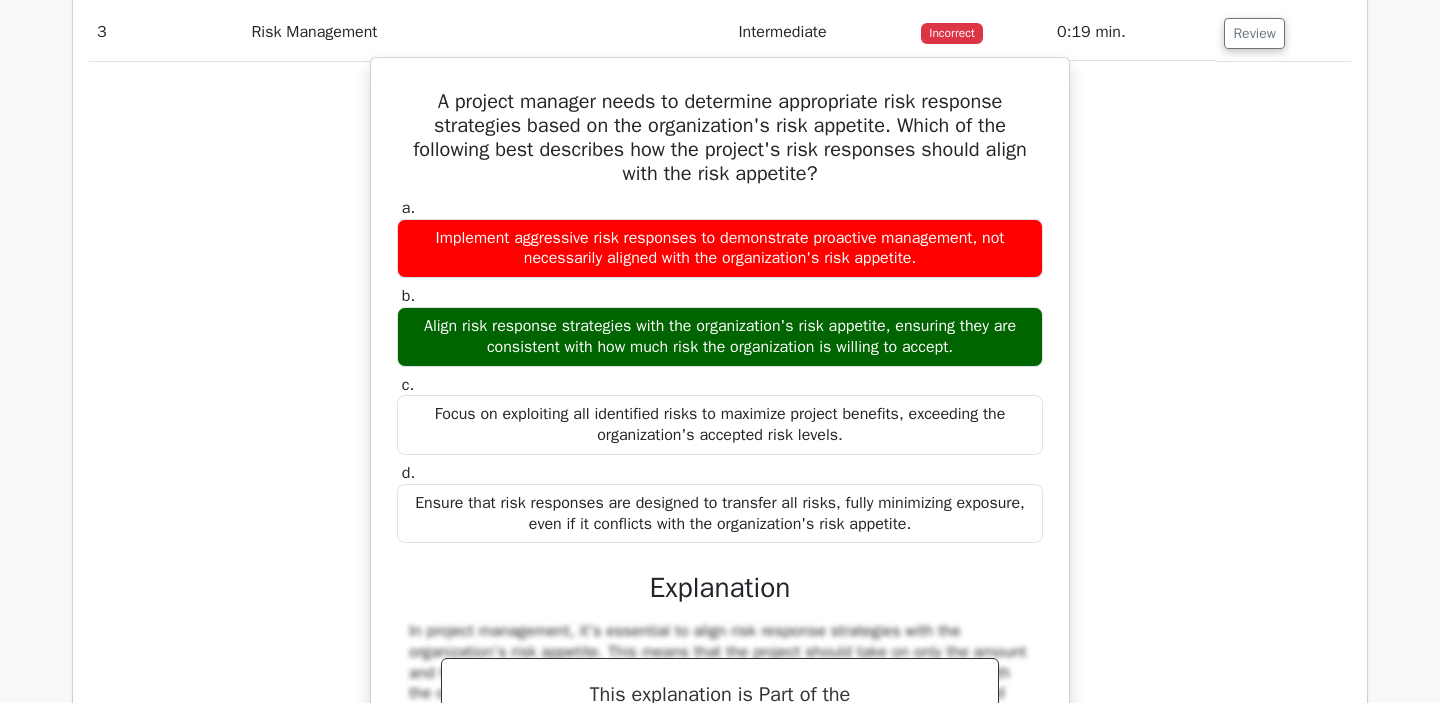 click on "Implement aggressive risk responses to demonstrate proactive management, not necessarily aligned with the organization's risk appetite." at bounding box center [720, 249] 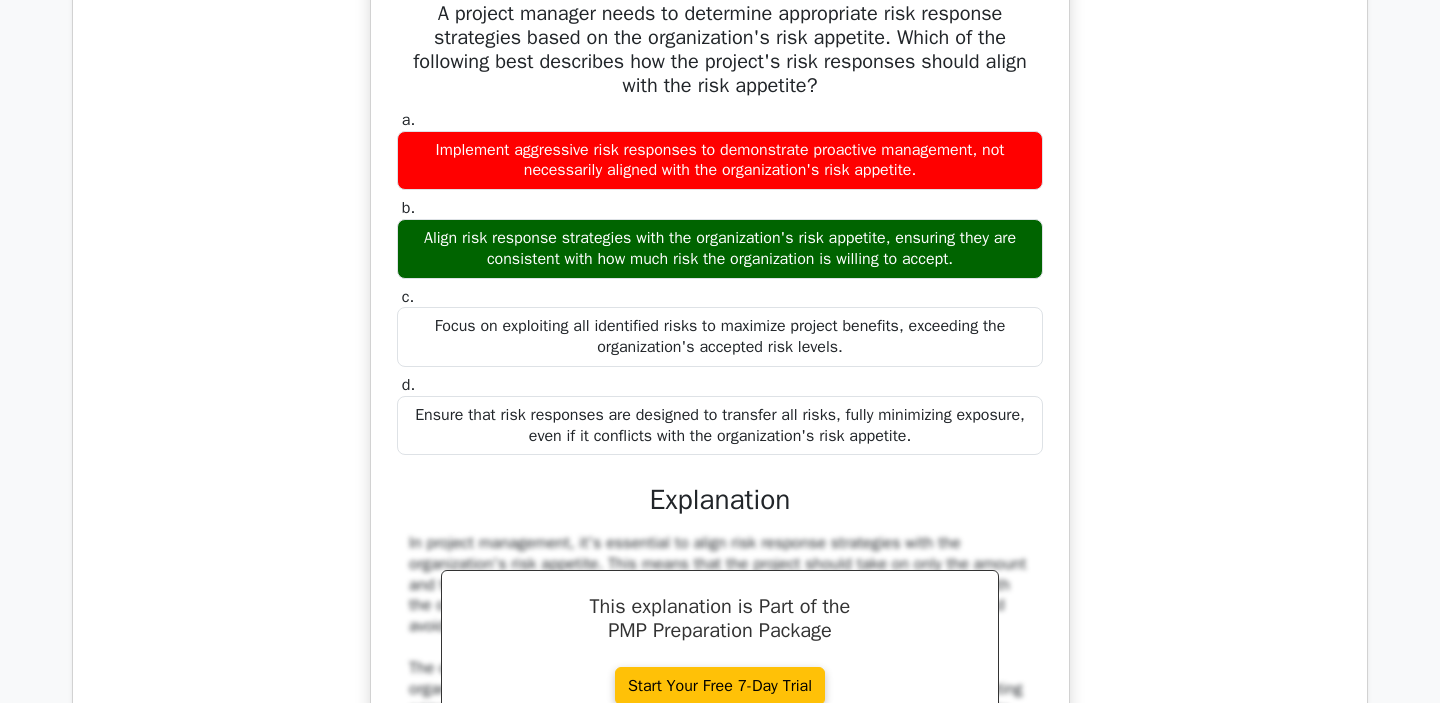 scroll, scrollTop: 3910, scrollLeft: 0, axis: vertical 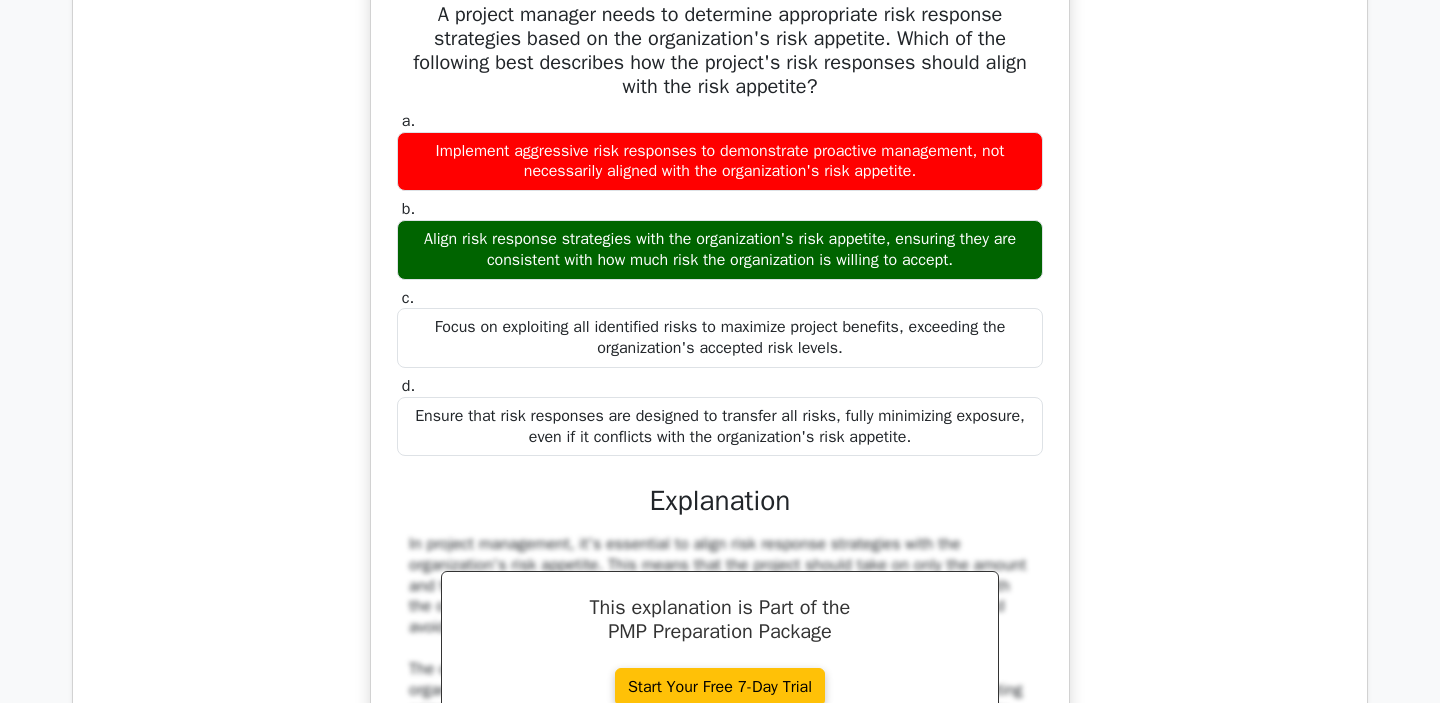 drag, startPoint x: 409, startPoint y: 280, endPoint x: 976, endPoint y: 302, distance: 567.42664 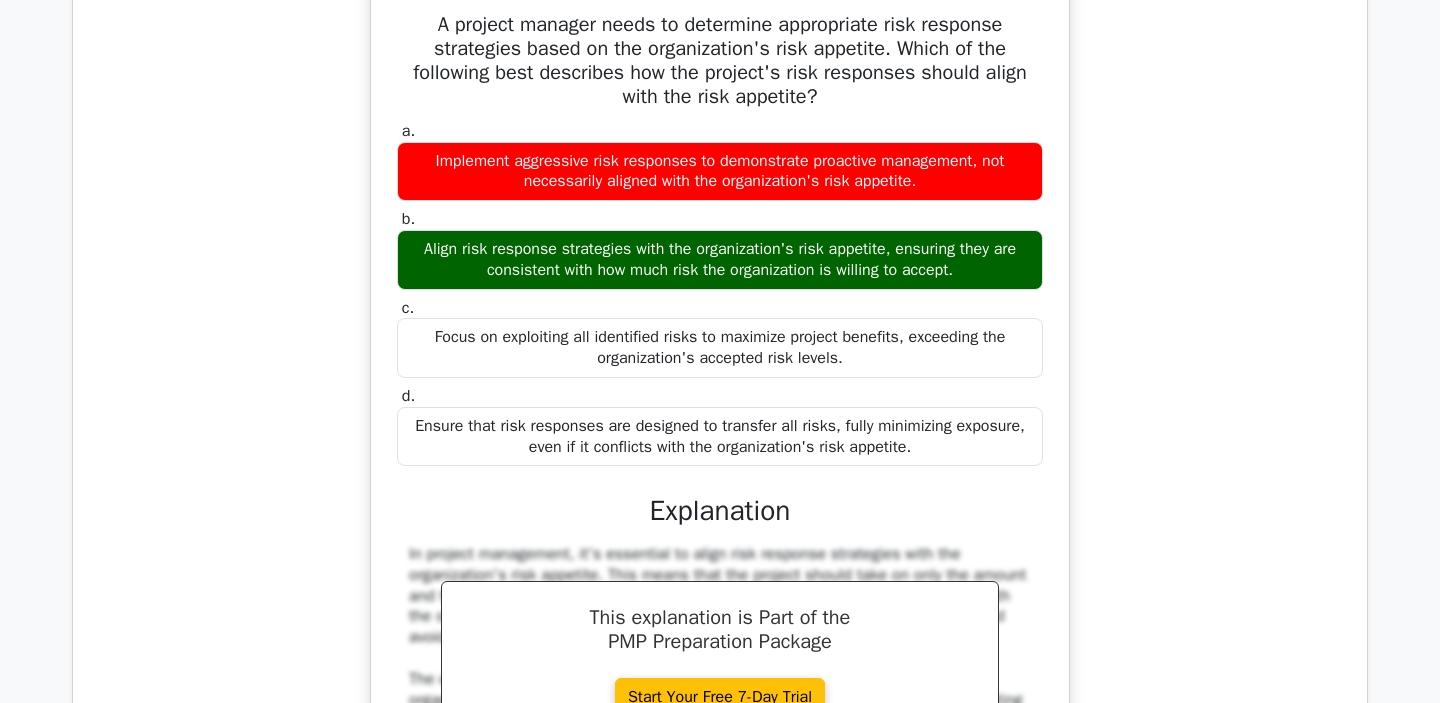 click at bounding box center [963, 315] 